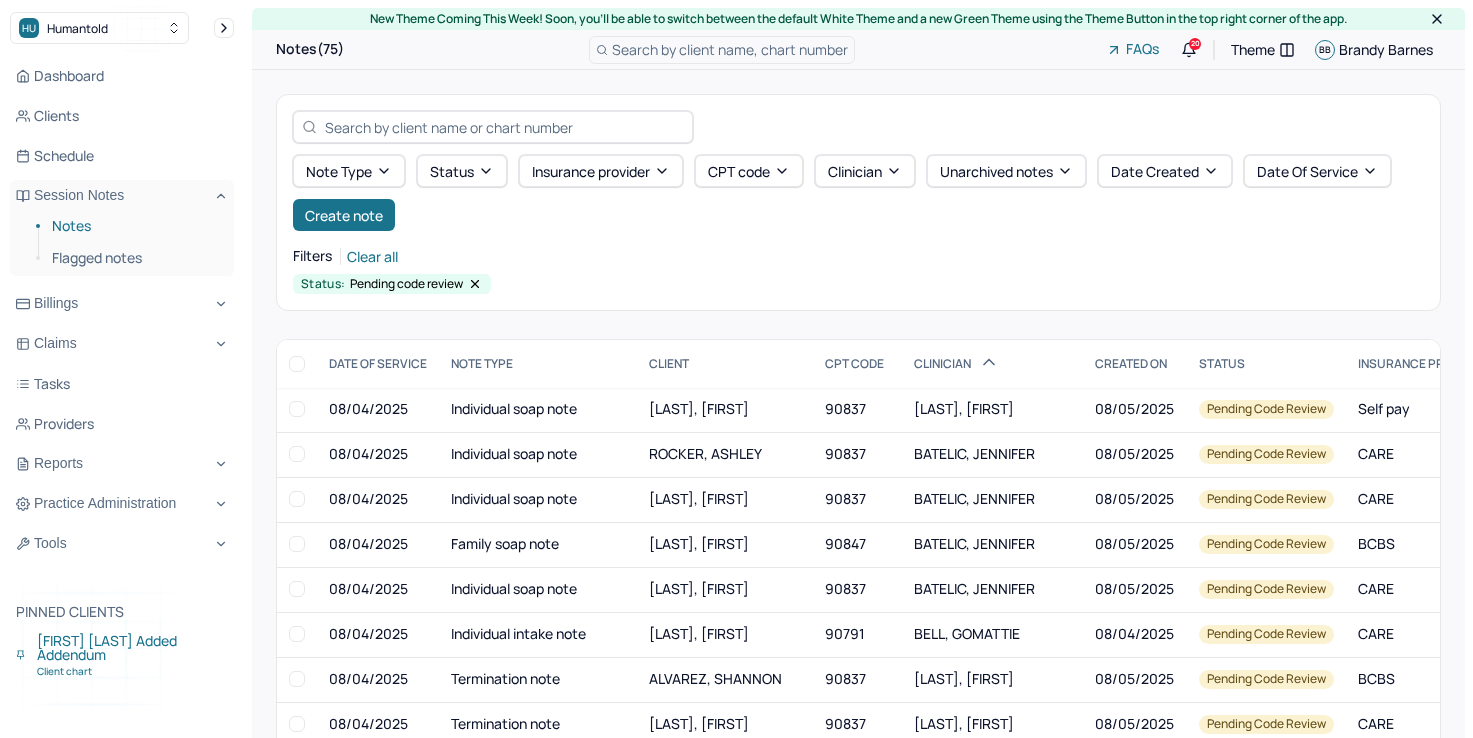 scroll, scrollTop: 0, scrollLeft: 0, axis: both 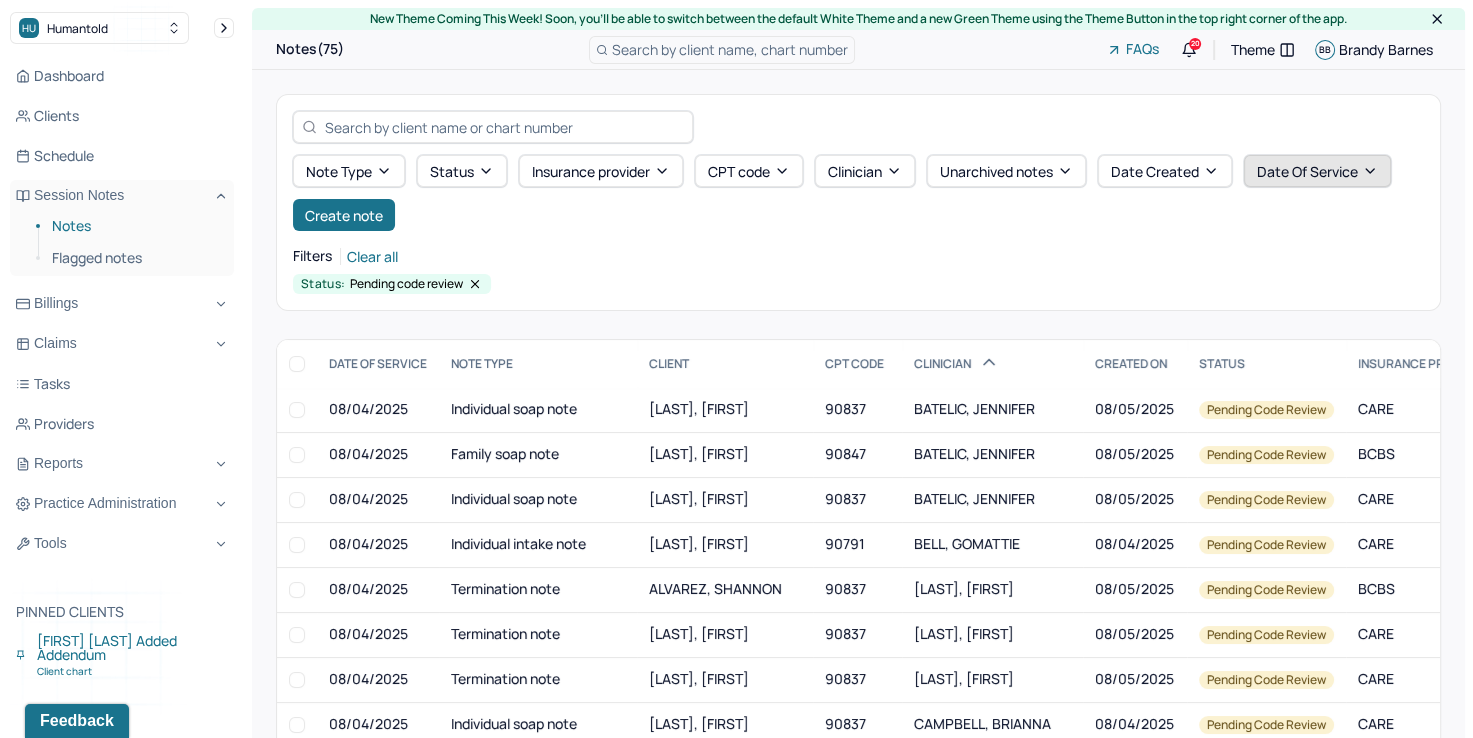 click 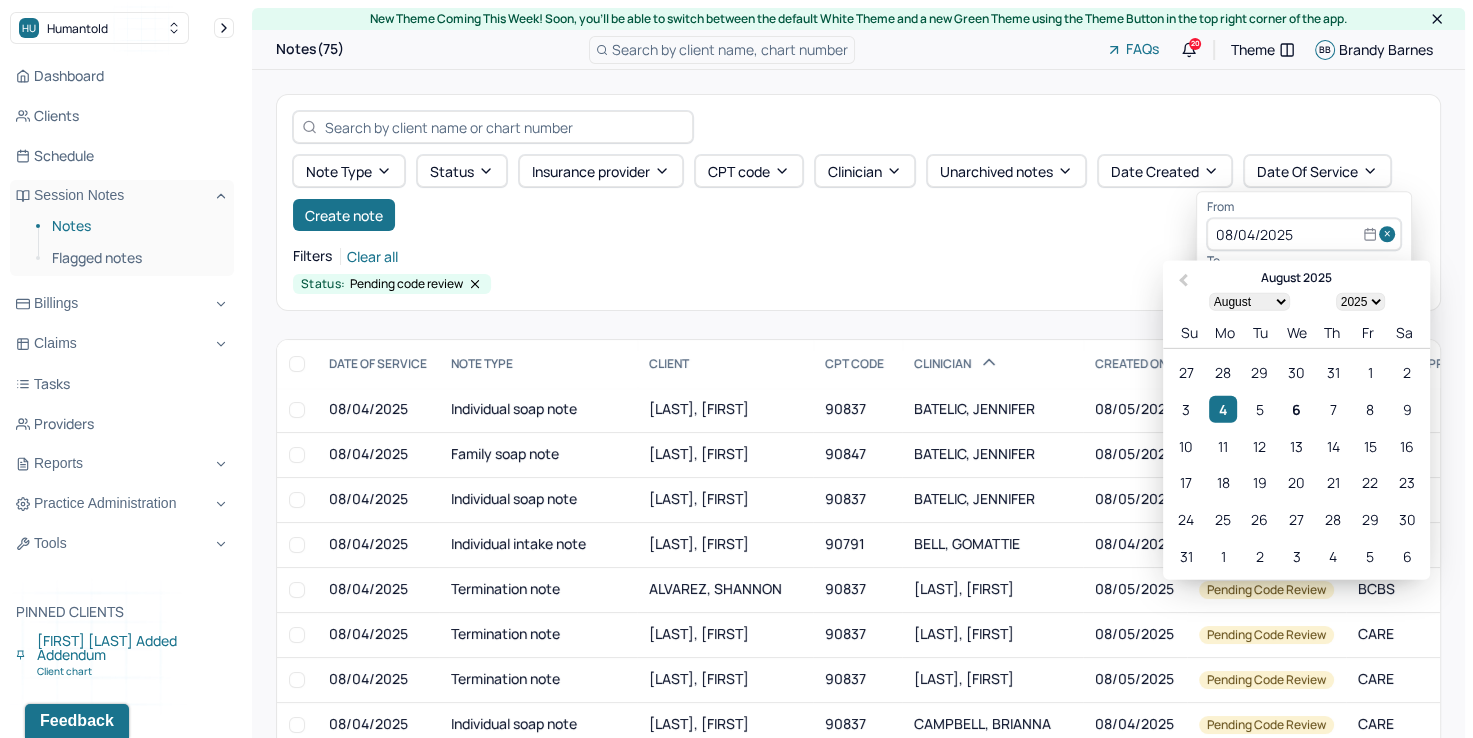 click at bounding box center [1390, 235] 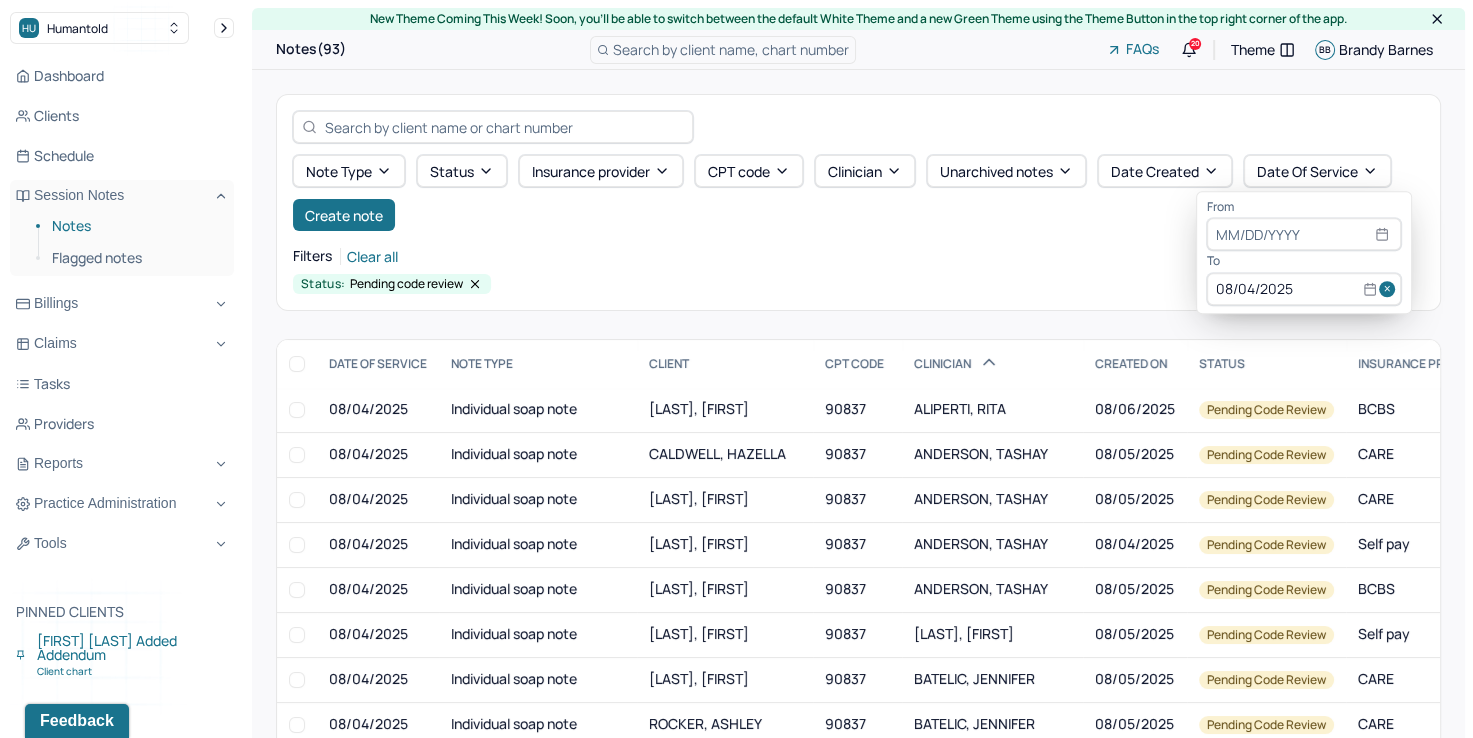 click at bounding box center (1390, 289) 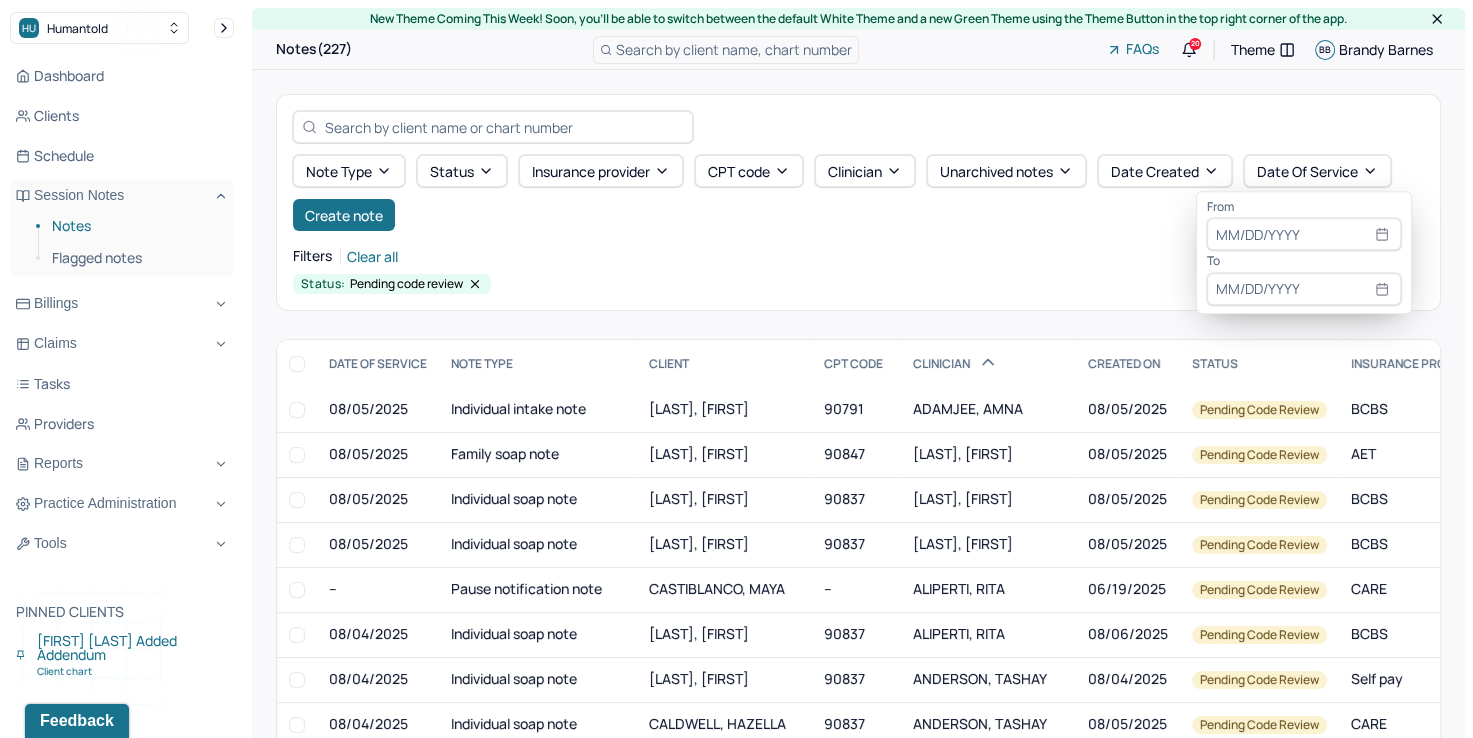 select on "7" 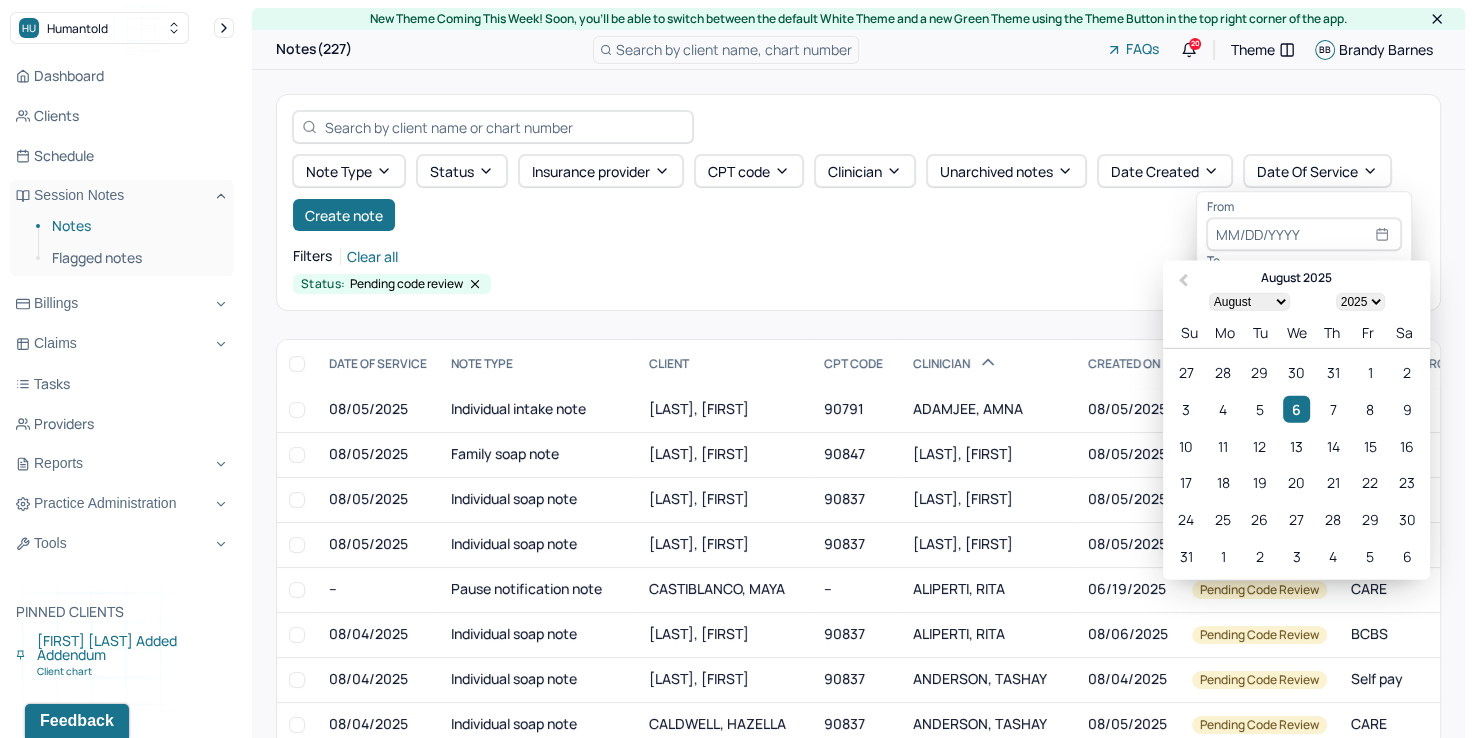 click at bounding box center [1304, 235] 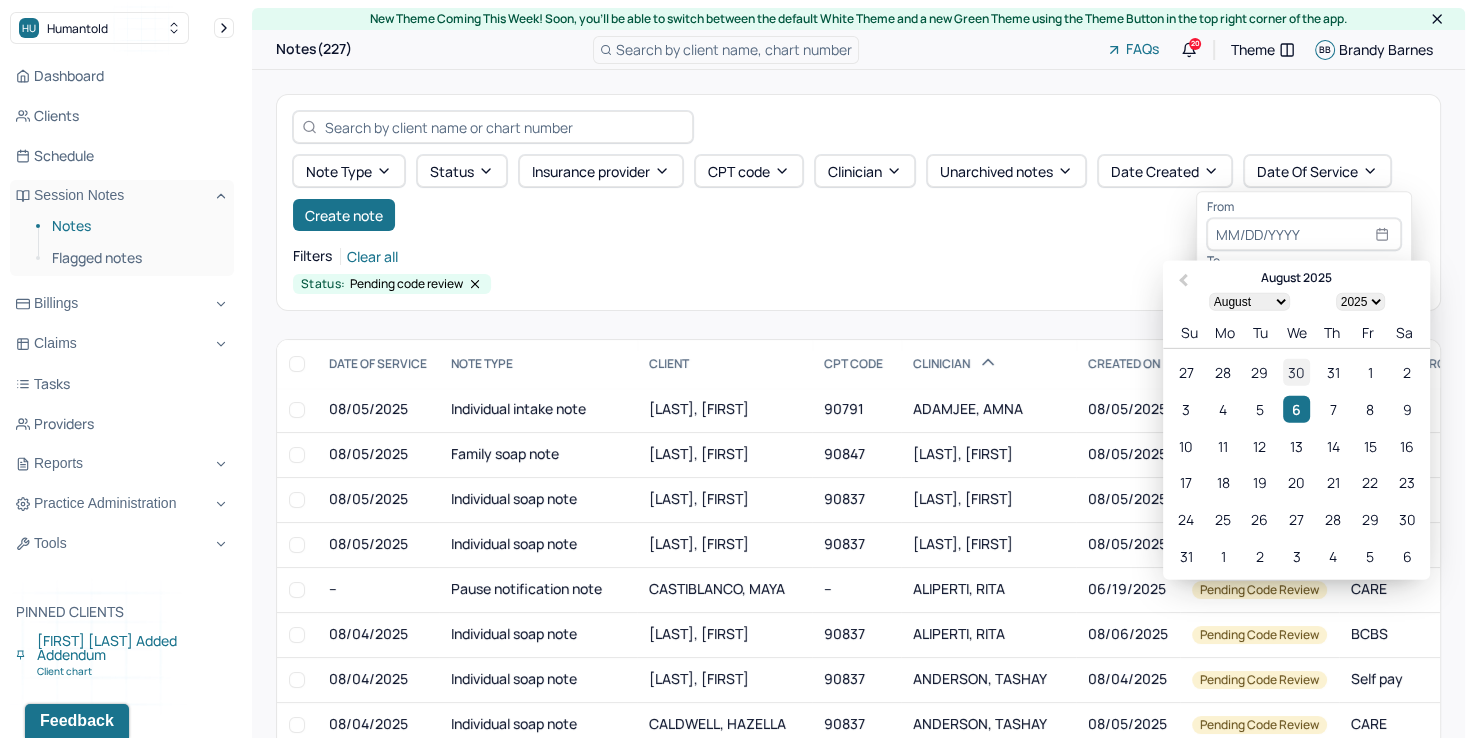 click on "30" at bounding box center (1296, 372) 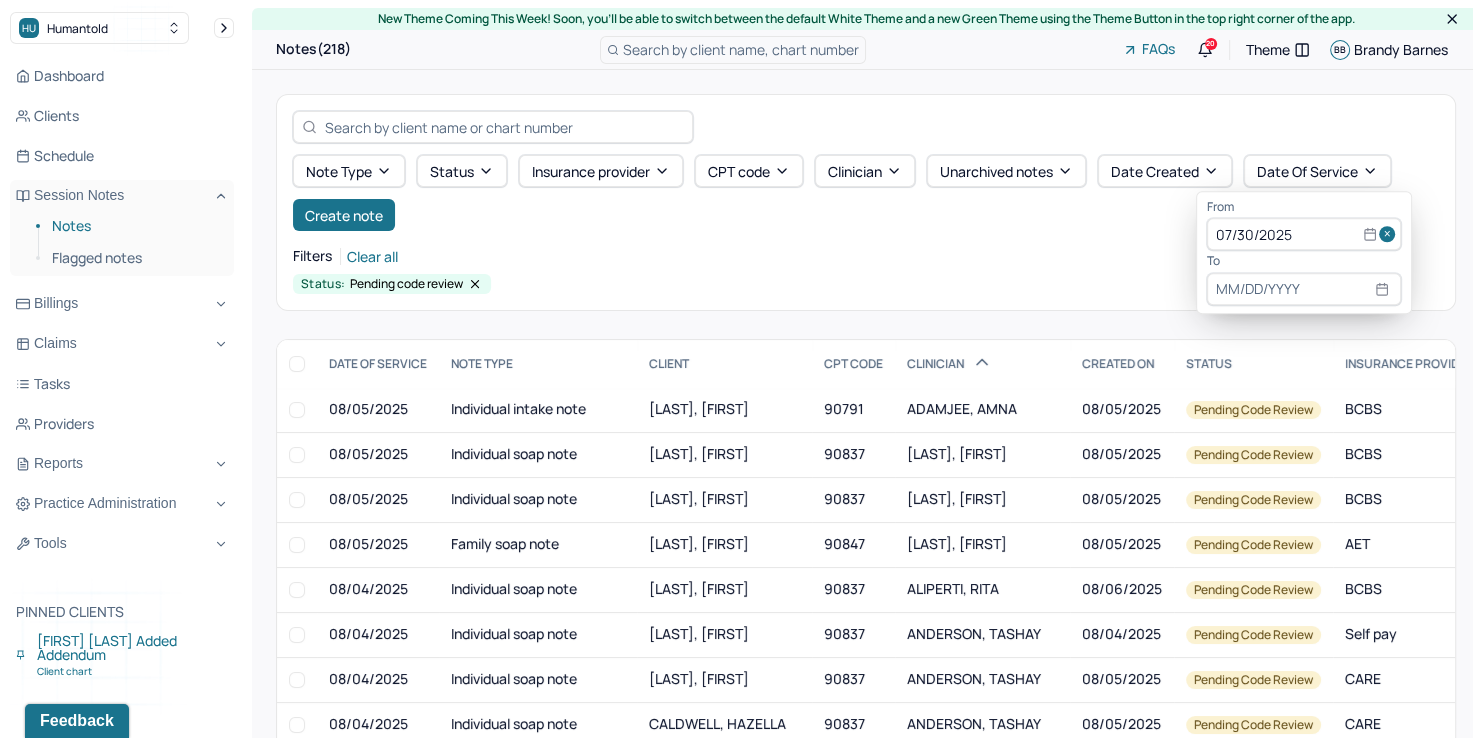 click at bounding box center (1304, 289) 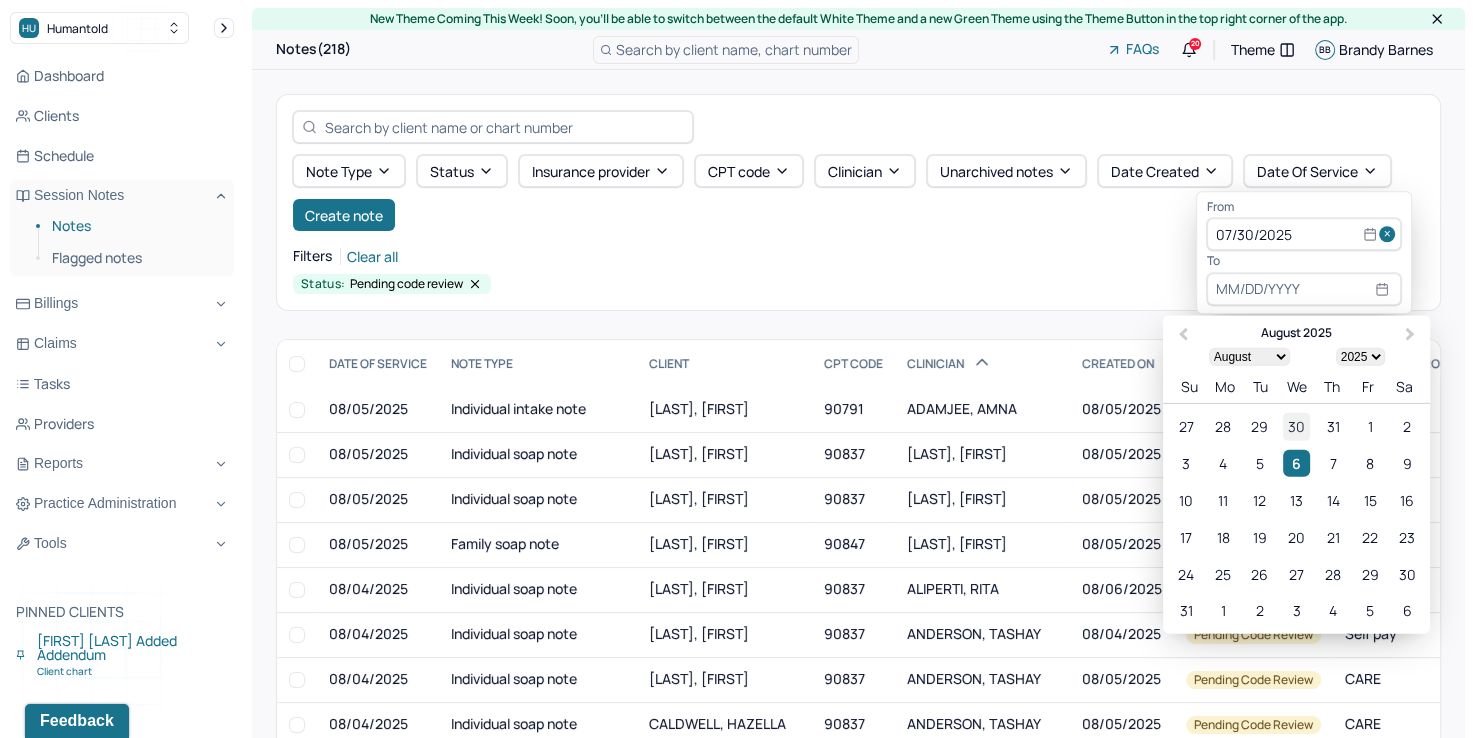 click on "30" at bounding box center (1296, 426) 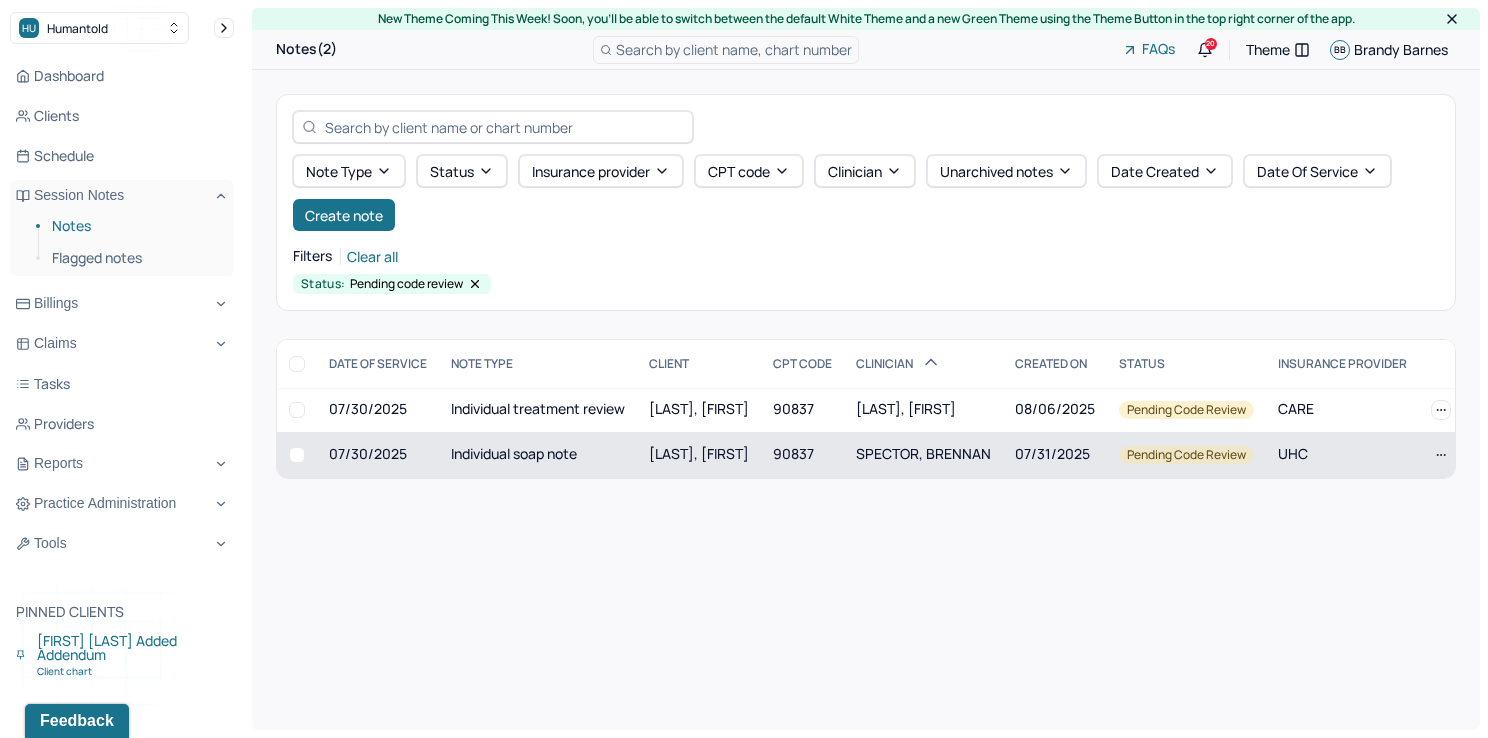 click on "SPECTOR, BRENNAN" at bounding box center [923, 453] 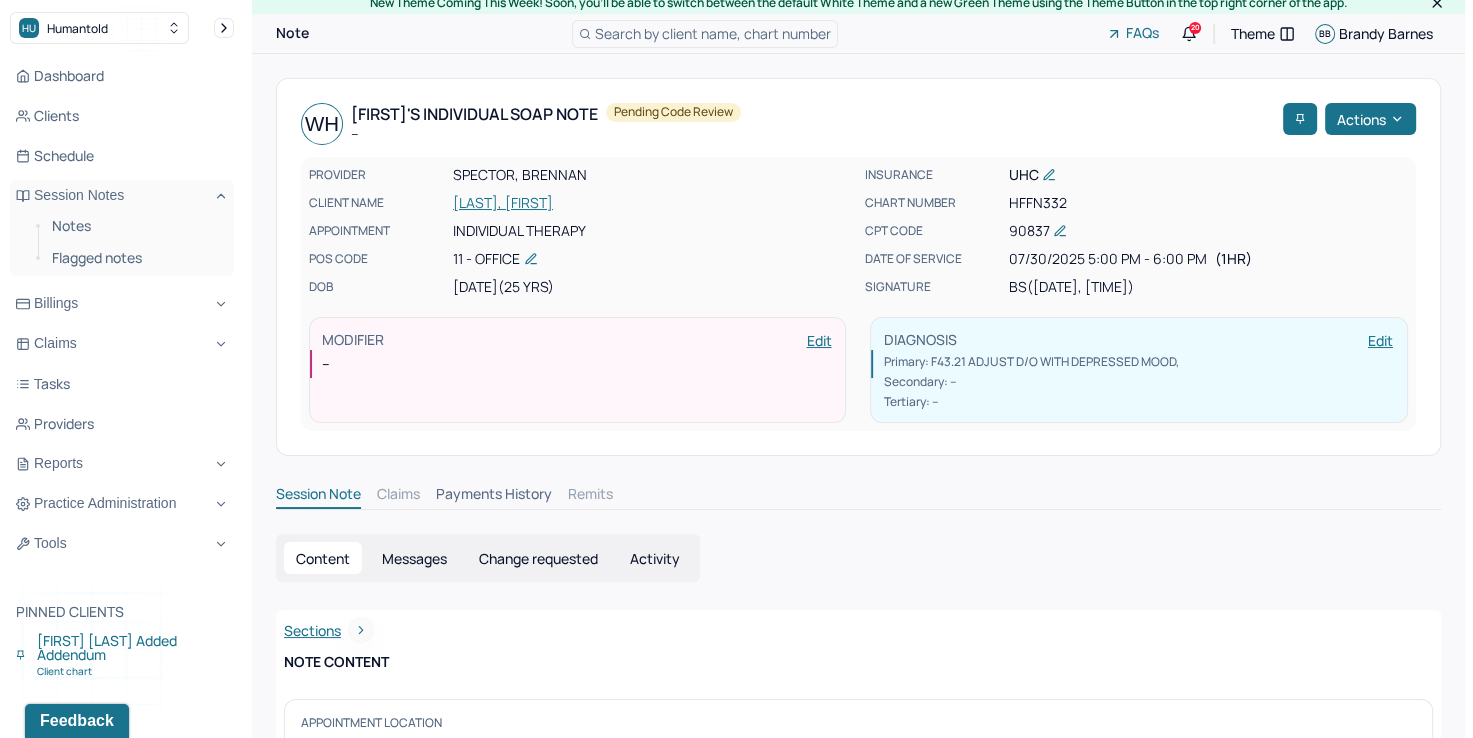scroll, scrollTop: 0, scrollLeft: 0, axis: both 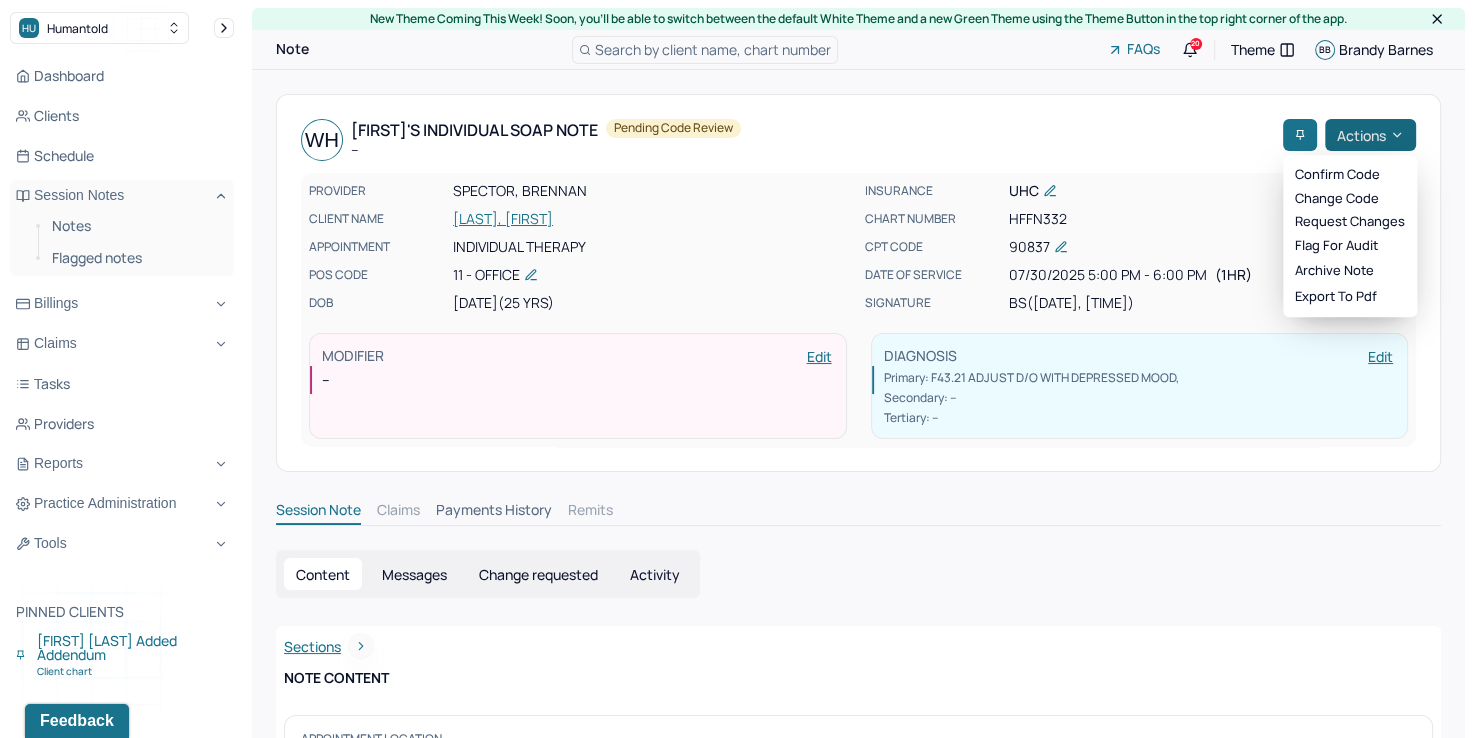 click on "Actions" at bounding box center (1370, 135) 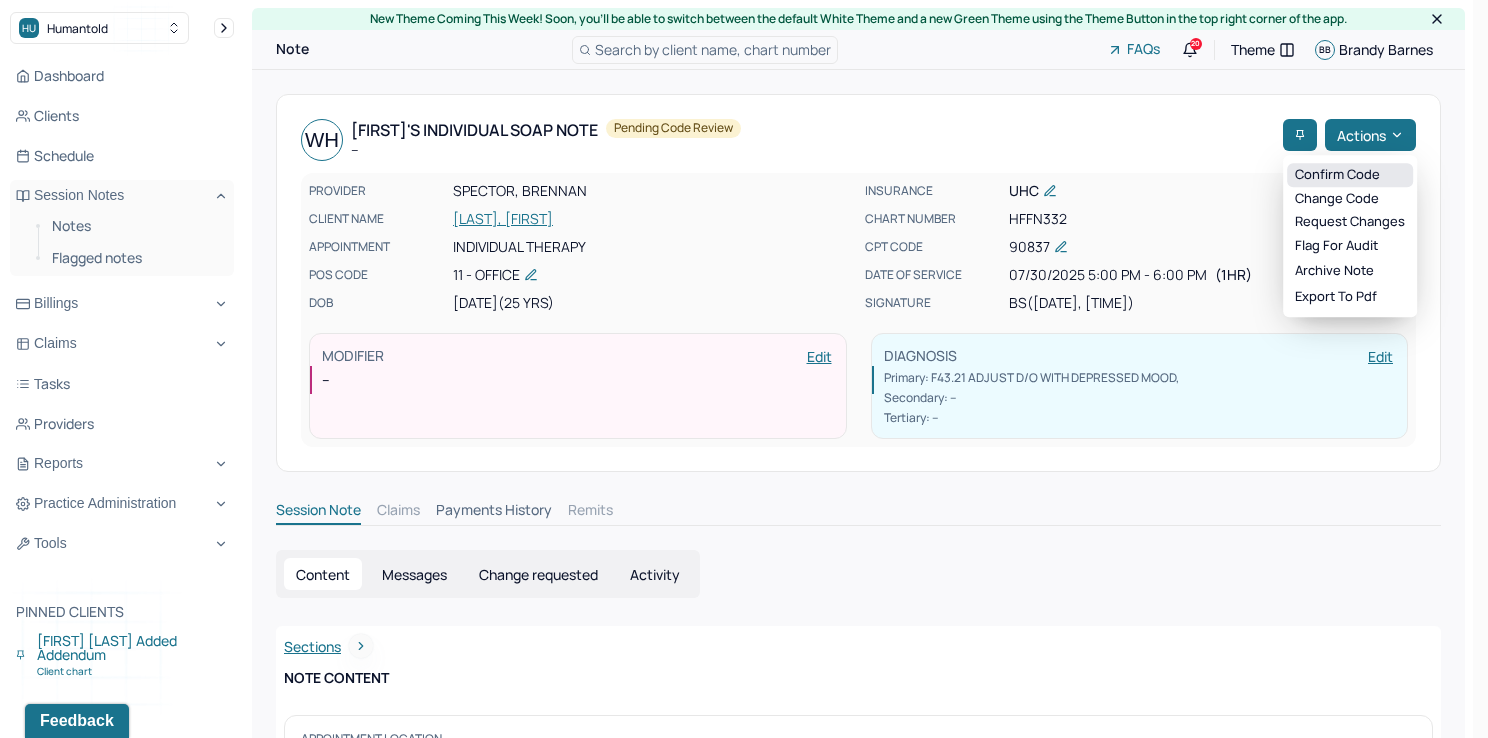 click on "Confirm code" at bounding box center [1350, 175] 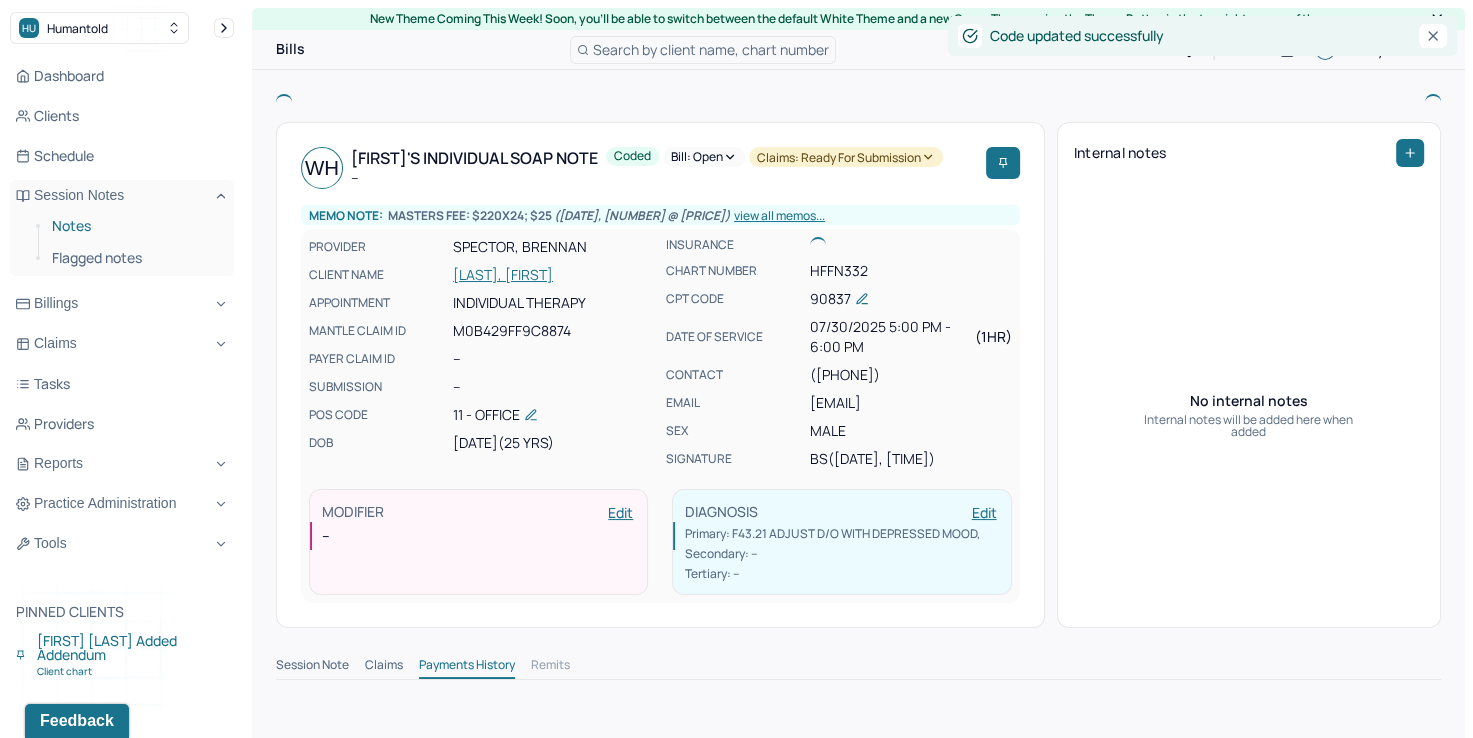 click on "Notes" at bounding box center [135, 226] 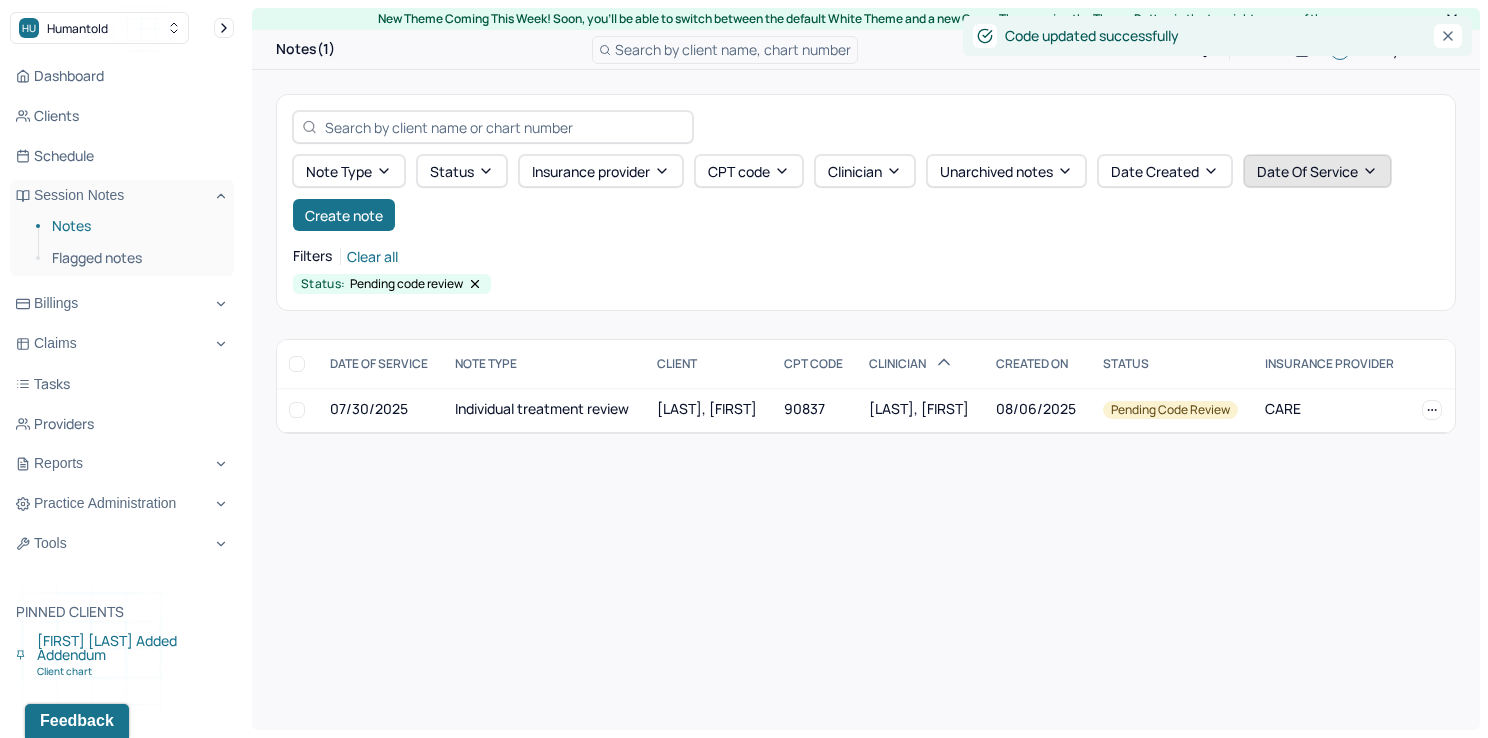 click on "Date Of Service" at bounding box center (1317, 171) 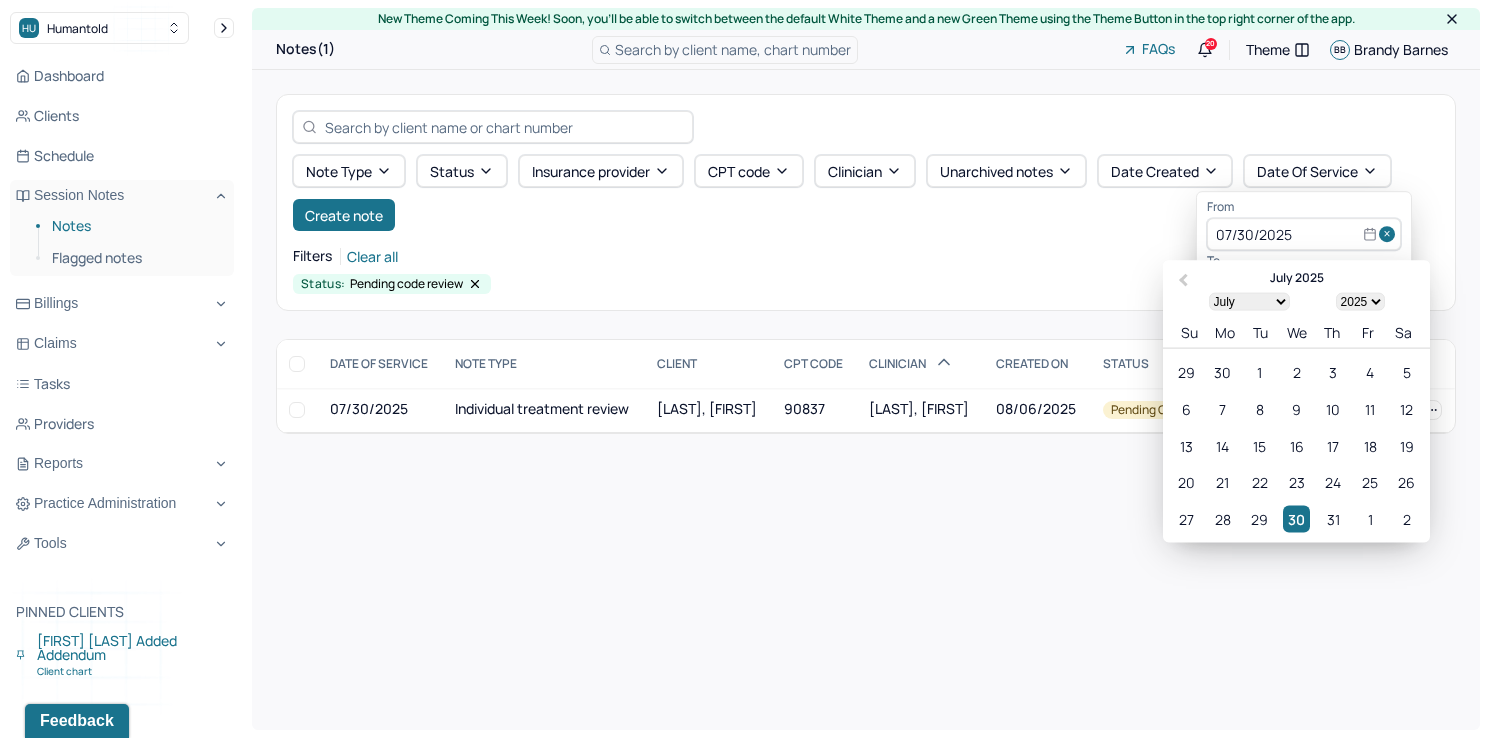 click at bounding box center (1390, 235) 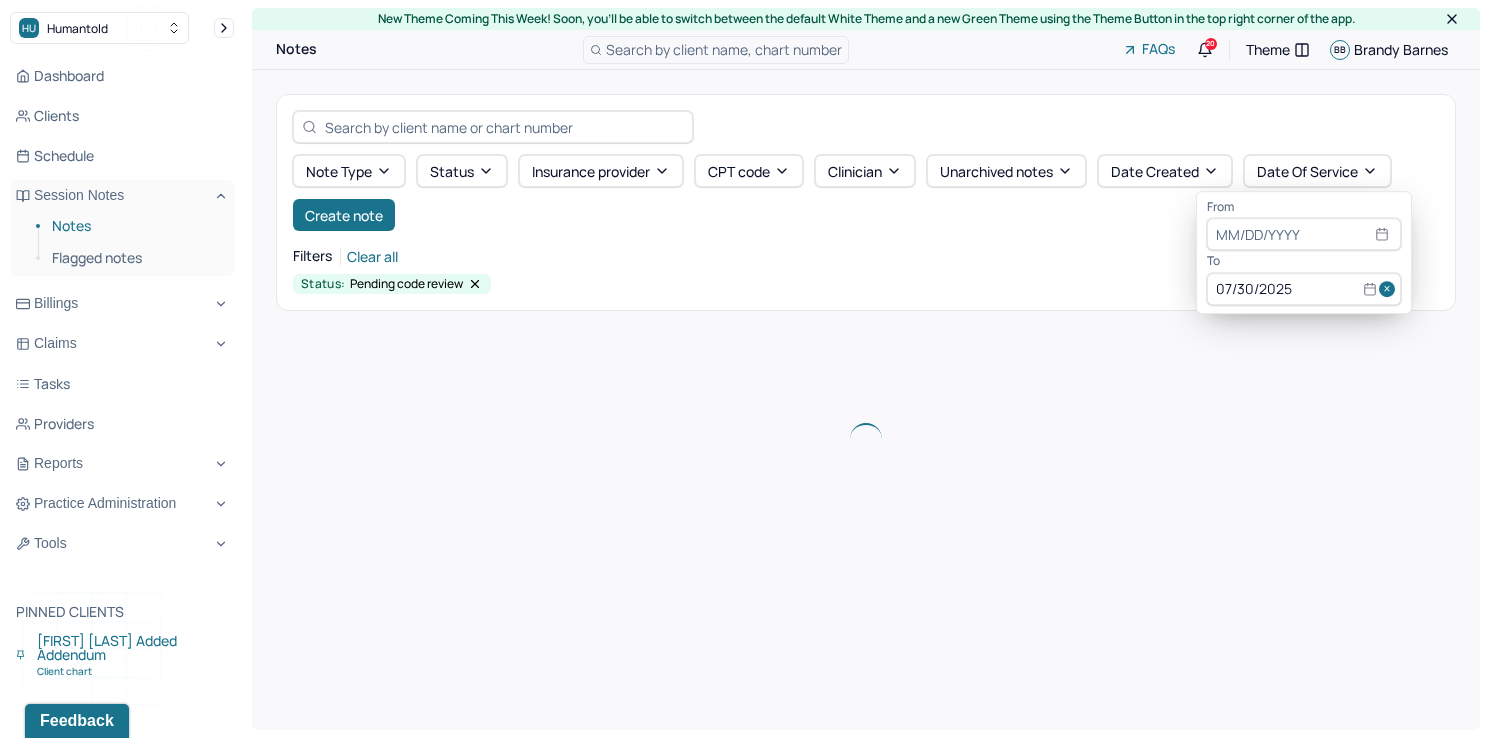 click at bounding box center [1390, 289] 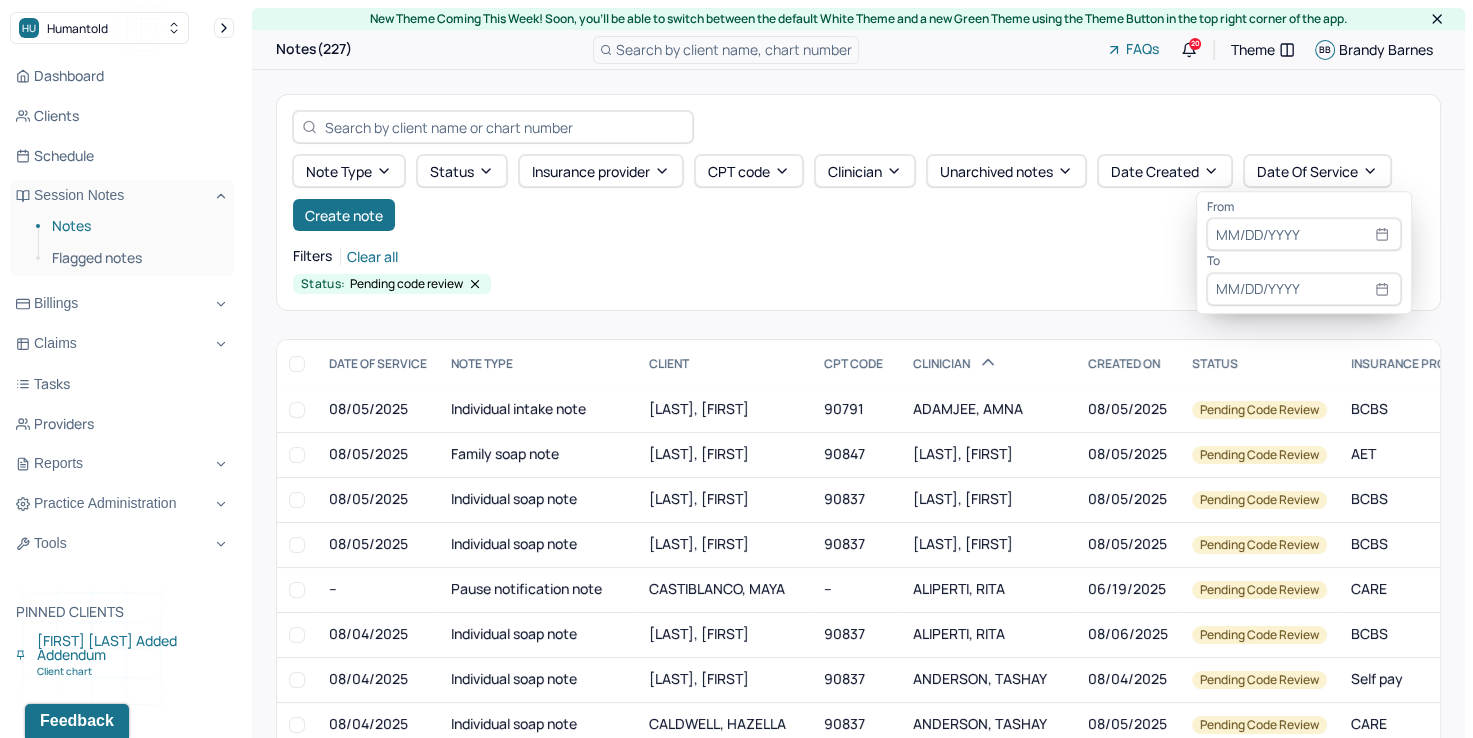 click at bounding box center [1304, 235] 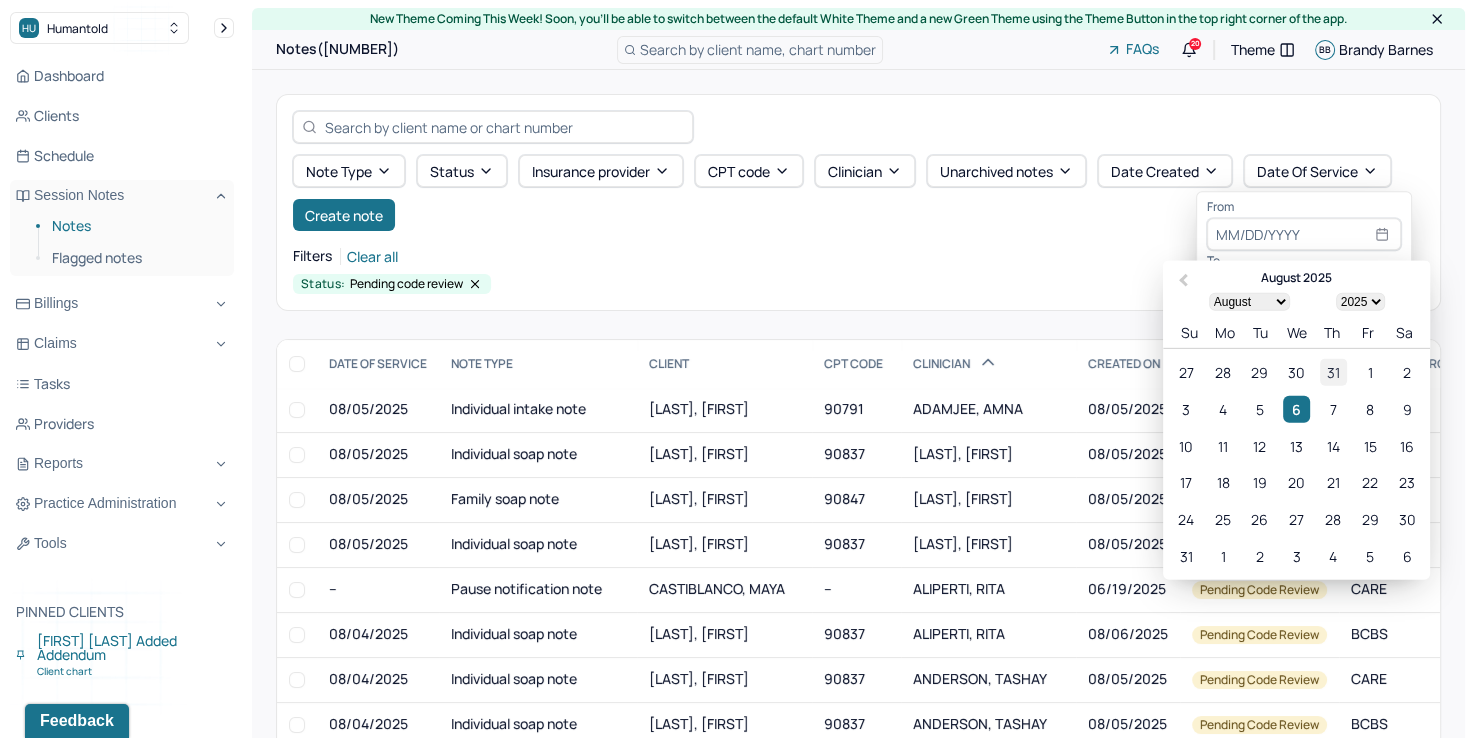 click on "31" at bounding box center (1333, 372) 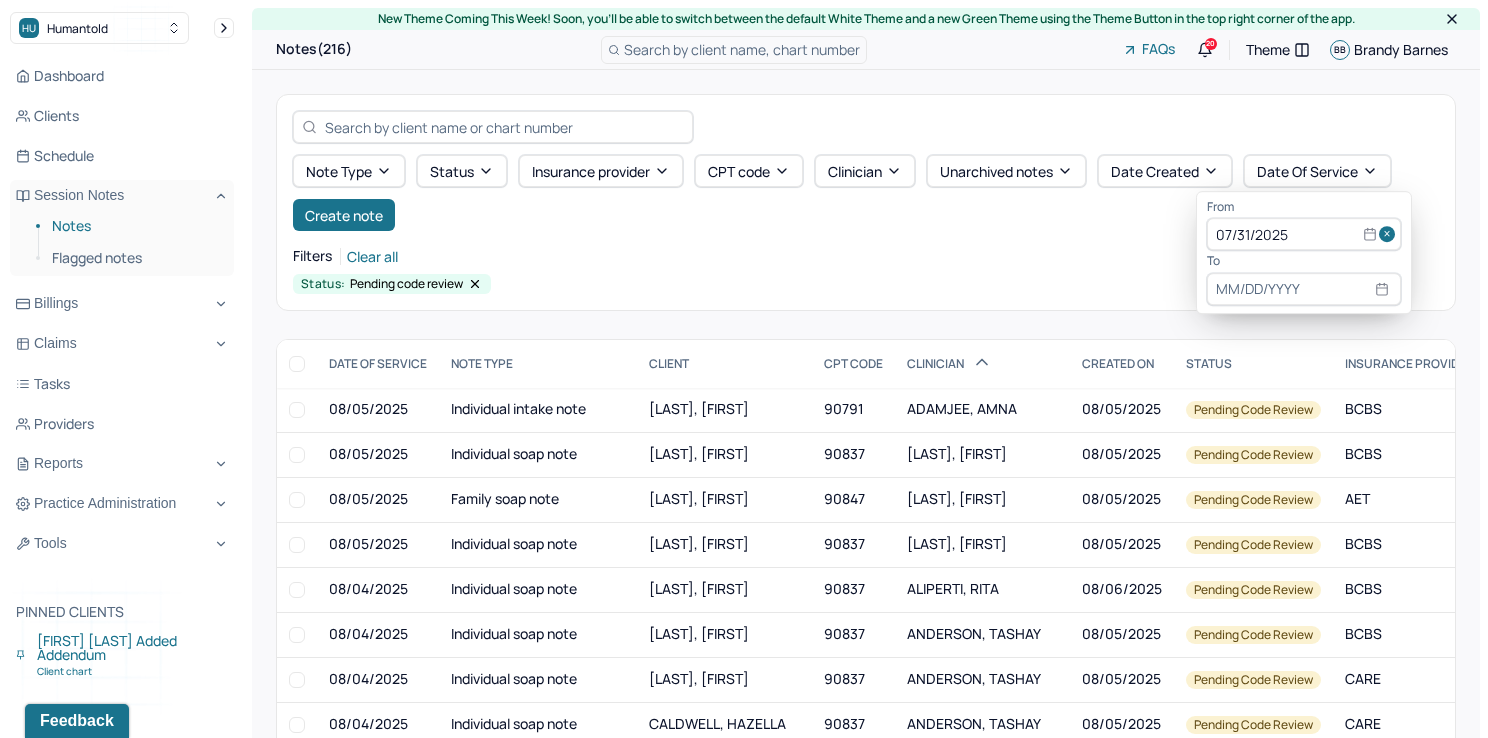 select on "7" 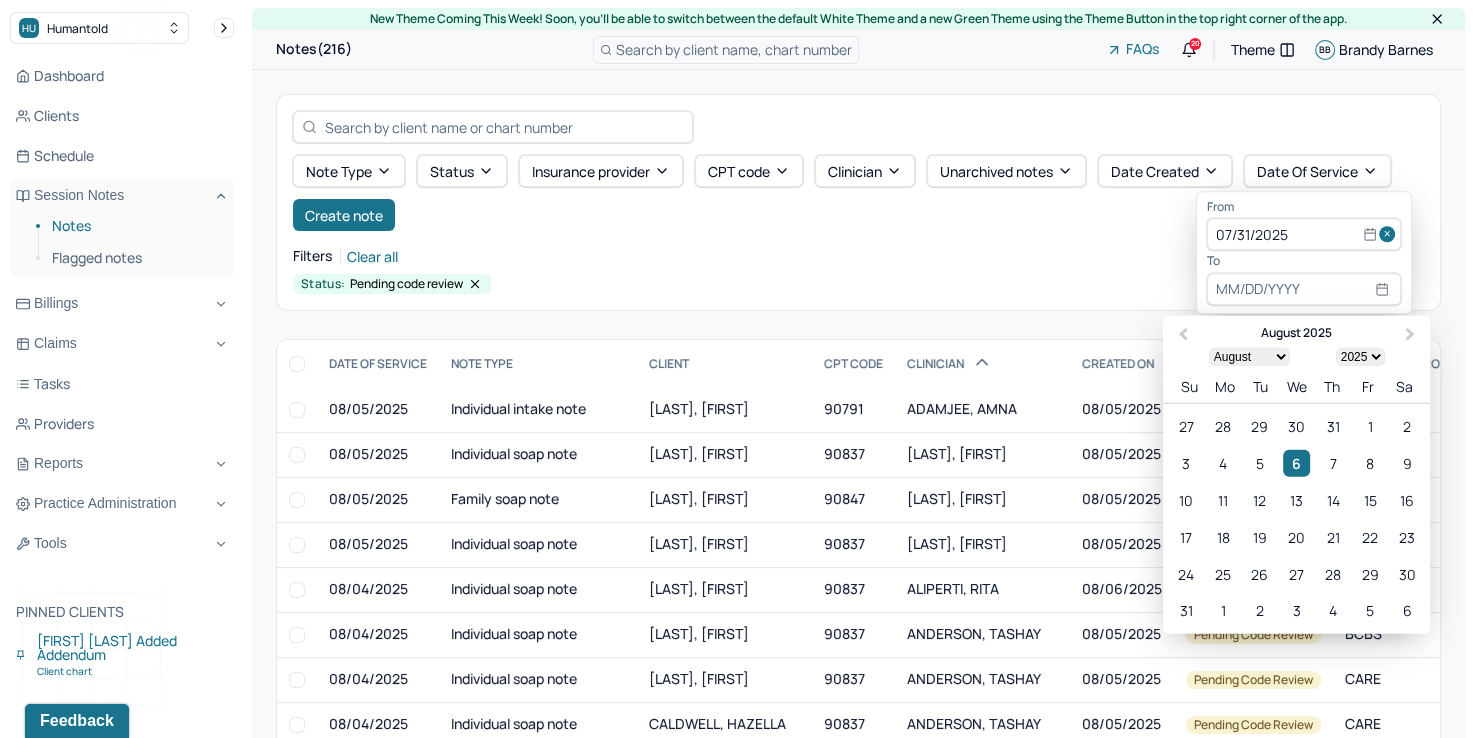 click at bounding box center (1304, 289) 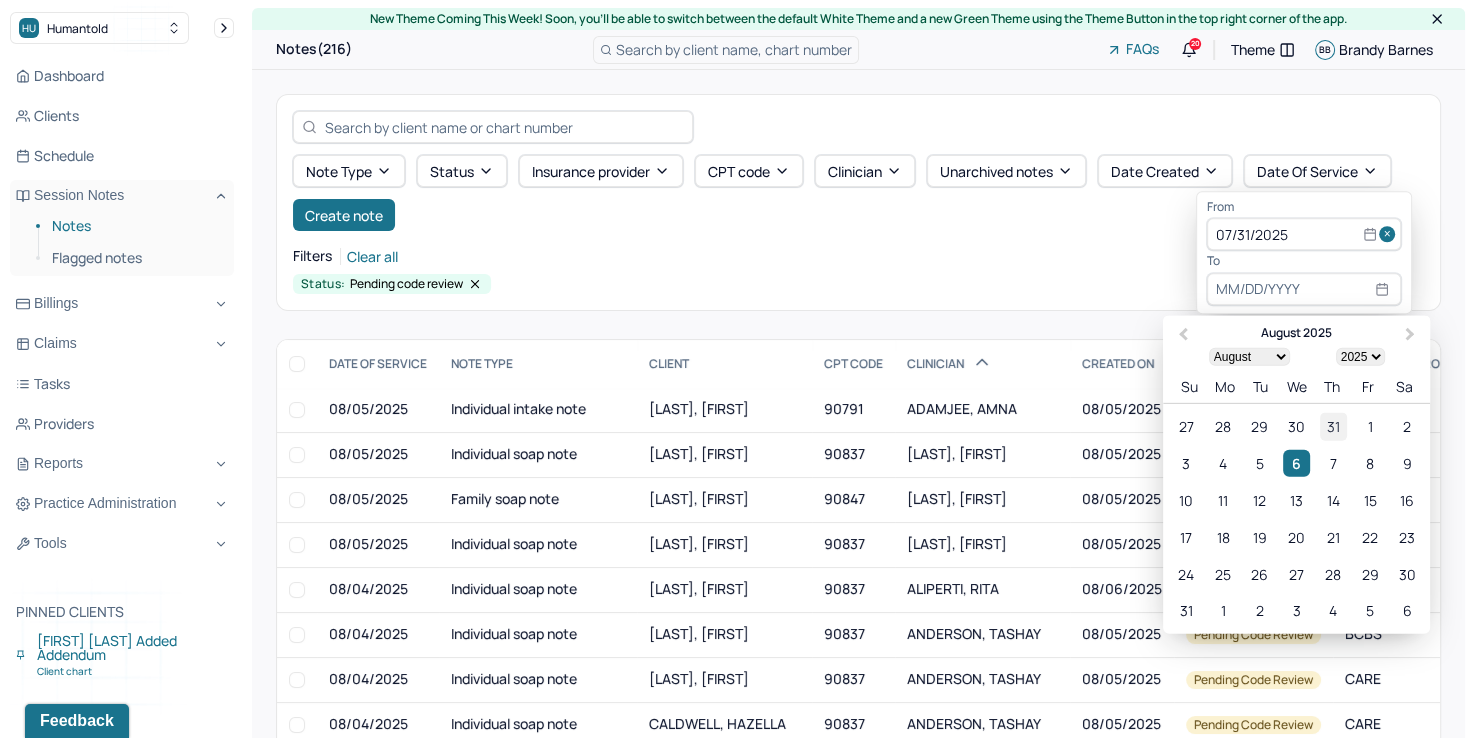 click on "31" at bounding box center [1333, 426] 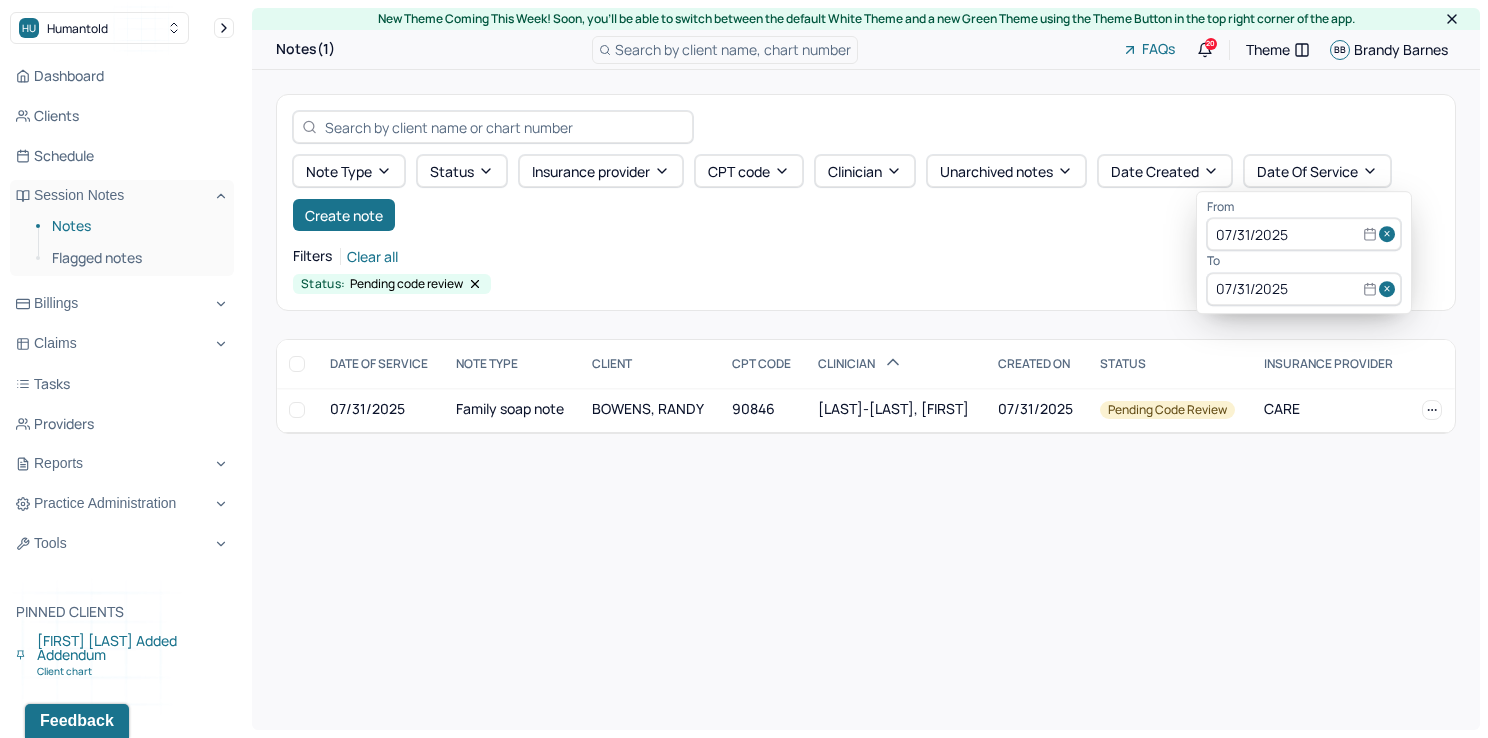 click at bounding box center (1390, 235) 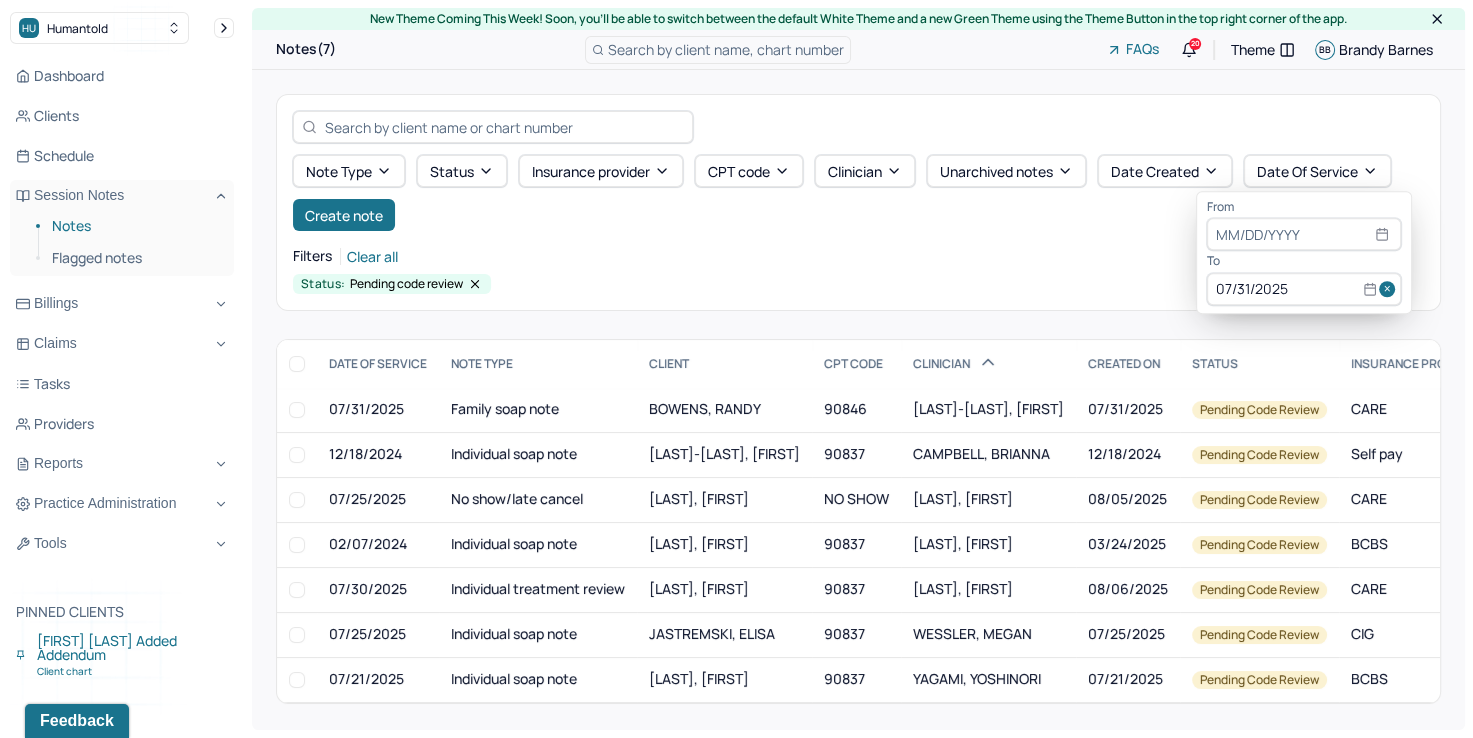 click at bounding box center [1390, 289] 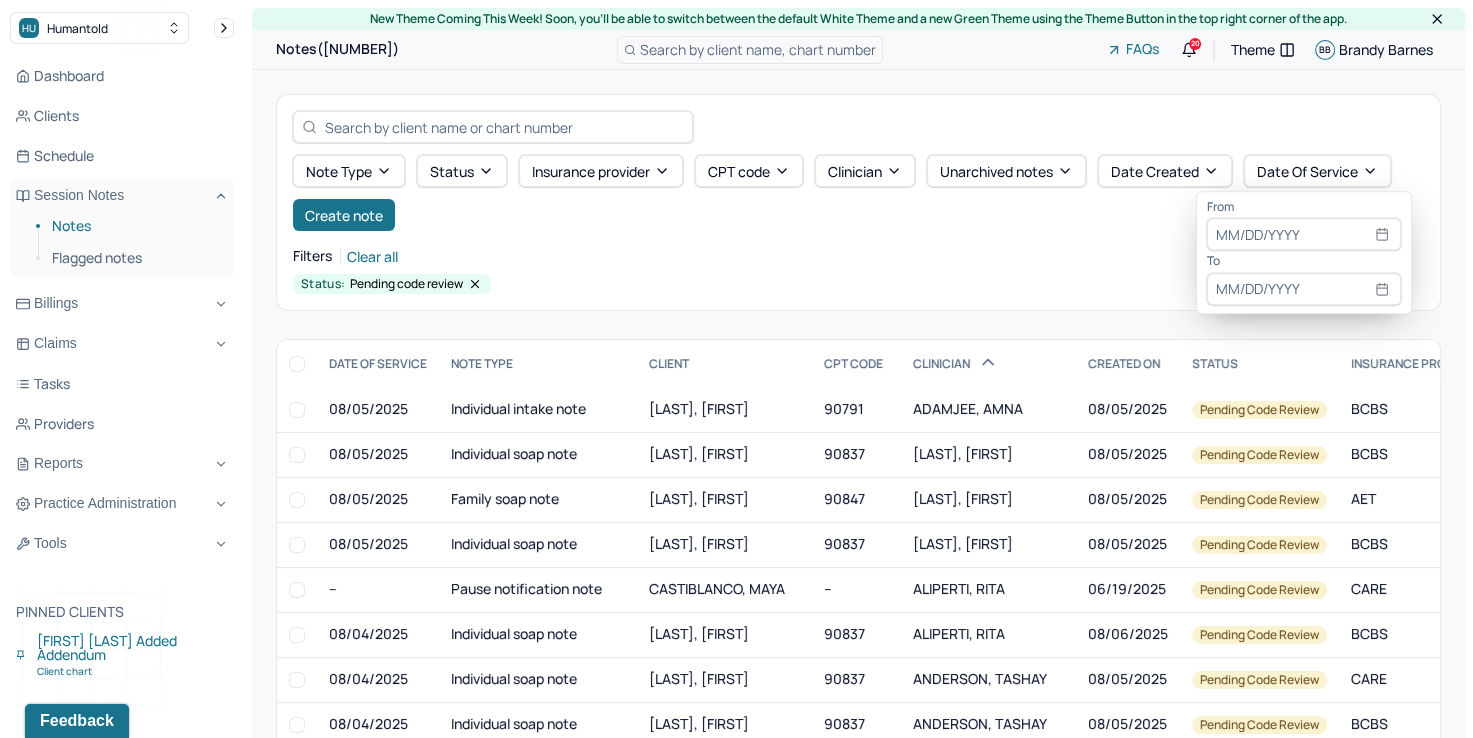 select on "7" 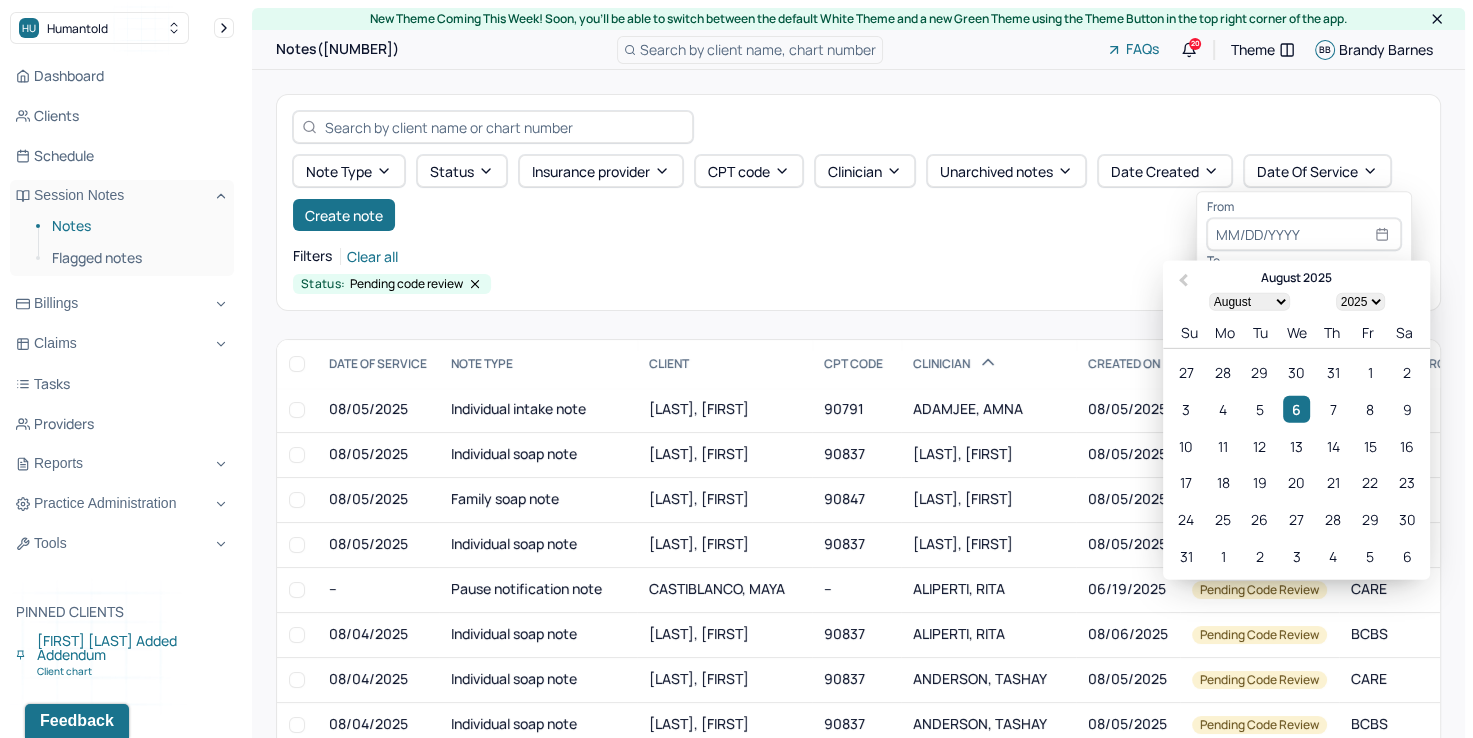 click at bounding box center [1304, 235] 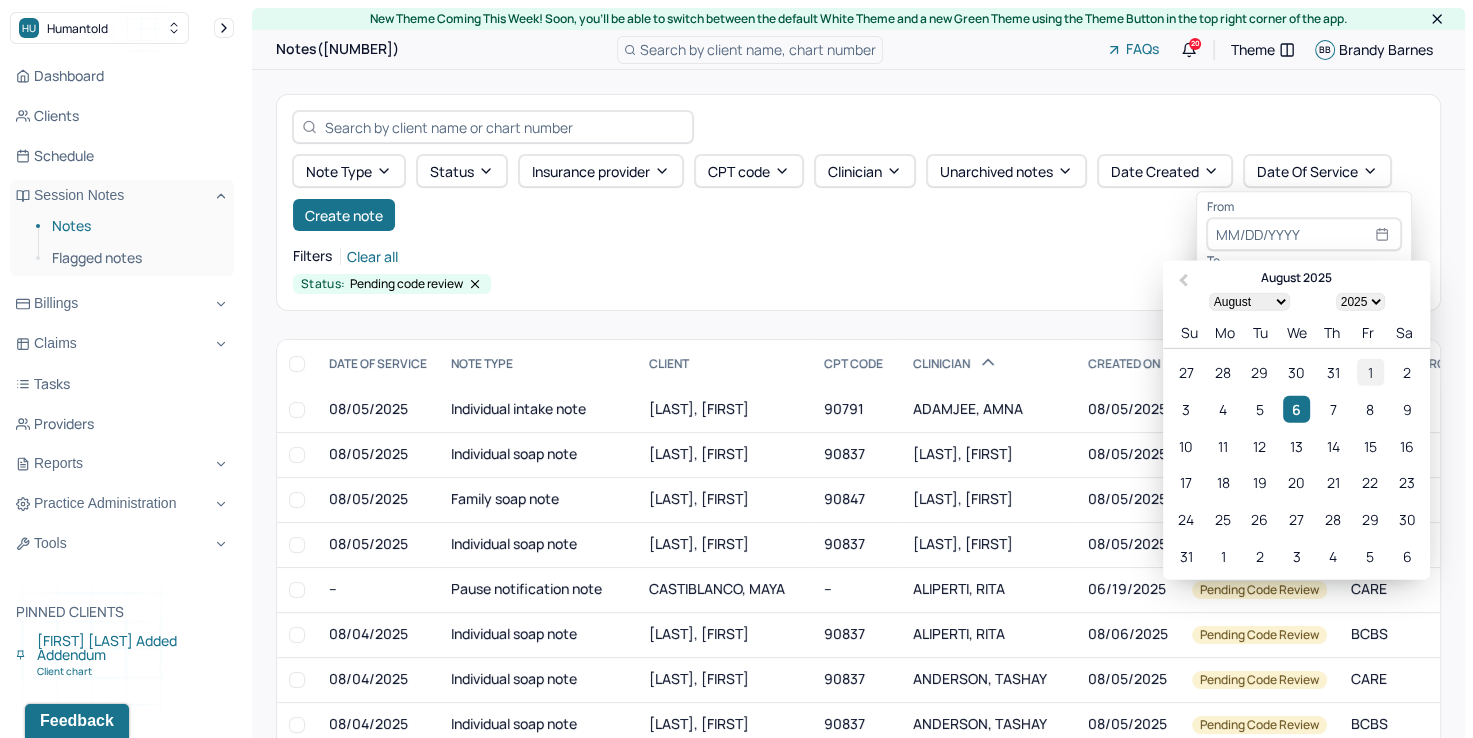 click on "1" at bounding box center [1370, 372] 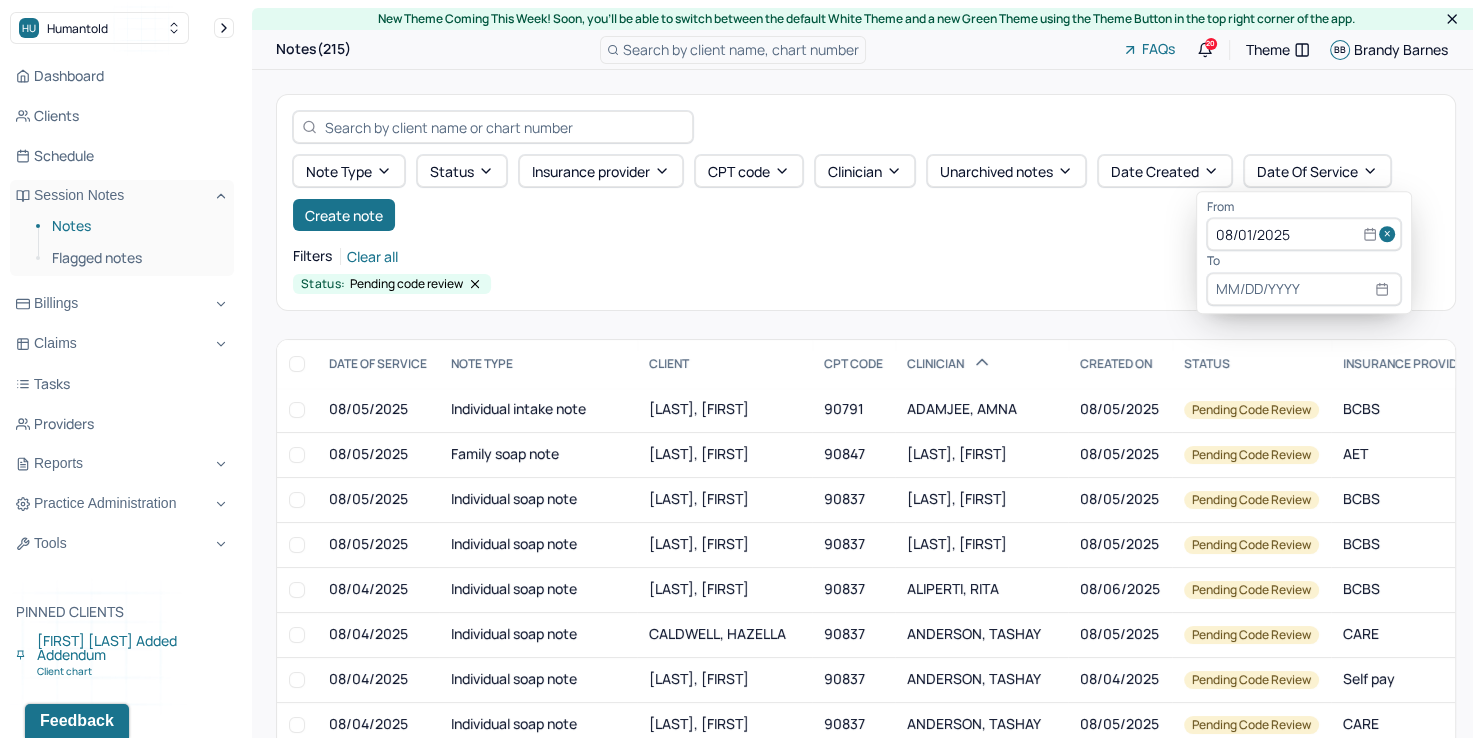 select on "7" 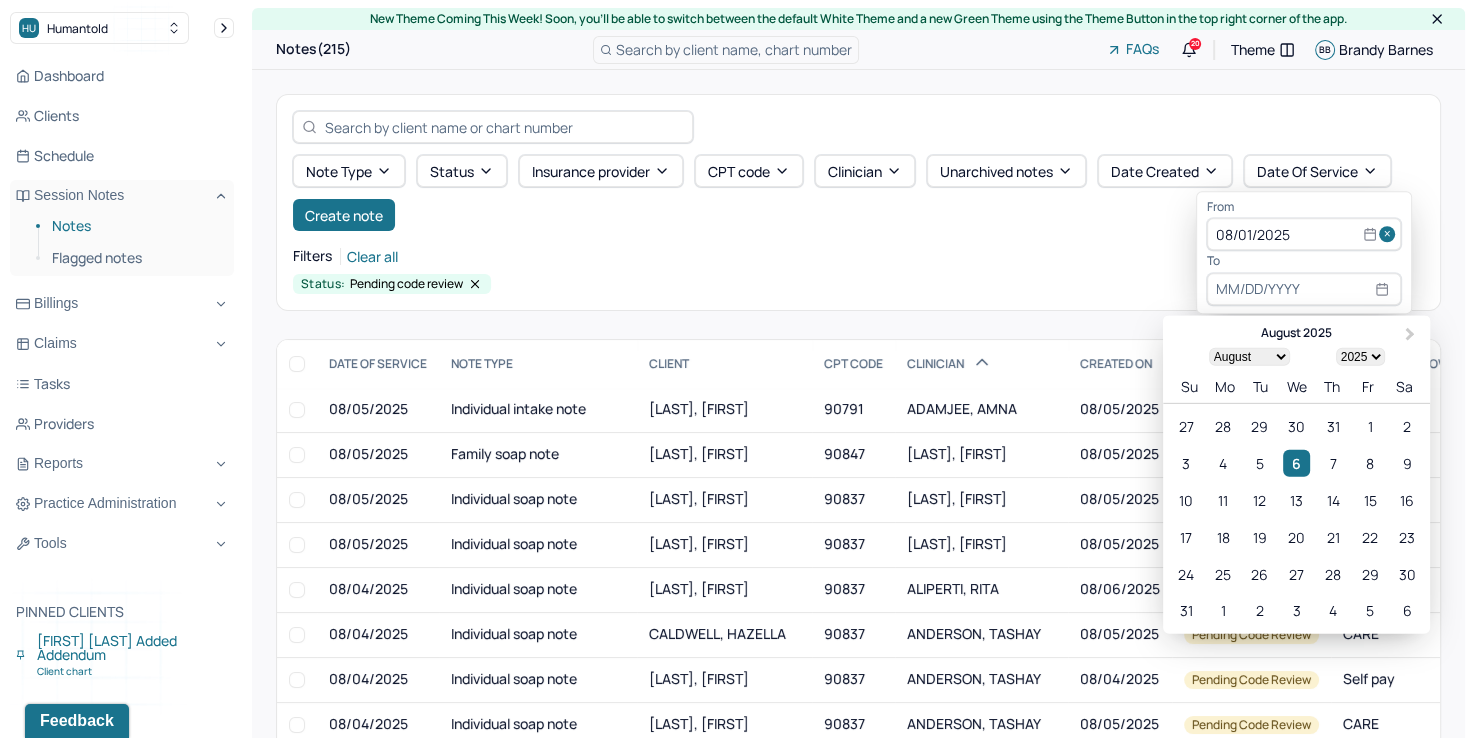 click at bounding box center [1304, 289] 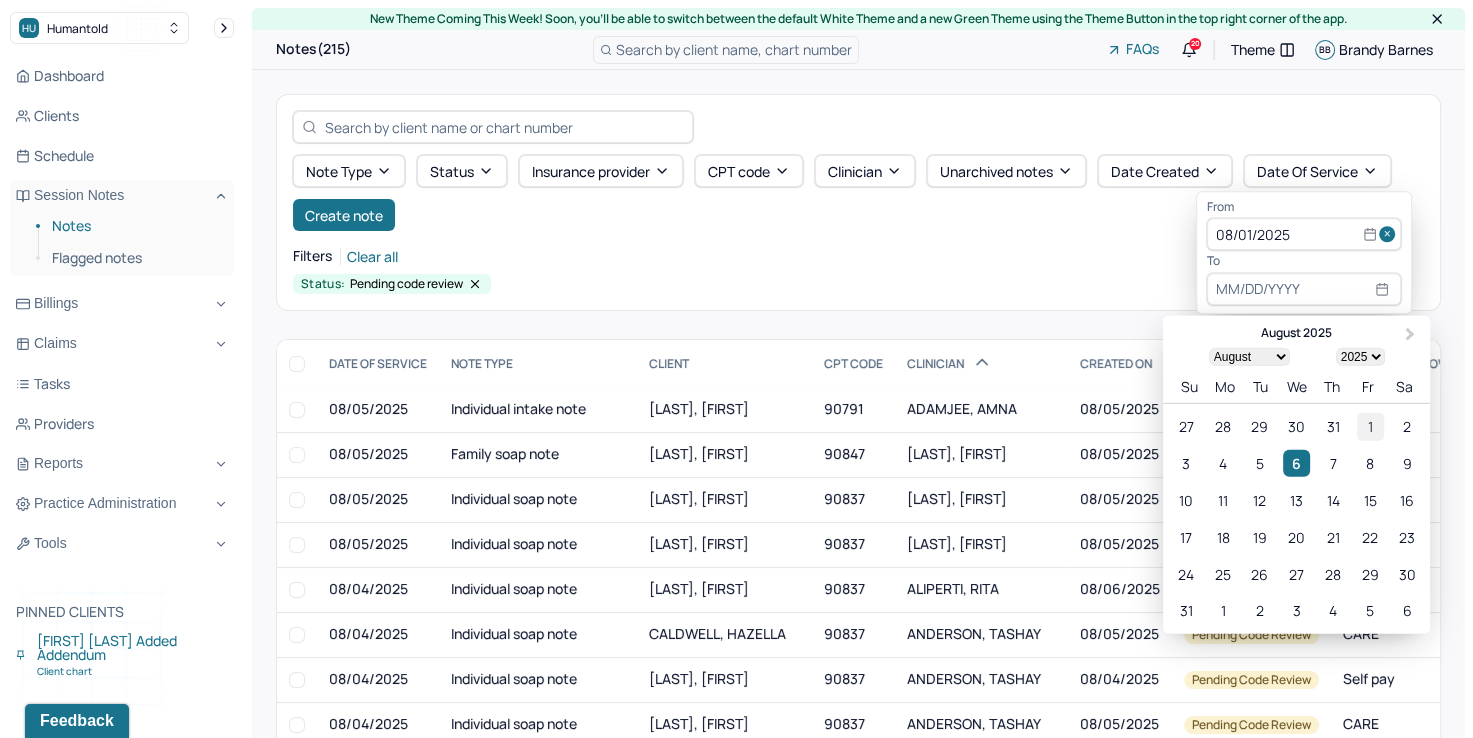 click on "1" at bounding box center (1370, 426) 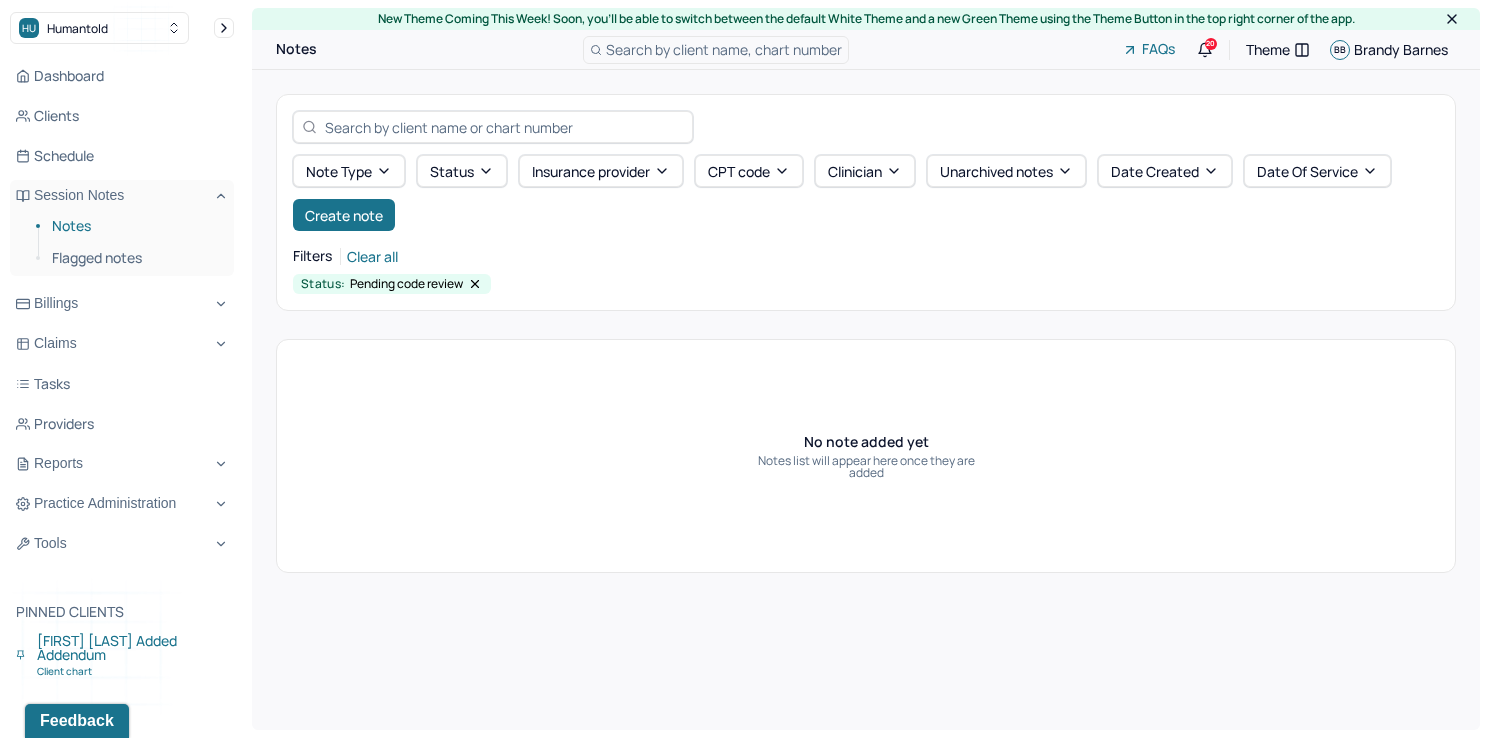 click on "Filters Clear all" at bounding box center (866, 256) 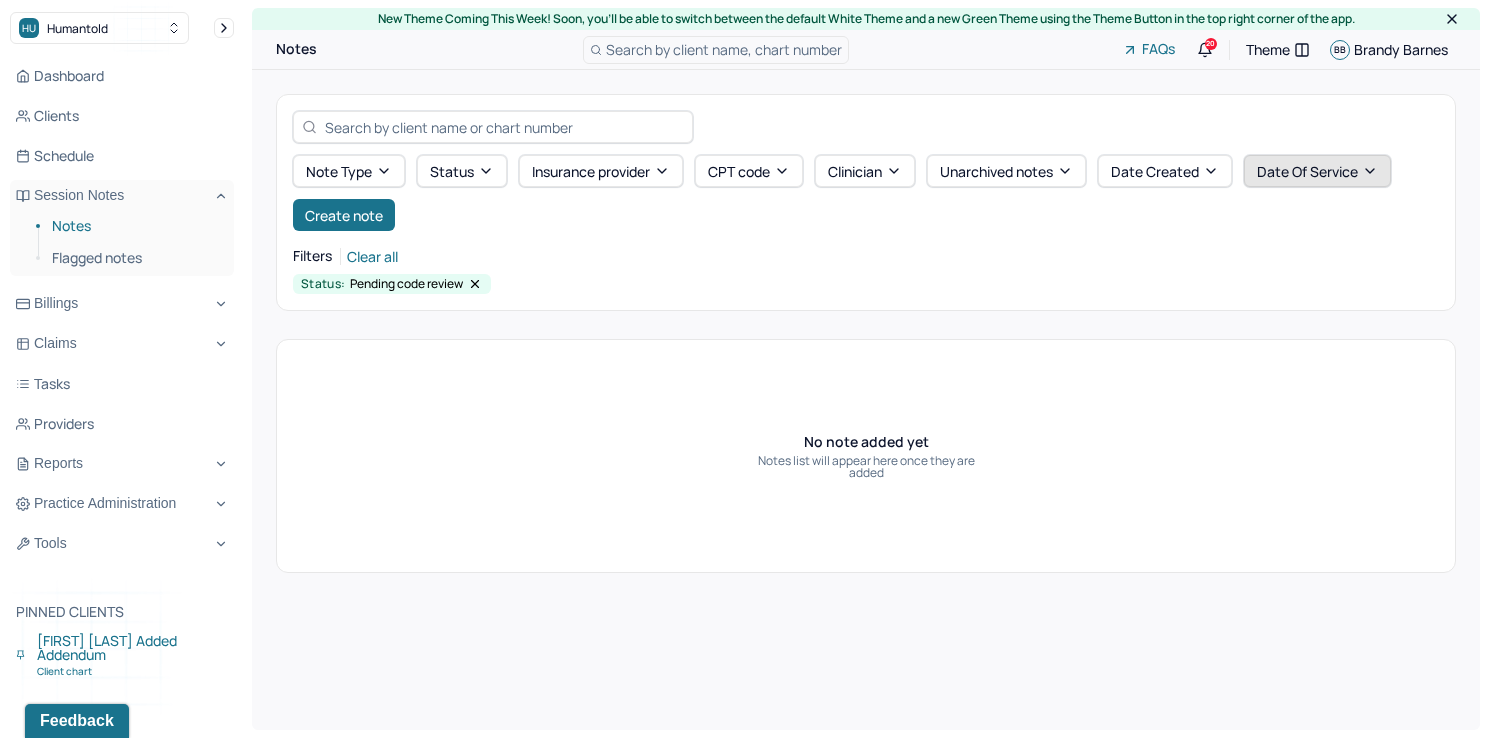 click on "Date Of Service" at bounding box center (1317, 171) 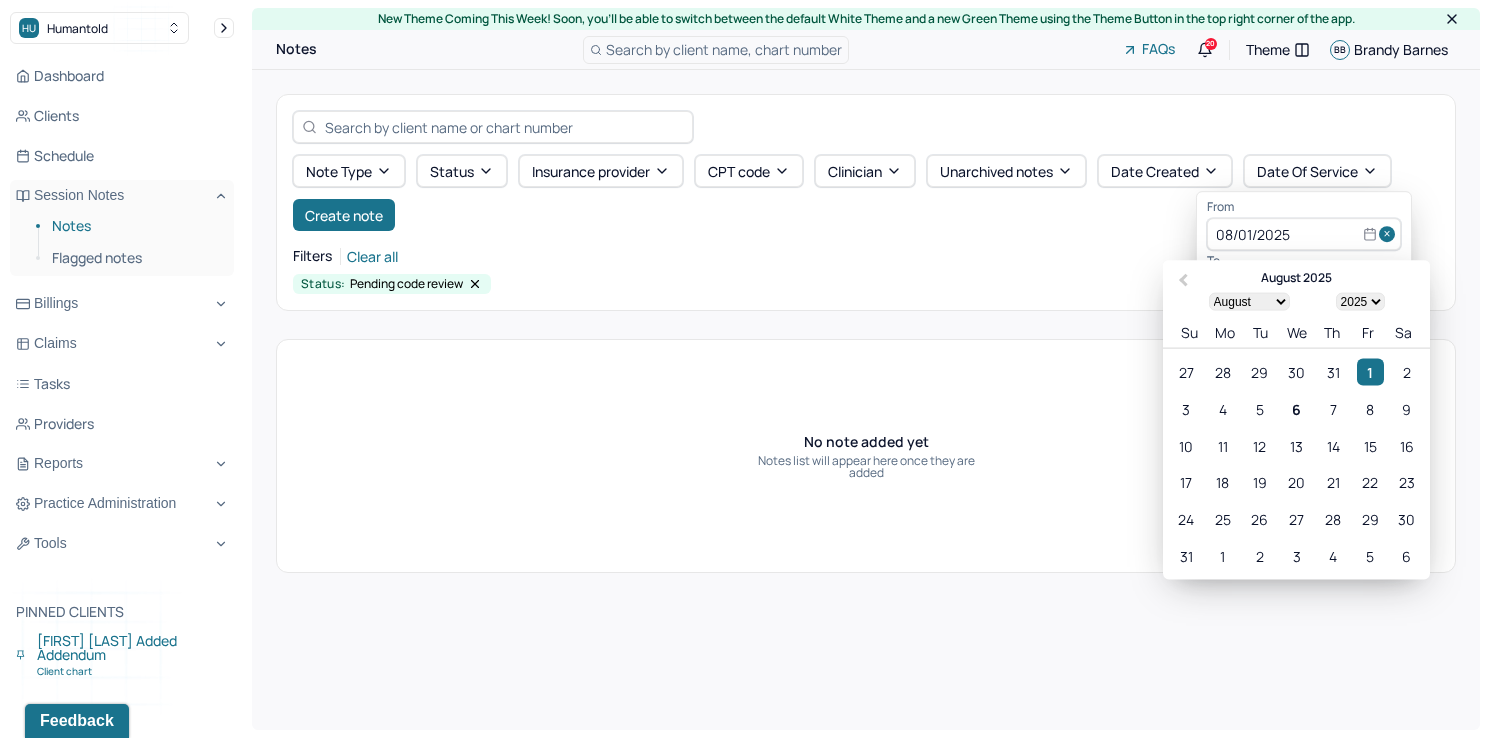 click at bounding box center (1390, 235) 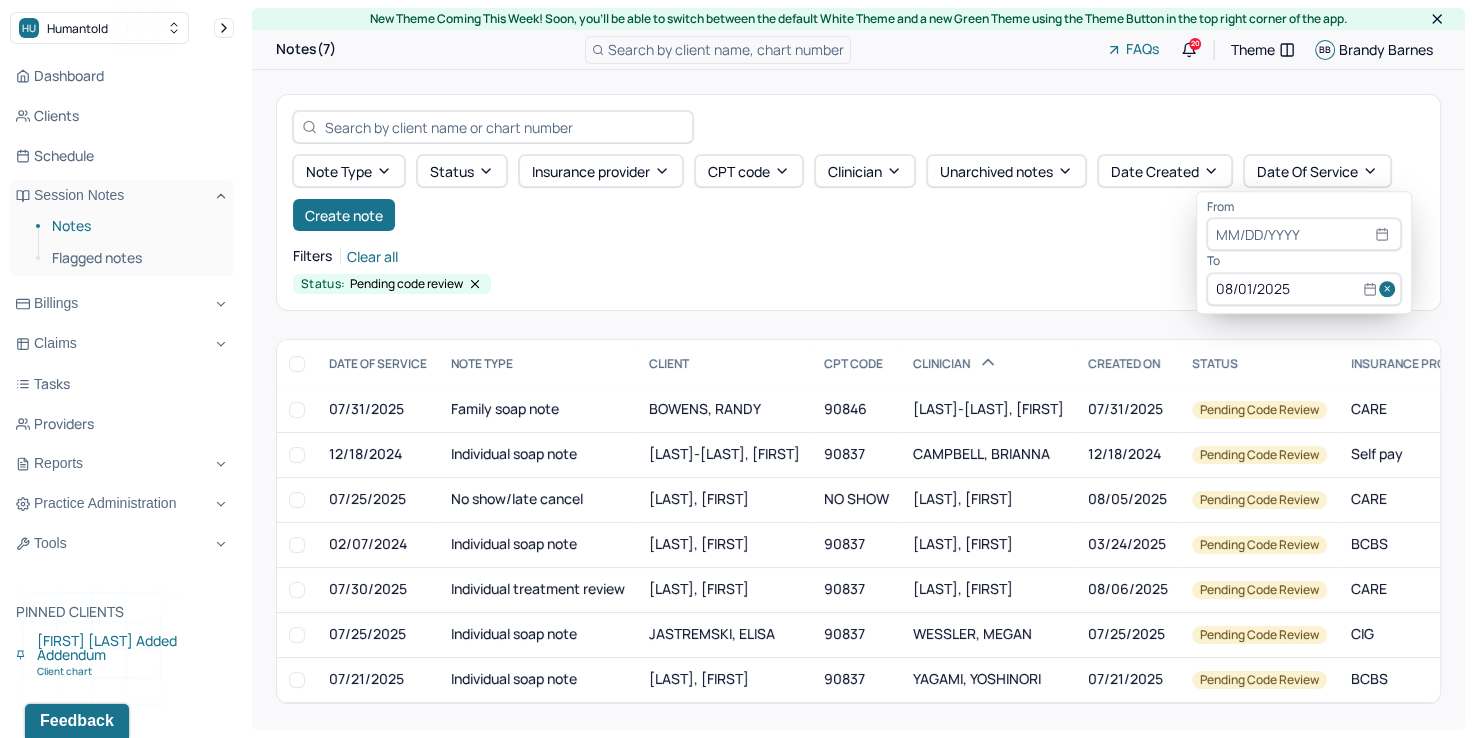 click at bounding box center [1390, 289] 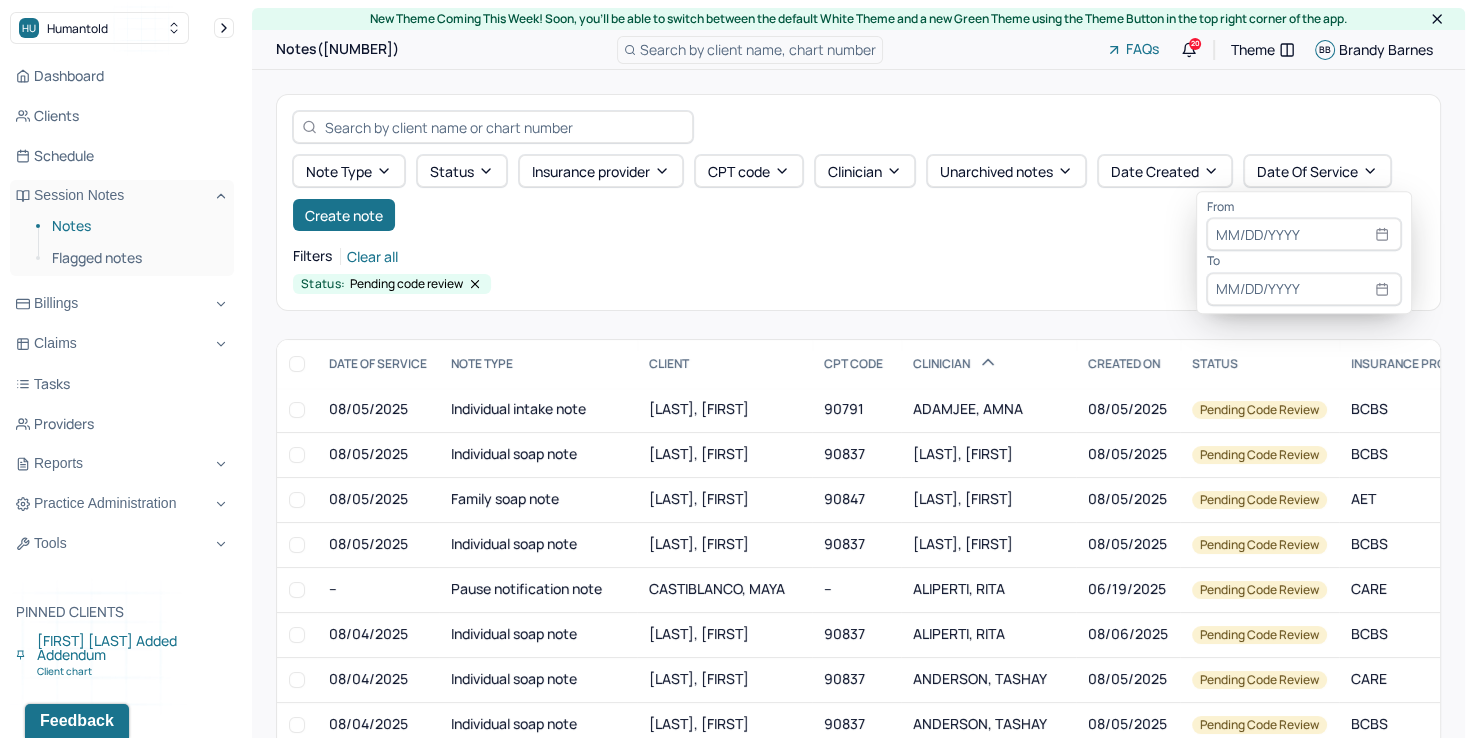 click on "From" at bounding box center (1304, 207) 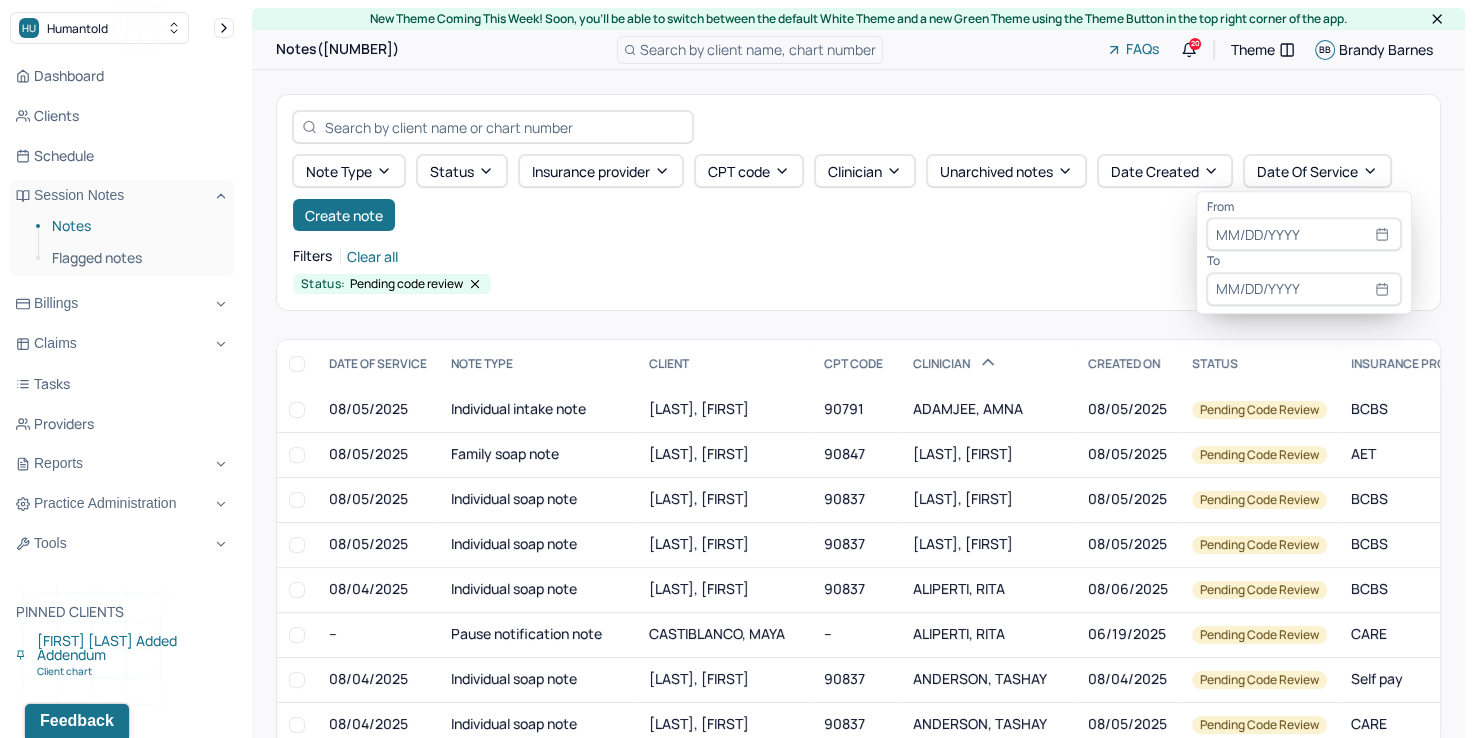 click at bounding box center [1304, 235] 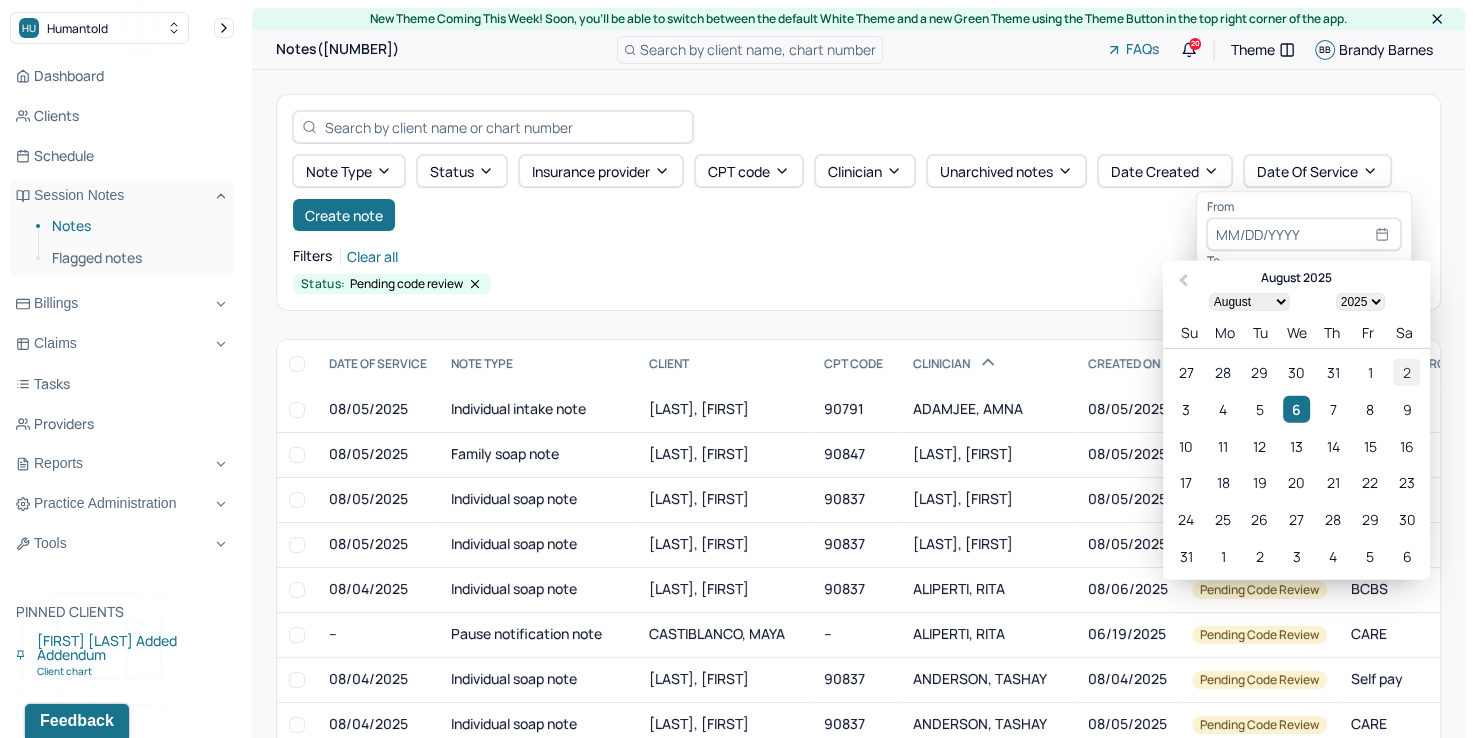 click on "2" at bounding box center (1406, 372) 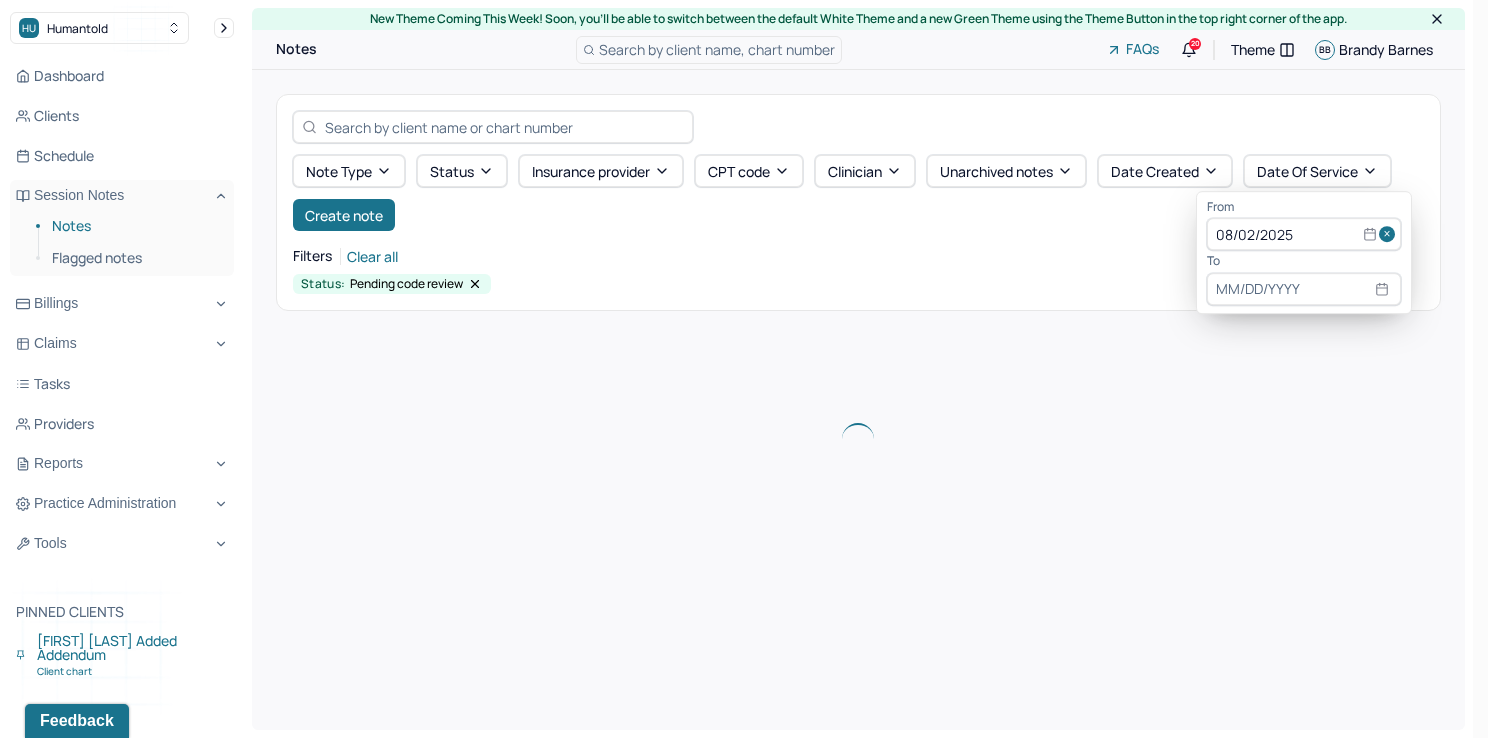 select on "7" 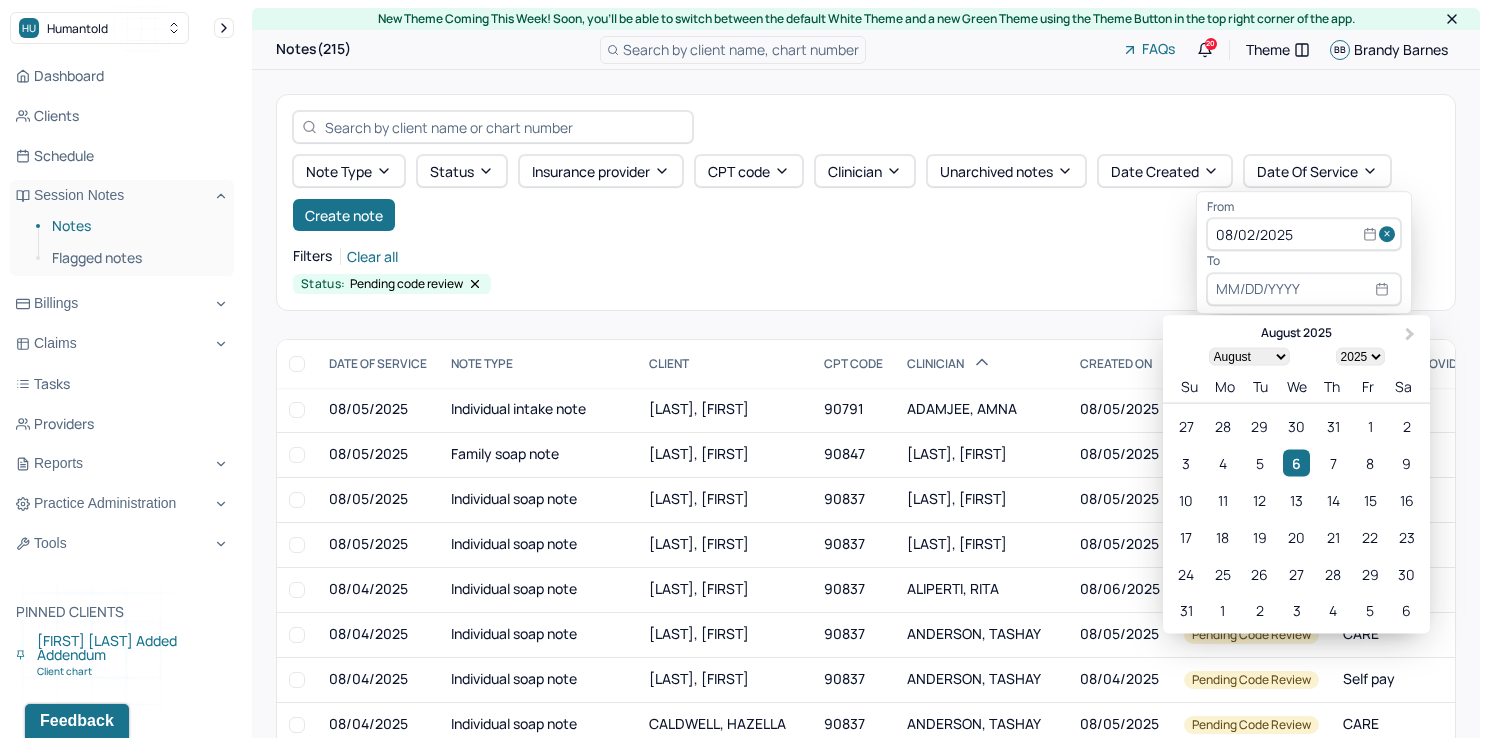 click at bounding box center [1304, 289] 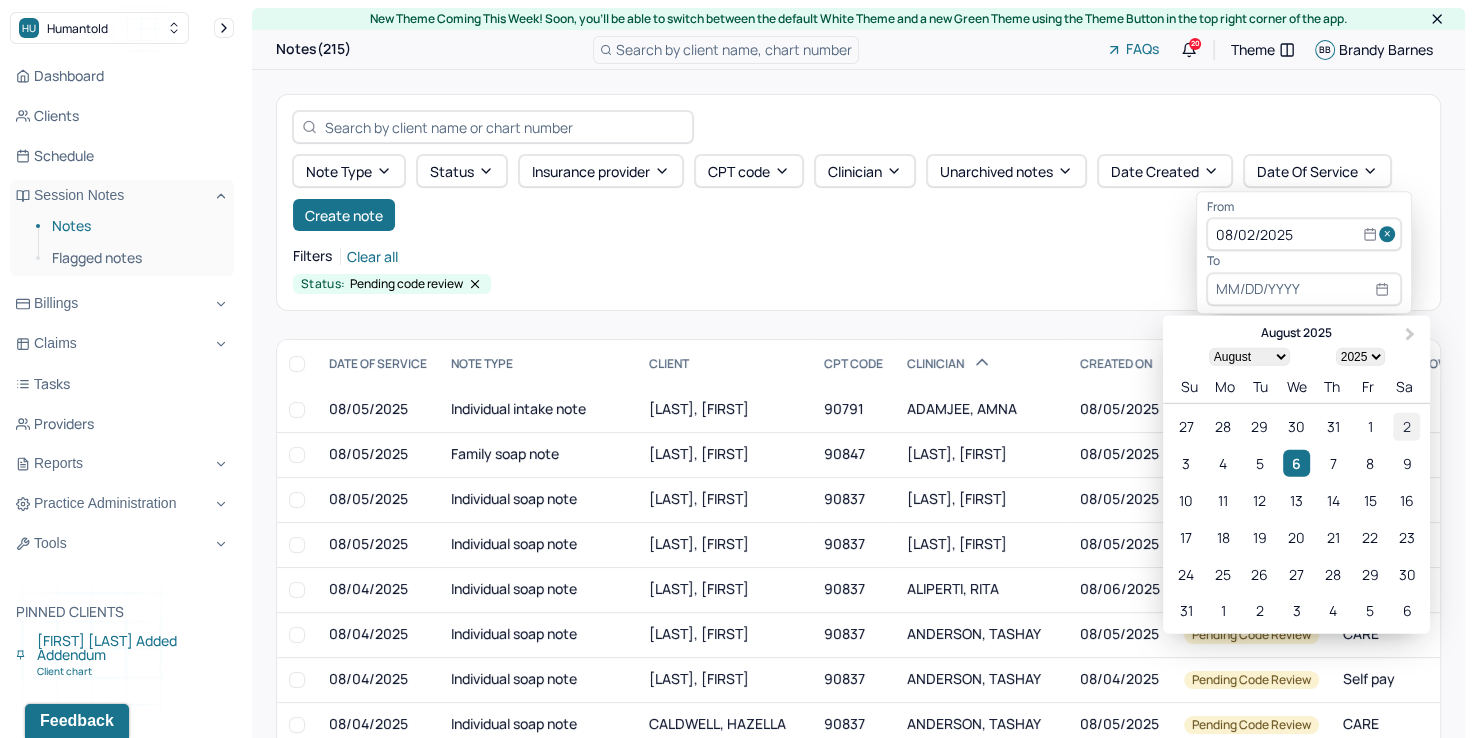 click on "2" at bounding box center [1406, 426] 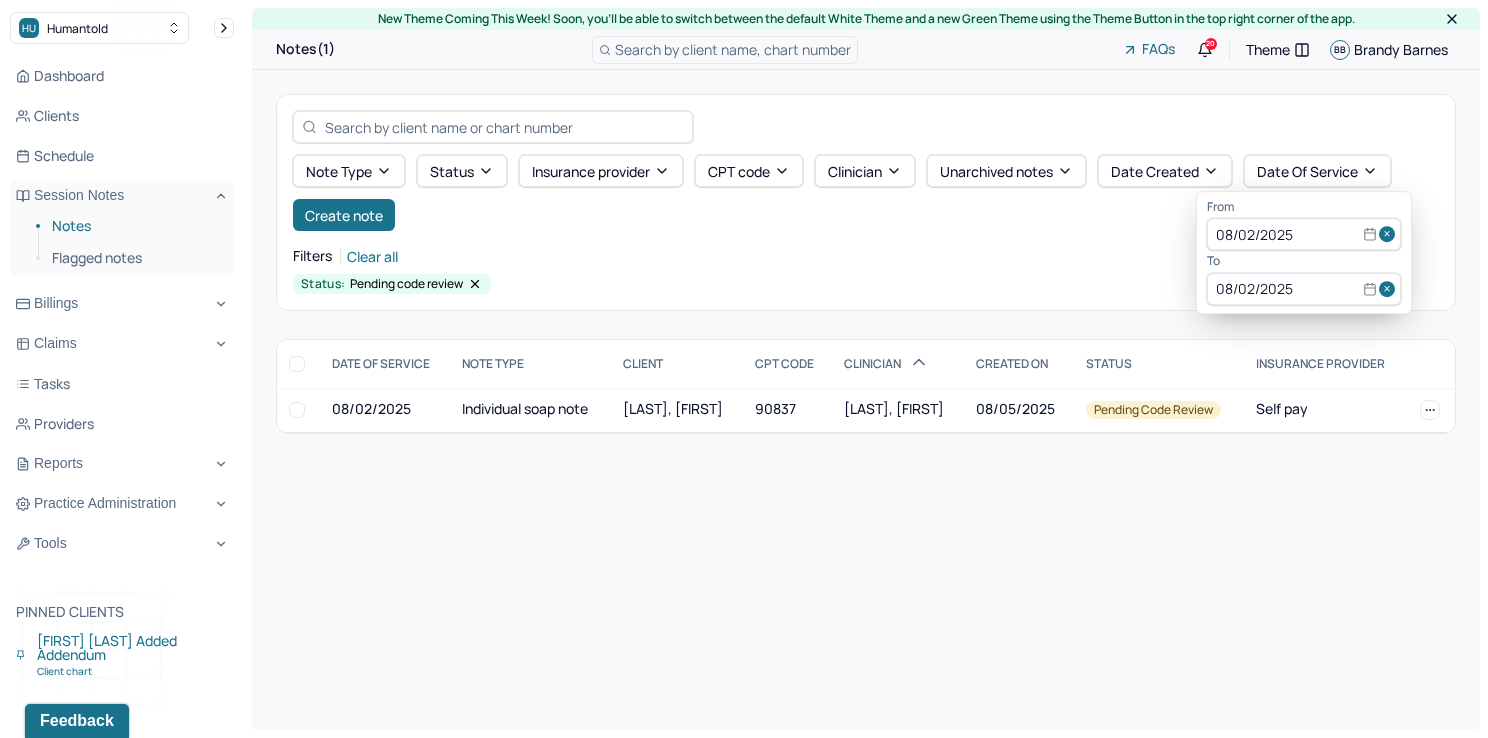click at bounding box center [1390, 235] 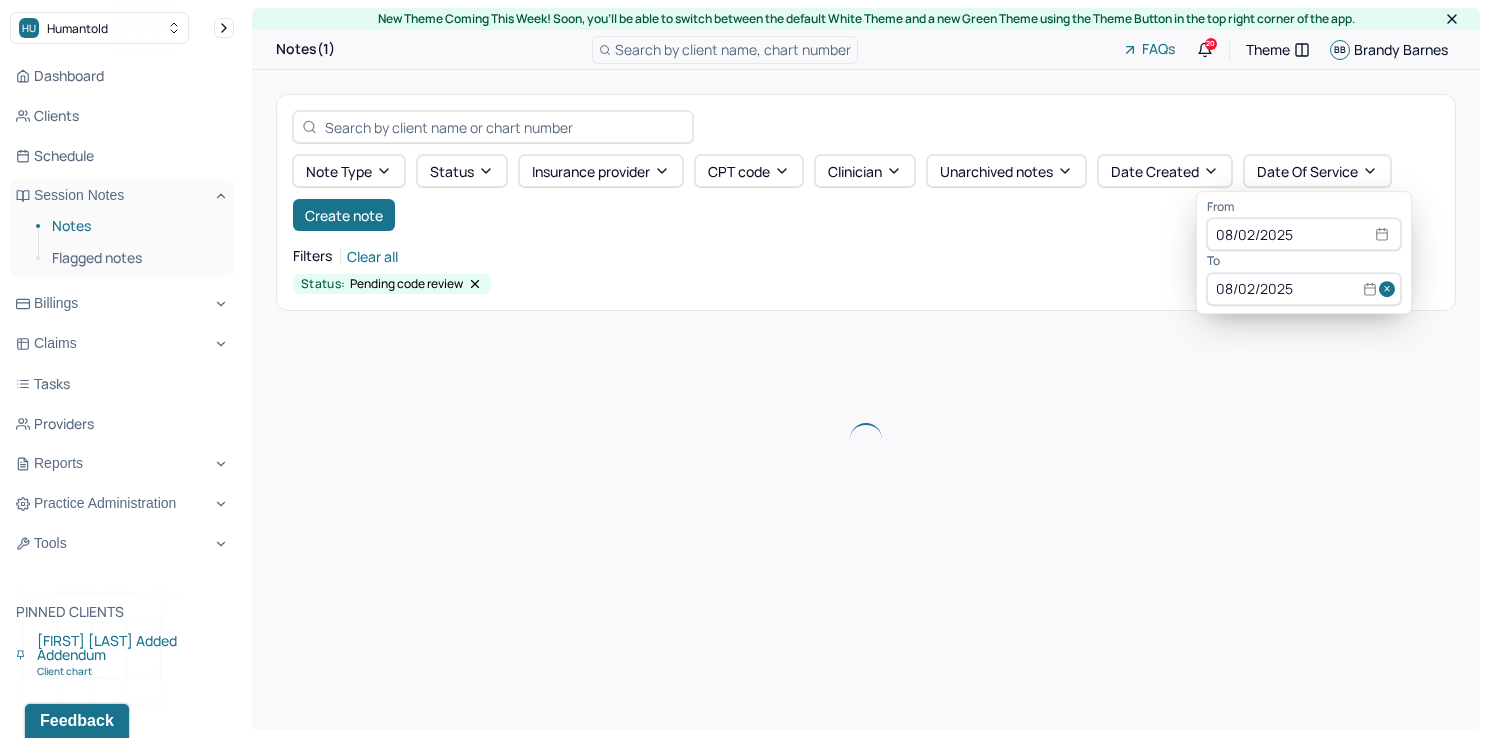 type 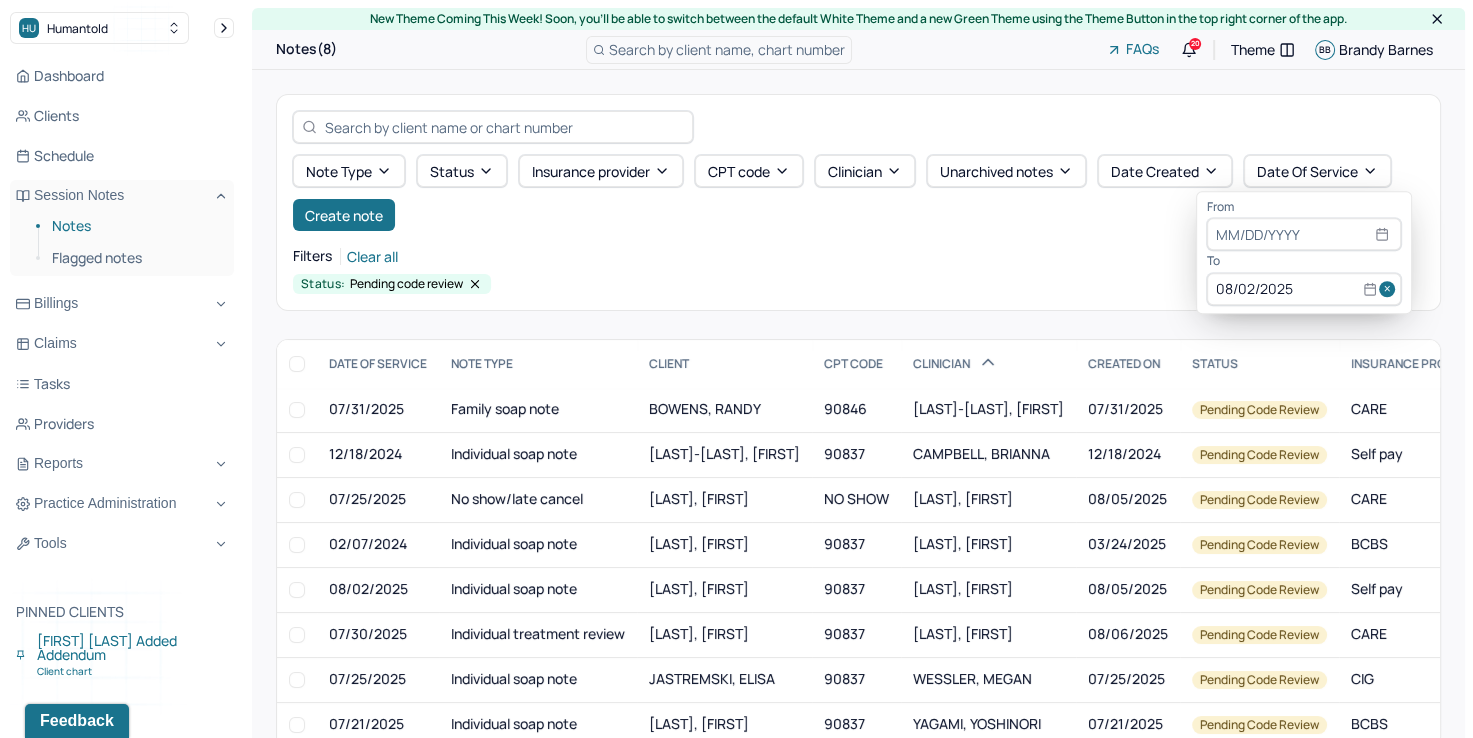 click at bounding box center (1390, 289) 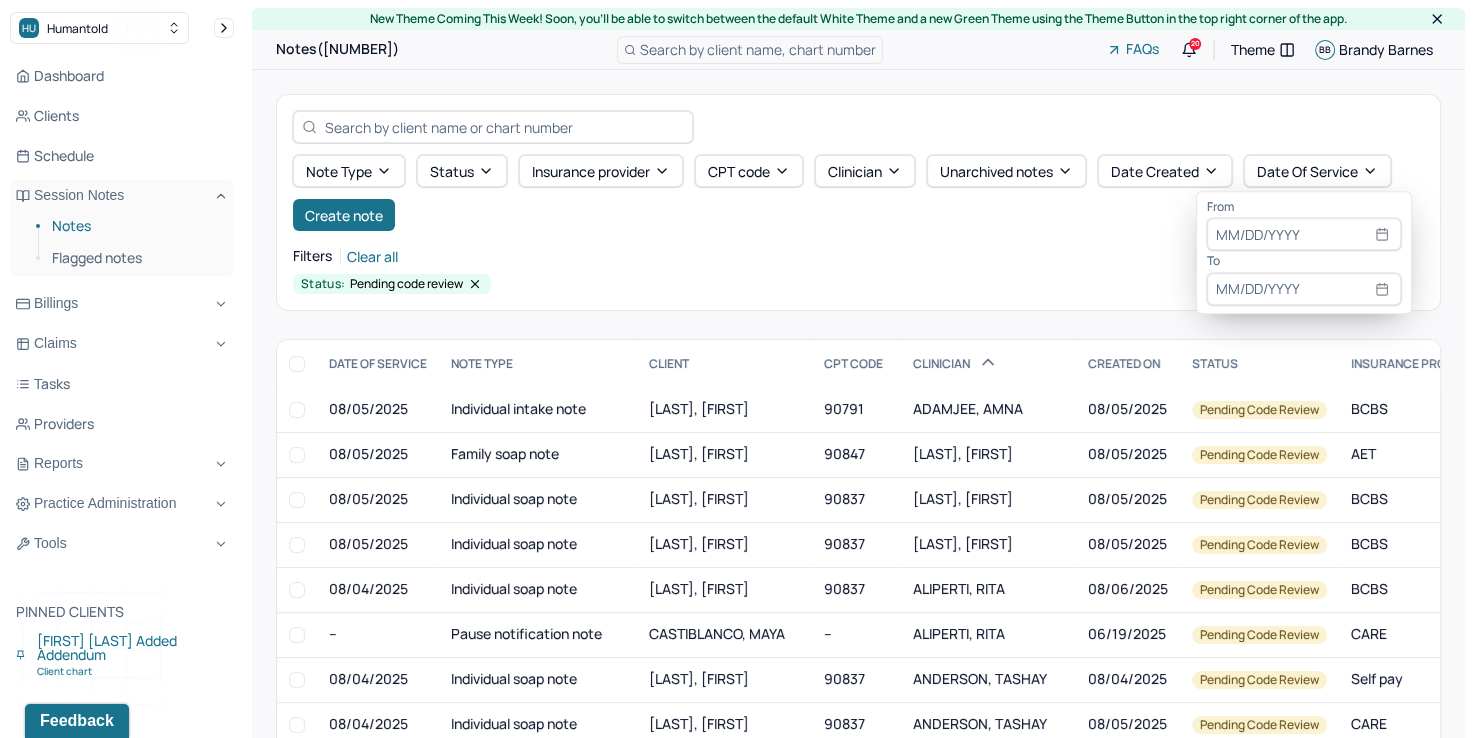 click at bounding box center [1304, 235] 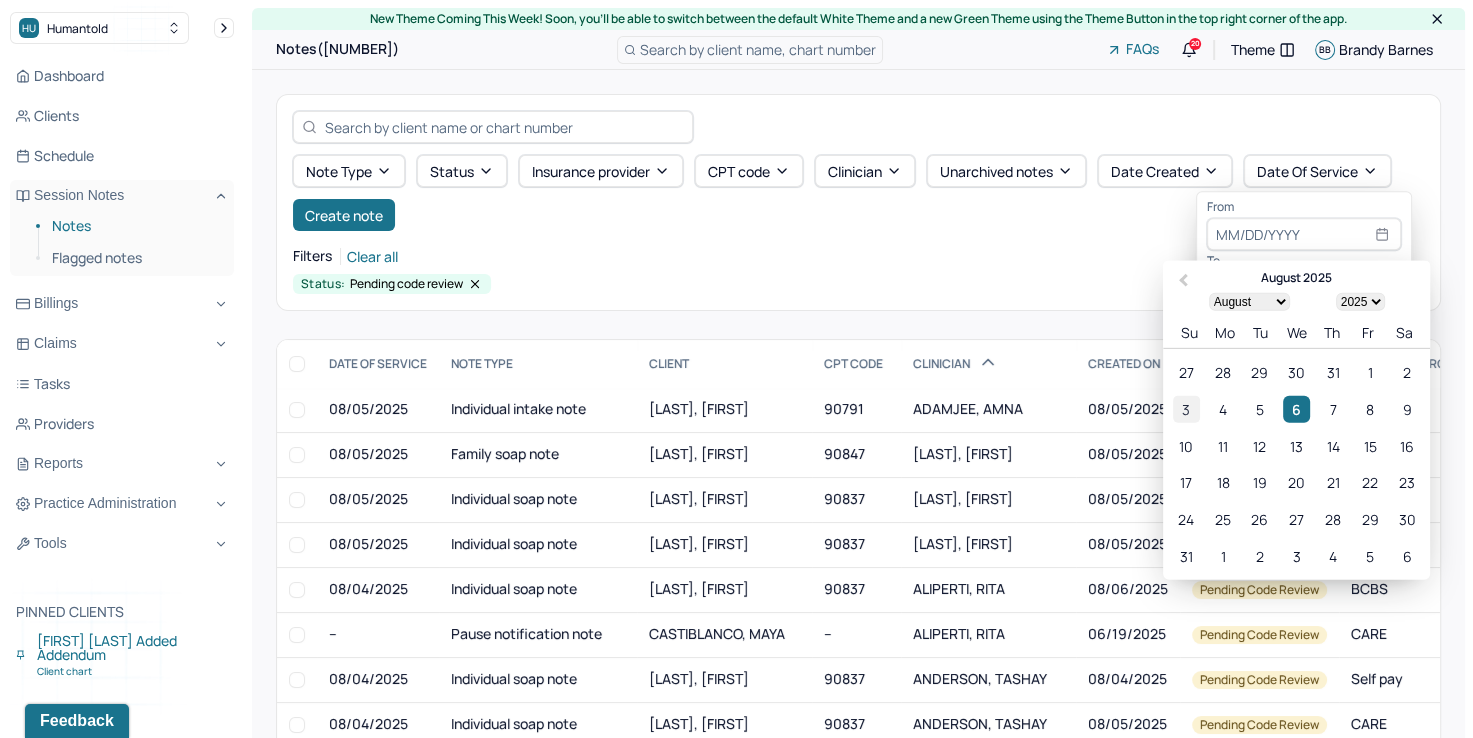 click on "3" at bounding box center [1186, 408] 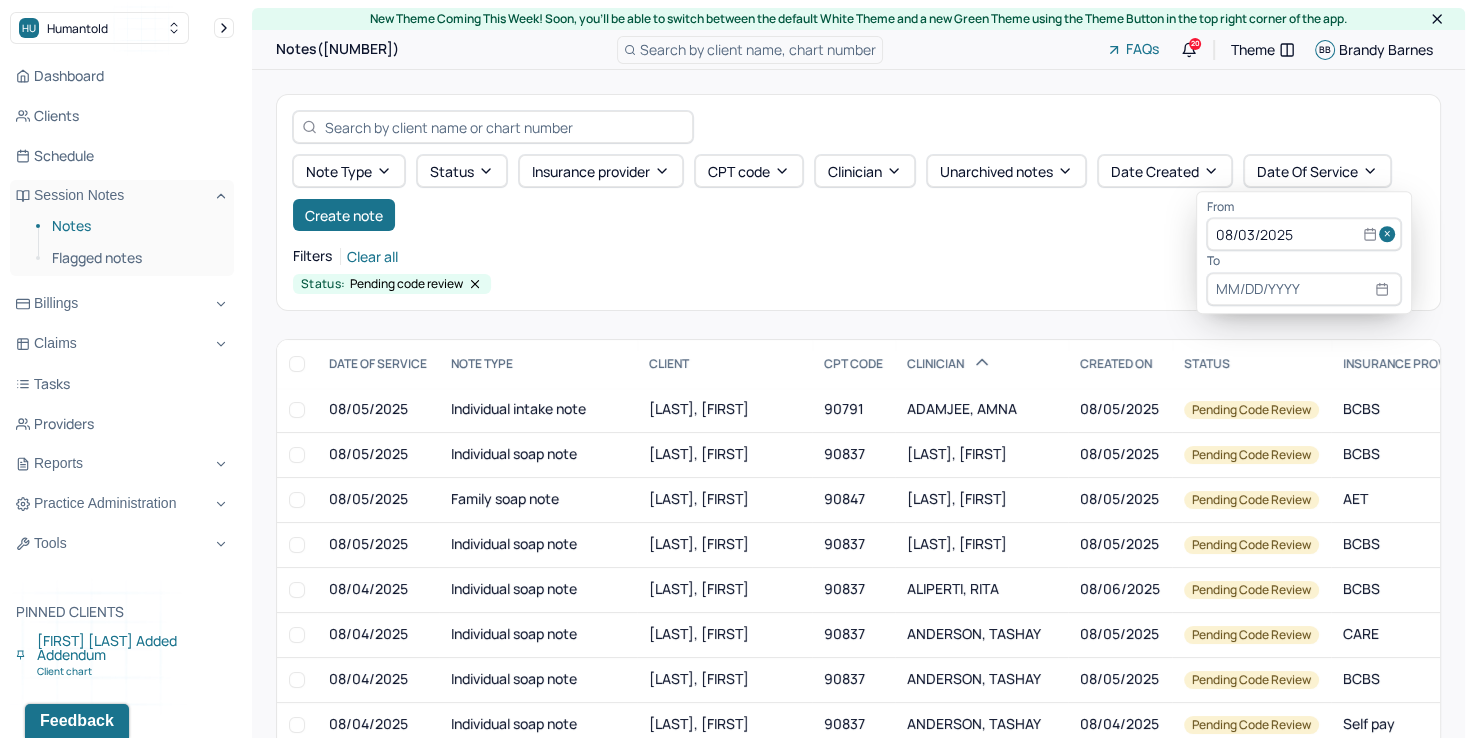 click at bounding box center [1304, 289] 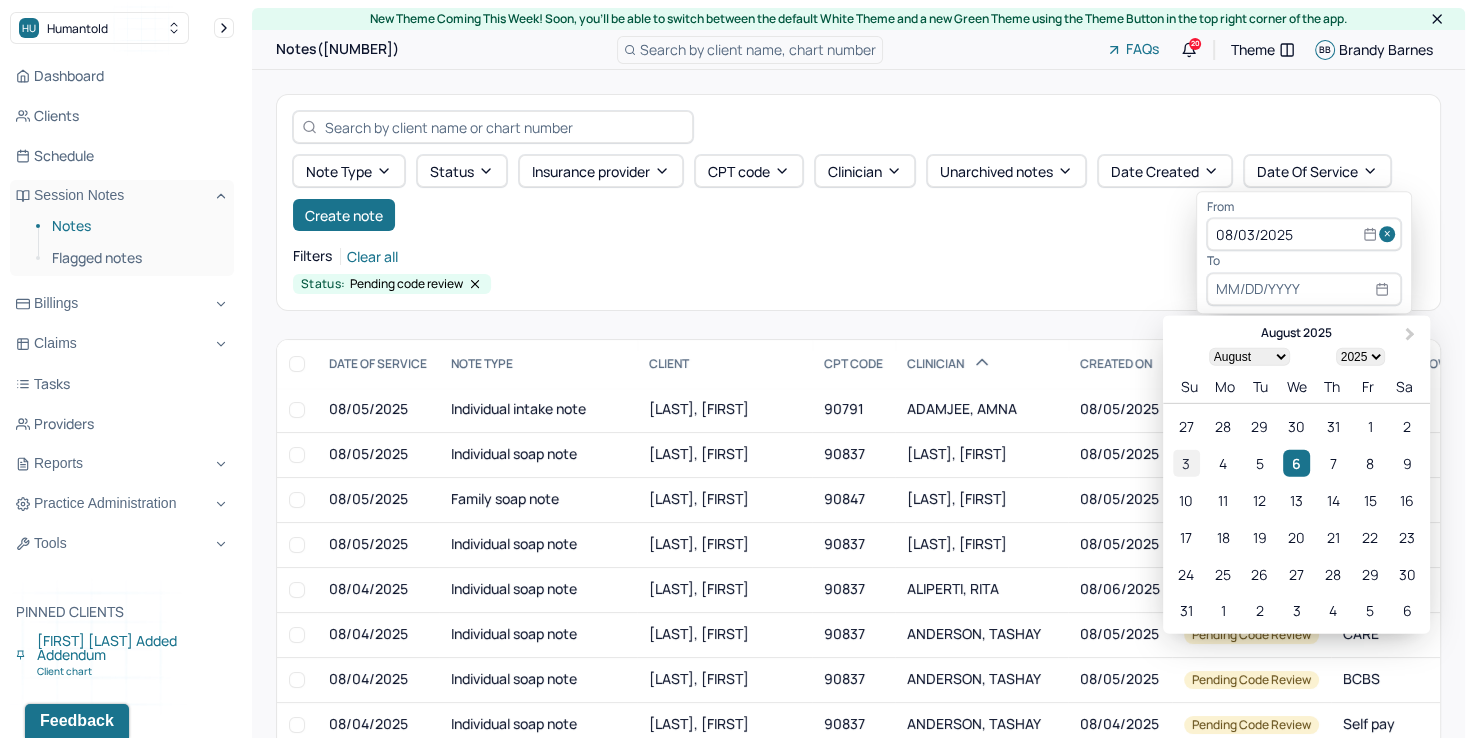 click on "3" at bounding box center [1186, 463] 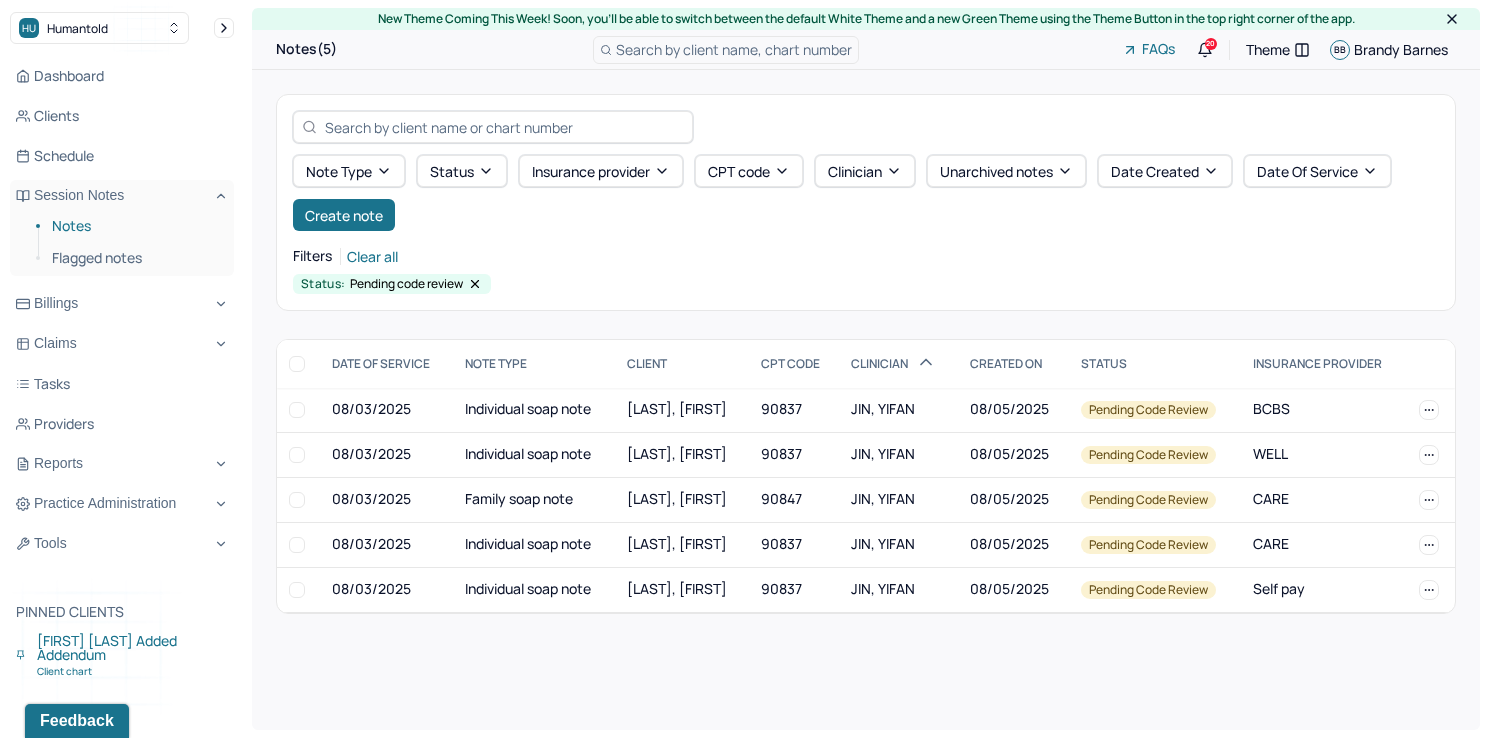 click on "Note type Status Insurance provider CPT code Clinician Unarchived notes Date Created Date Of Service Create note Filters Clear all Status: Pending code review" at bounding box center [866, 202] 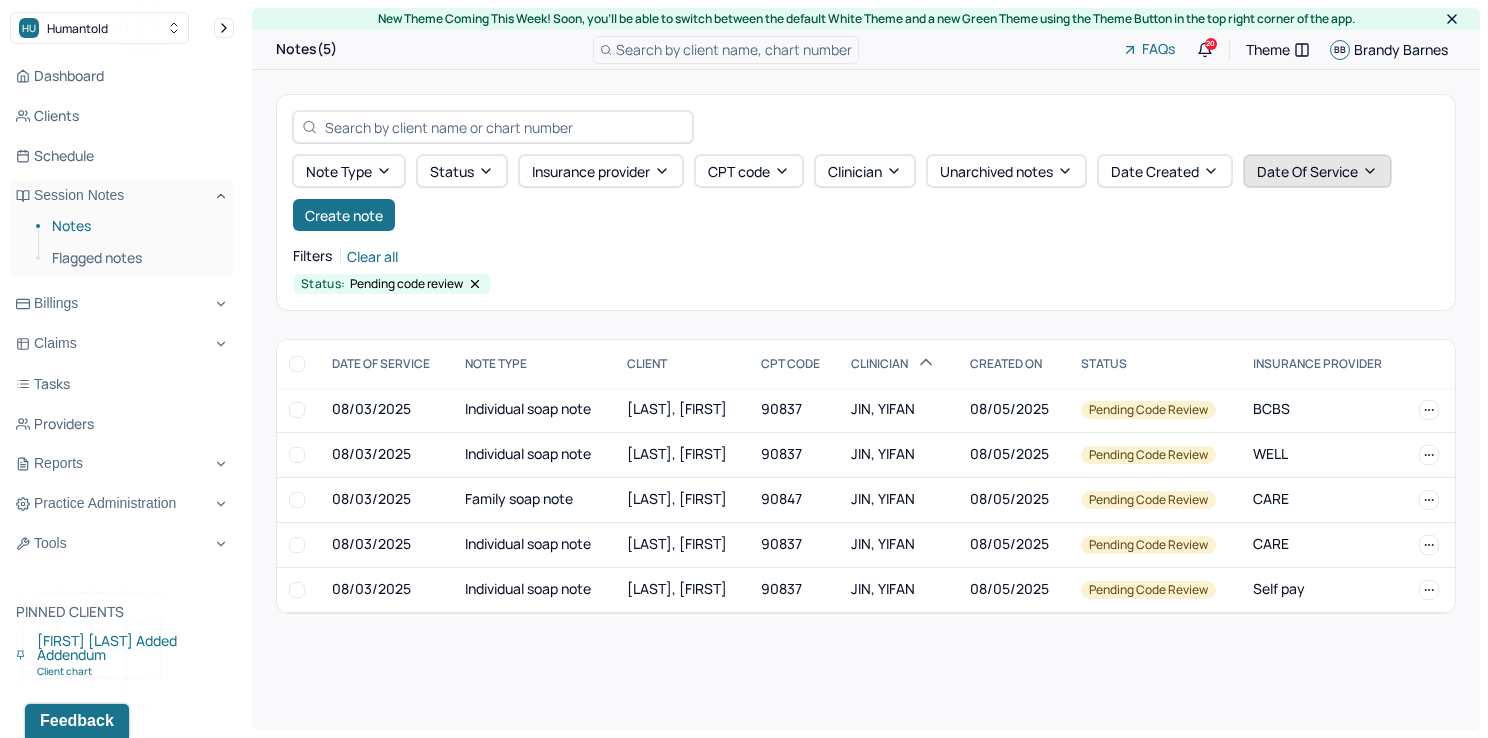 click on "Date Of Service" at bounding box center [1317, 171] 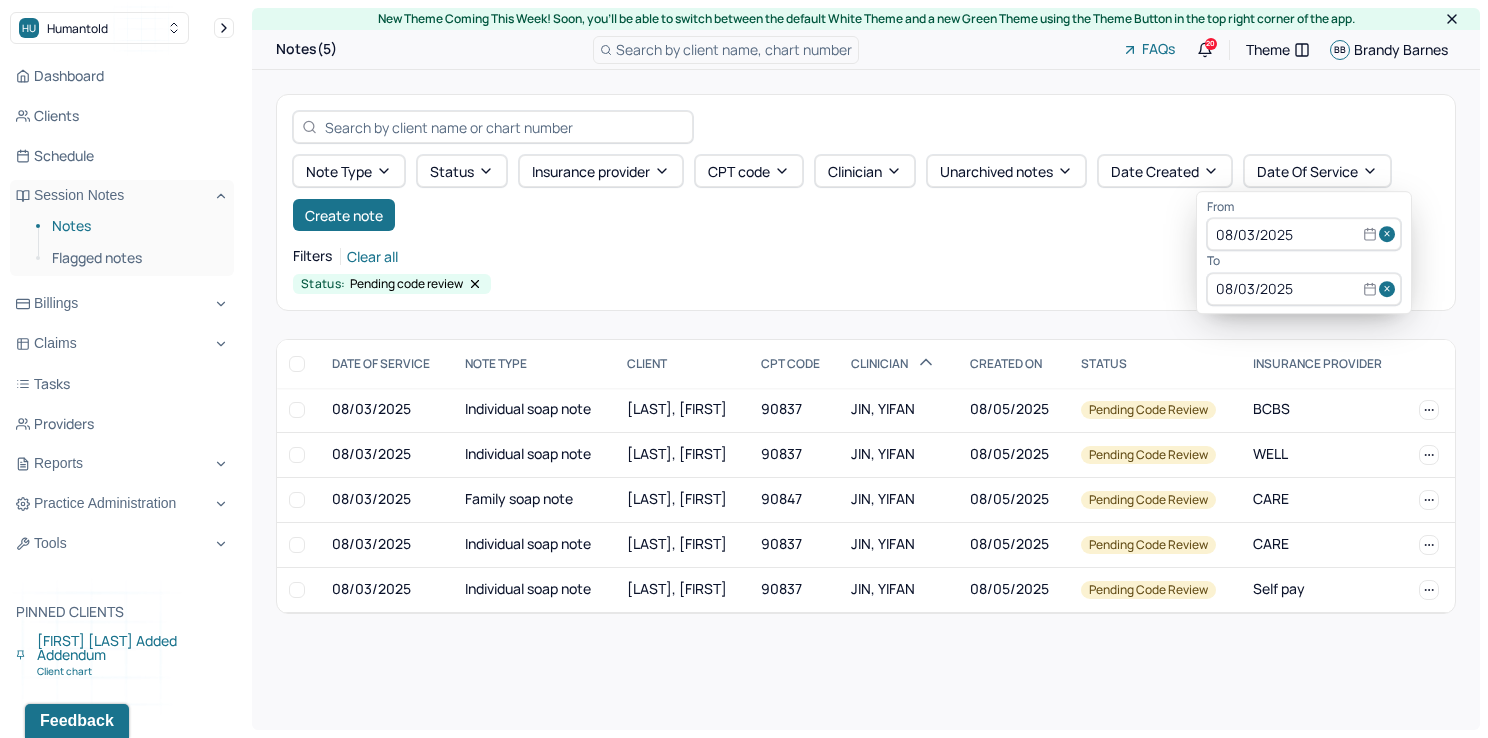 click at bounding box center (1390, 235) 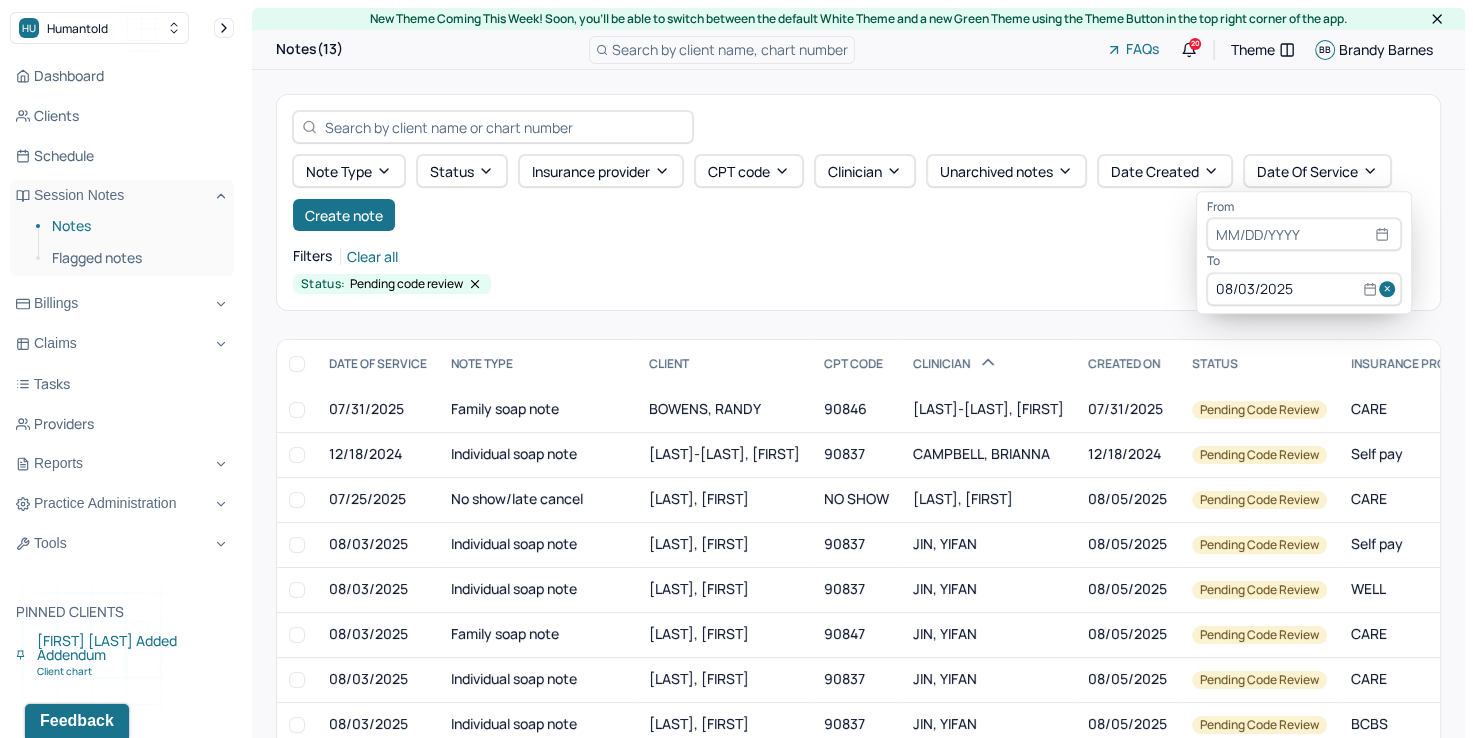 click at bounding box center [1390, 289] 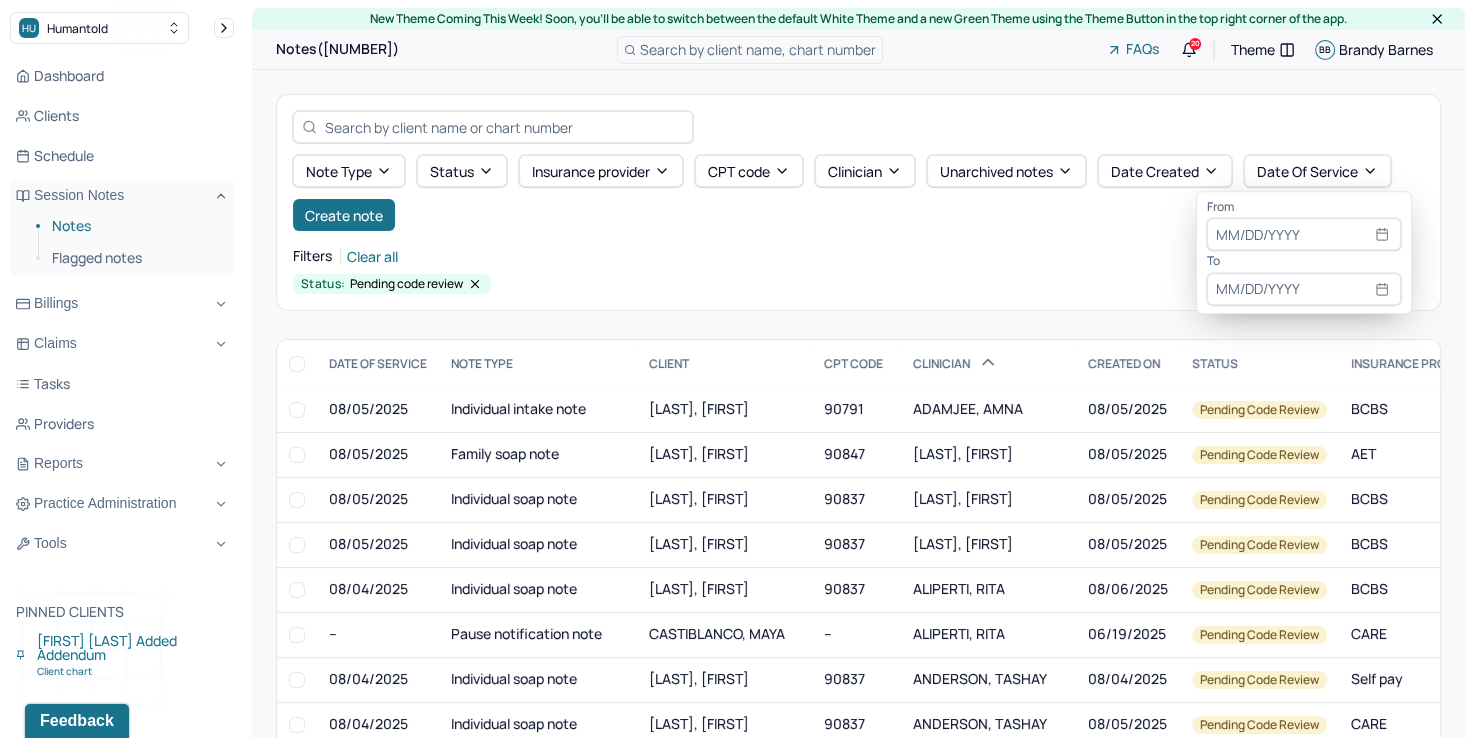 click at bounding box center (1304, 235) 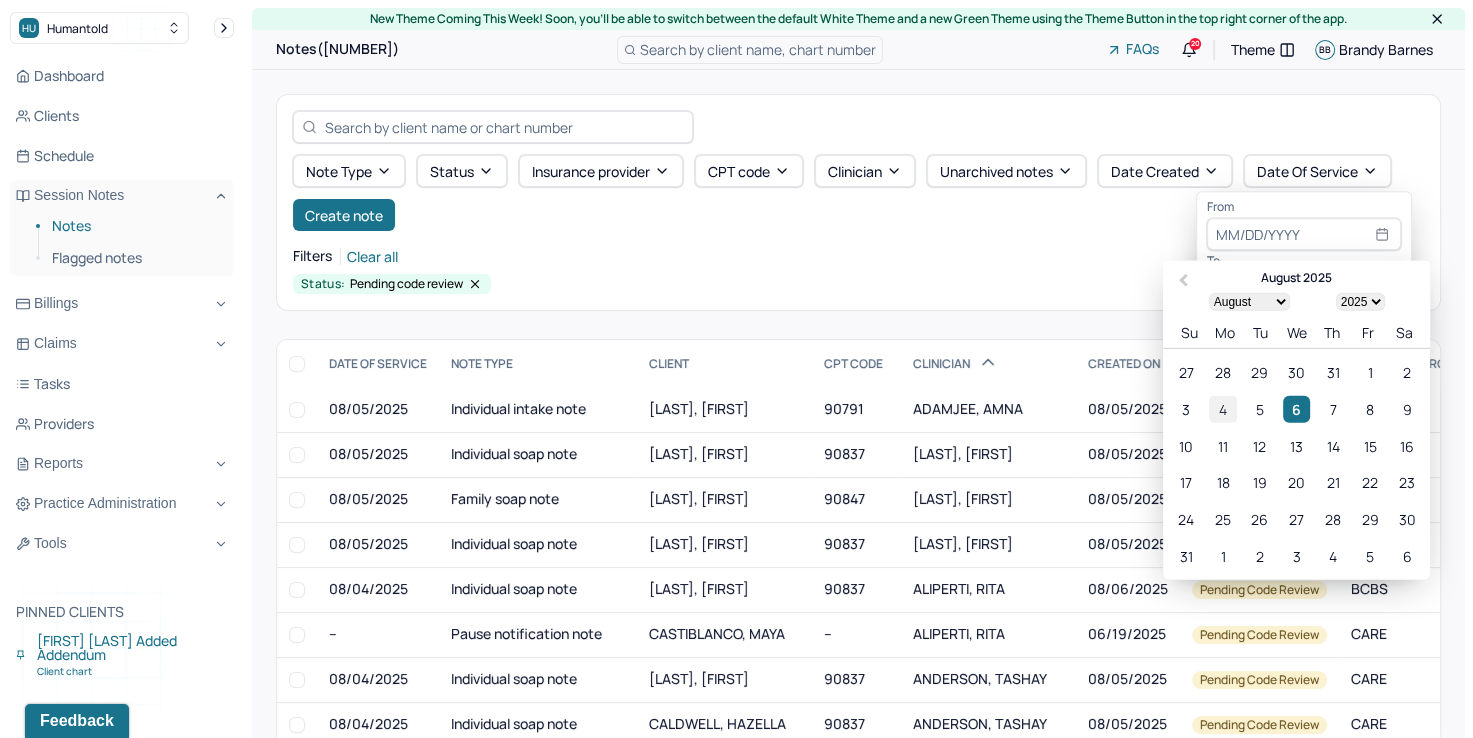 click on "4" at bounding box center (1222, 408) 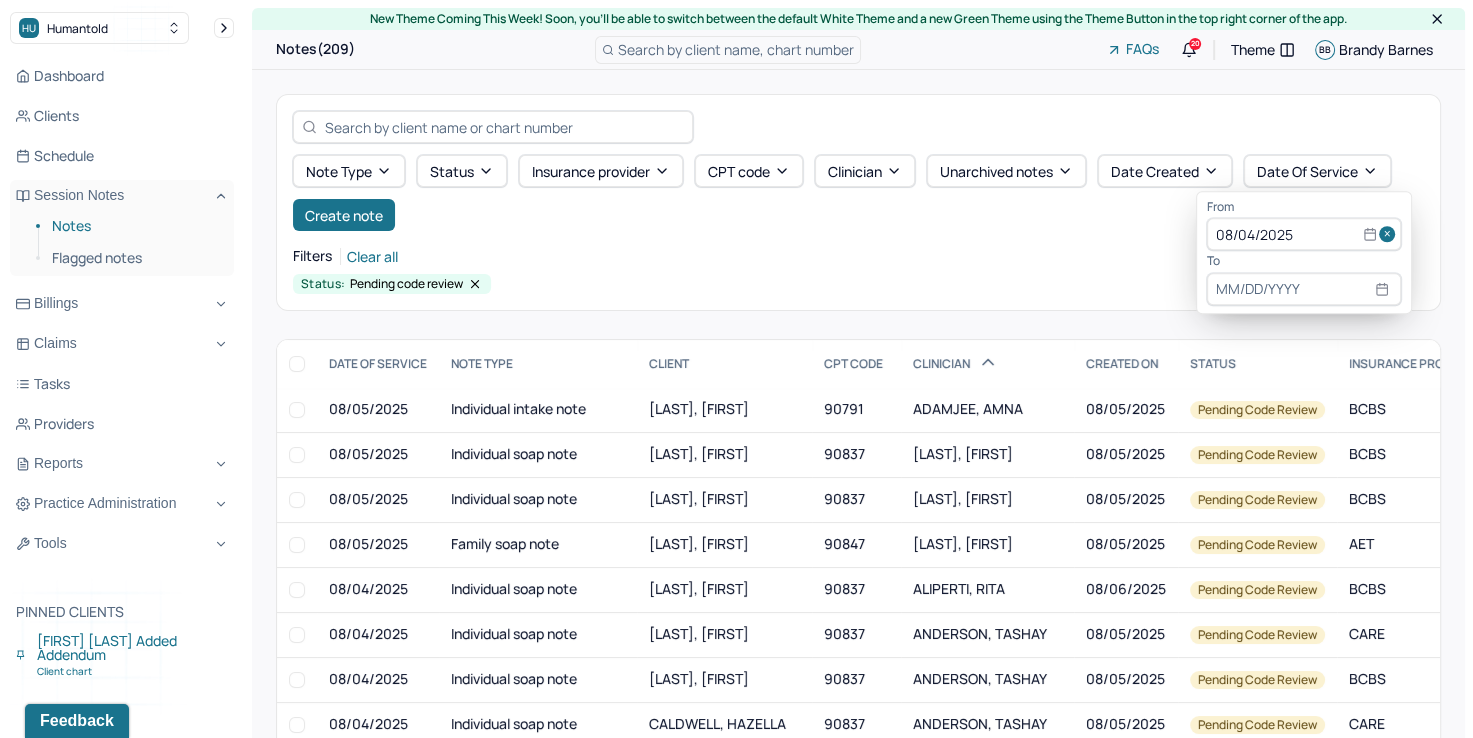 click at bounding box center [1304, 289] 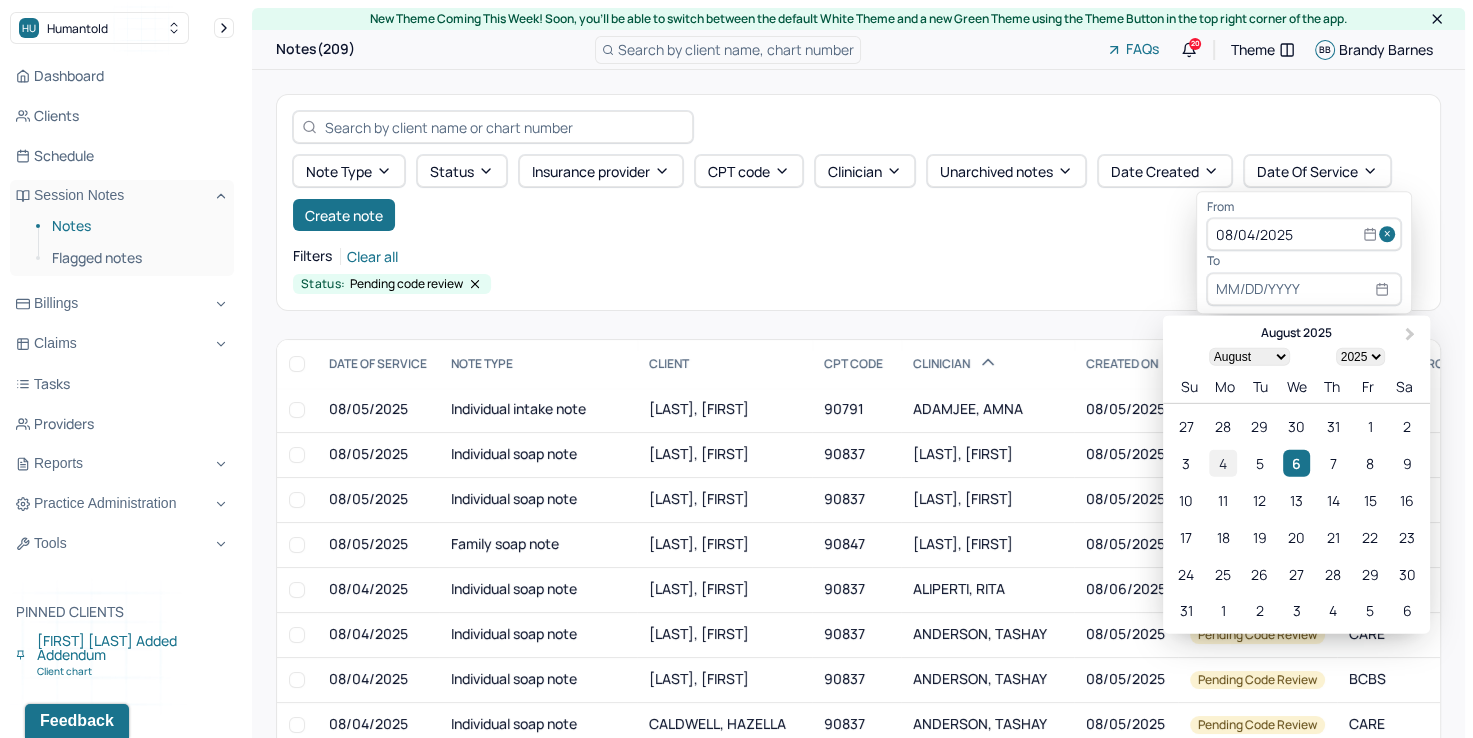 click on "4" at bounding box center [1222, 463] 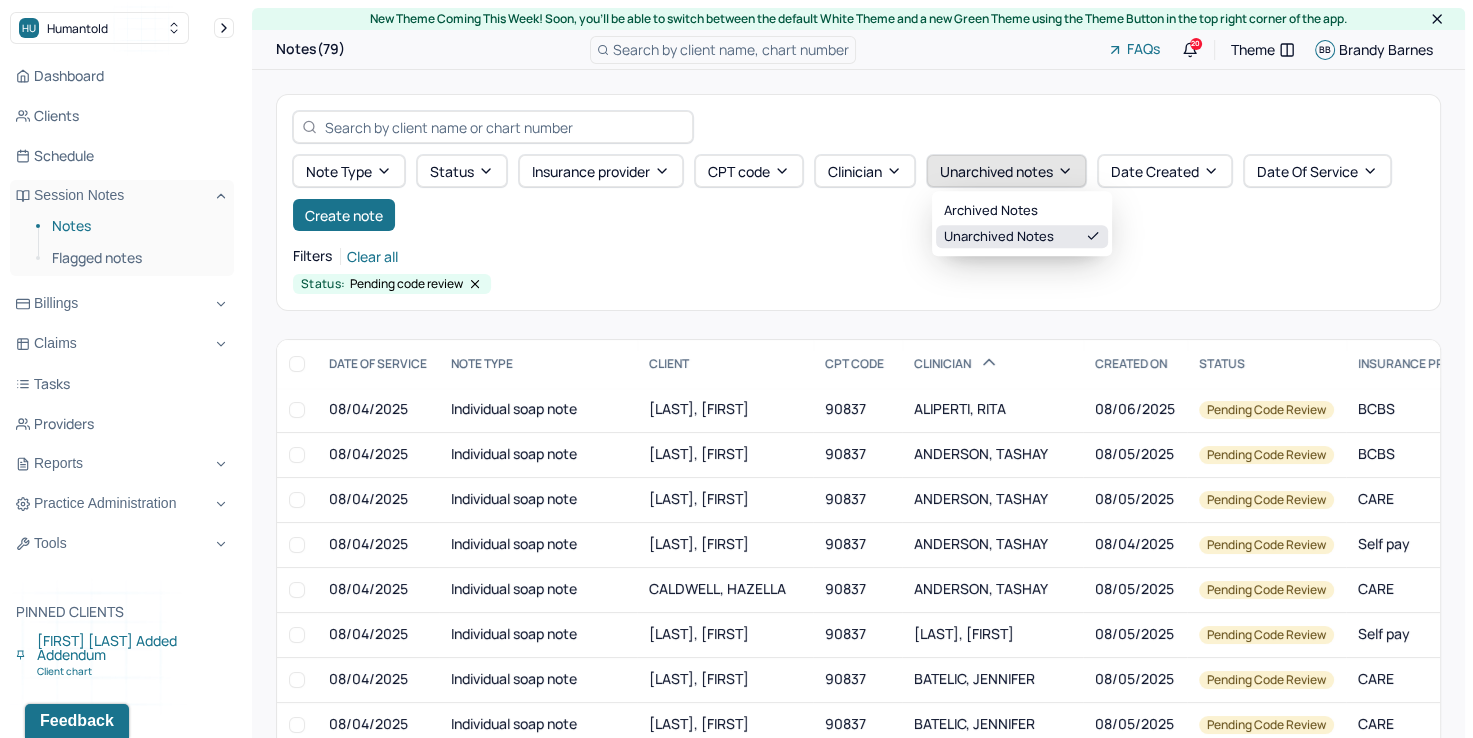 click on "Unarchived notes" at bounding box center (1006, 171) 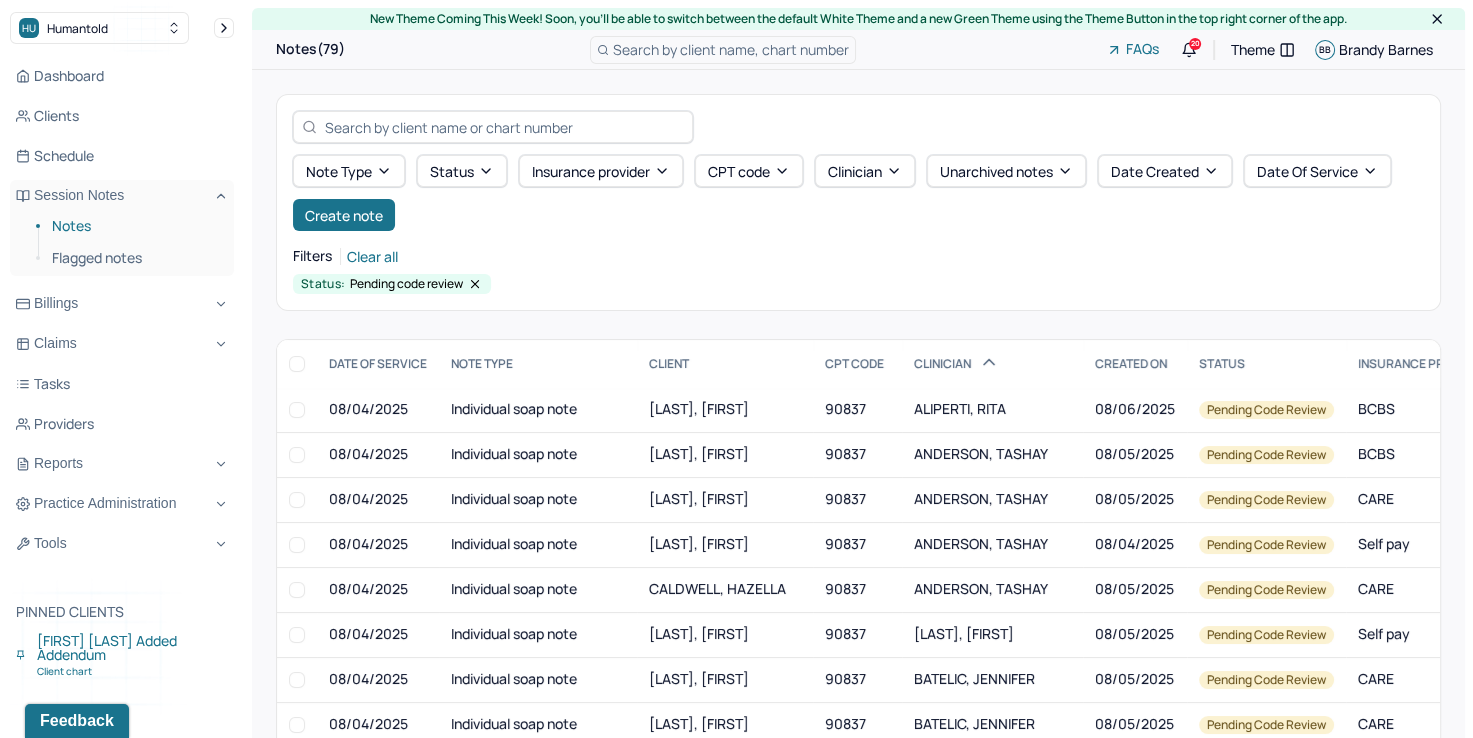click on "Note type Status Insurance provider CPT code Clinician Unarchived notes Date Created Date Of Service Create note Filters Clear all Status: Pending code review" at bounding box center (858, 202) 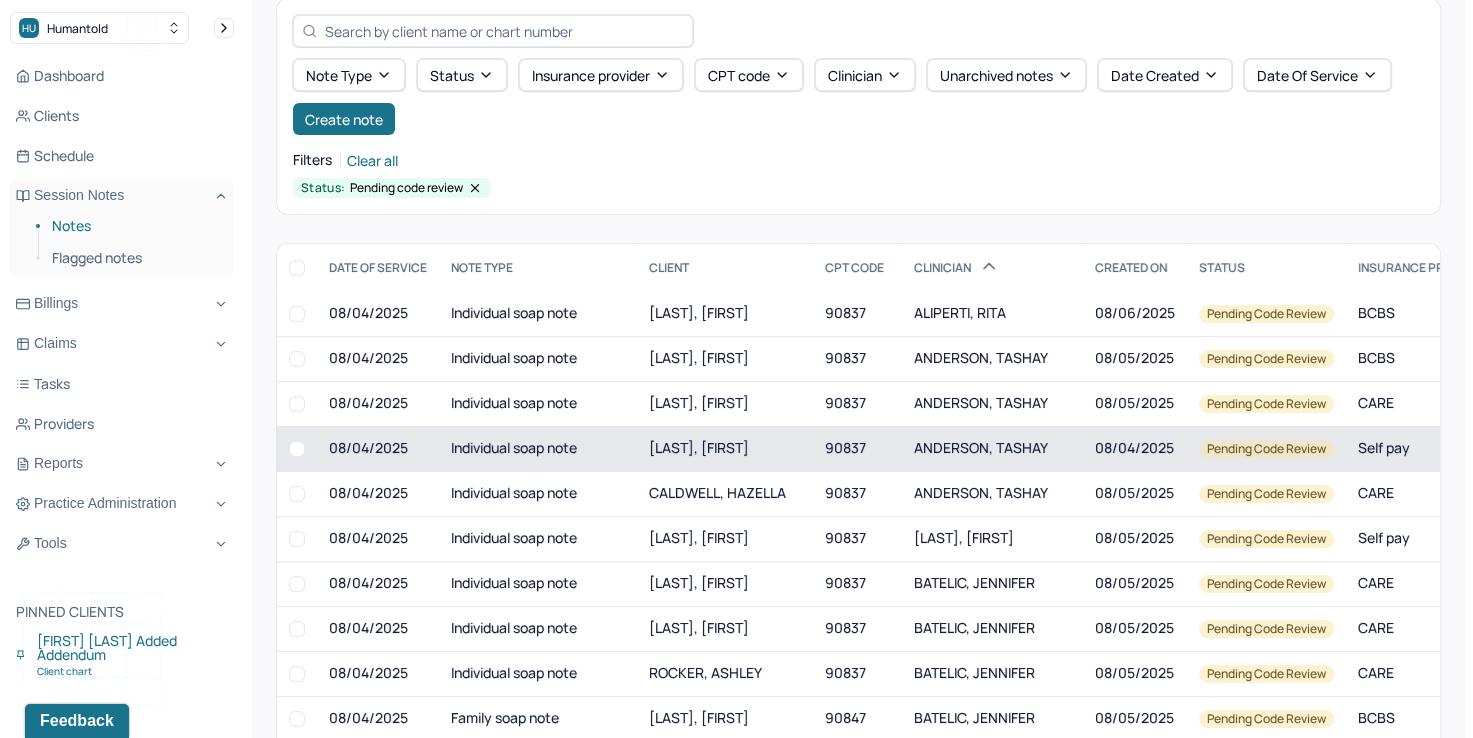 scroll, scrollTop: 223, scrollLeft: 0, axis: vertical 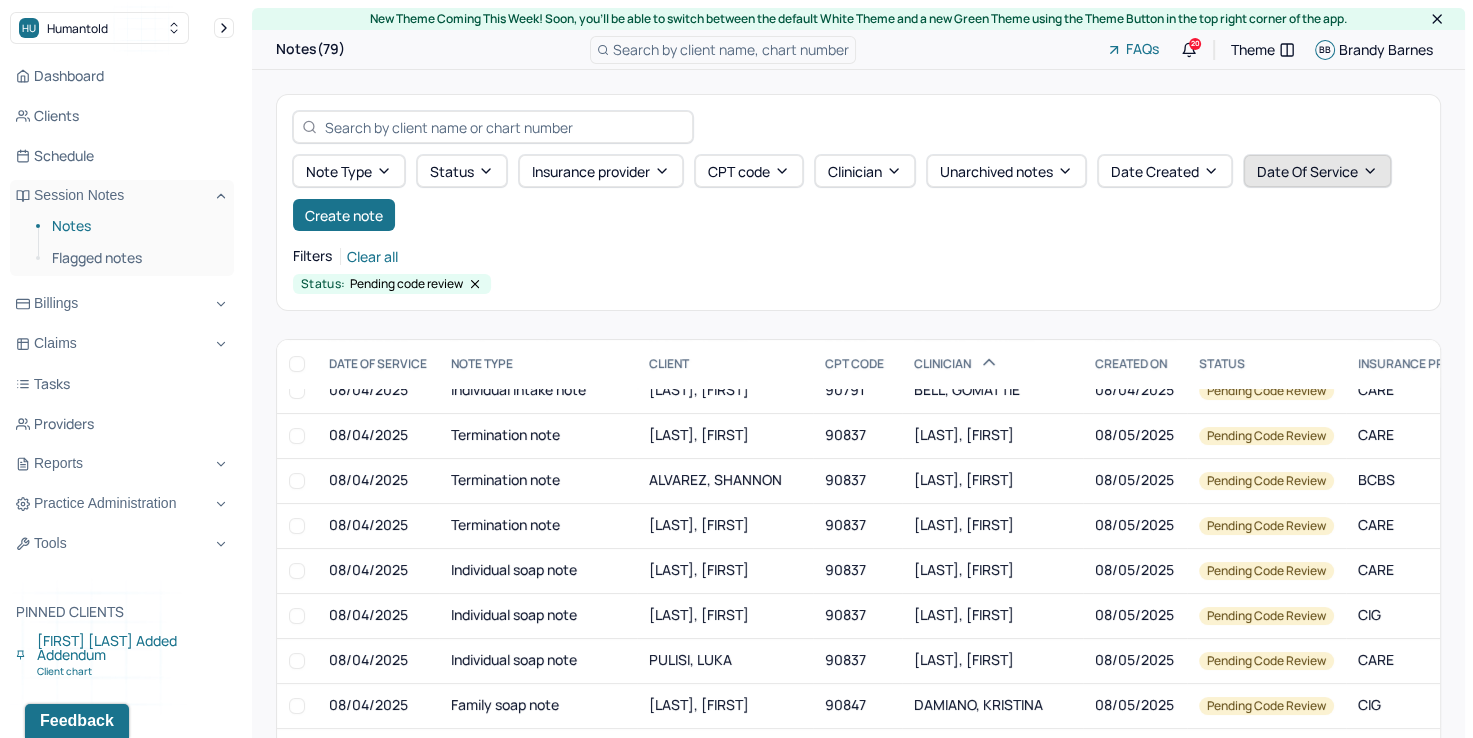 click on "Date Of Service" at bounding box center [1317, 171] 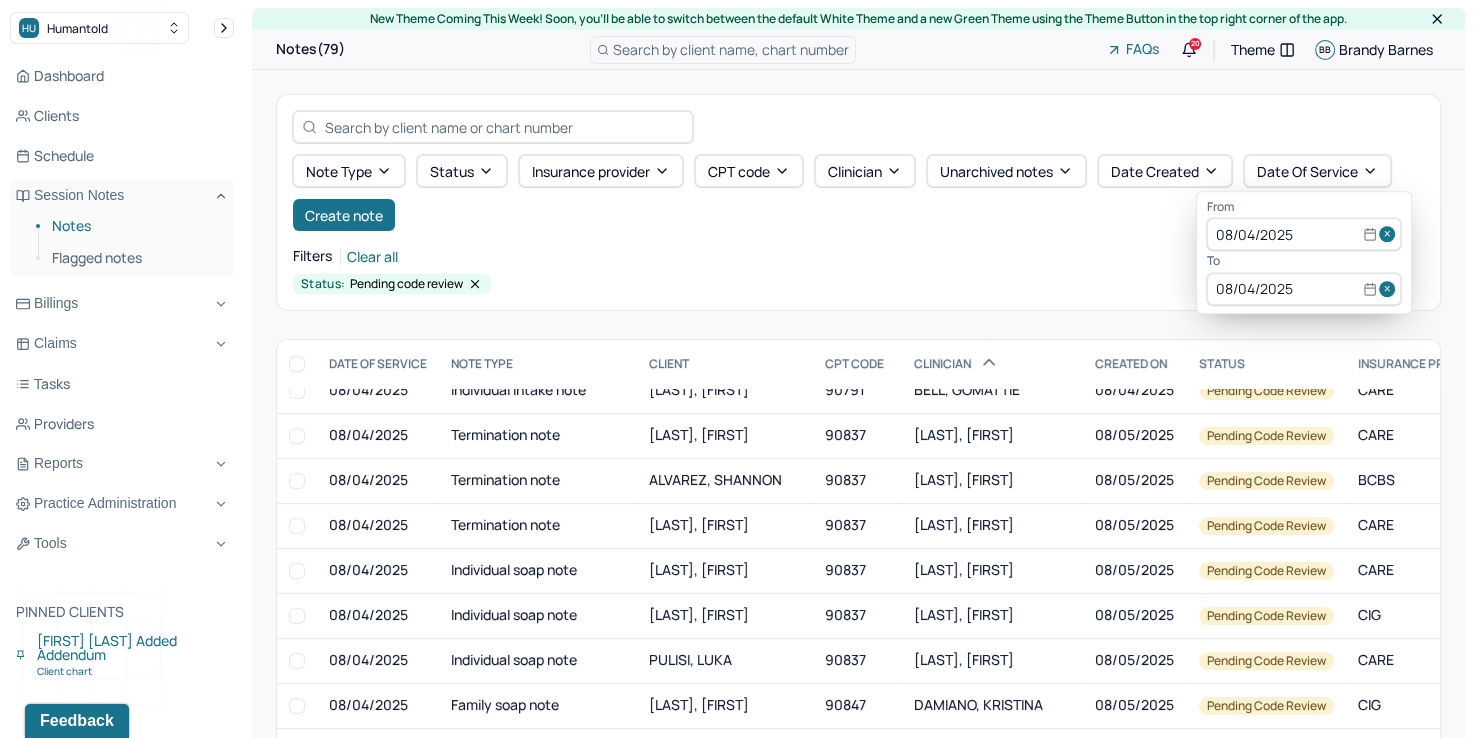 click at bounding box center (1390, 235) 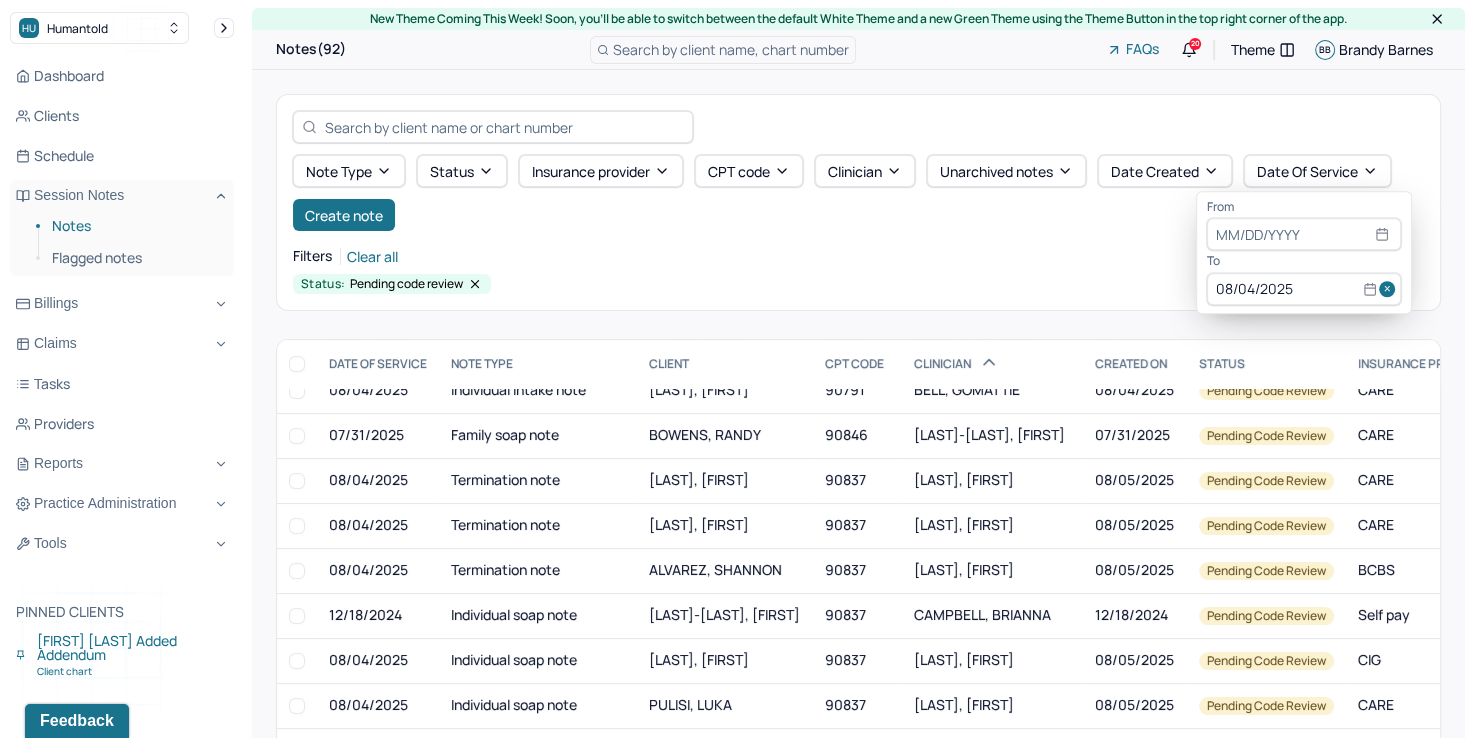 click at bounding box center (1390, 289) 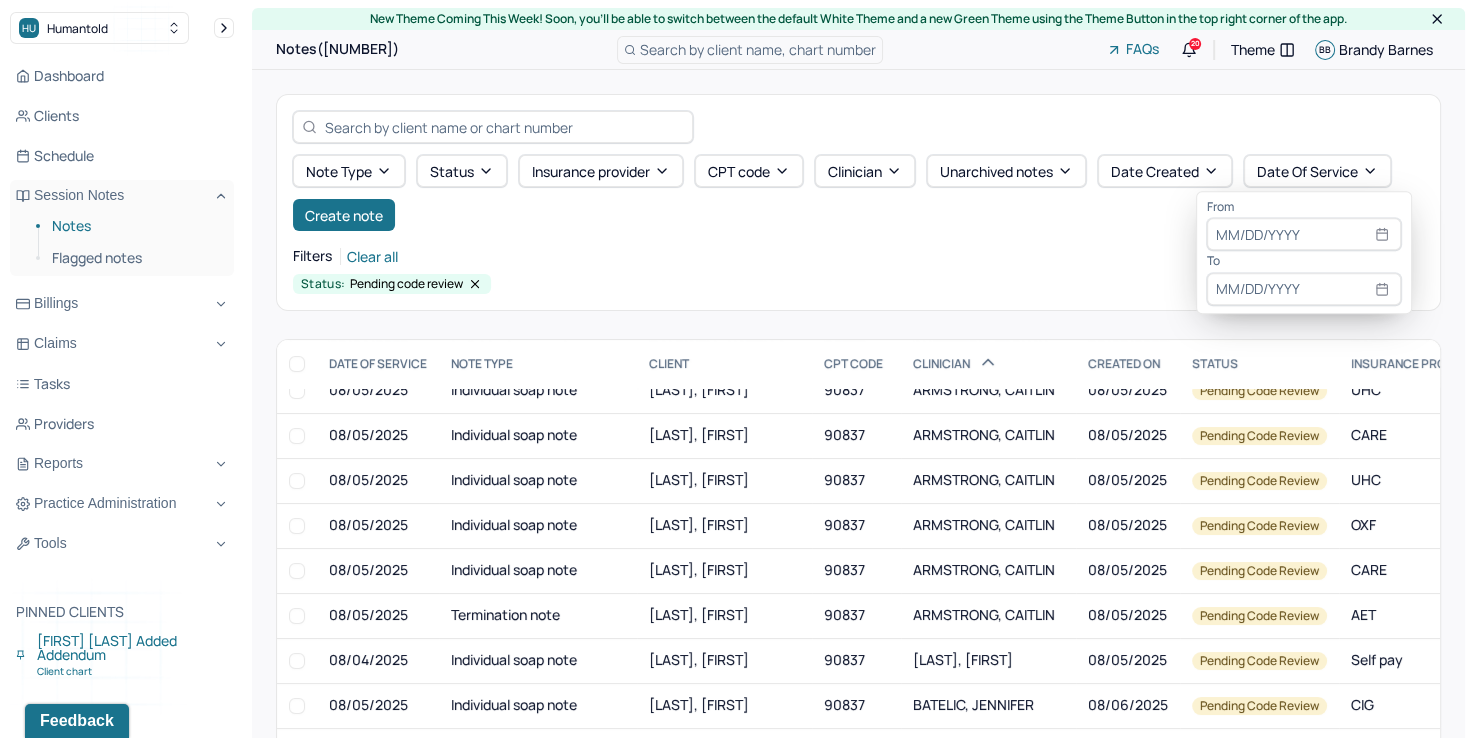 select on "7" 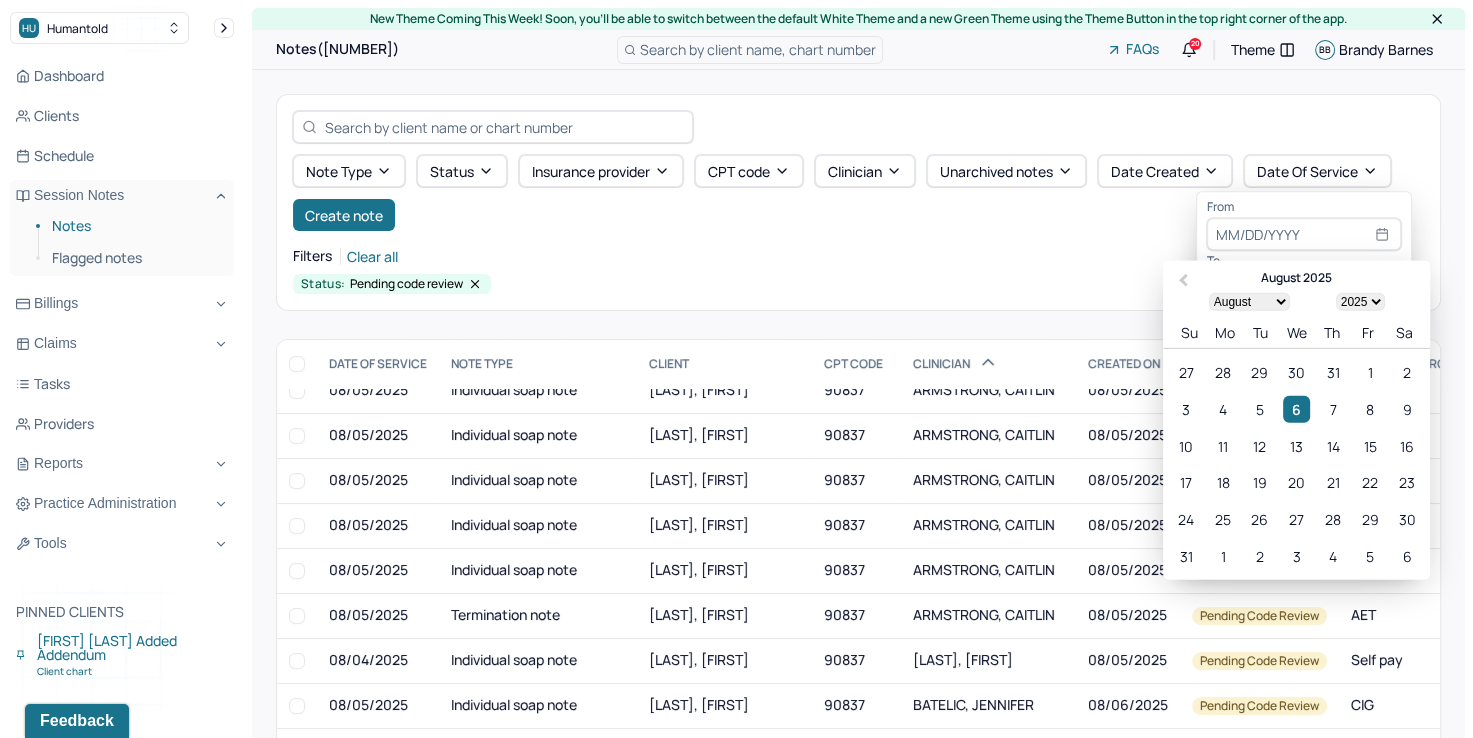 click at bounding box center [1304, 235] 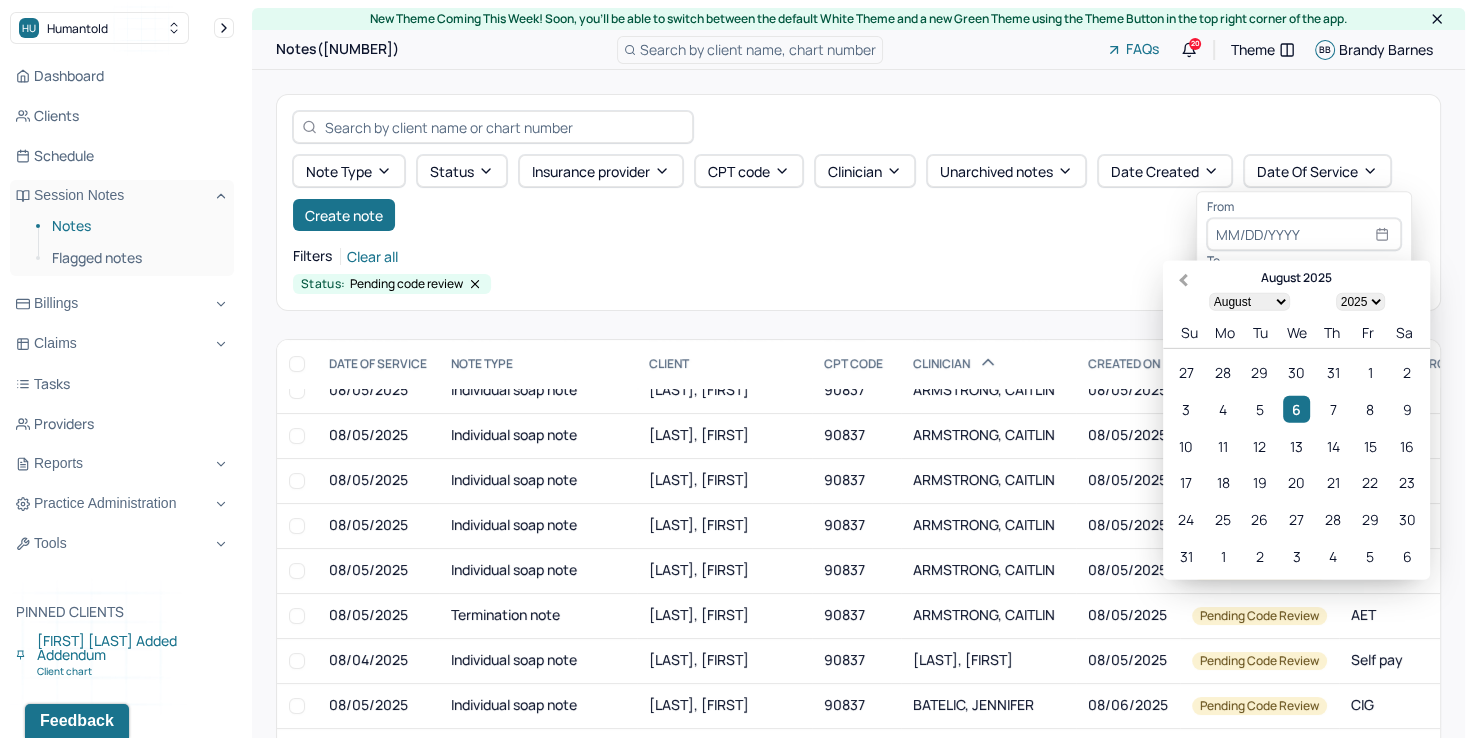 click on "Previous Month" at bounding box center (1181, 282) 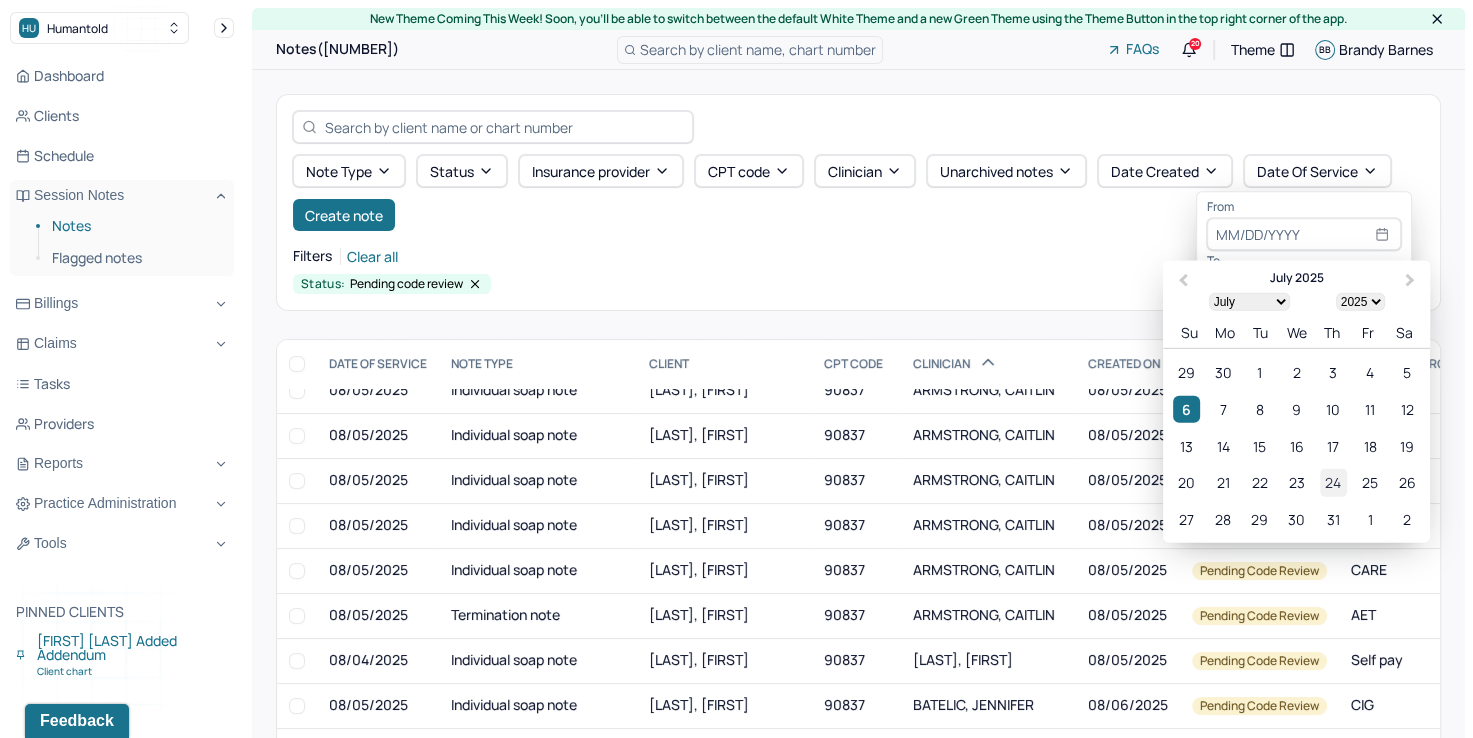 click on "24" at bounding box center (1333, 482) 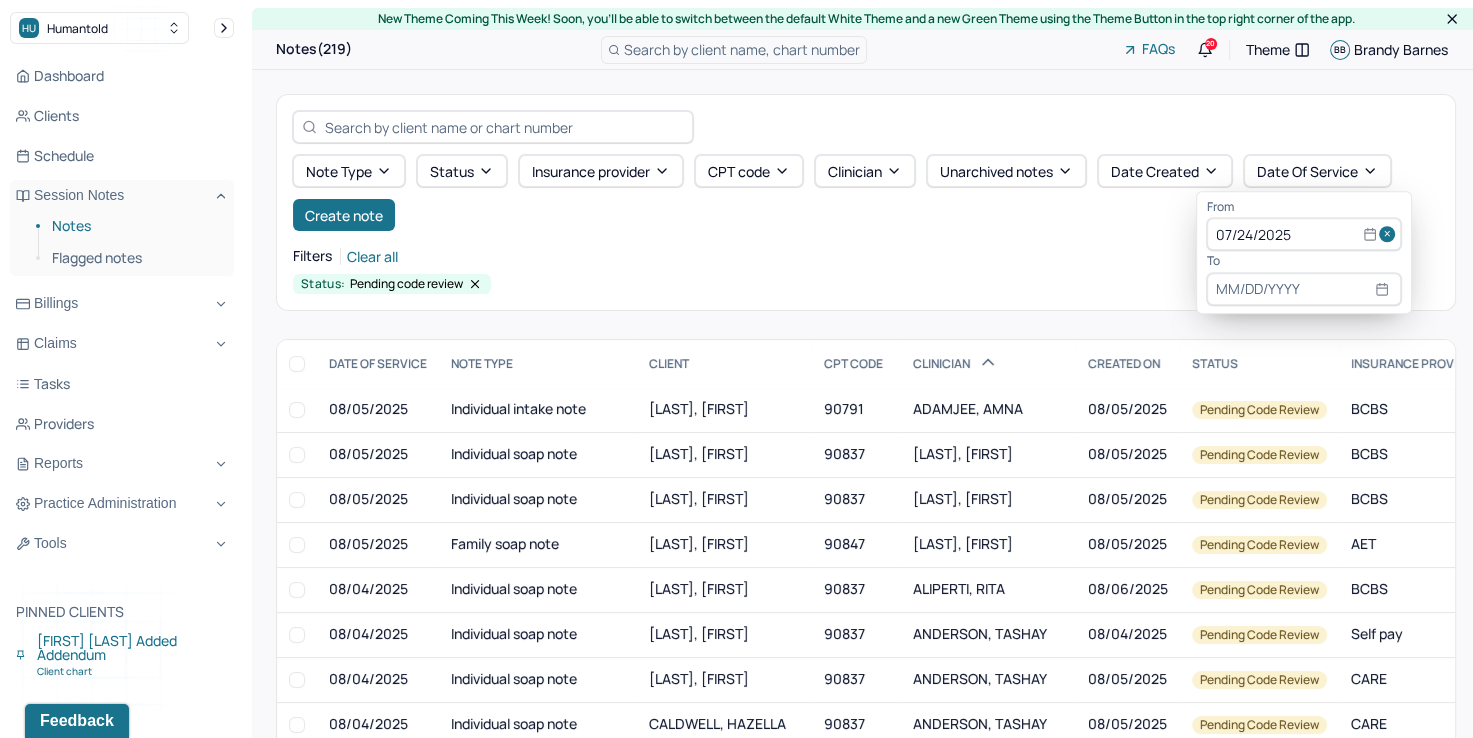 click at bounding box center (1304, 289) 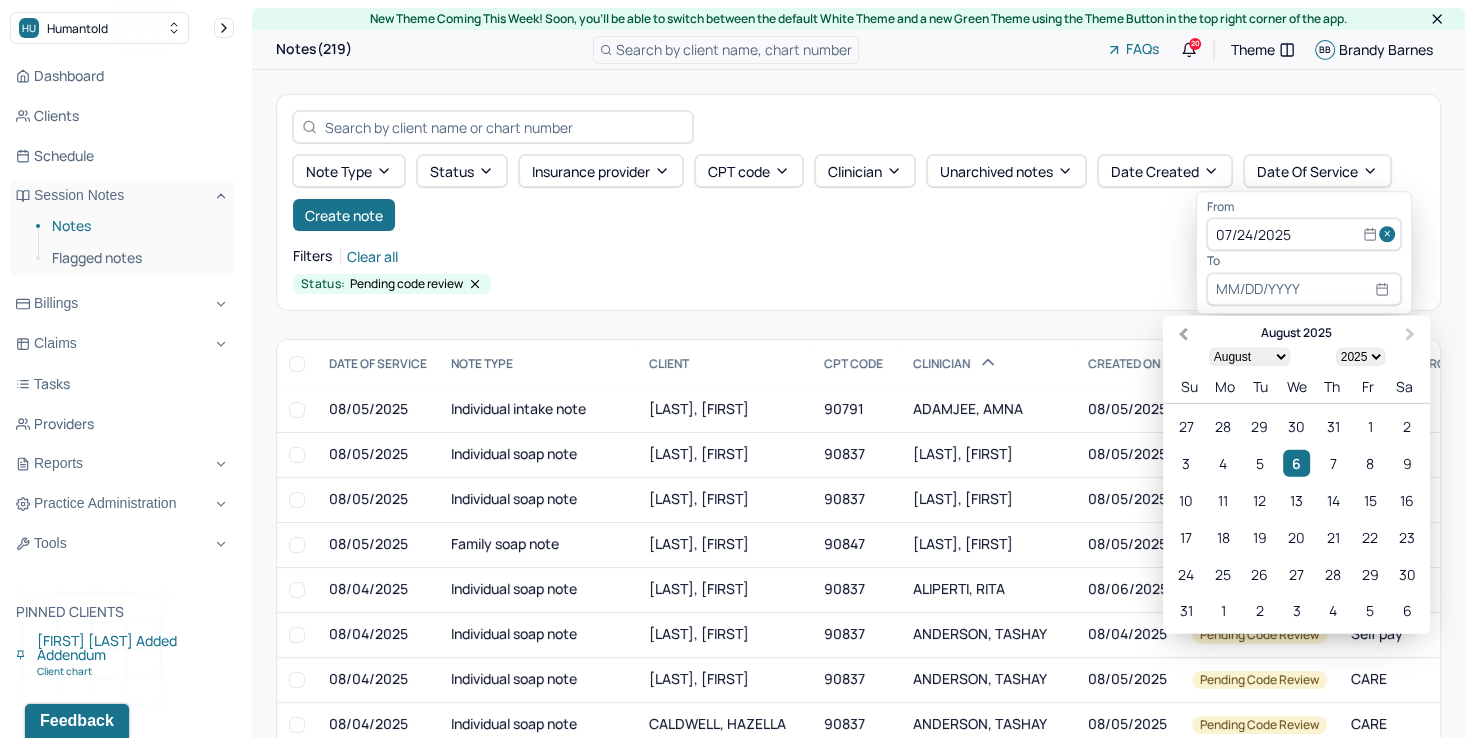 click on "Previous Month" at bounding box center (1183, 335) 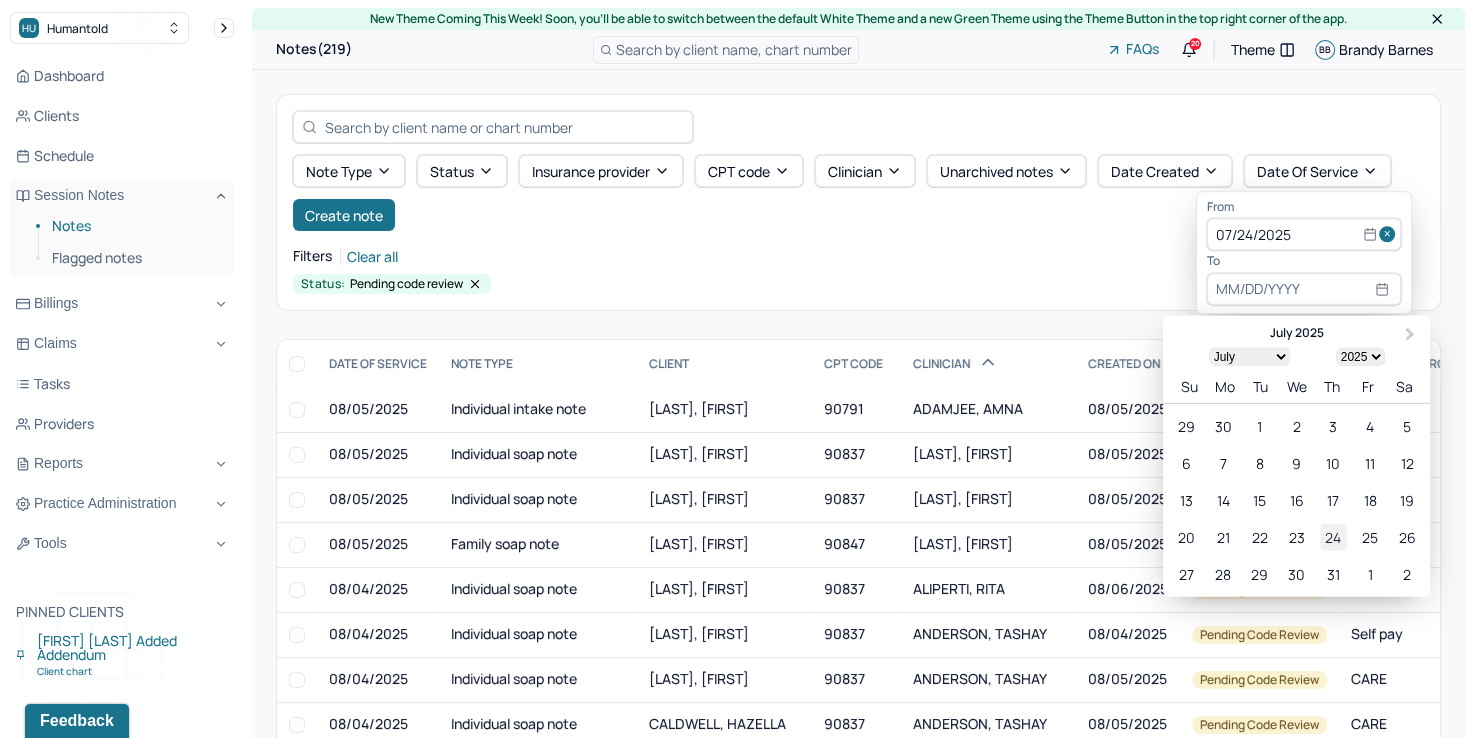 click on "24" at bounding box center [1333, 536] 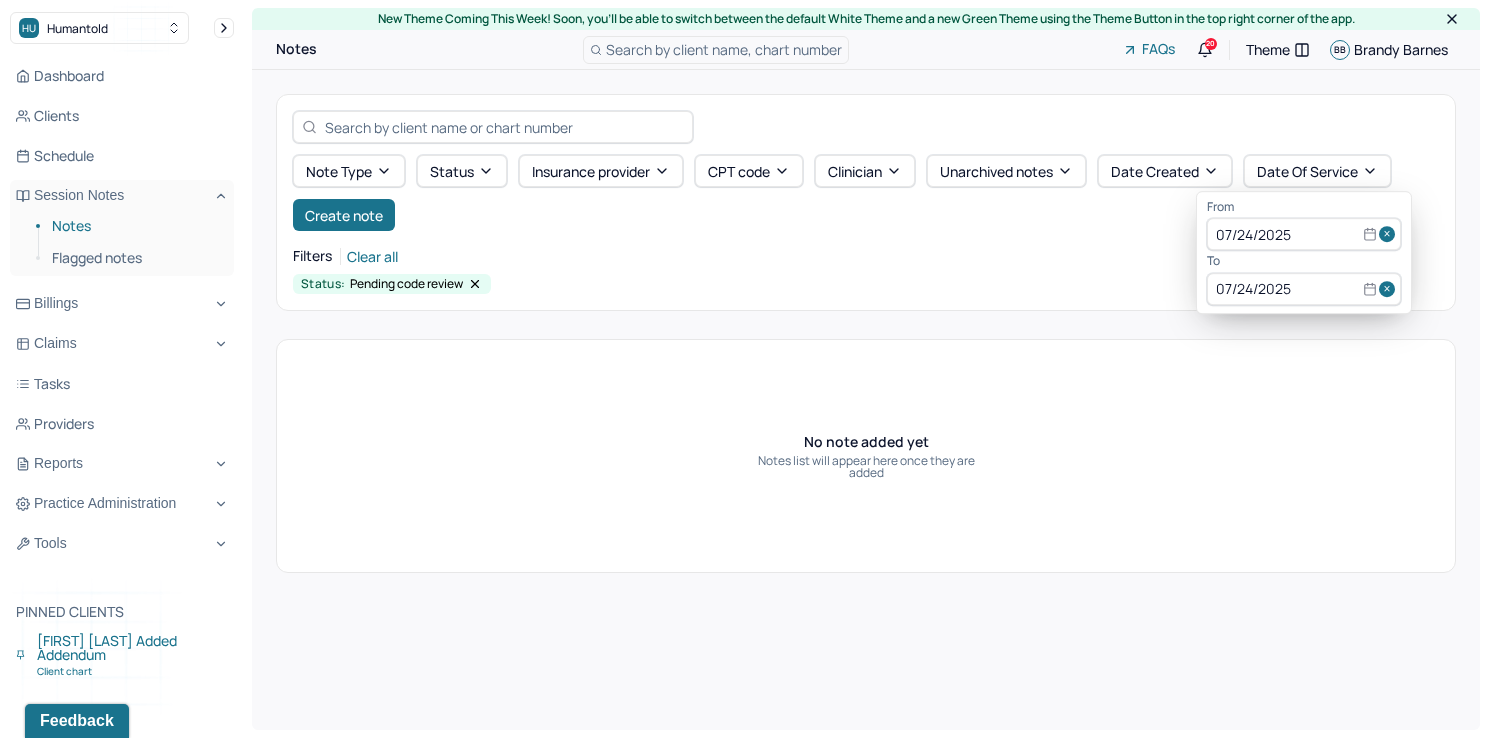click at bounding box center [1390, 235] 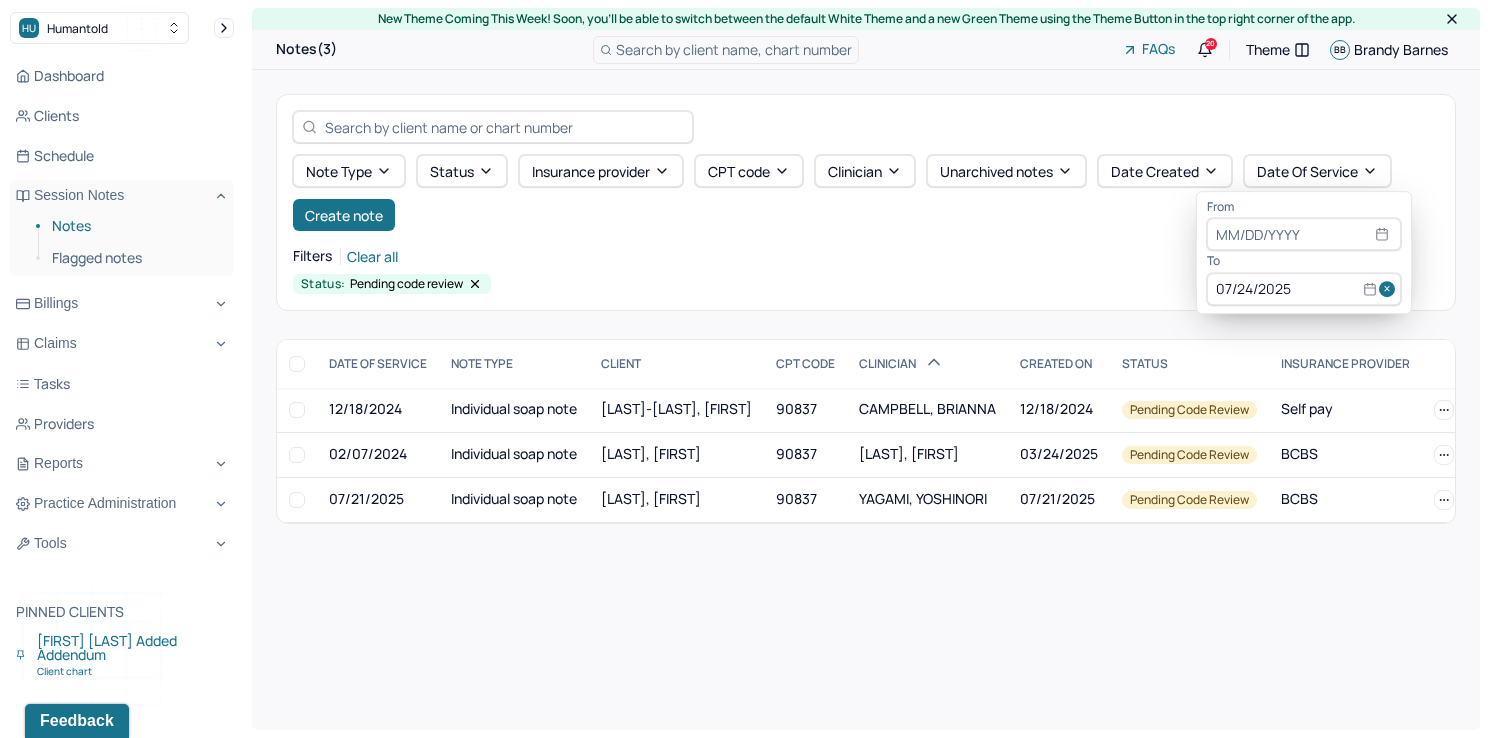 click at bounding box center [1390, 289] 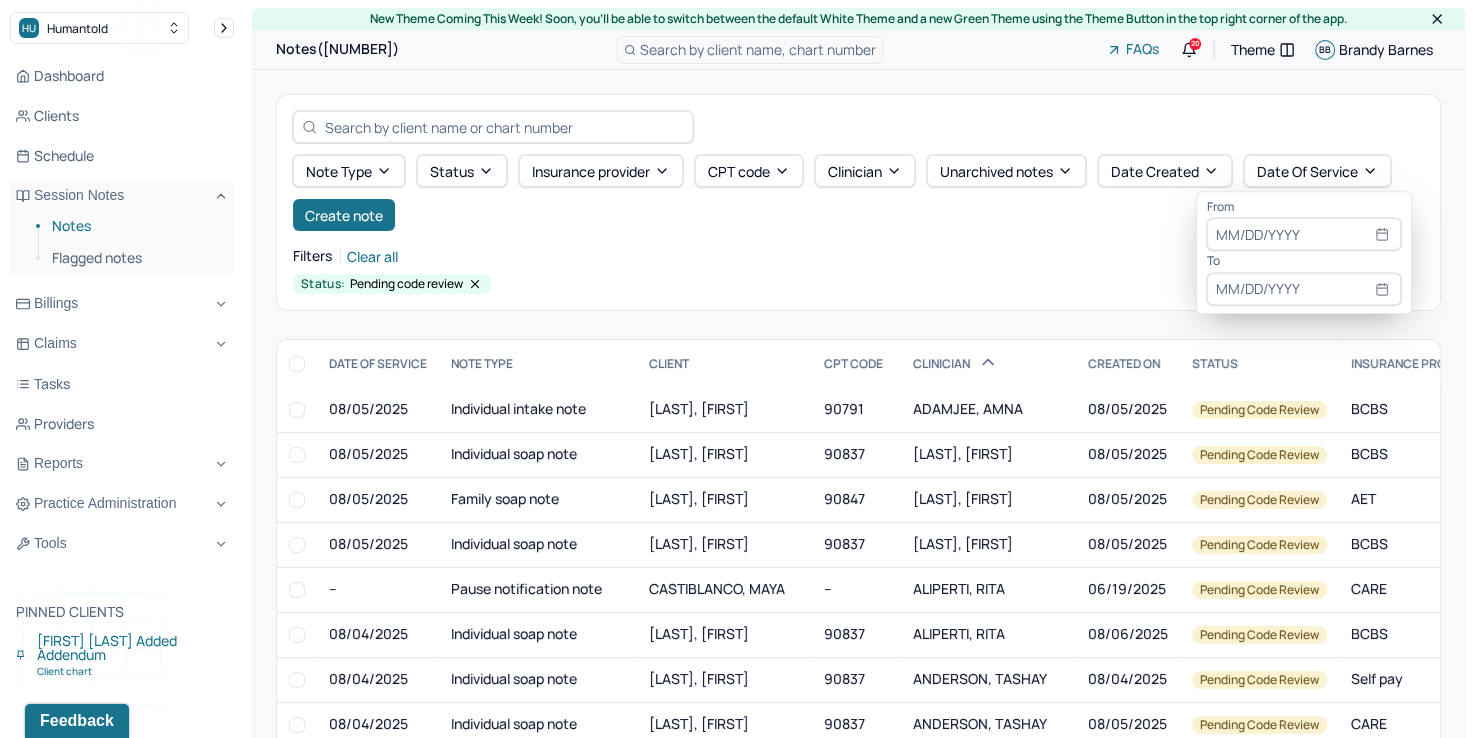 click at bounding box center [1304, 235] 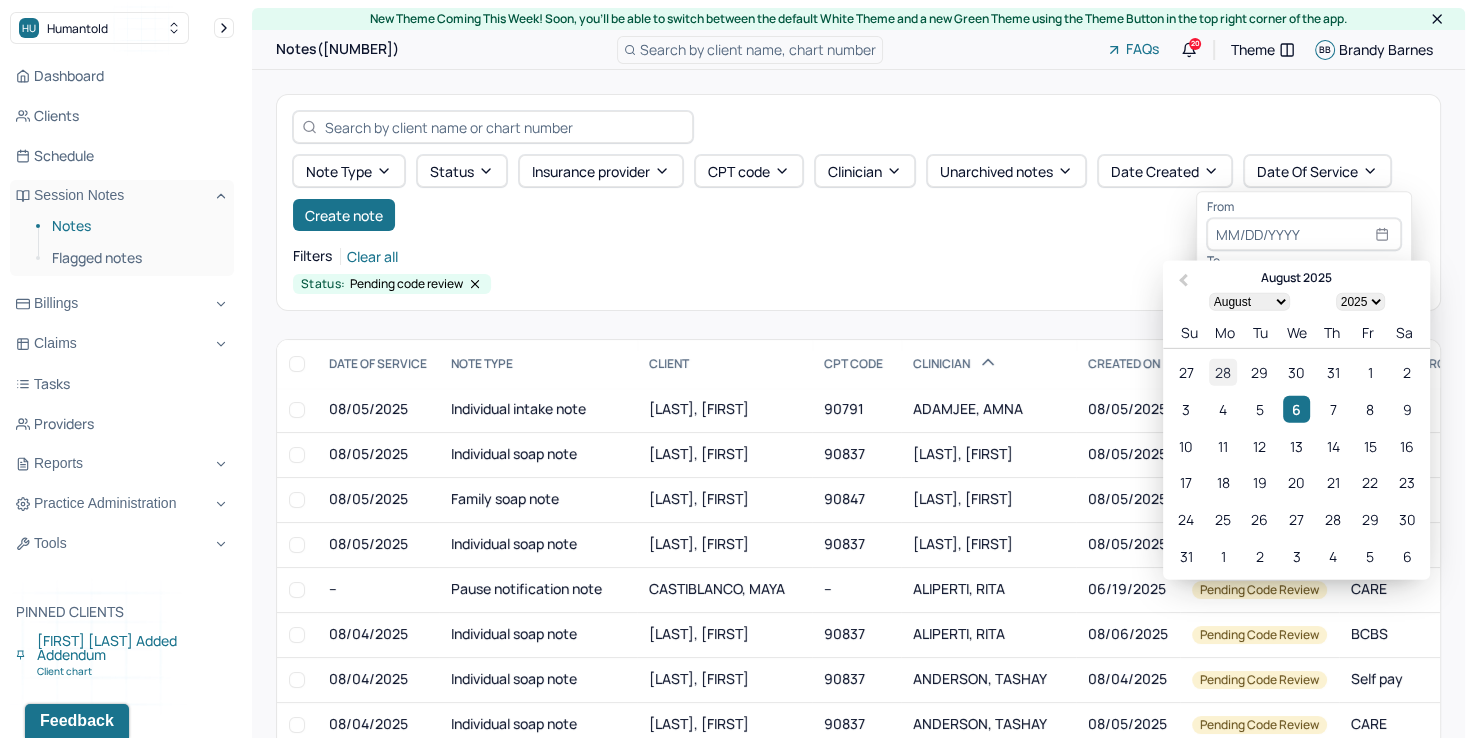 click on "28" at bounding box center (1222, 372) 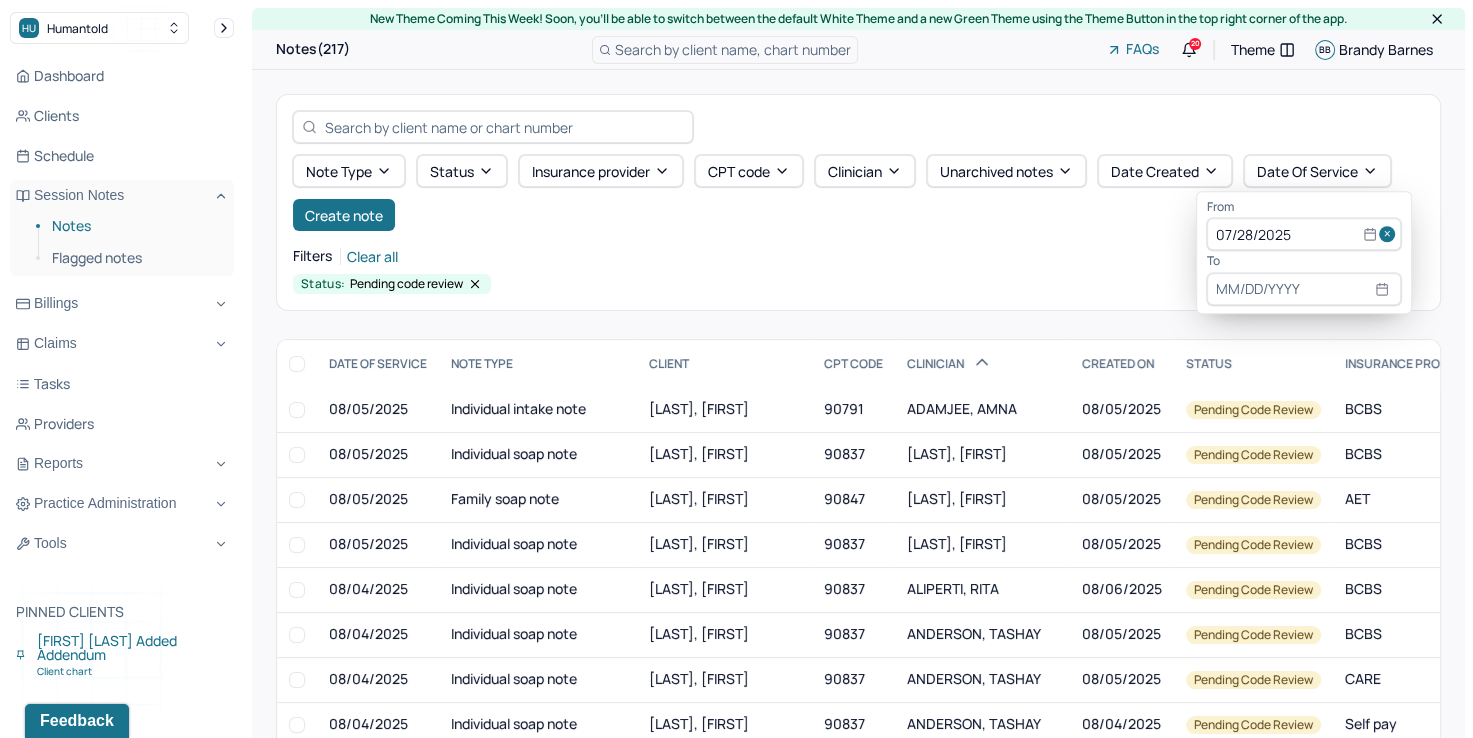 click at bounding box center [1304, 289] 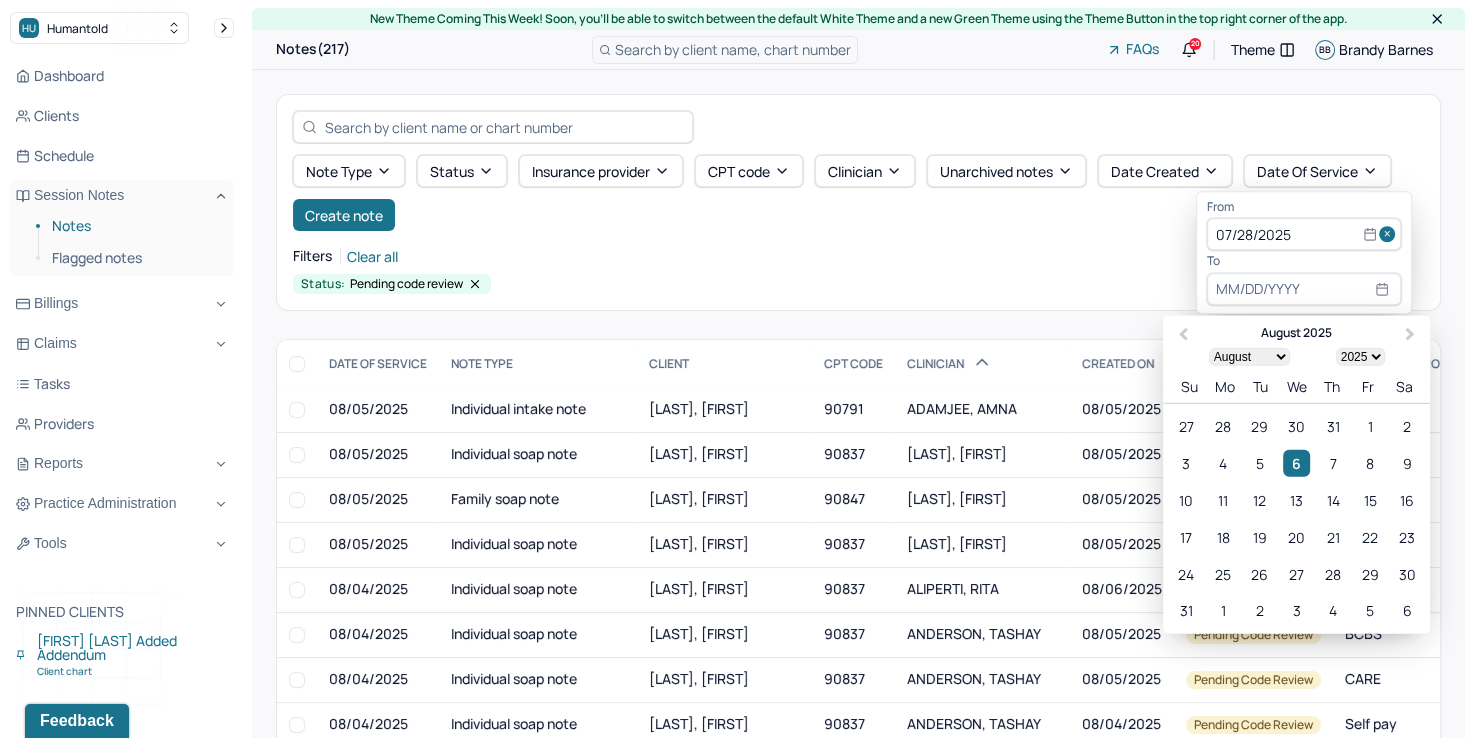 click on "27 28 29 30 31 1 2" at bounding box center (1296, 426) 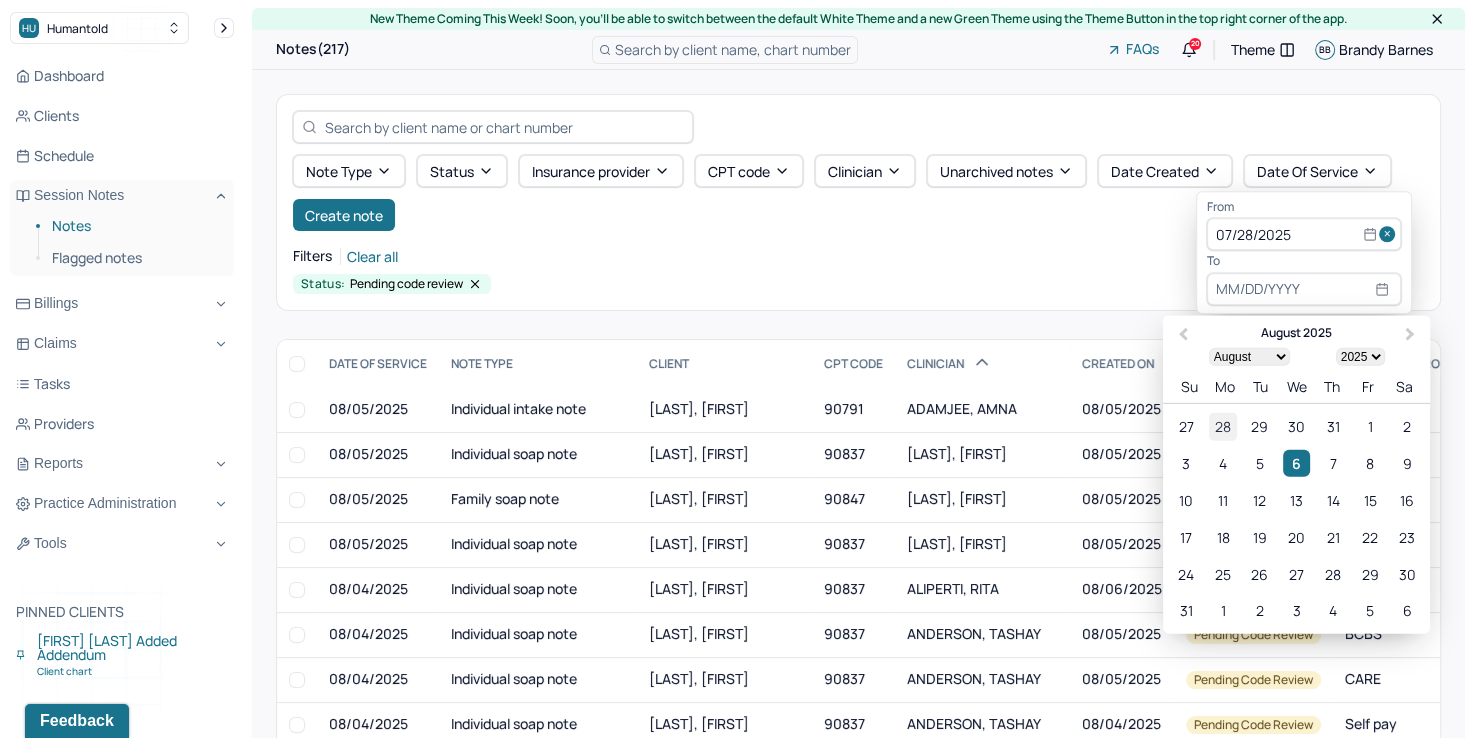 click on "28" at bounding box center (1222, 426) 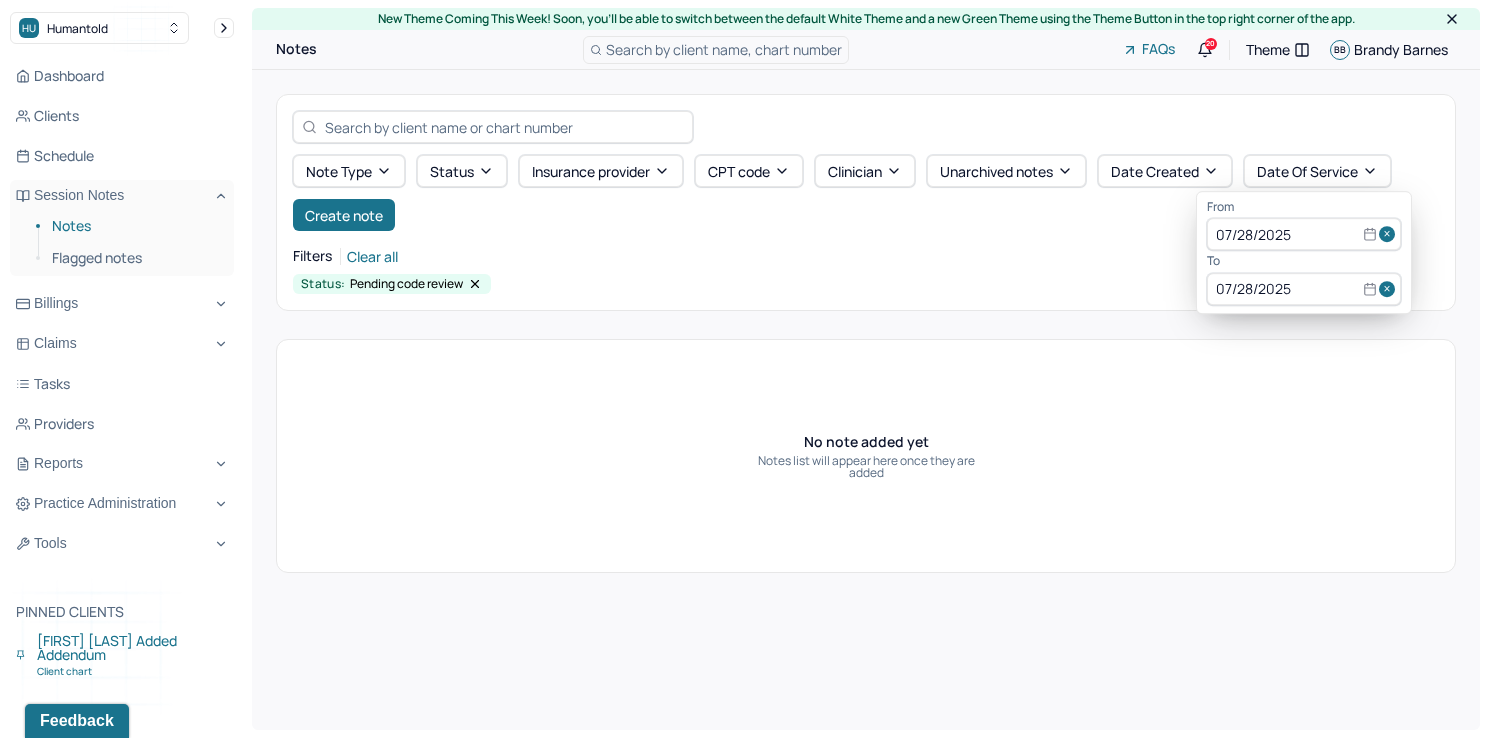 click on "Note type Status Insurance provider CPT code Clinician Unarchived notes Date Created Date Of Service Create note Filters Clear all Status: Pending code review" at bounding box center (866, 202) 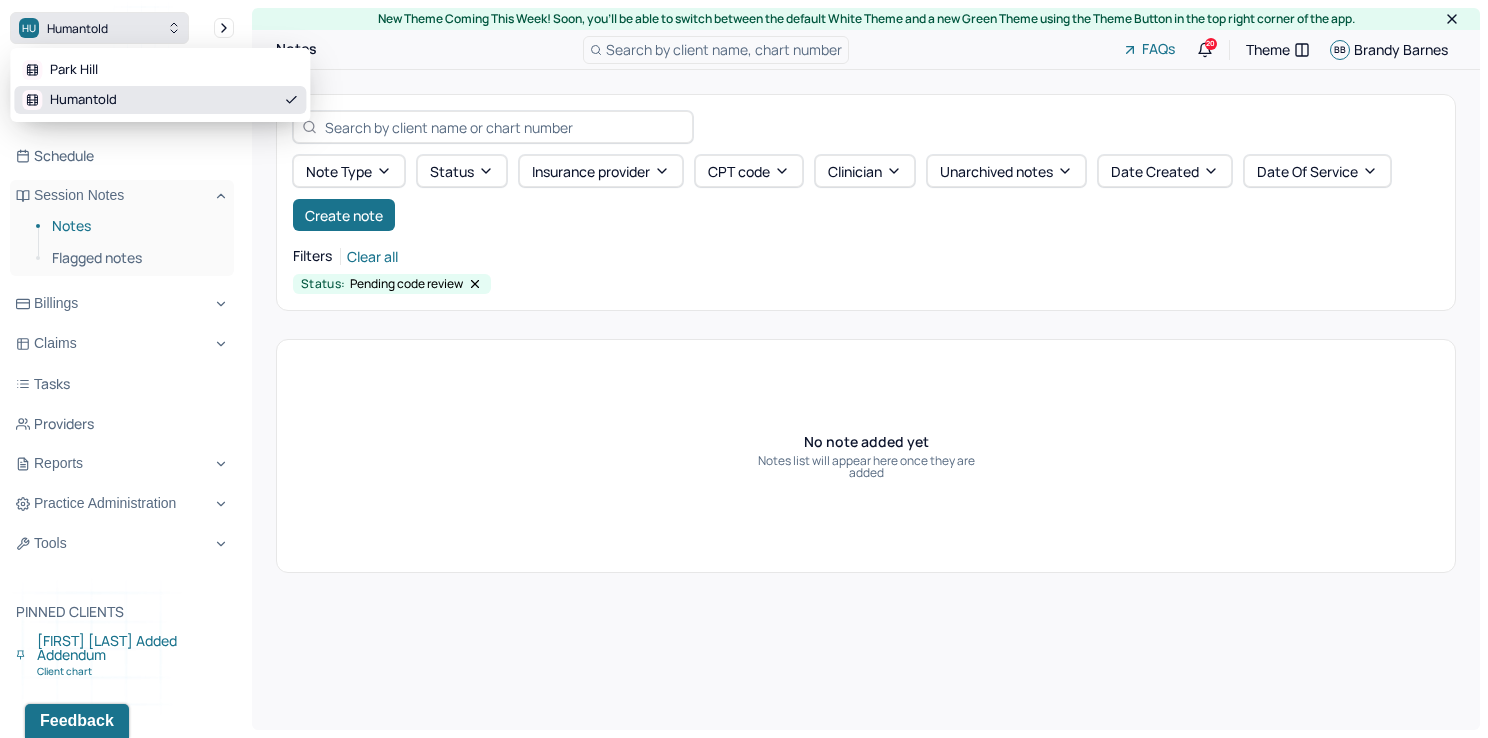 click on "HU Humantold" at bounding box center [99, 28] 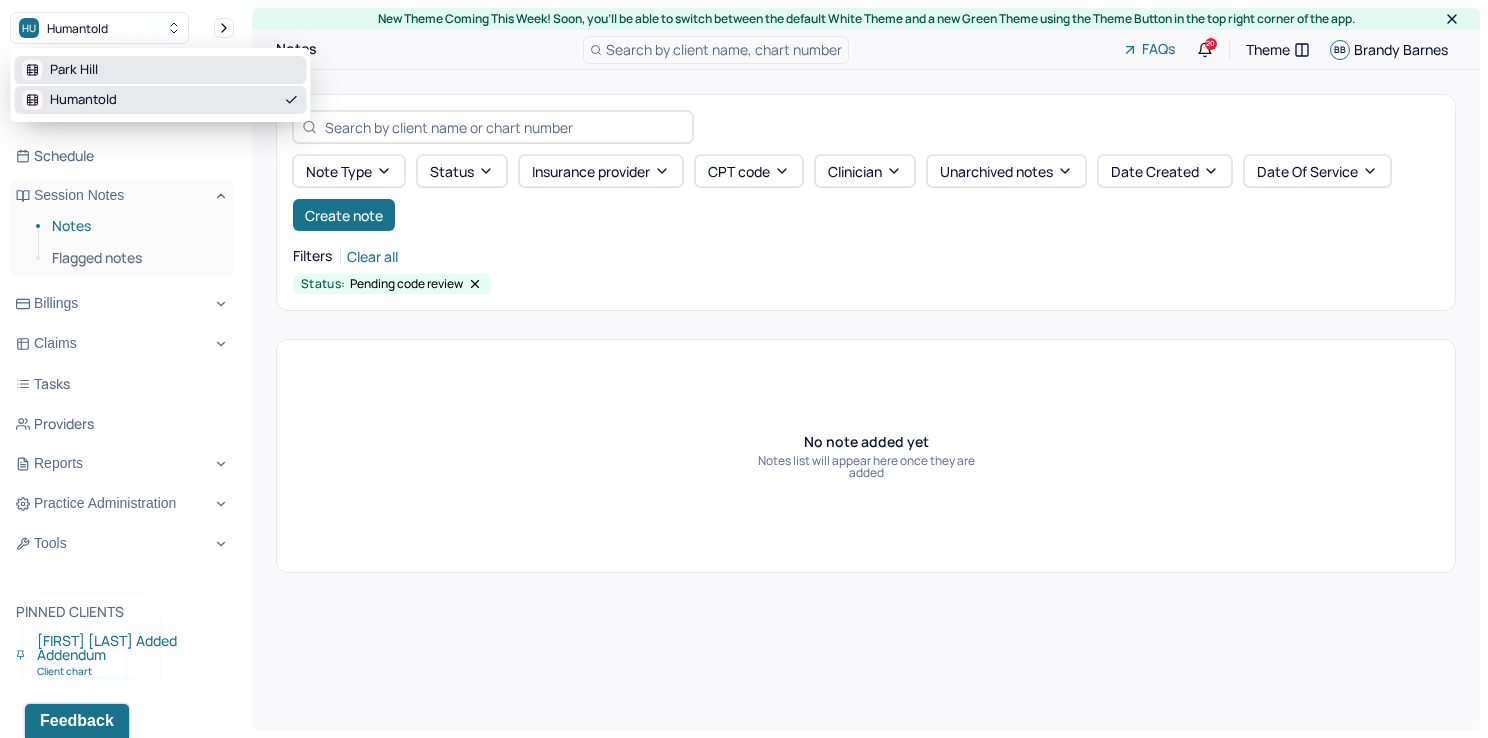 click on "Park Hill" at bounding box center (160, 70) 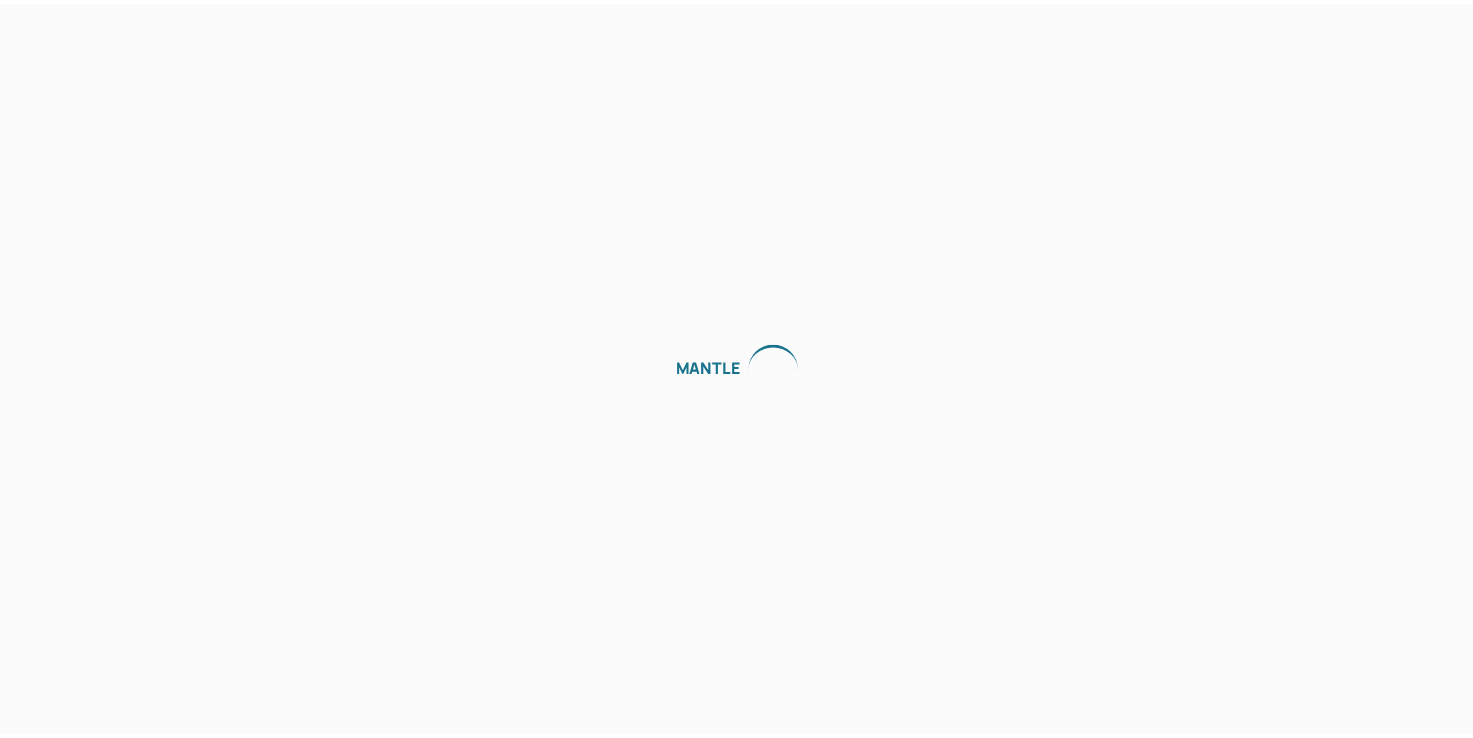 scroll, scrollTop: 0, scrollLeft: 0, axis: both 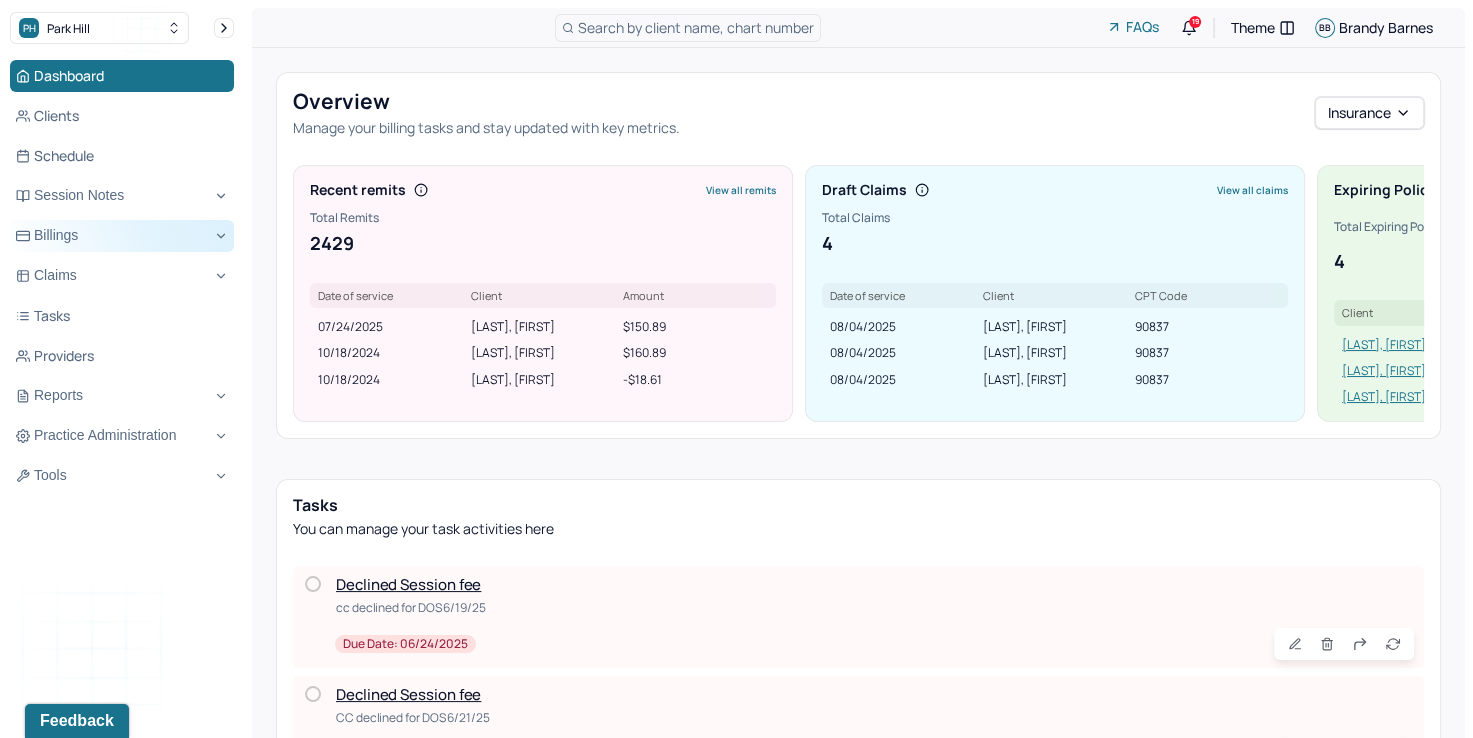 click on "Billings" at bounding box center [122, 236] 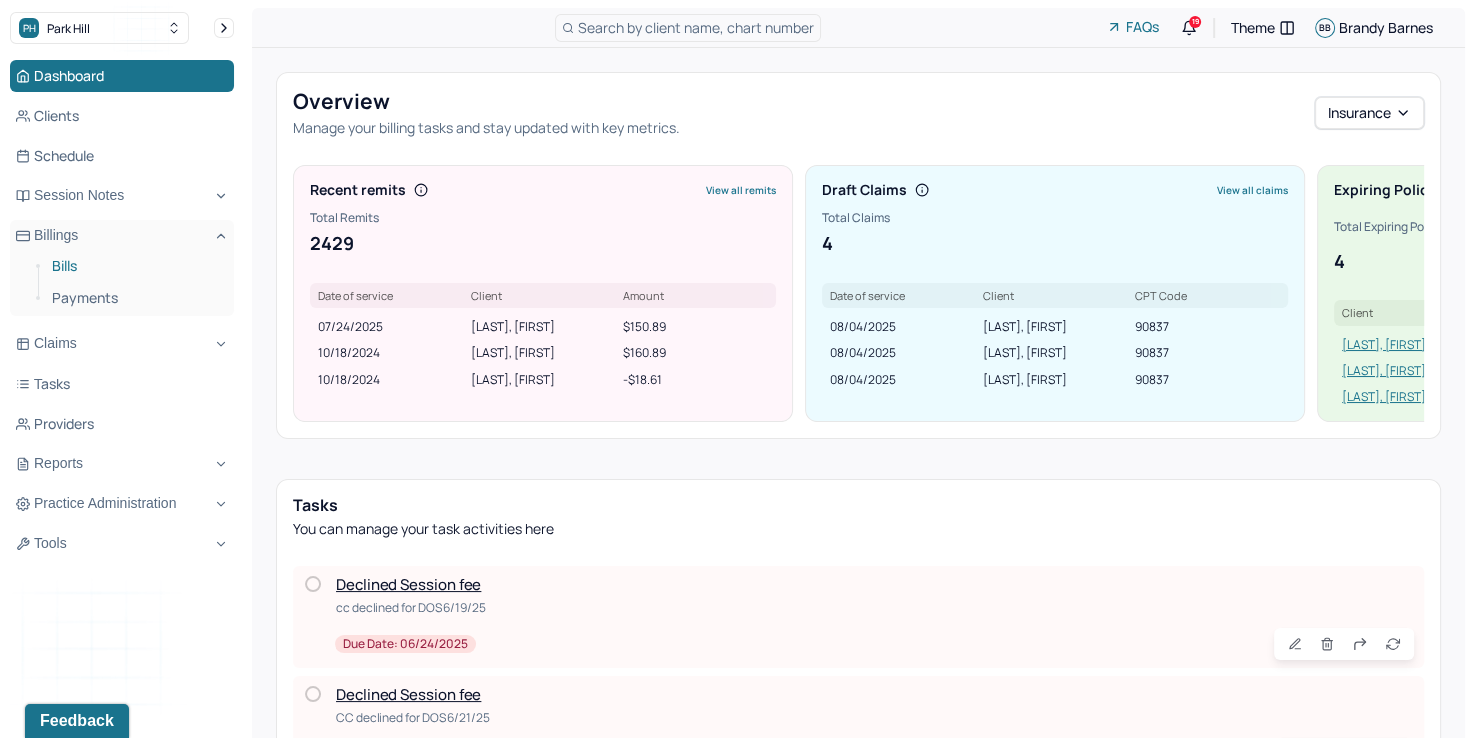 click on "Bills" at bounding box center [135, 266] 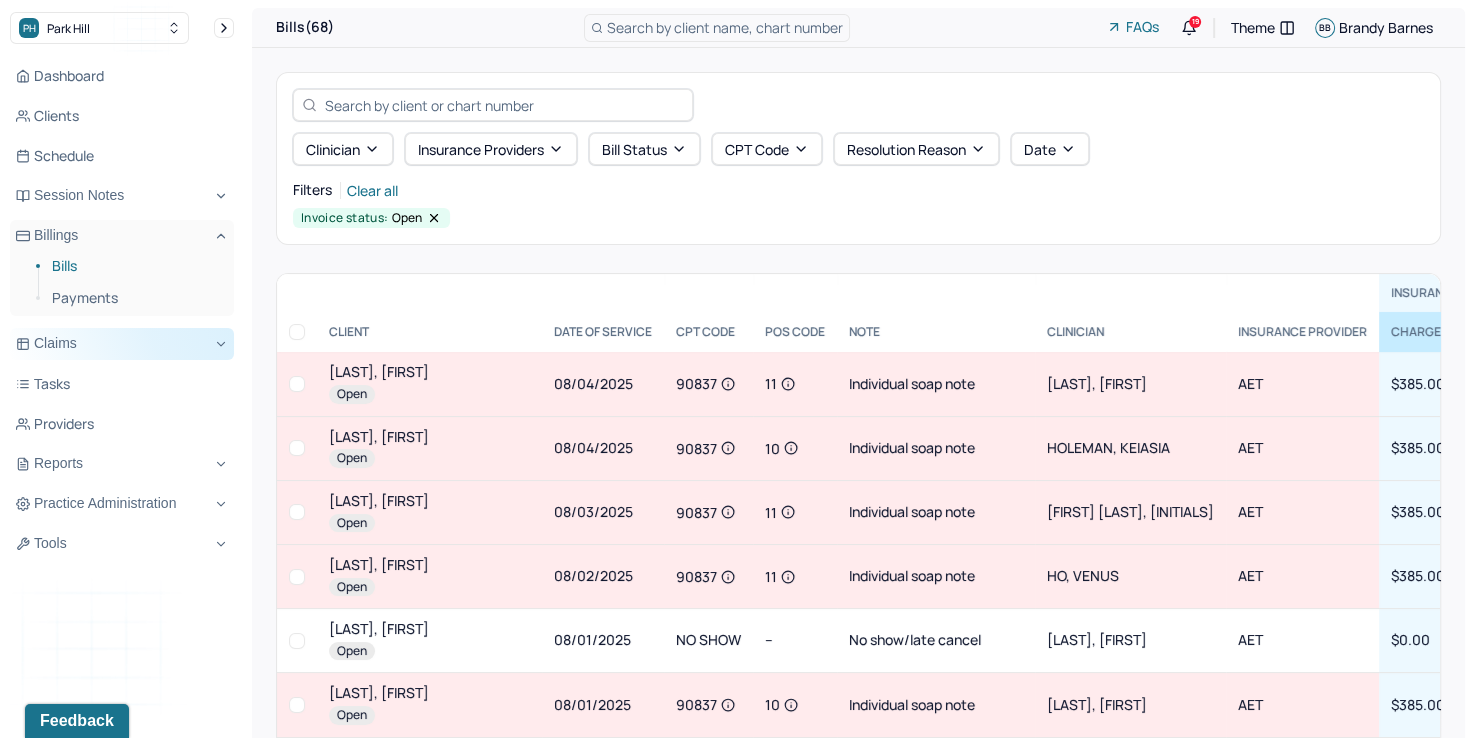 click on "Claims" at bounding box center (122, 344) 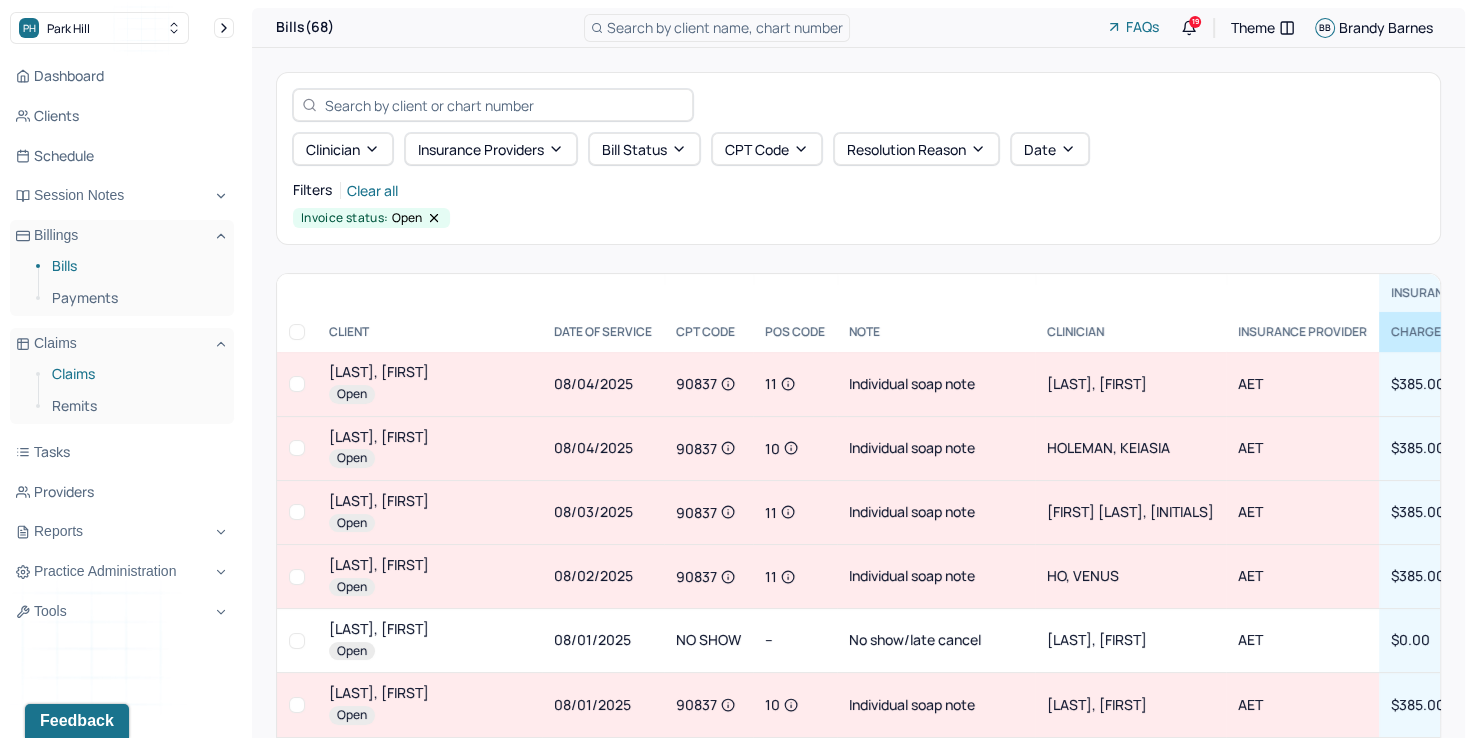 click on "Claims" at bounding box center [135, 374] 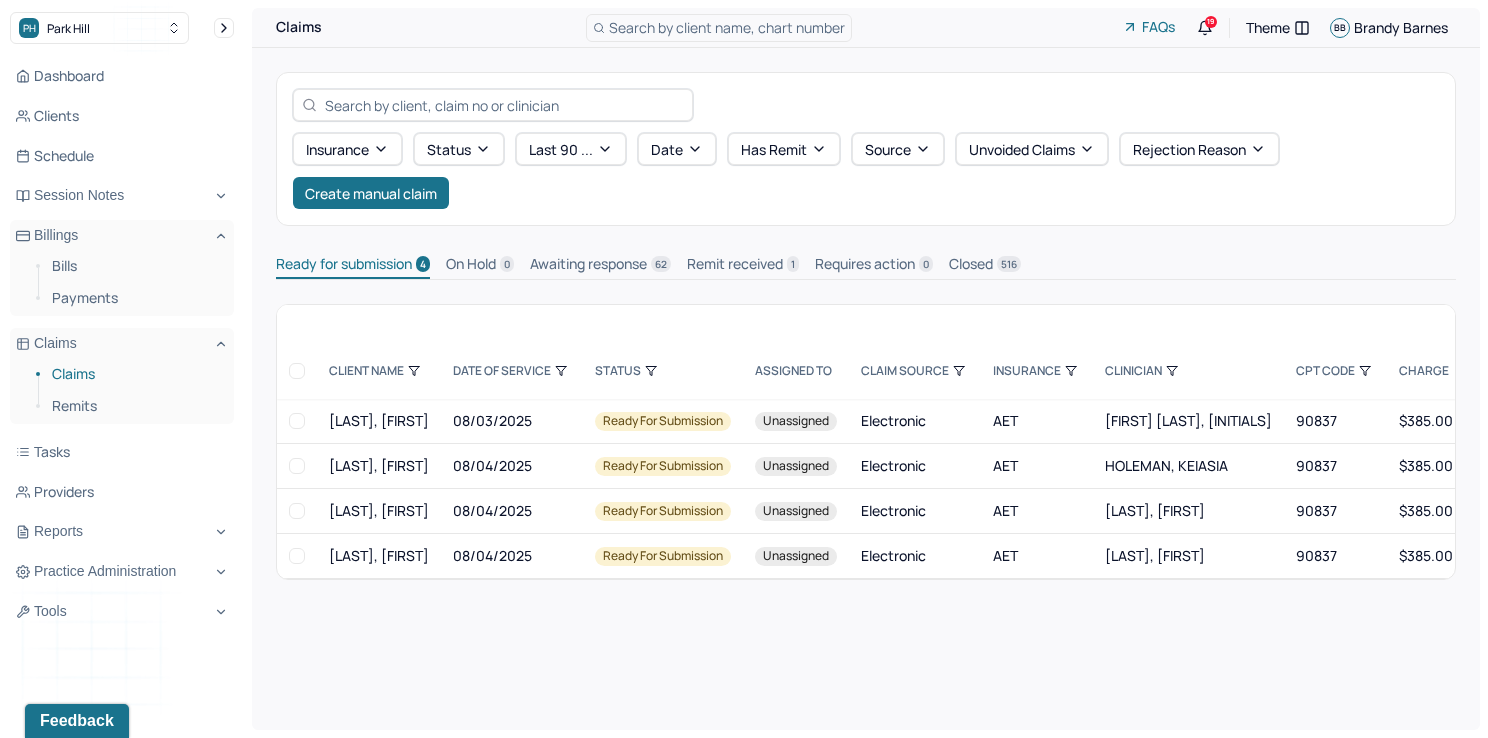 click at bounding box center (297, 371) 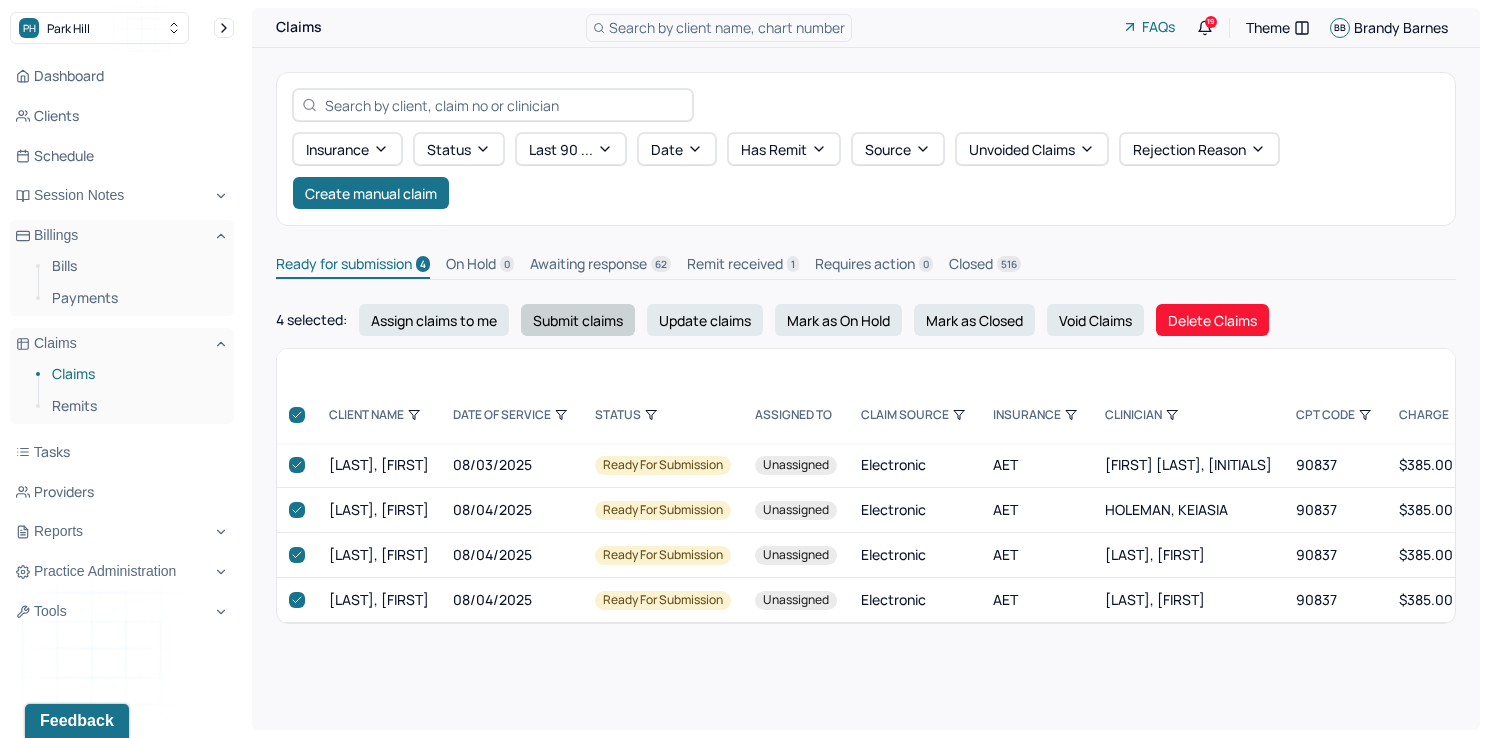 click on "Submit claims" at bounding box center [578, 320] 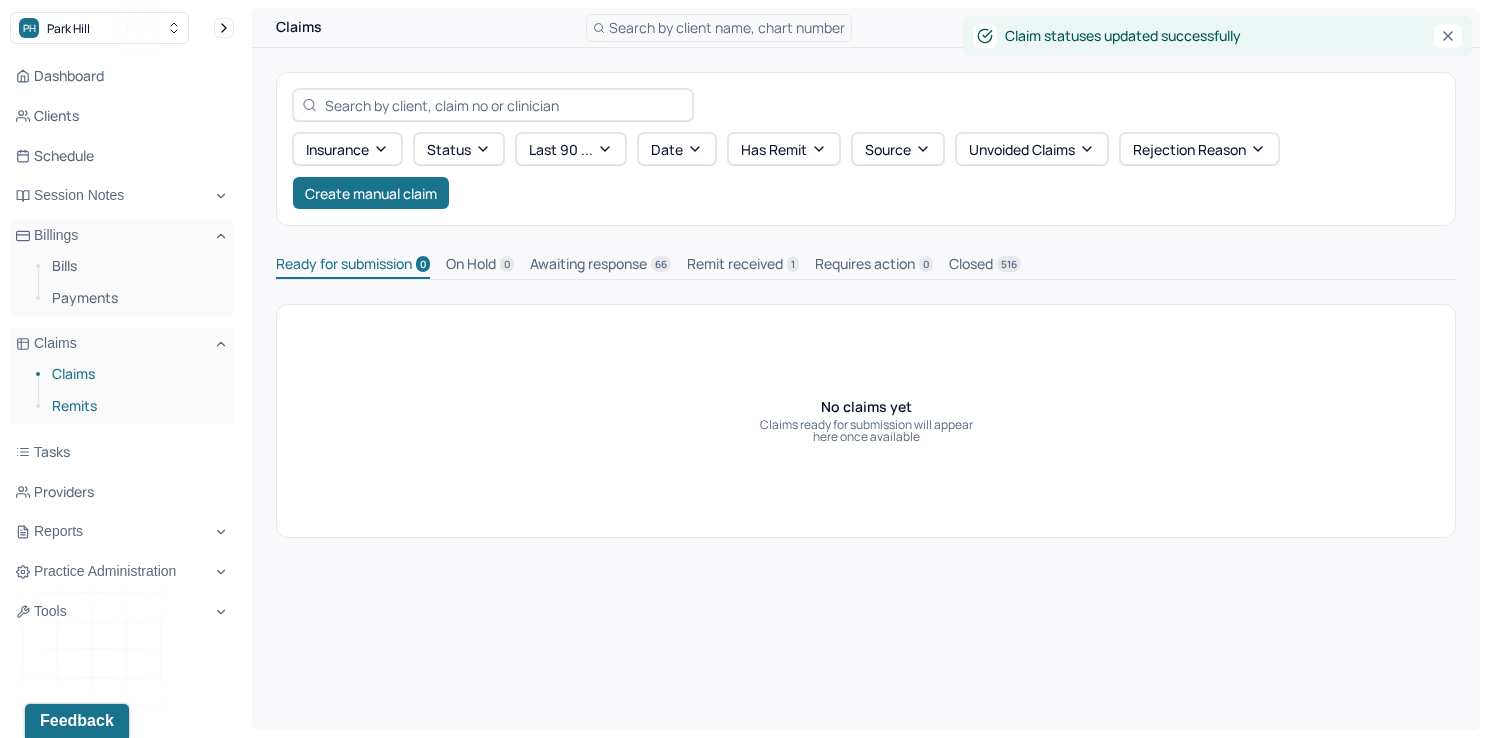 click on "Remits" at bounding box center (135, 406) 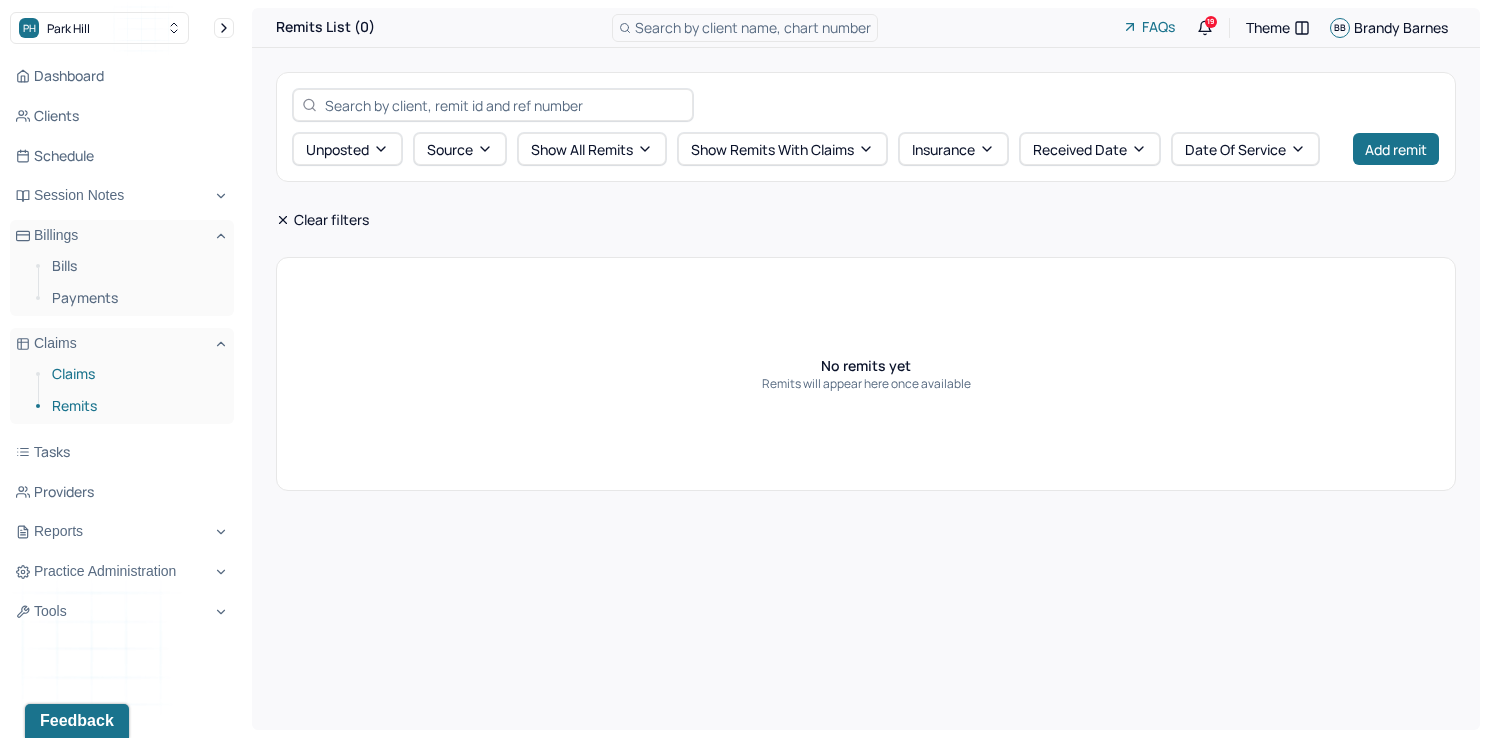 click on "Claims" at bounding box center [135, 374] 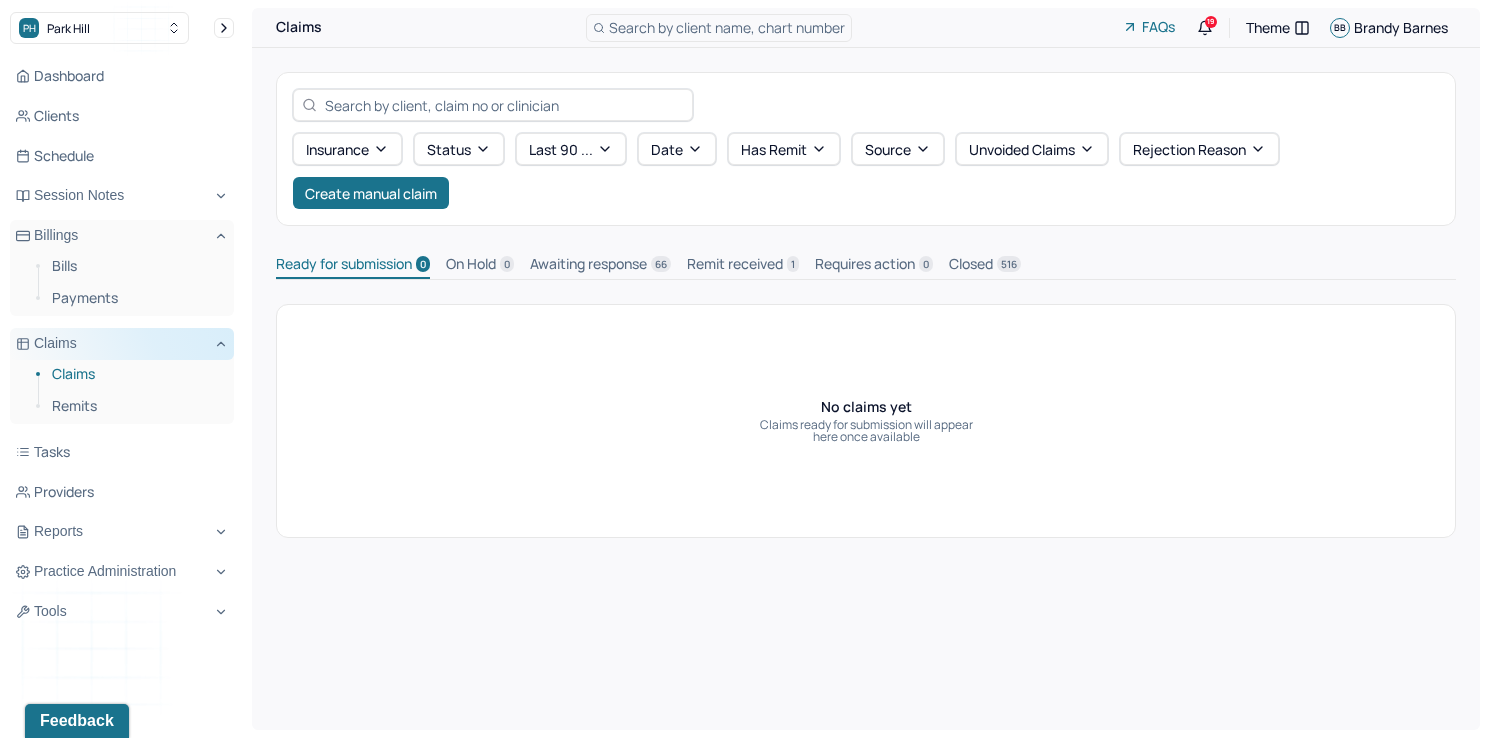 click on "Claims" at bounding box center (122, 344) 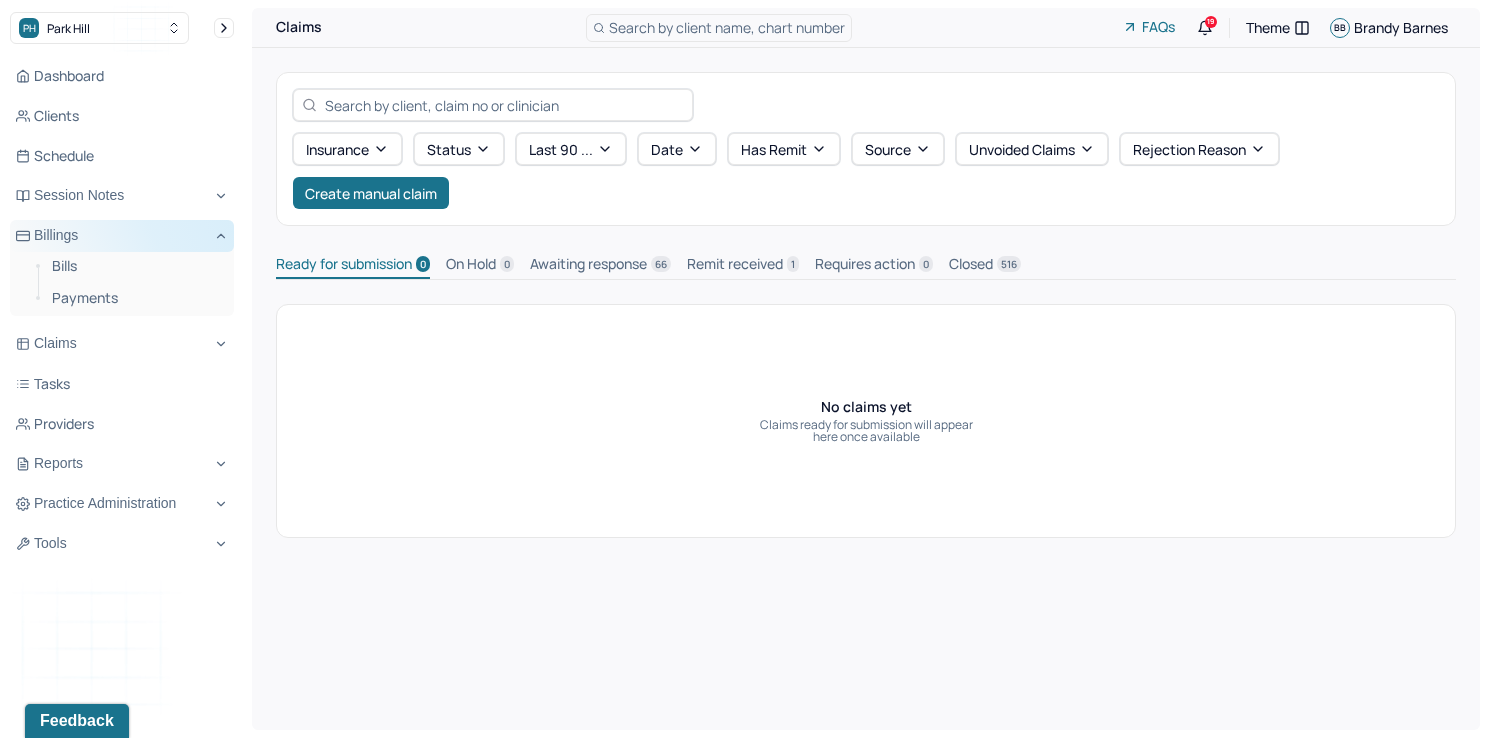 click on "Billings" at bounding box center [122, 236] 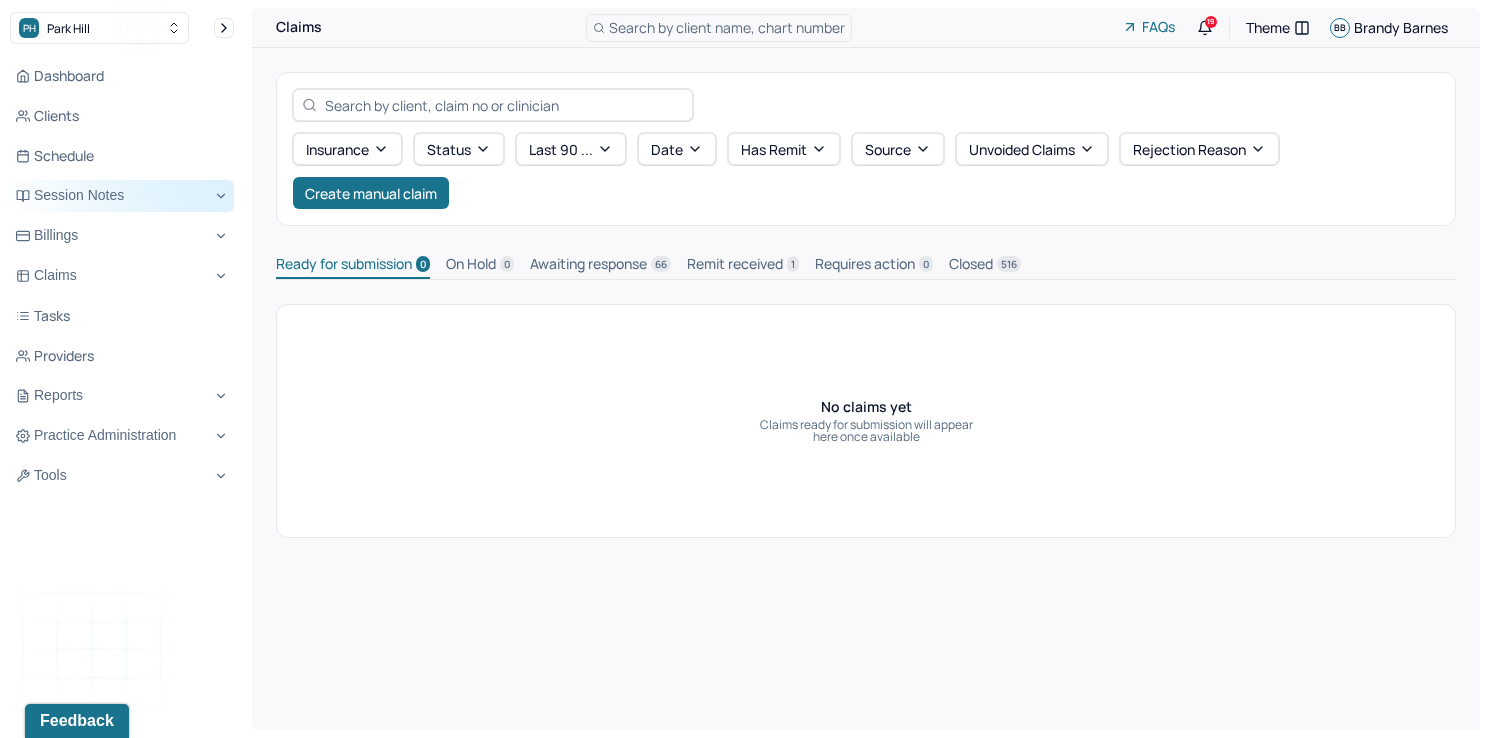 click on "Session Notes" at bounding box center (122, 196) 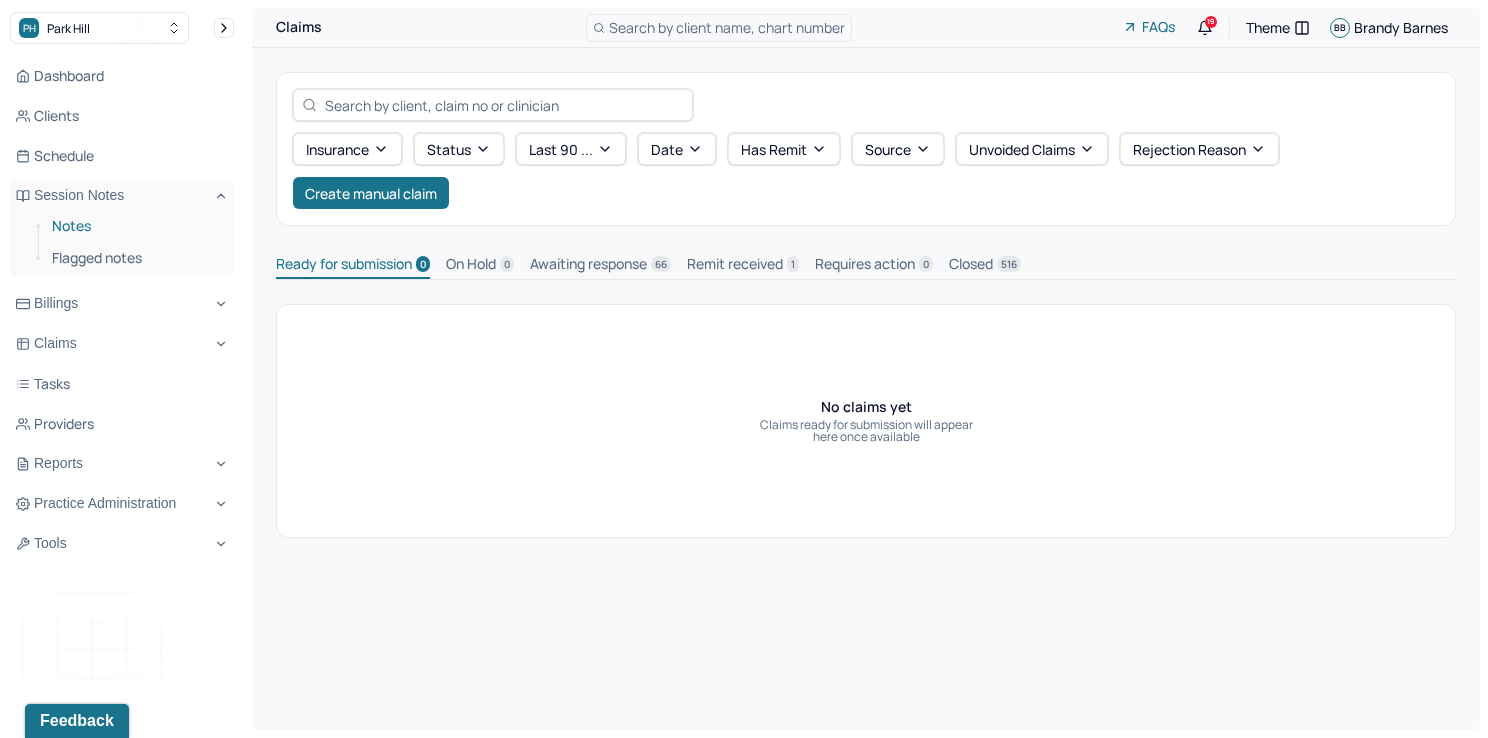 click on "Notes" at bounding box center (135, 226) 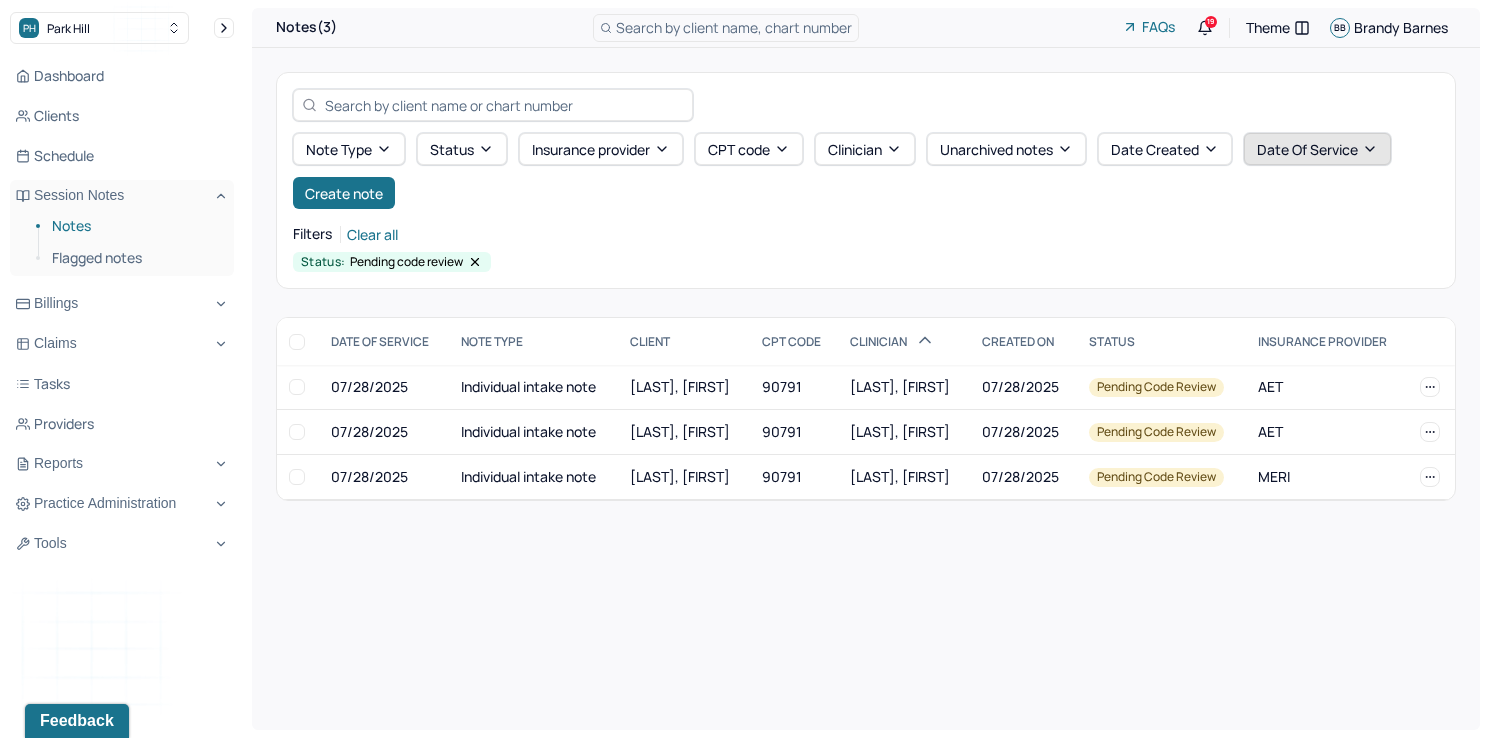 click 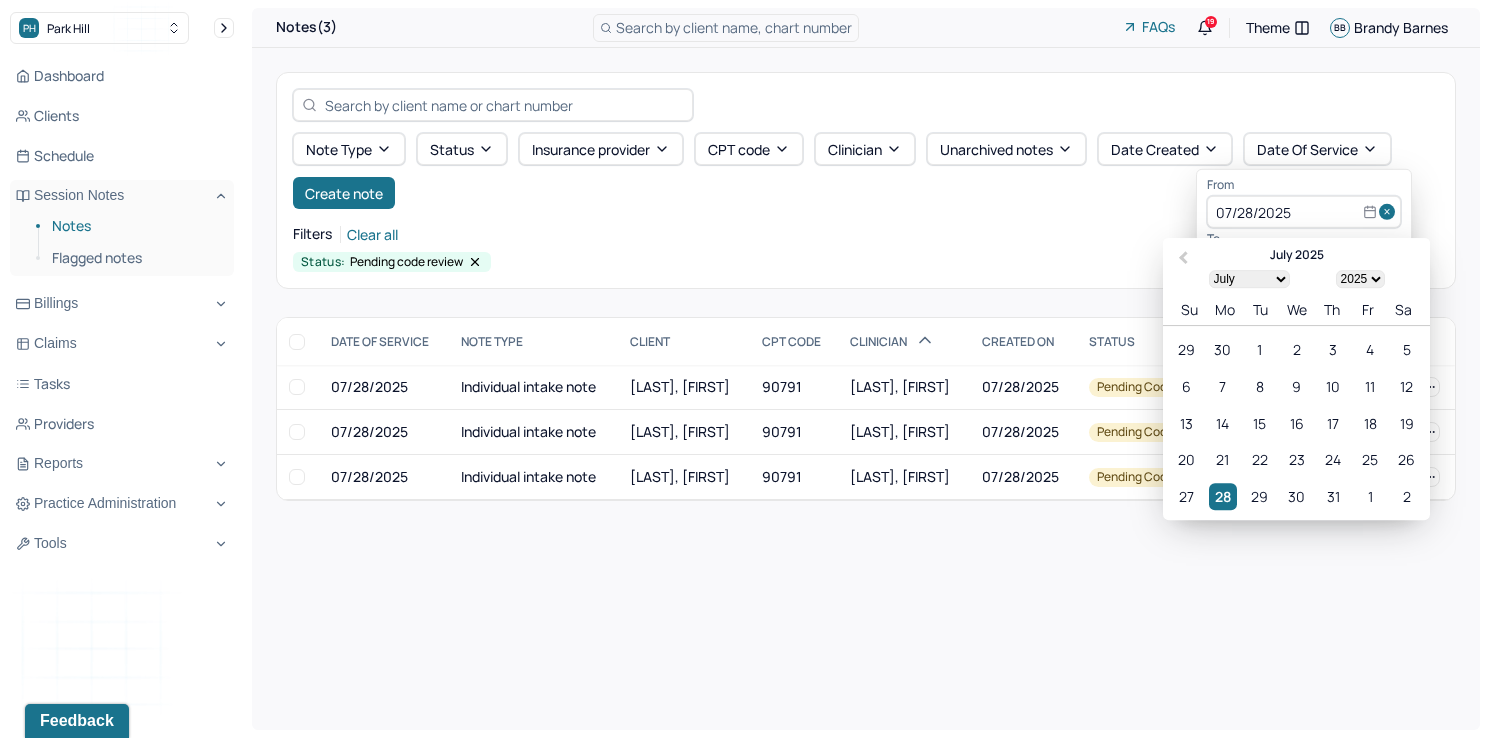 click at bounding box center [1390, 212] 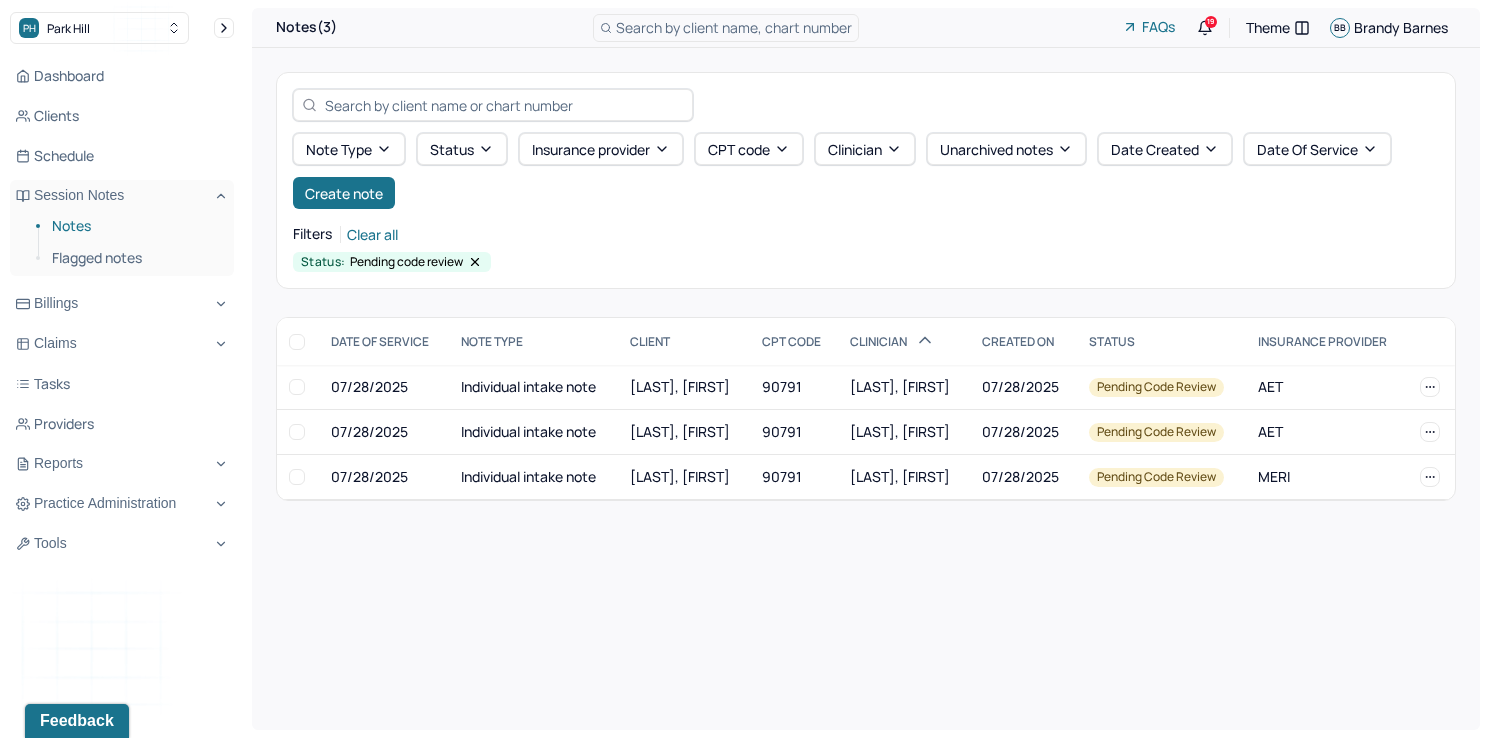 click on "Filters Clear all" at bounding box center [866, 234] 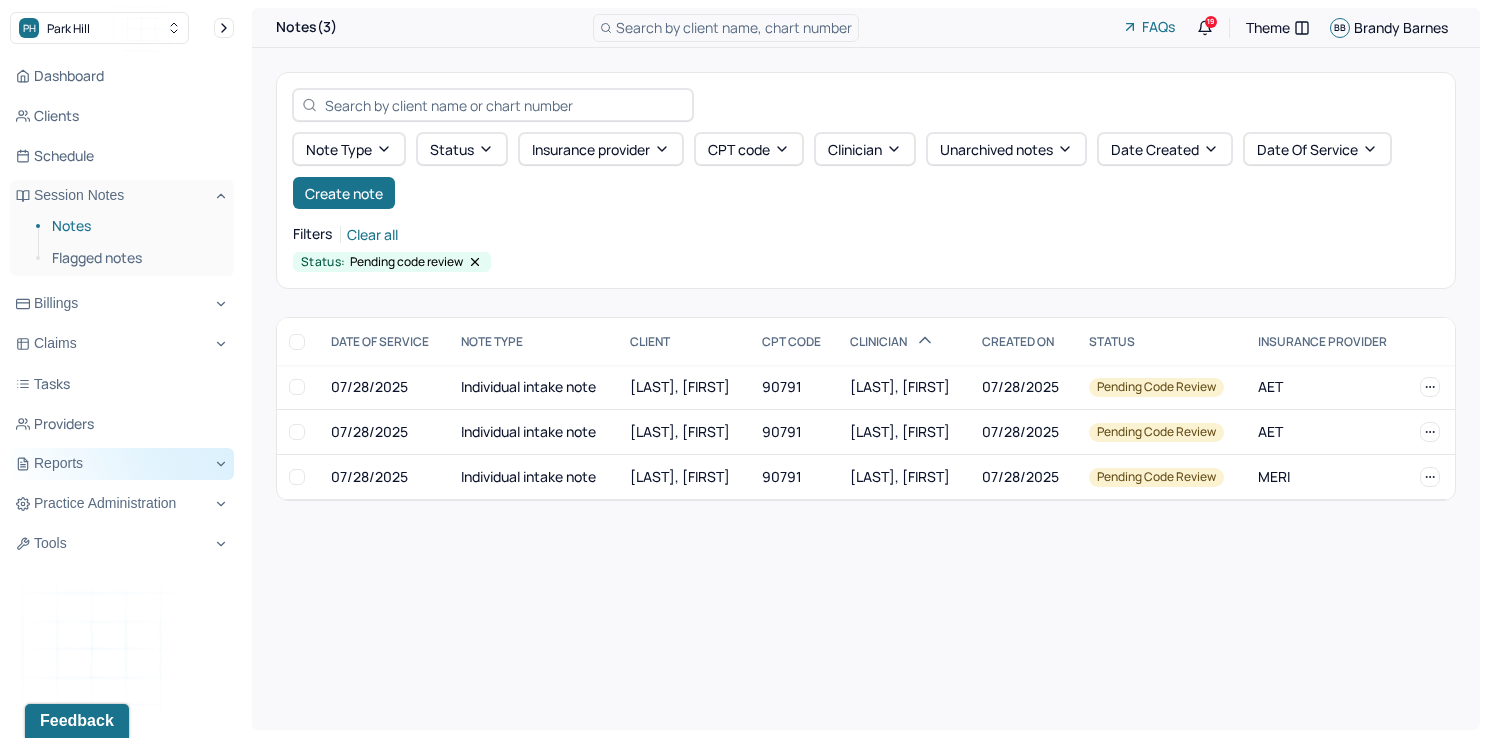 click on "Reports" at bounding box center [122, 464] 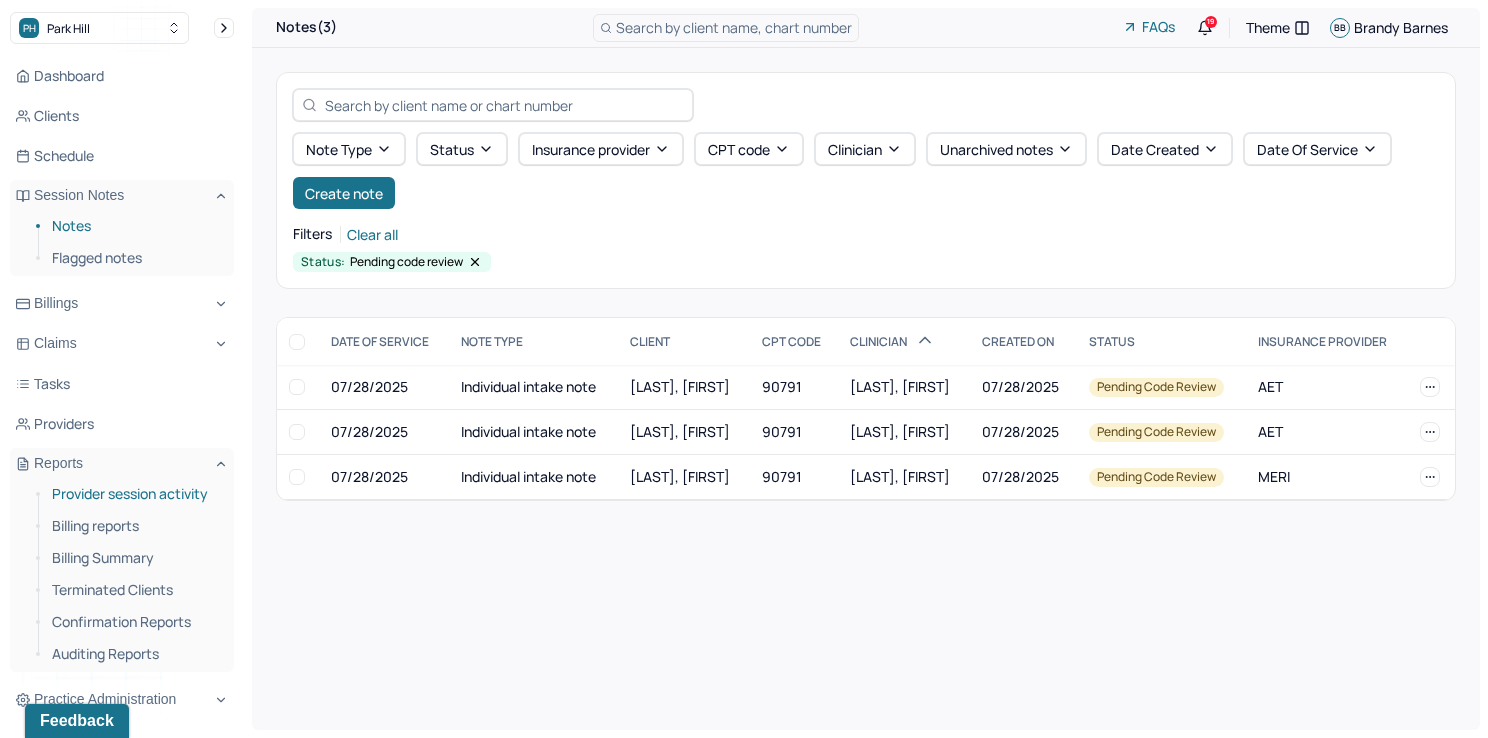 click on "Provider session activity" at bounding box center (135, 494) 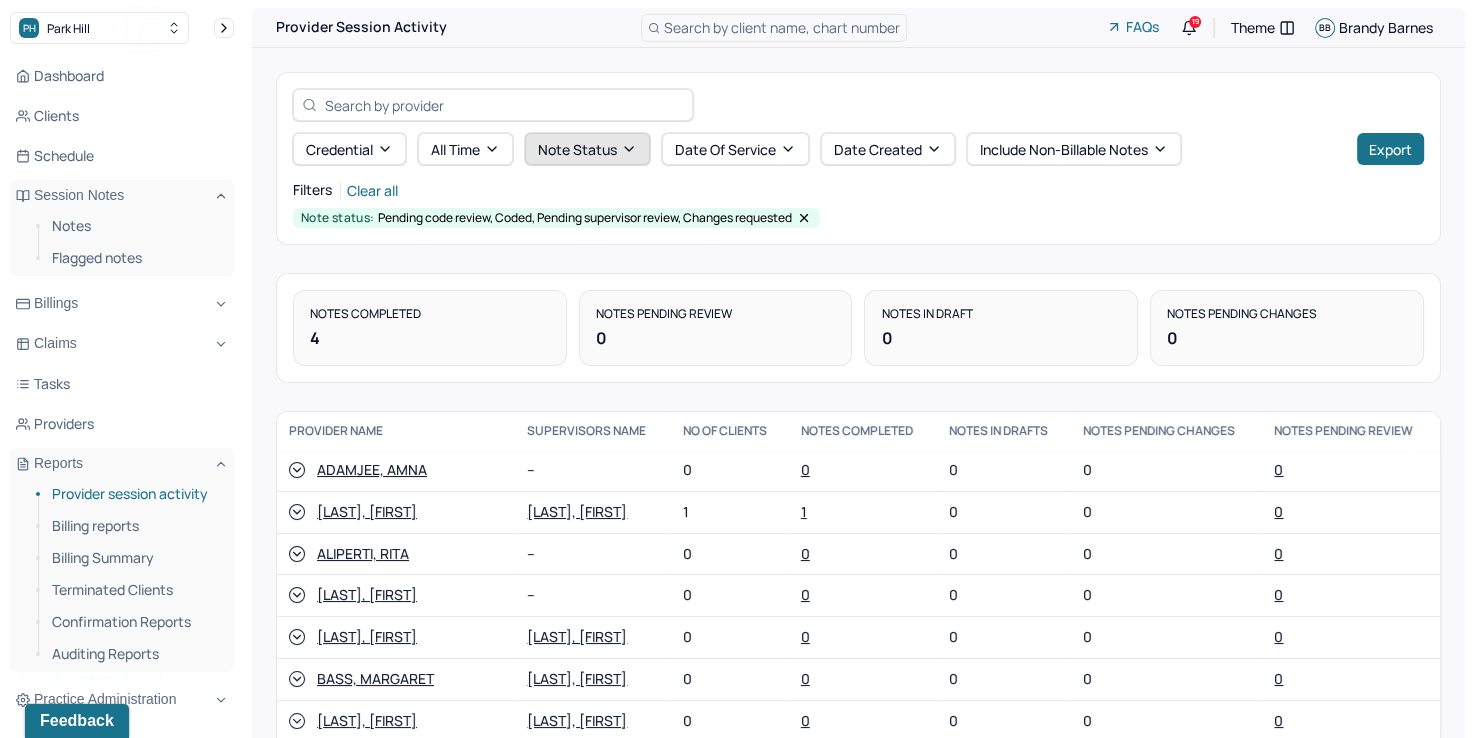 click on "Note status" at bounding box center (587, 149) 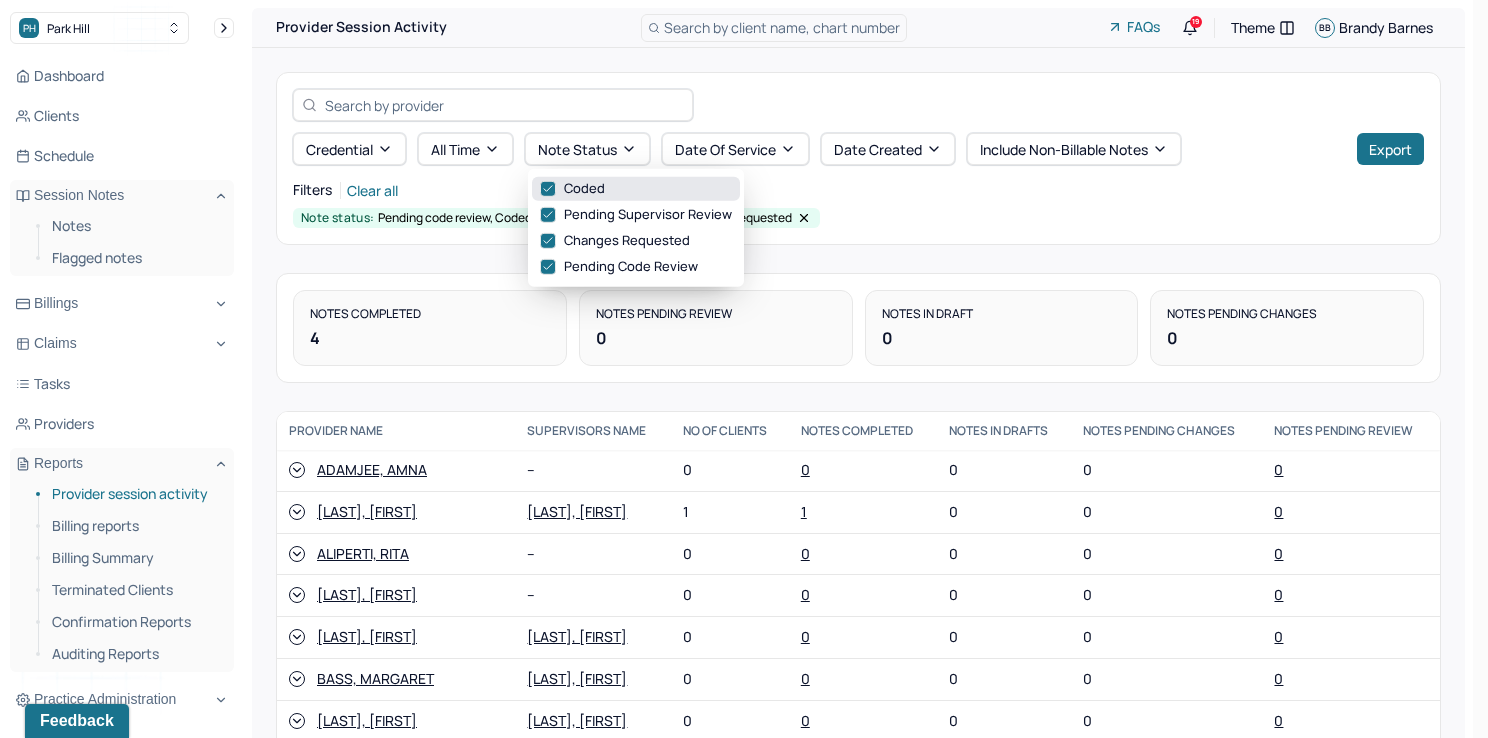 click at bounding box center (548, 189) 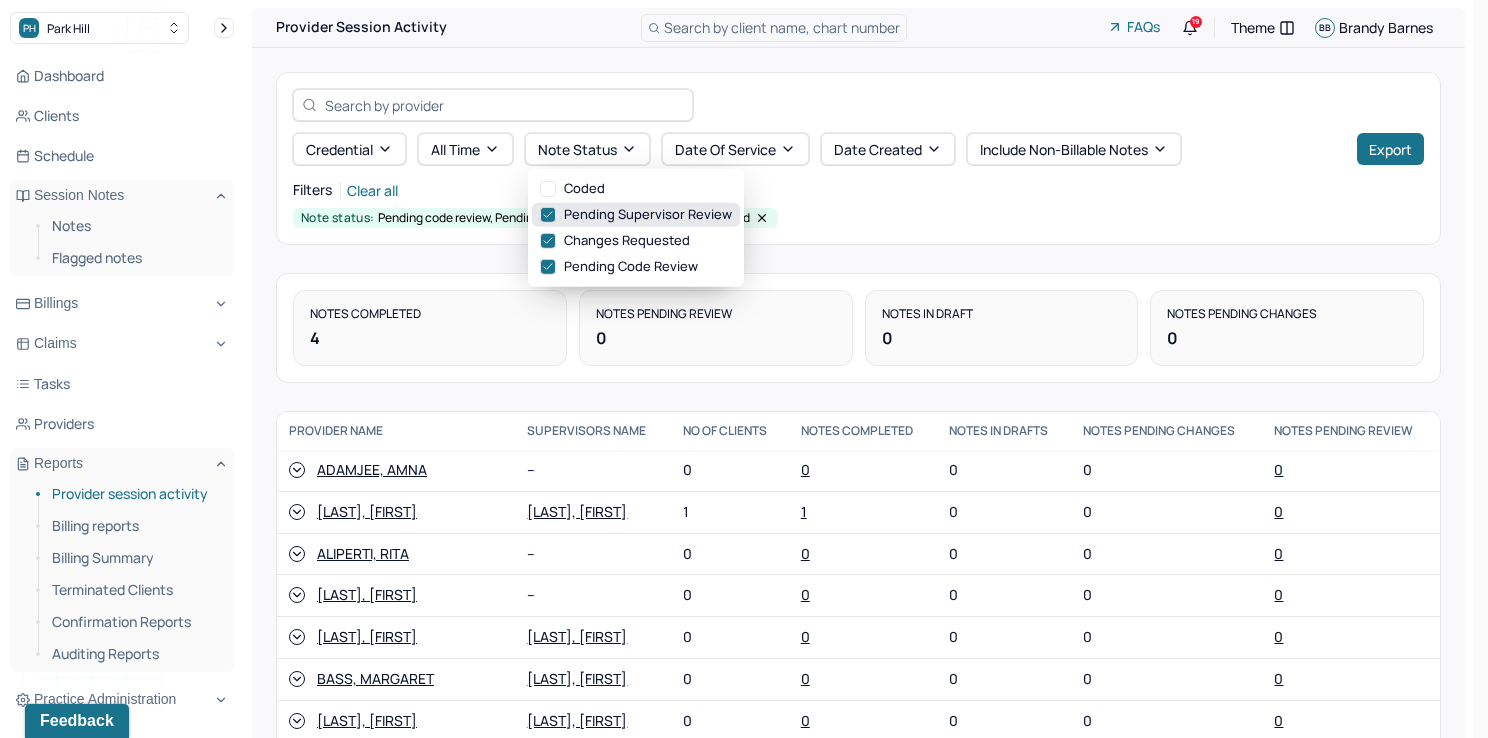 click 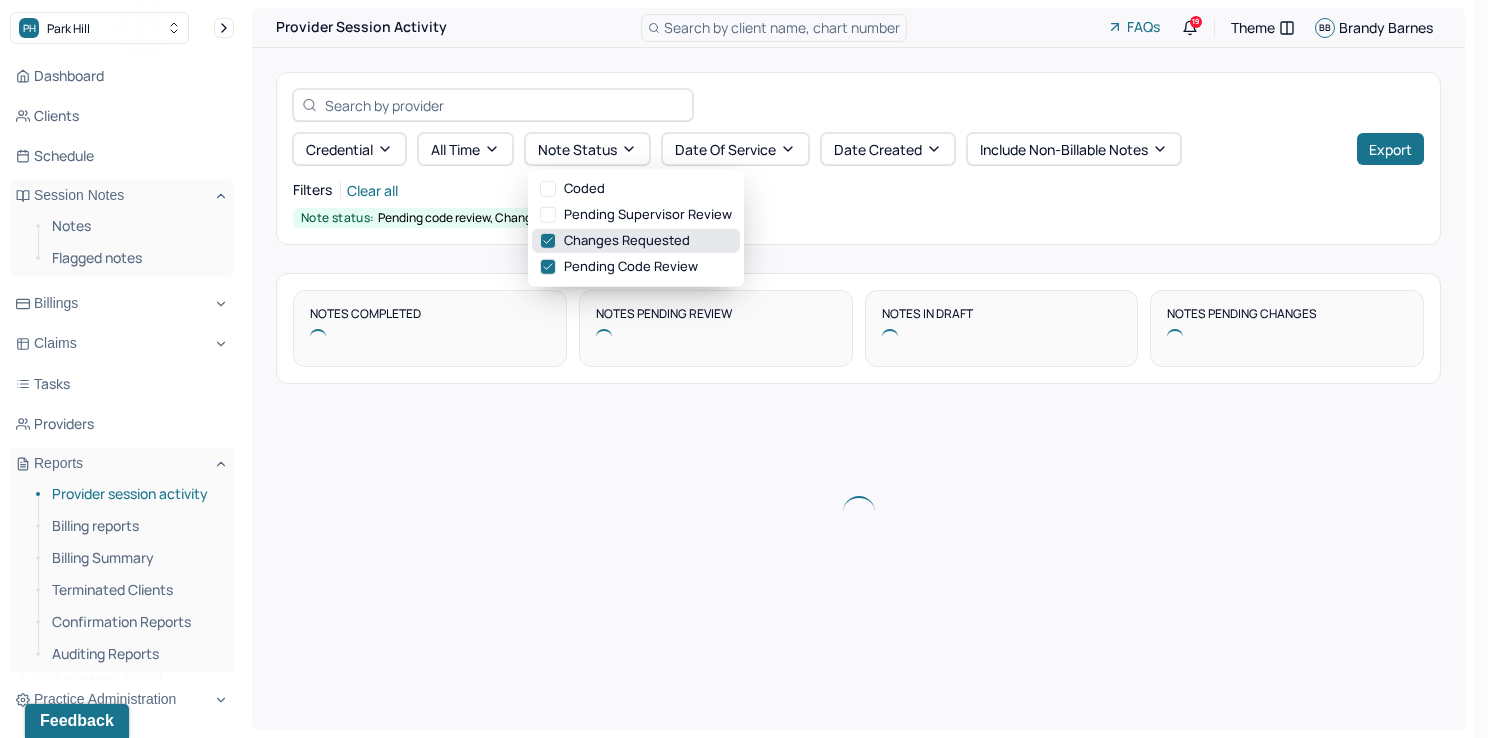 click 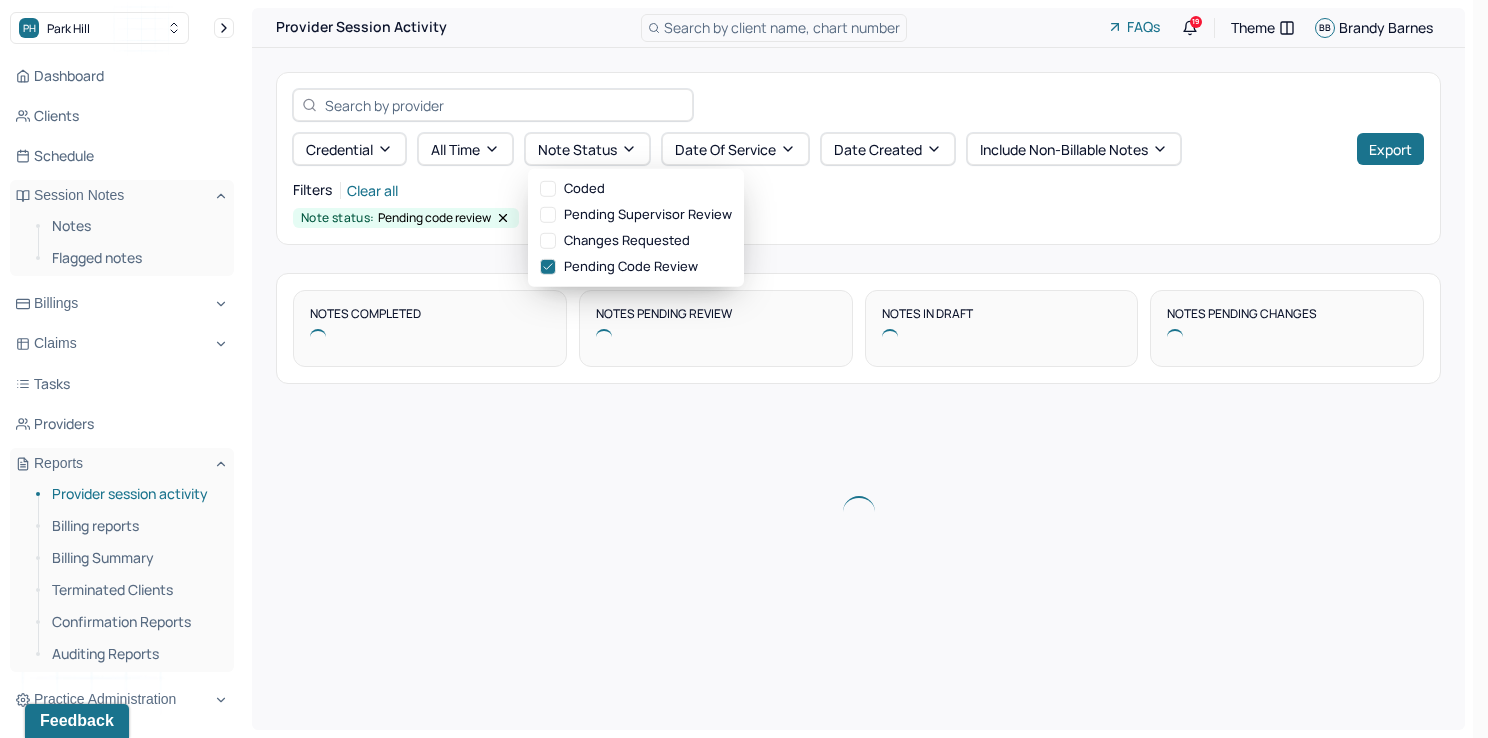 click on "Filters Clear all" at bounding box center (858, 190) 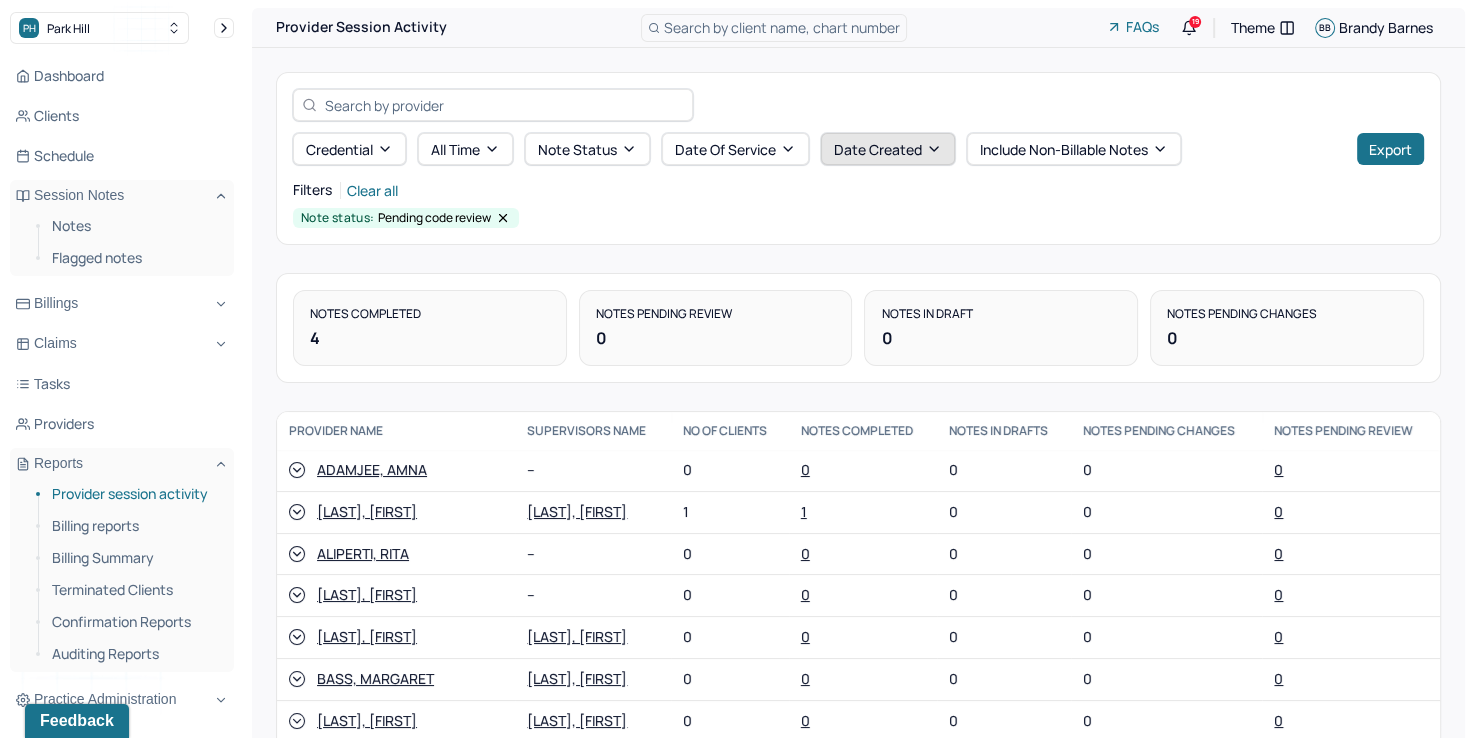 click 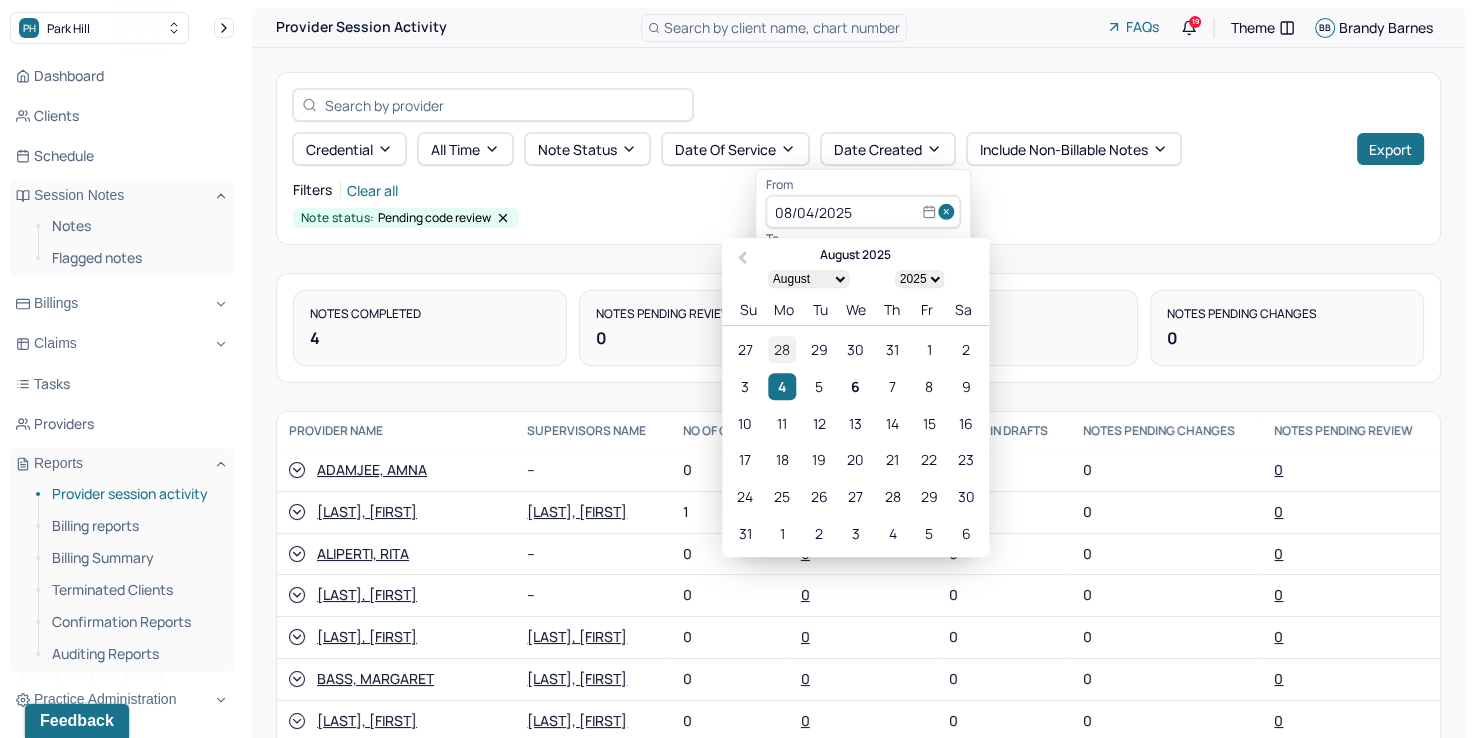 click on "28" at bounding box center (782, 349) 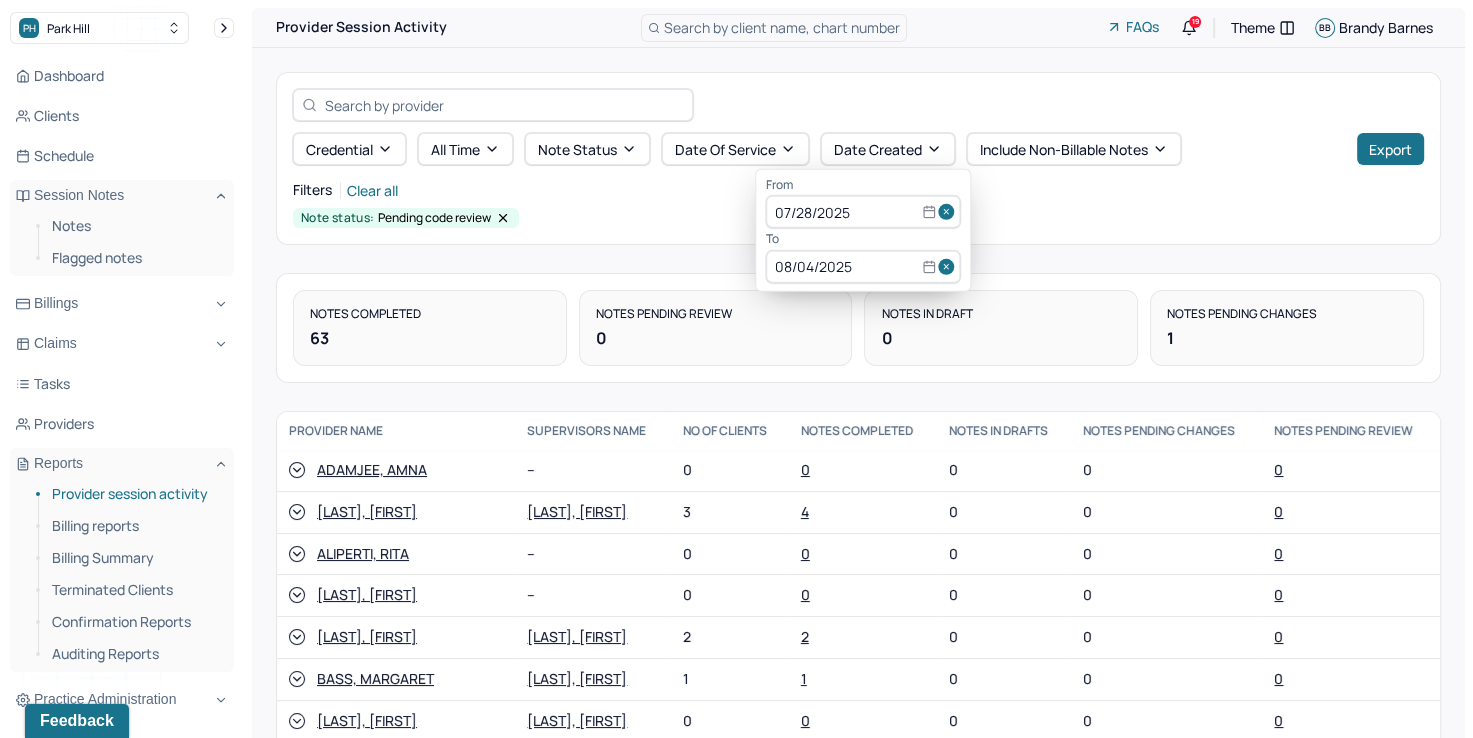 click at bounding box center (949, 267) 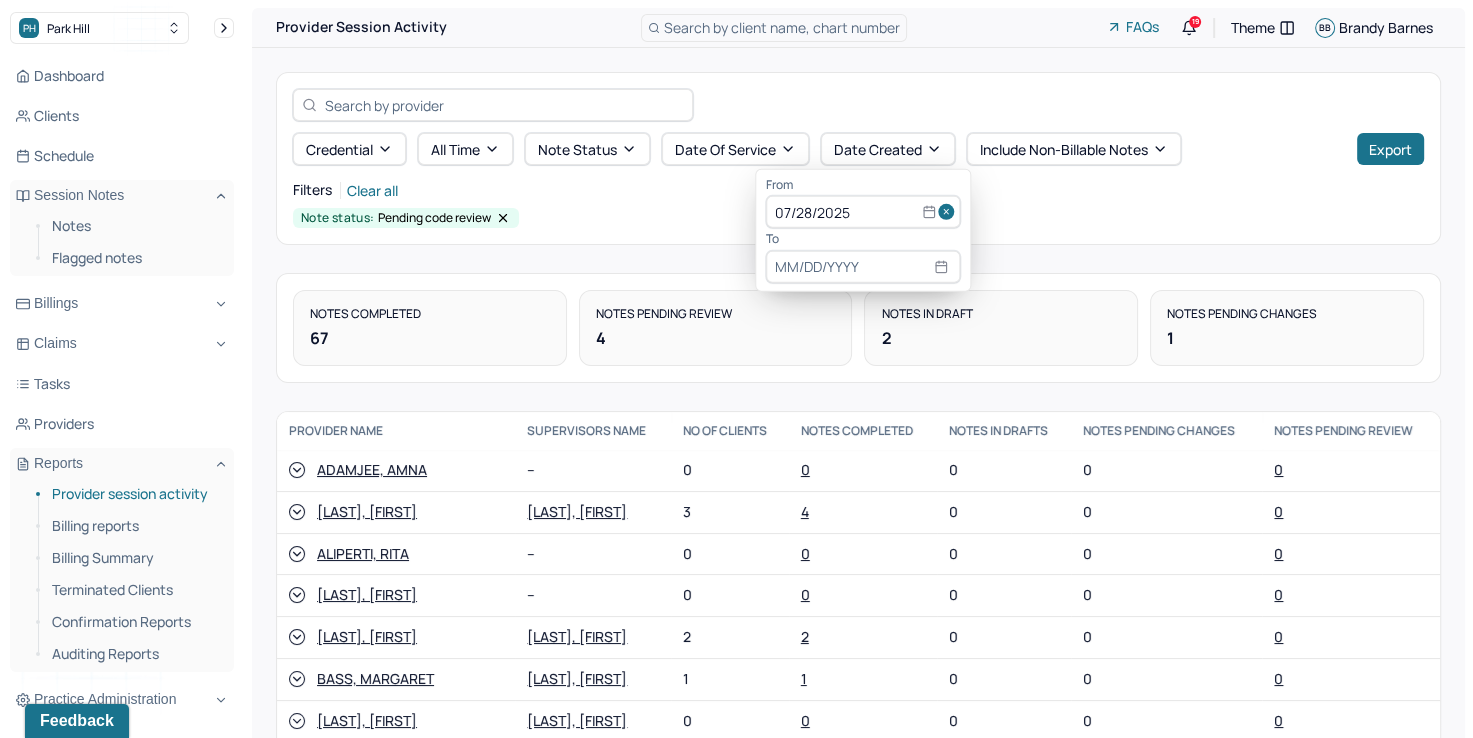 click at bounding box center (863, 267) 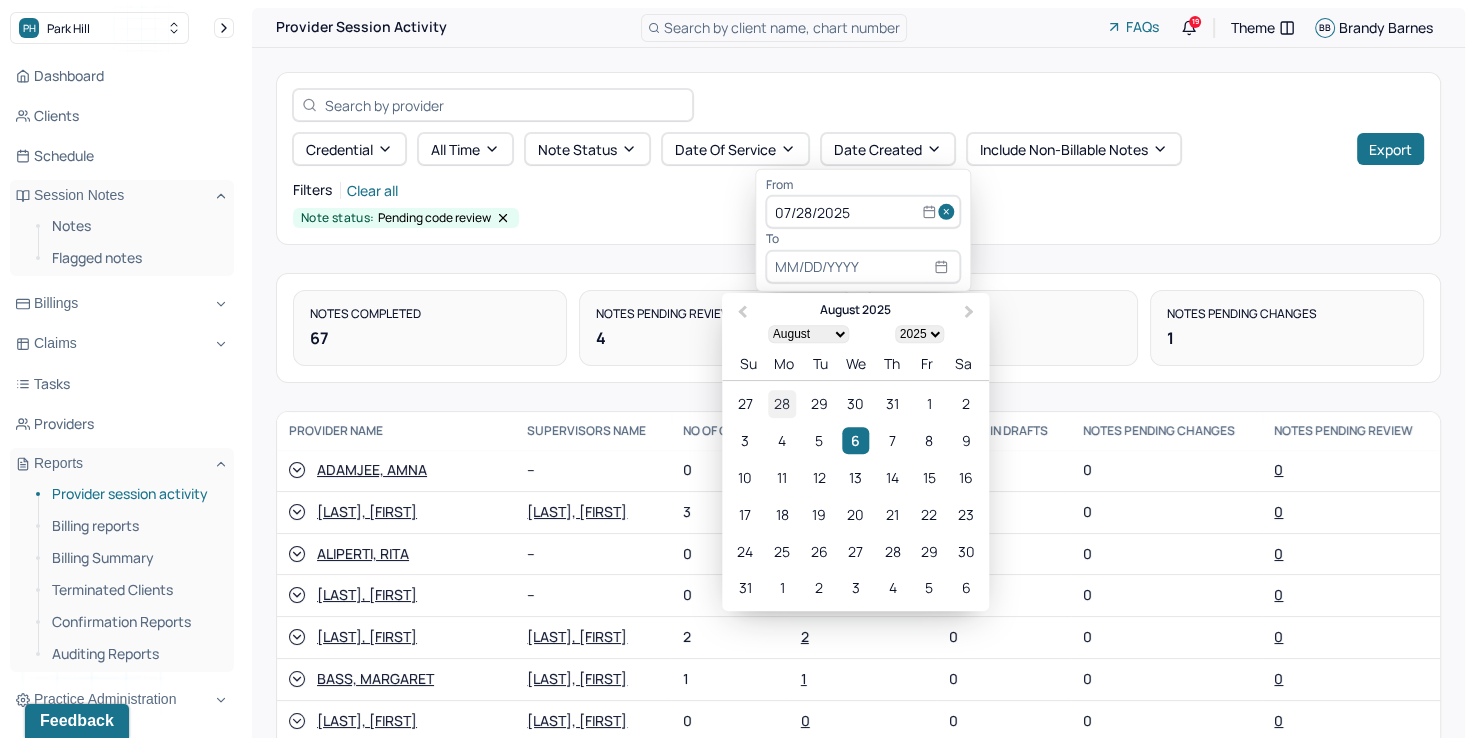 click on "28" at bounding box center [782, 404] 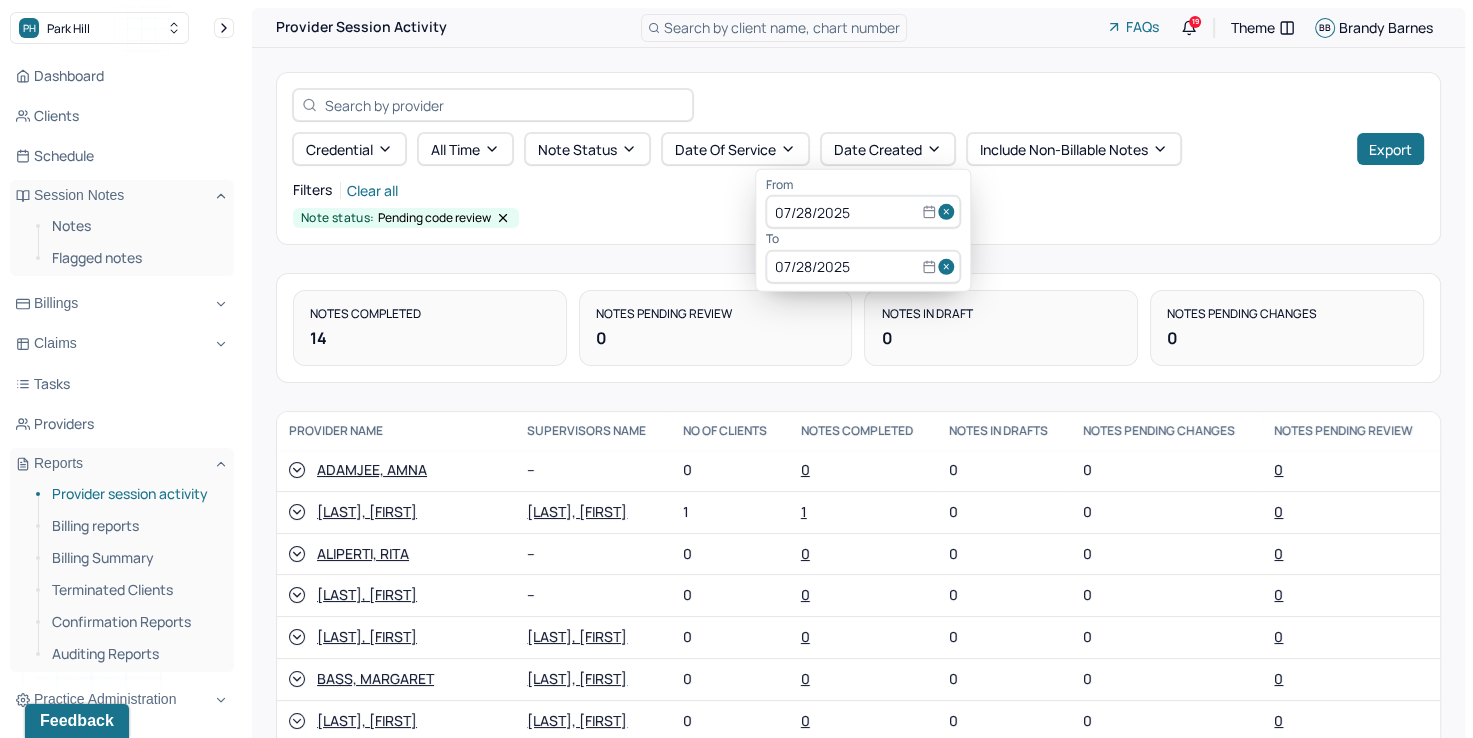 click on "Filters Clear all" at bounding box center [858, 190] 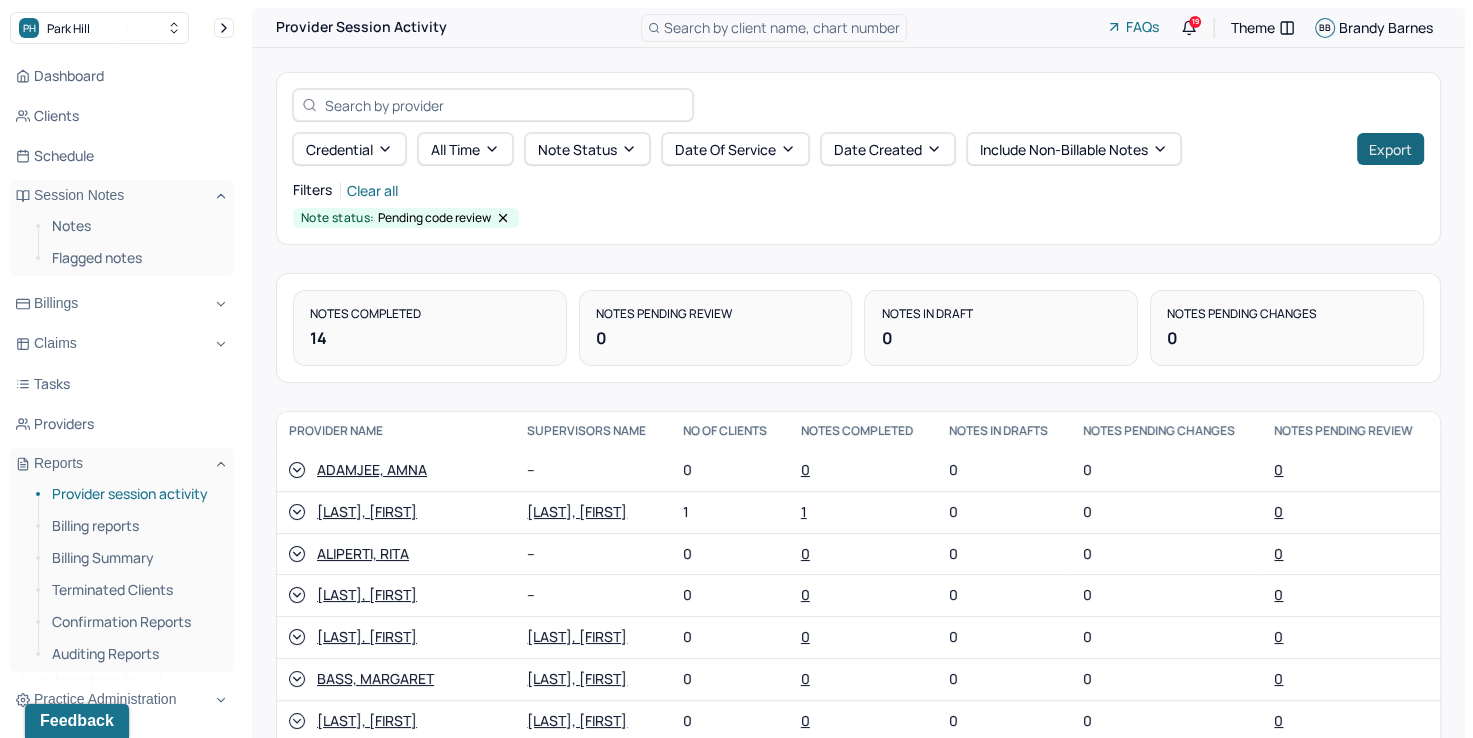 click on "Export" at bounding box center [1390, 149] 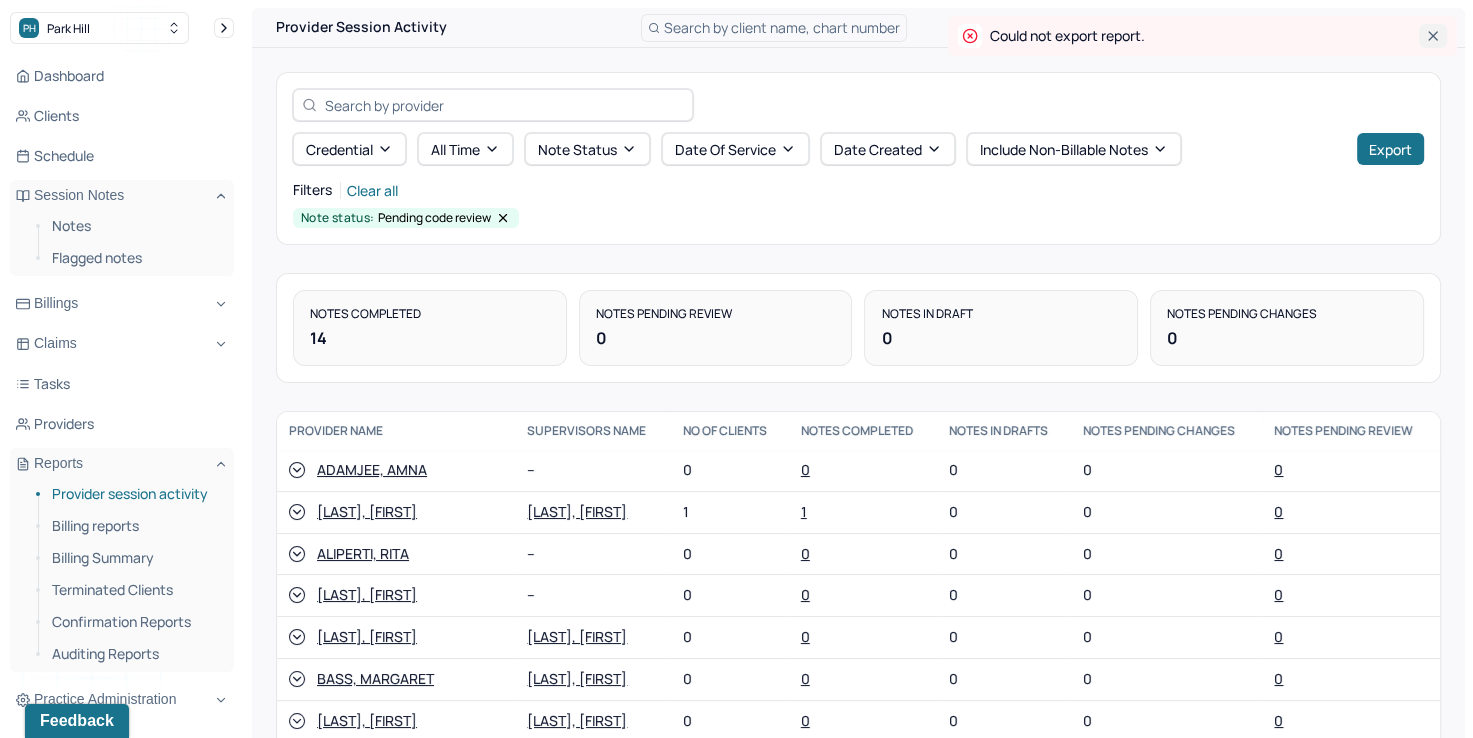 click 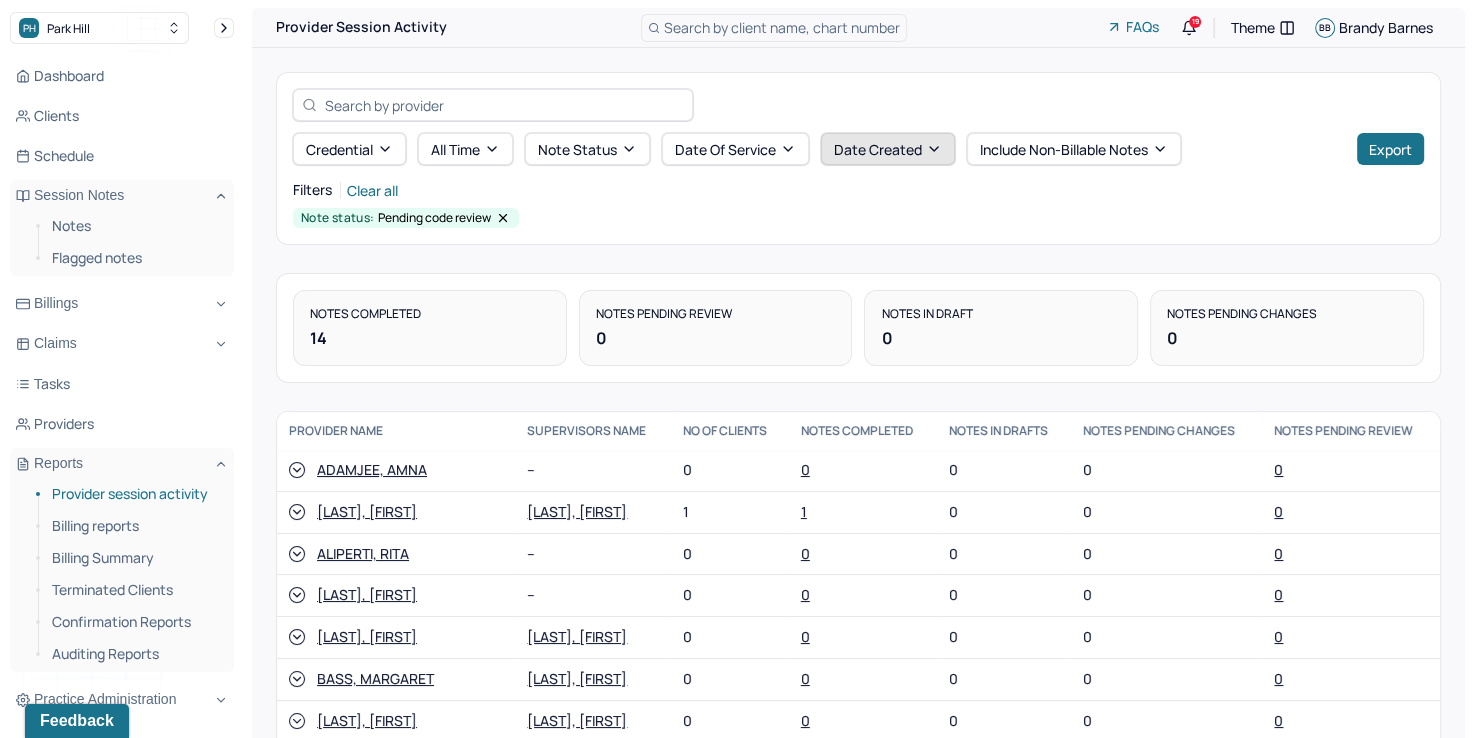 click 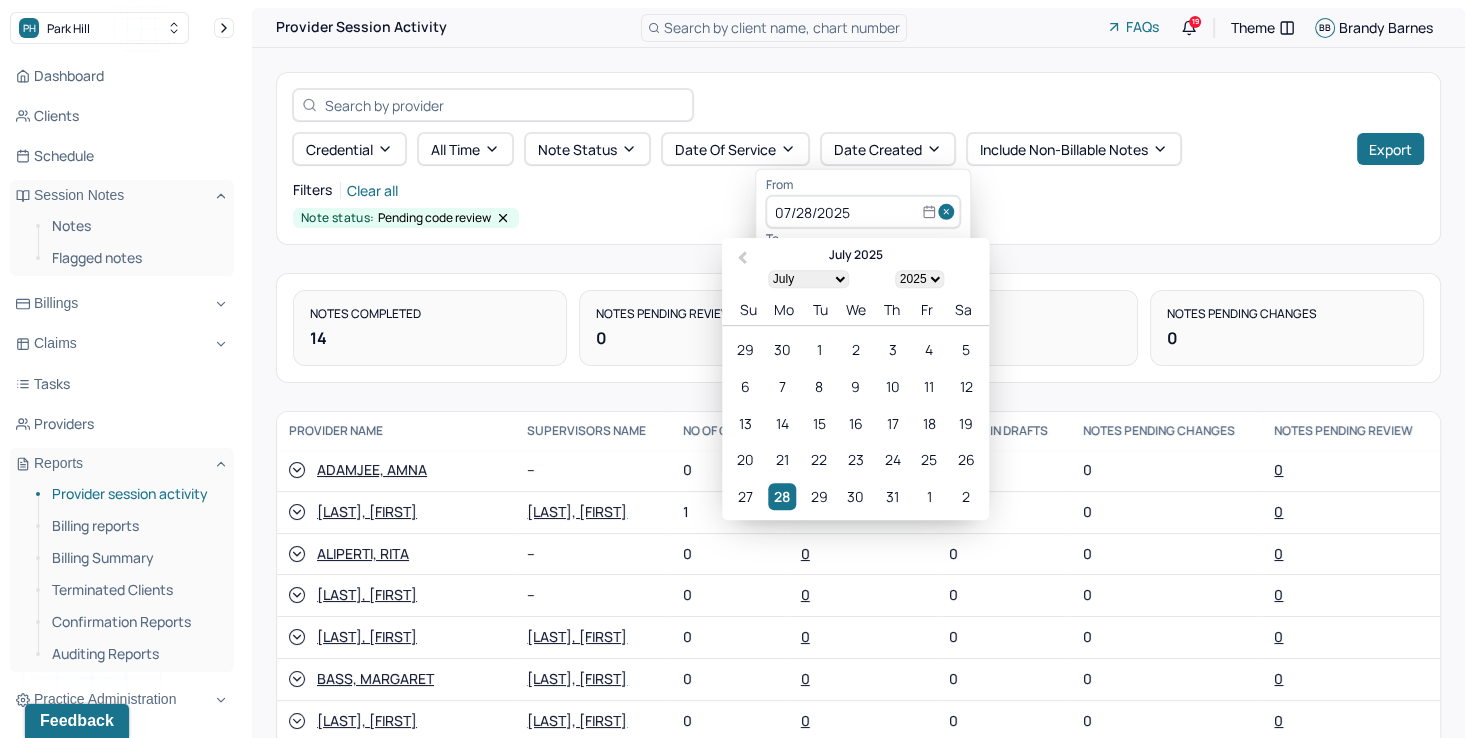 click on "From" at bounding box center (863, 185) 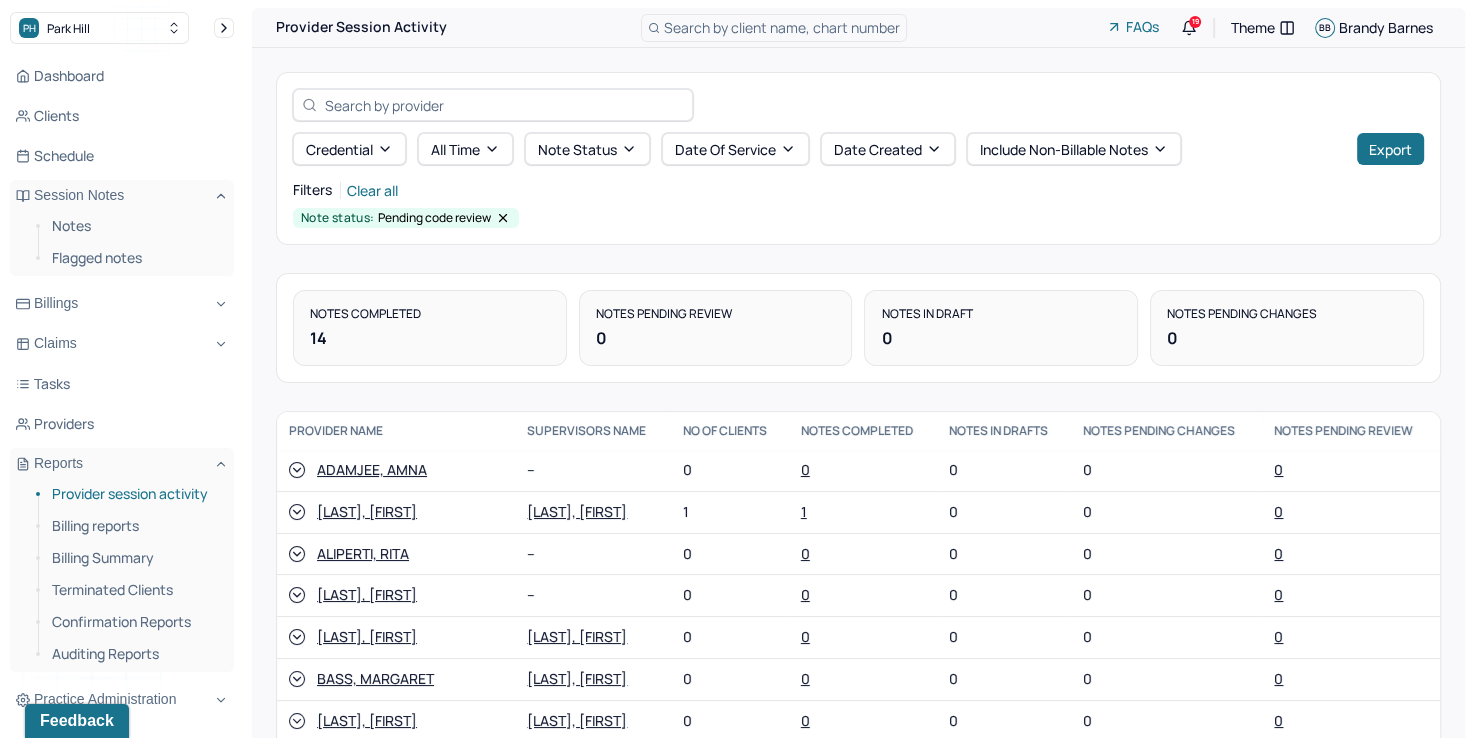 click on "Note status: Pending code review" at bounding box center [858, 218] 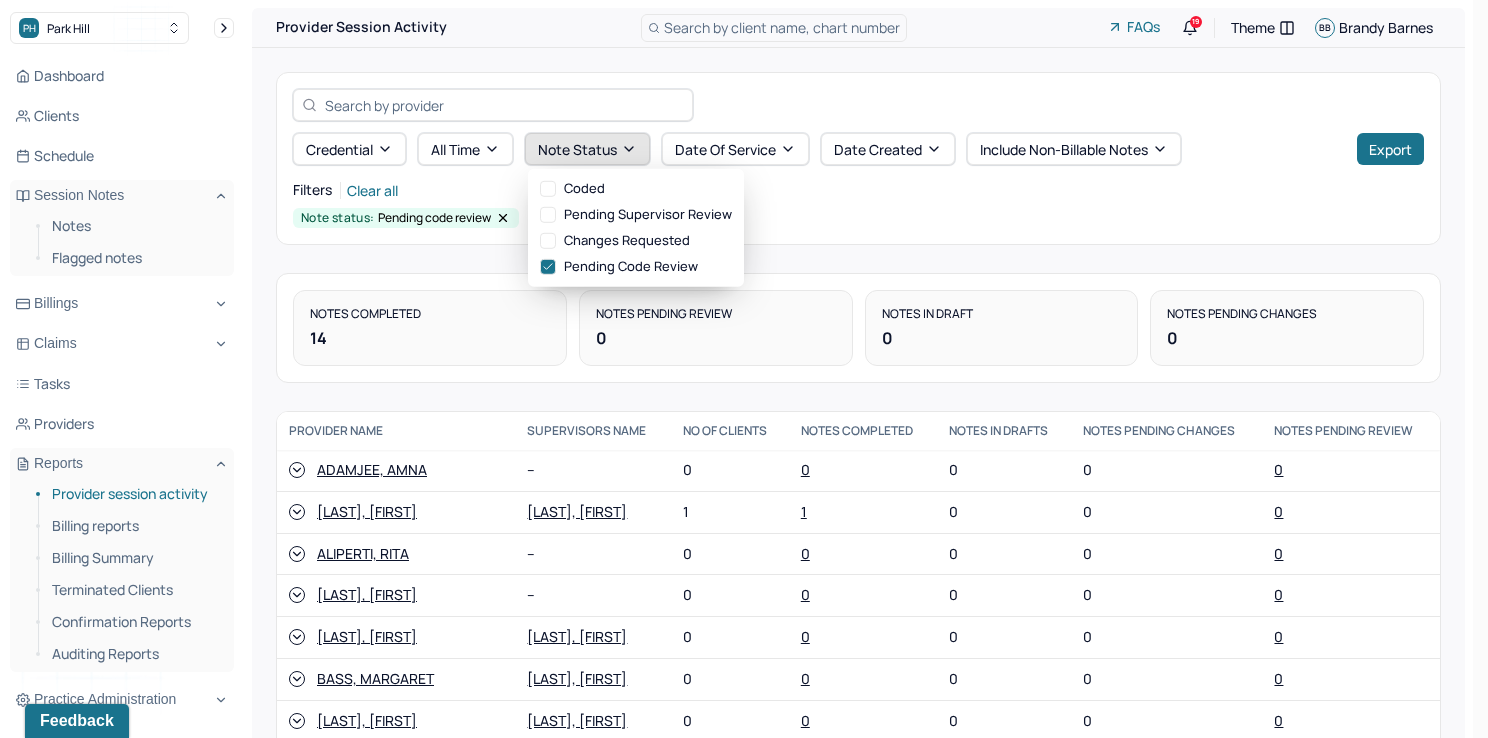click on "Note status" at bounding box center [587, 149] 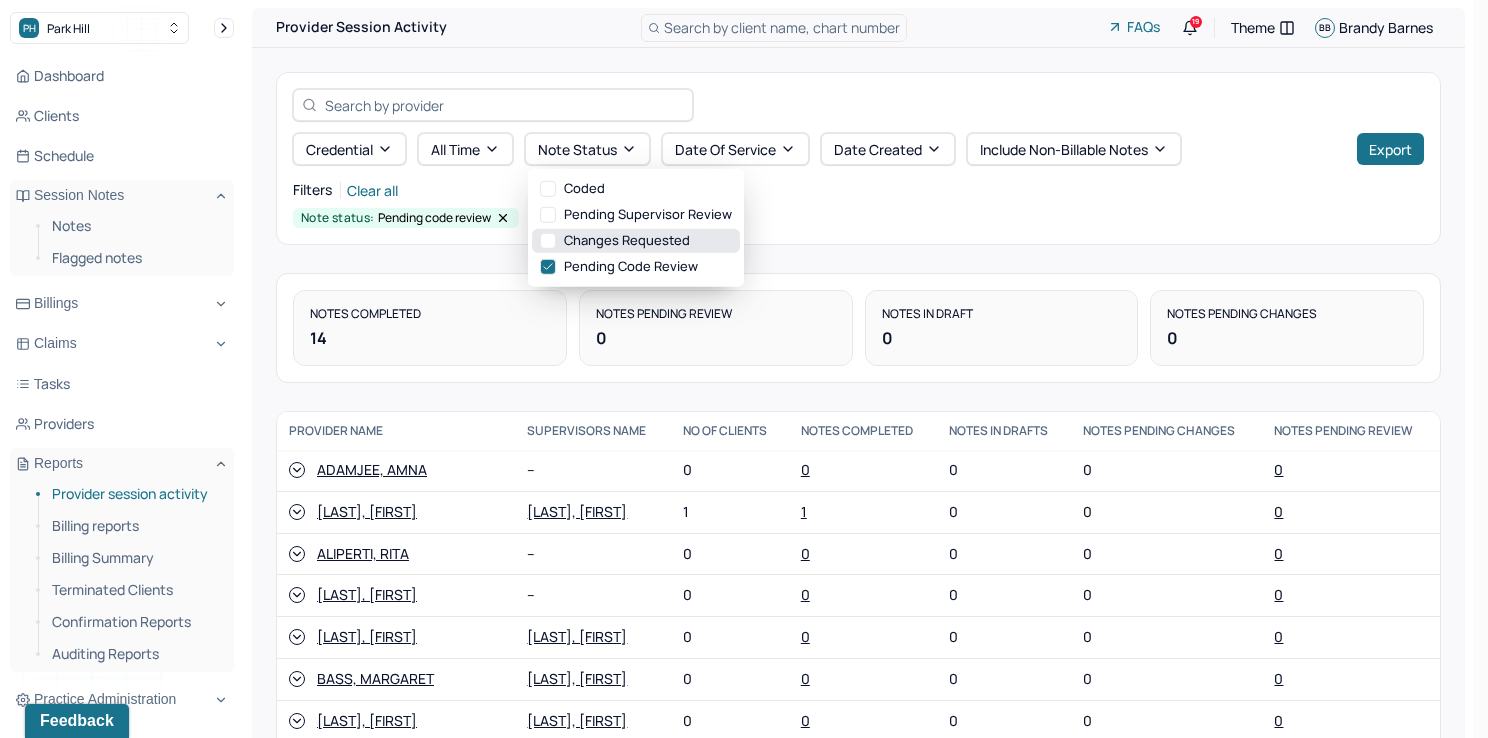 click 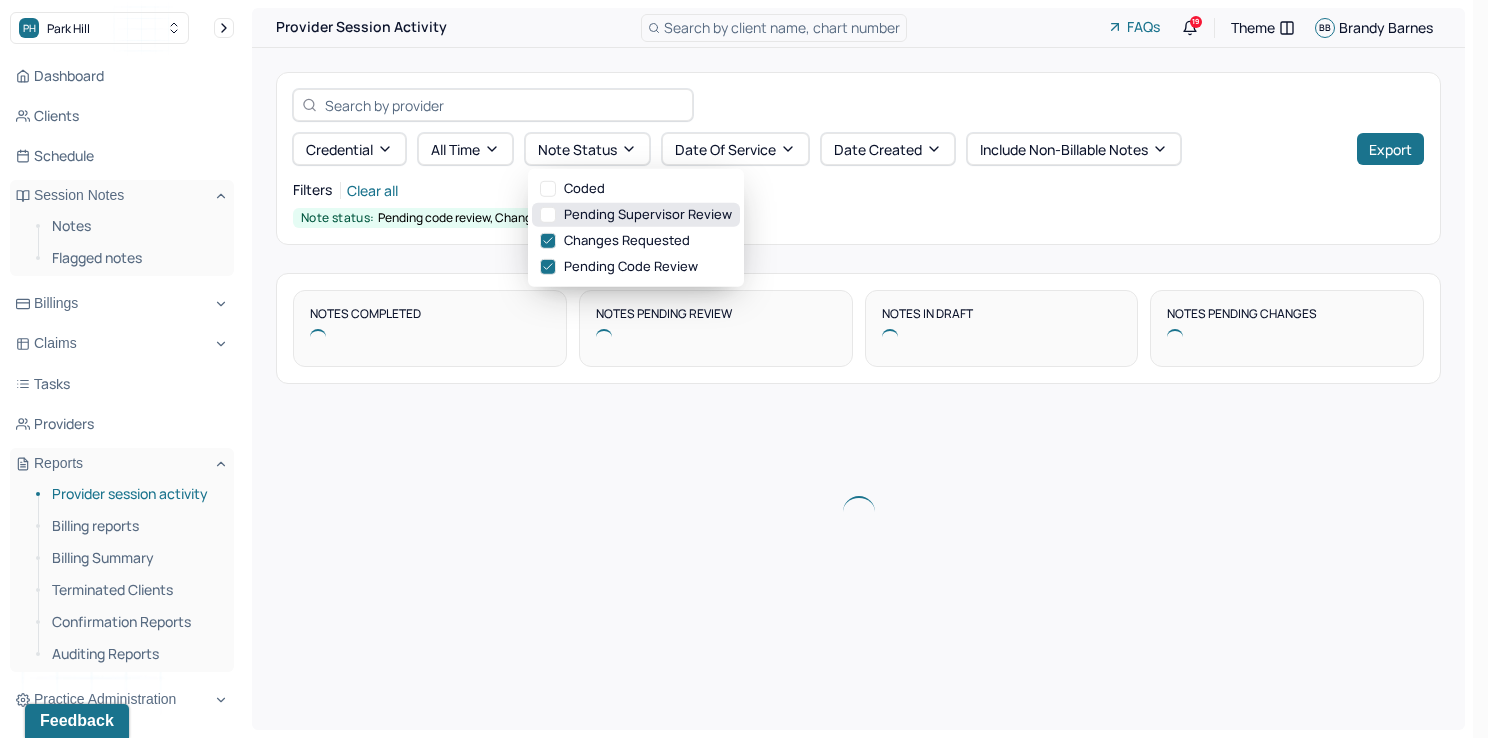 click 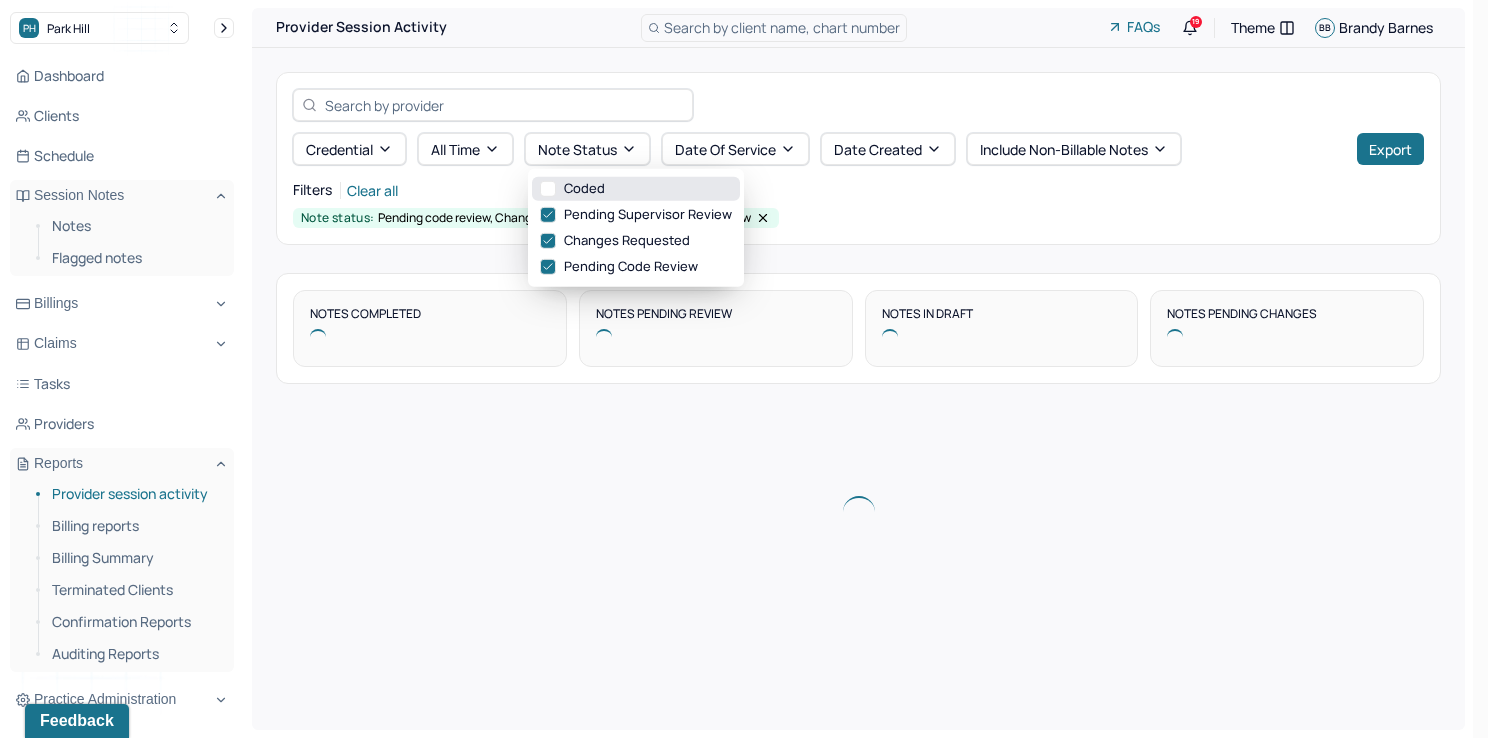 click 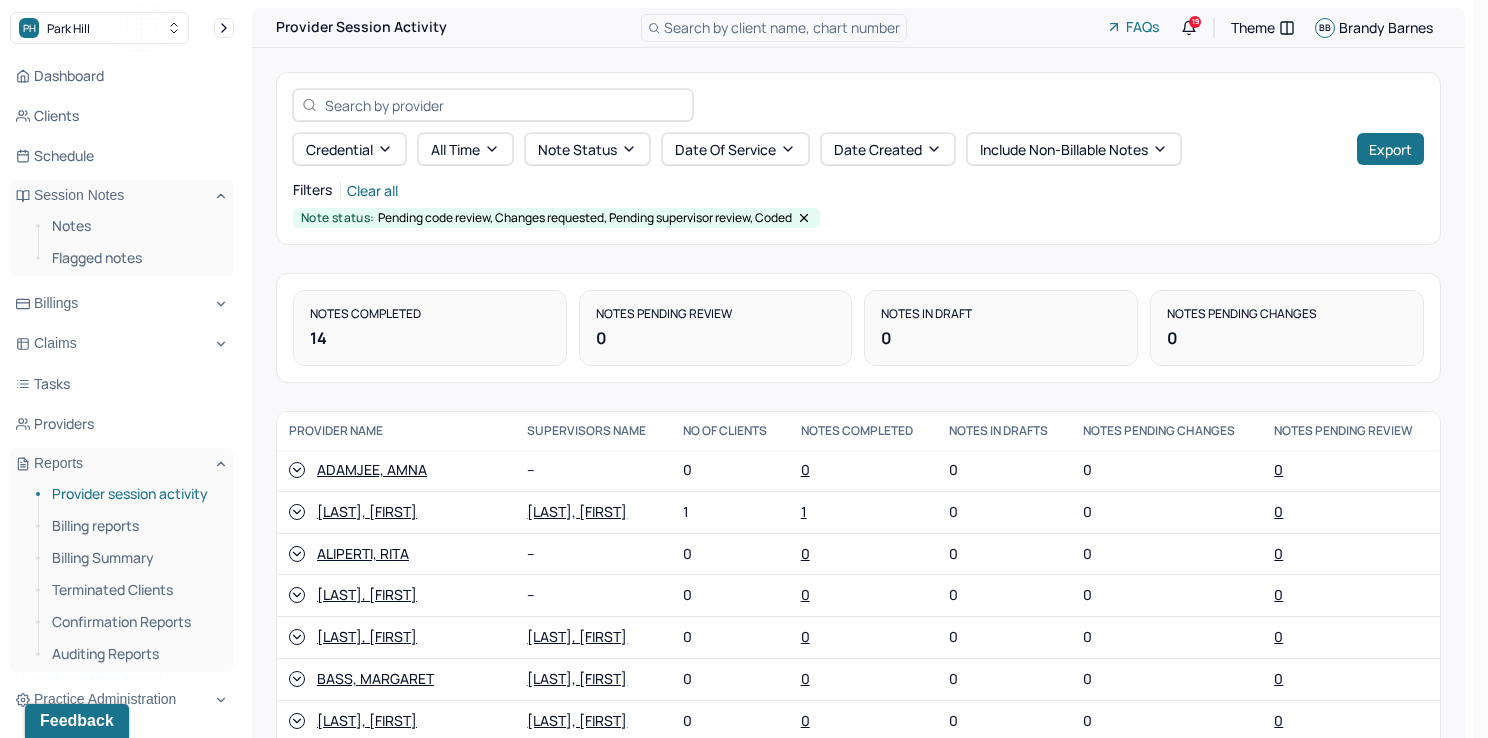 click on "Filters Clear all" at bounding box center [858, 190] 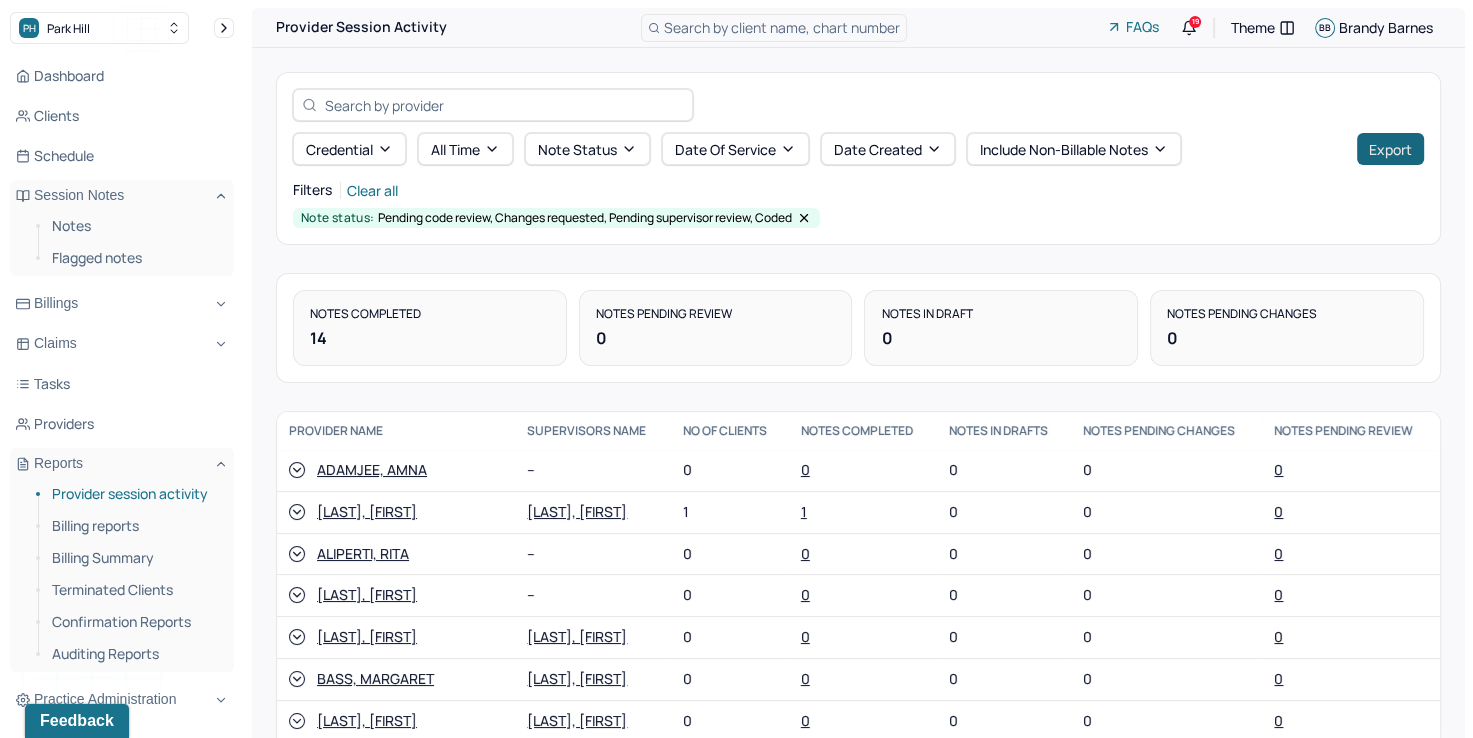 click on "Export" at bounding box center [1390, 149] 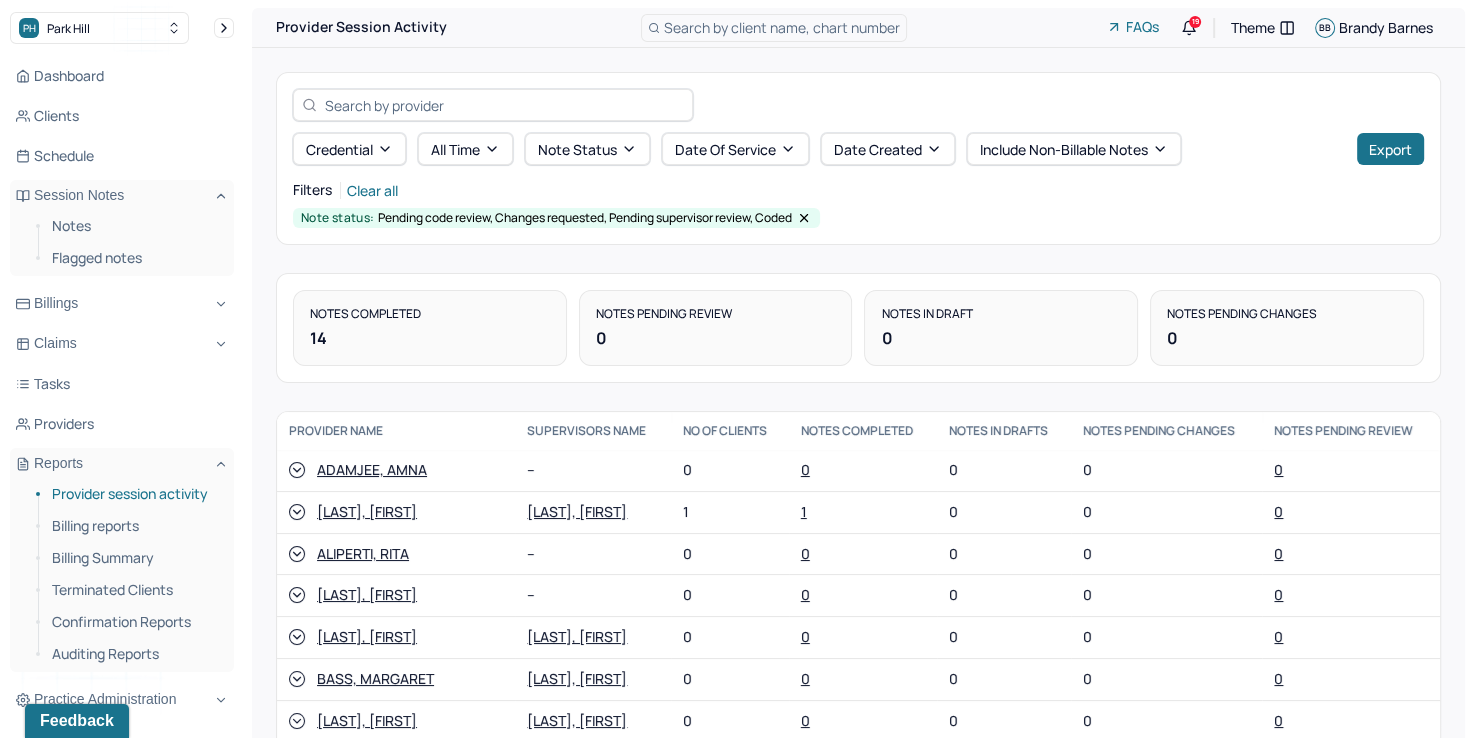 click on "Filters Clear all" at bounding box center [858, 190] 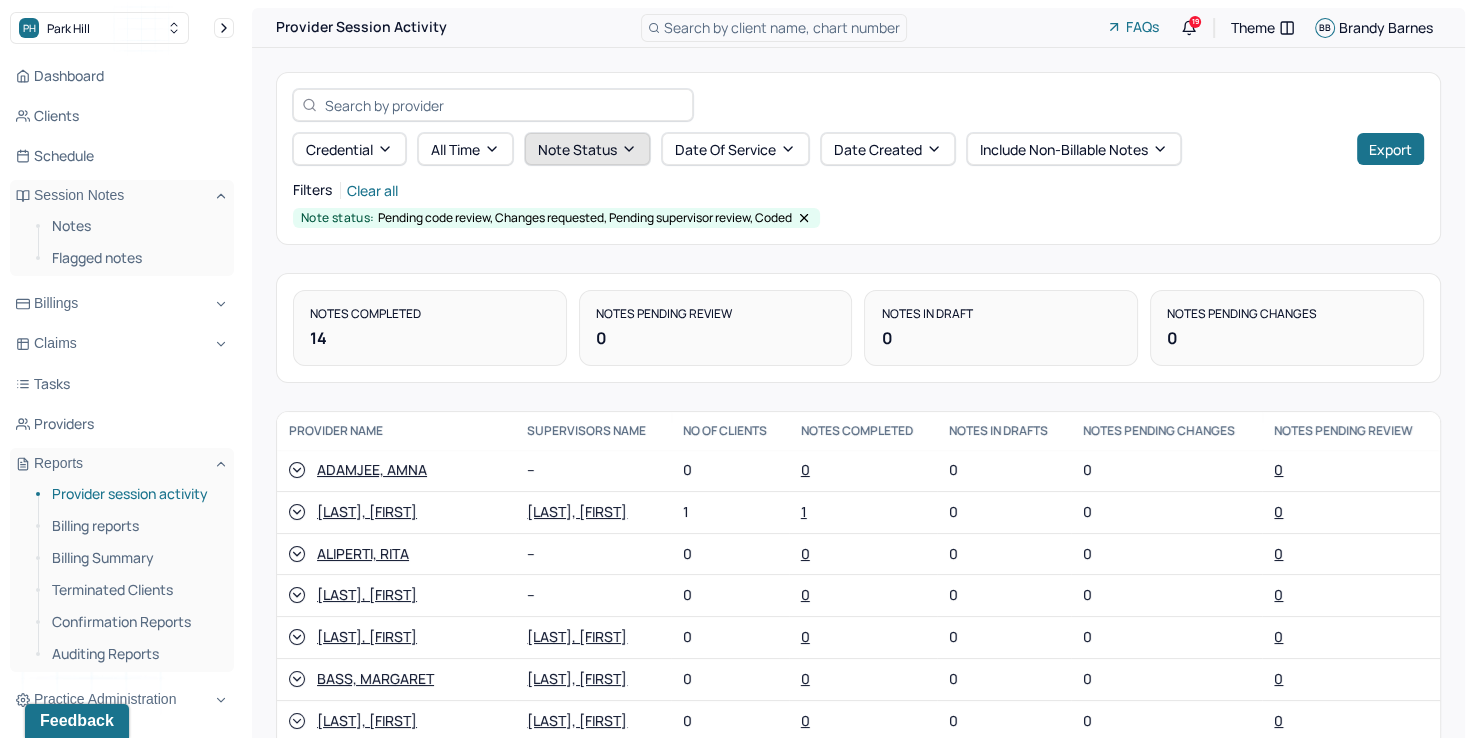 click on "Note status" at bounding box center [587, 149] 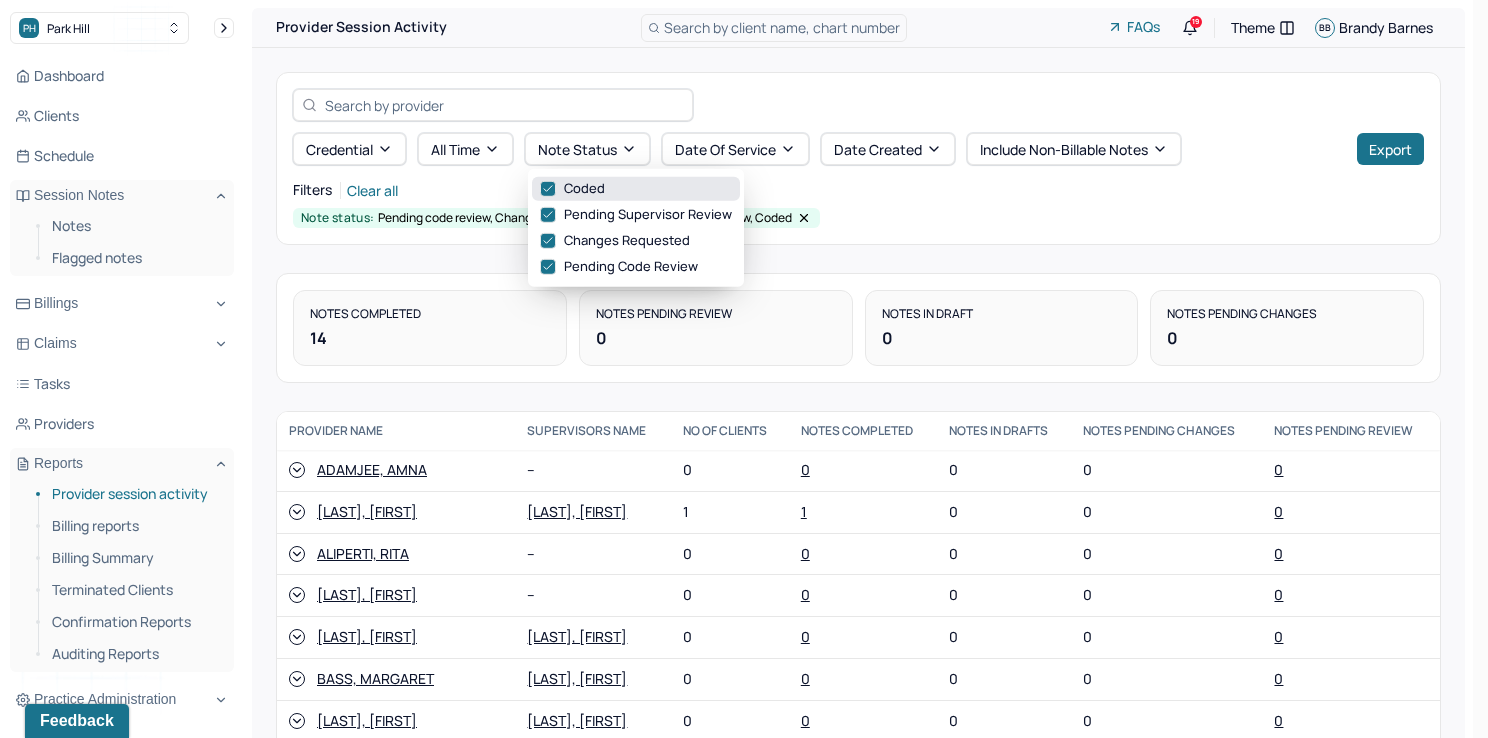 click 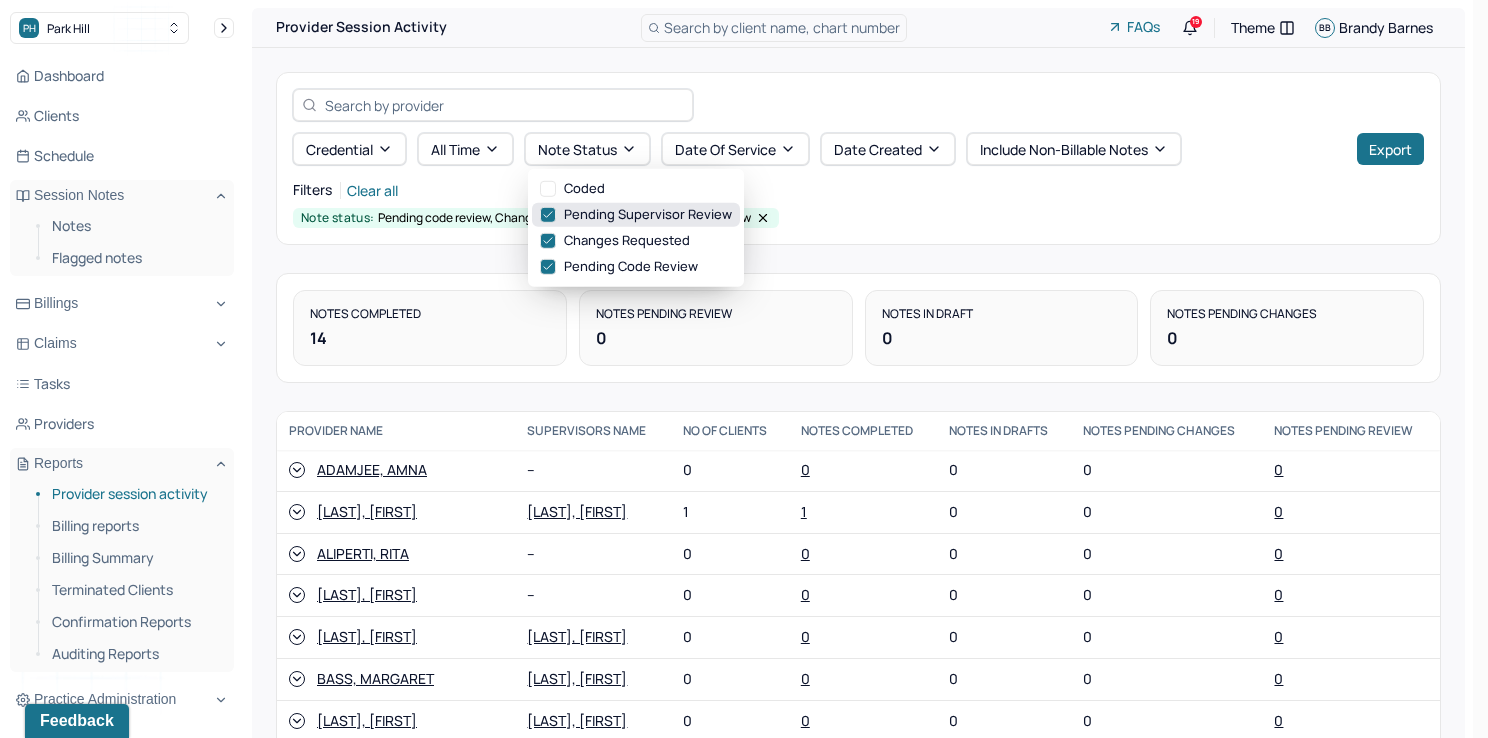 click 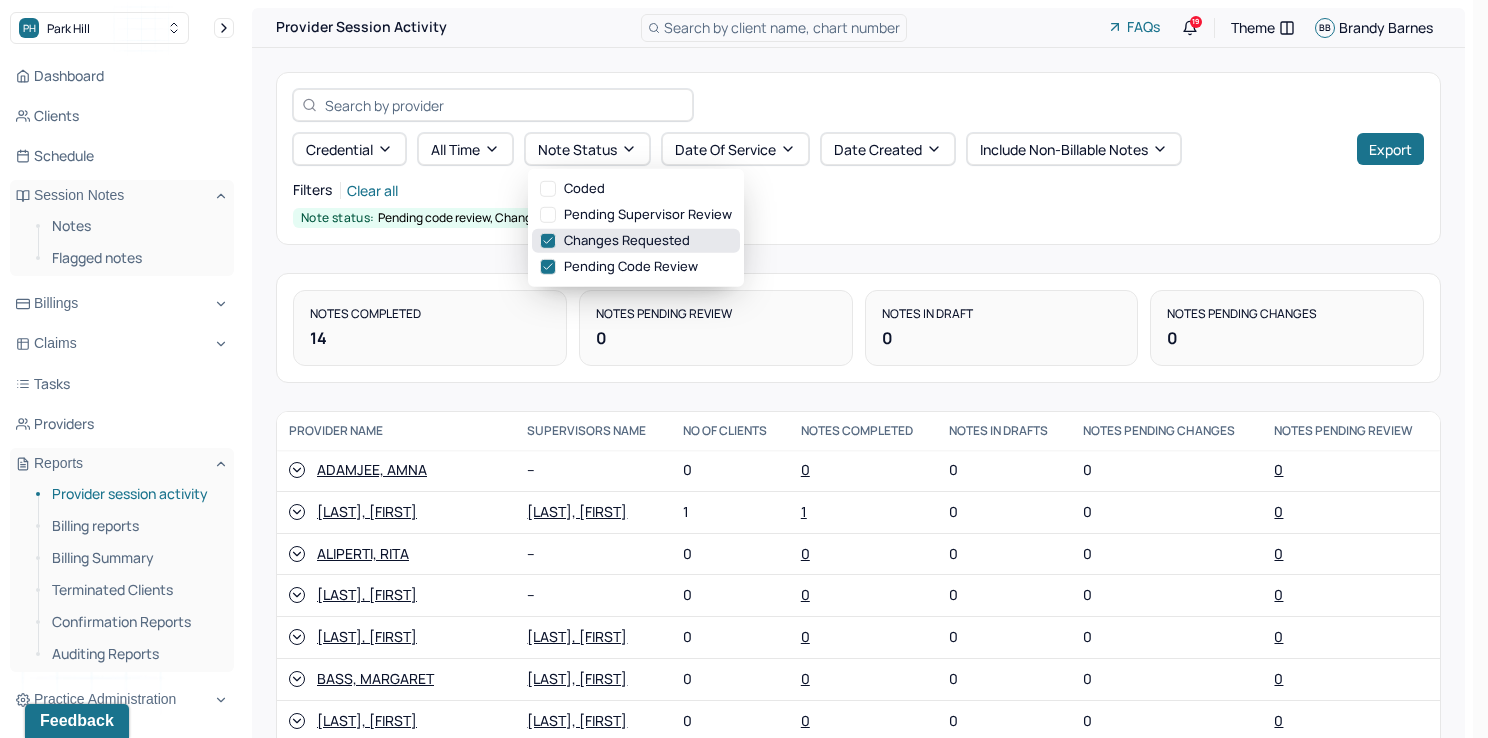 click 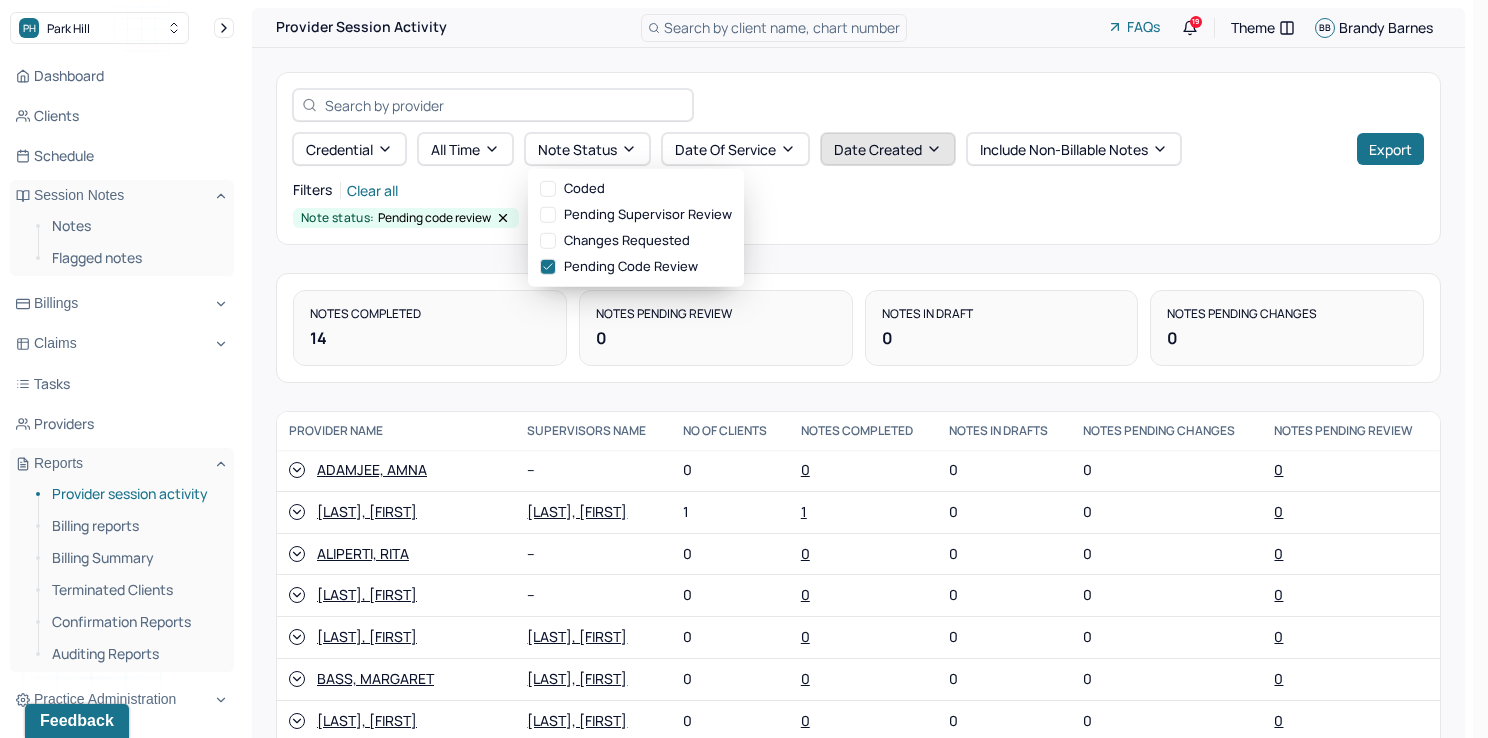 click 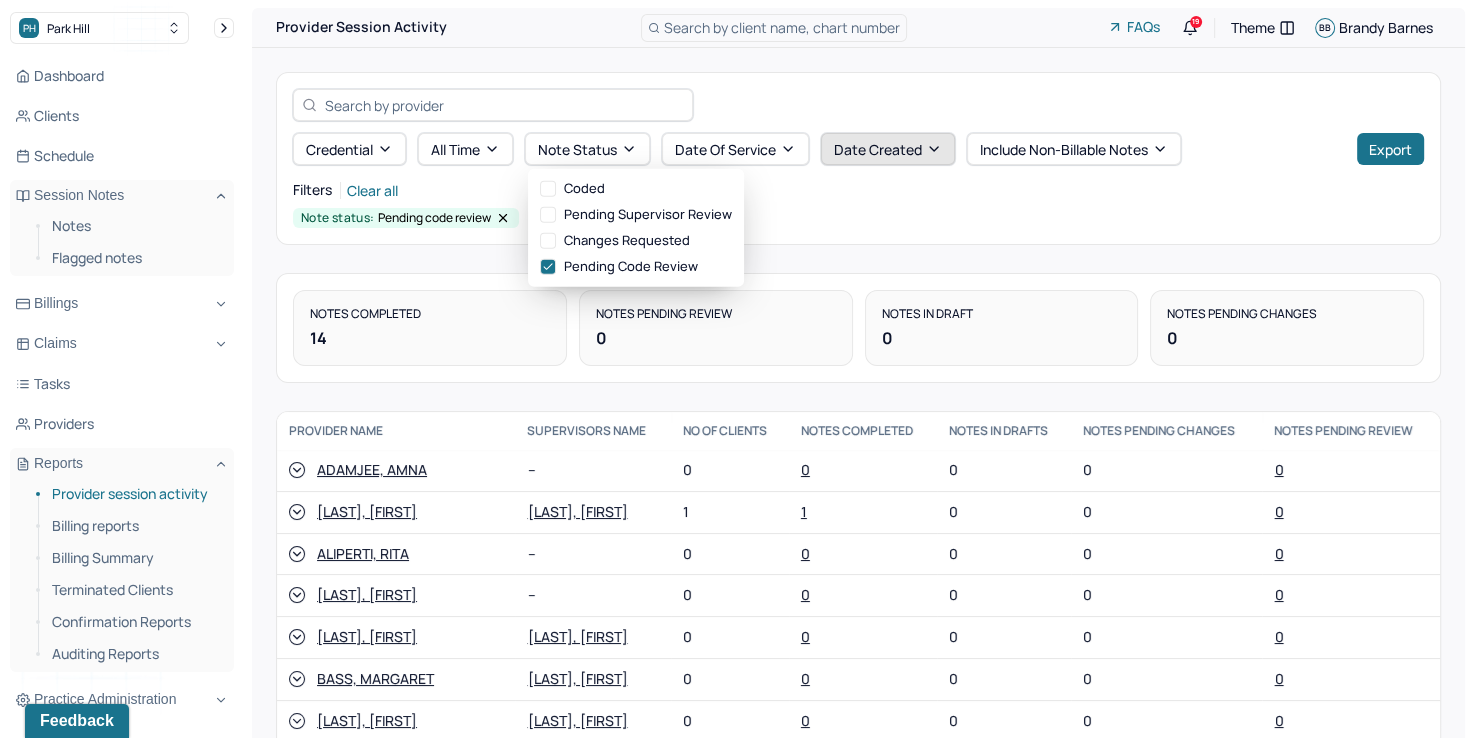 select on "6" 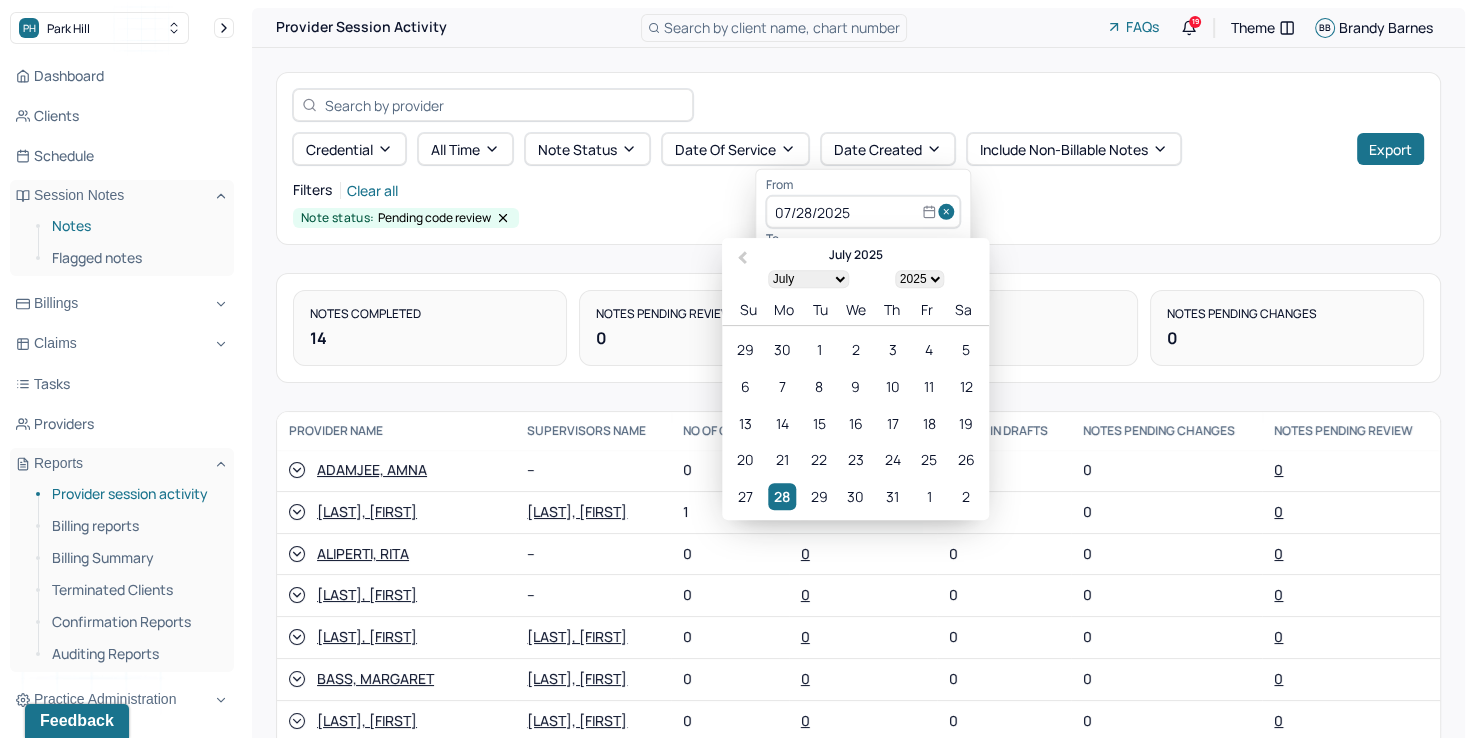 click on "Notes" at bounding box center [135, 226] 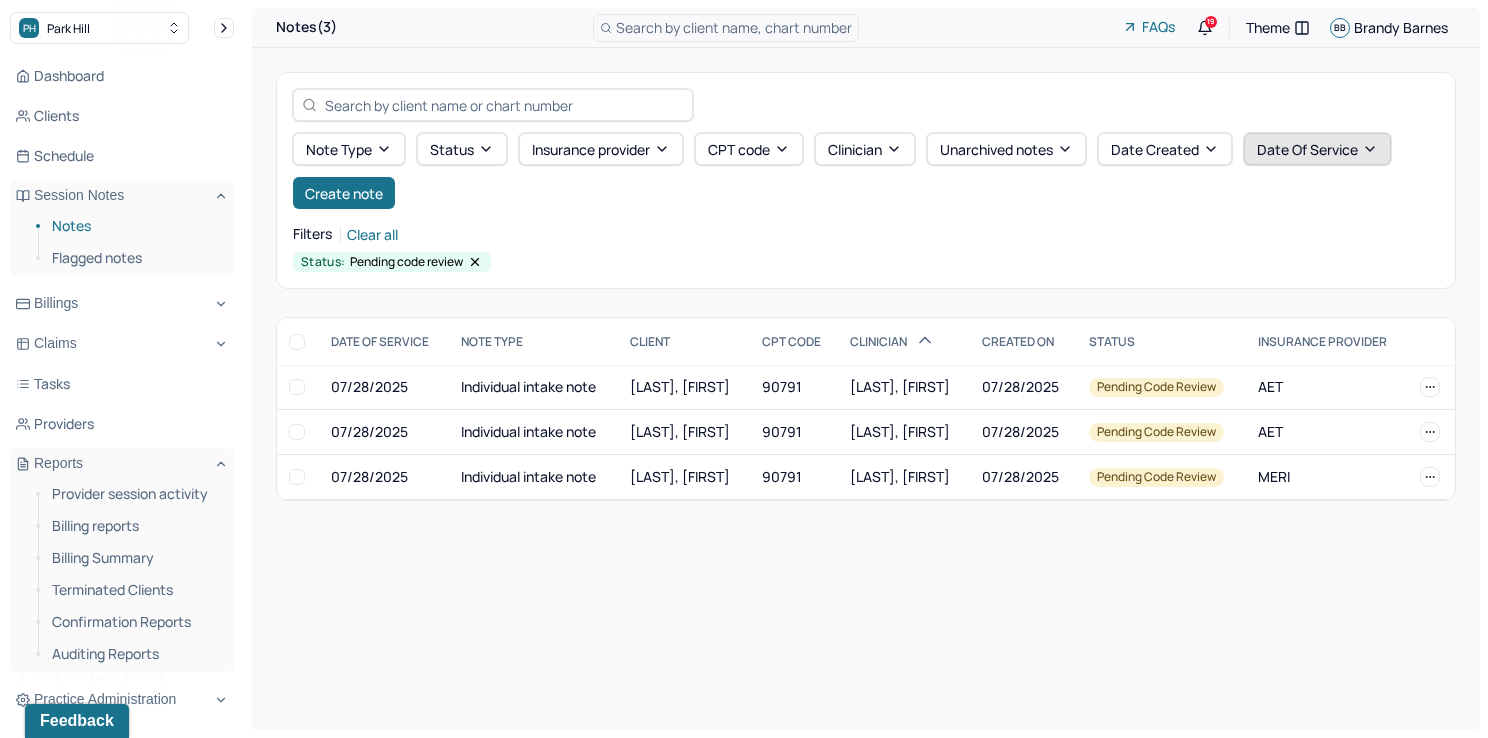 click 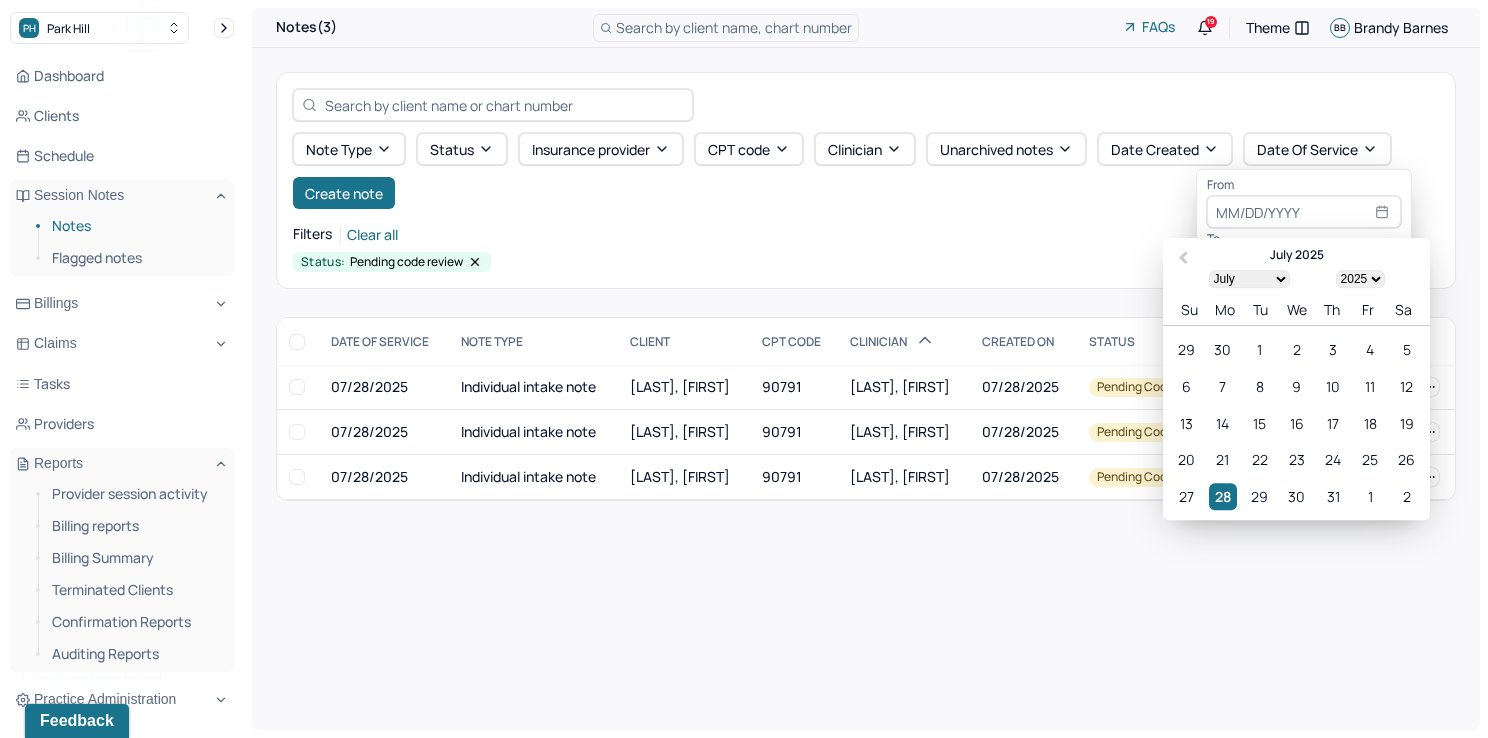 click on "From" at bounding box center (1304, 185) 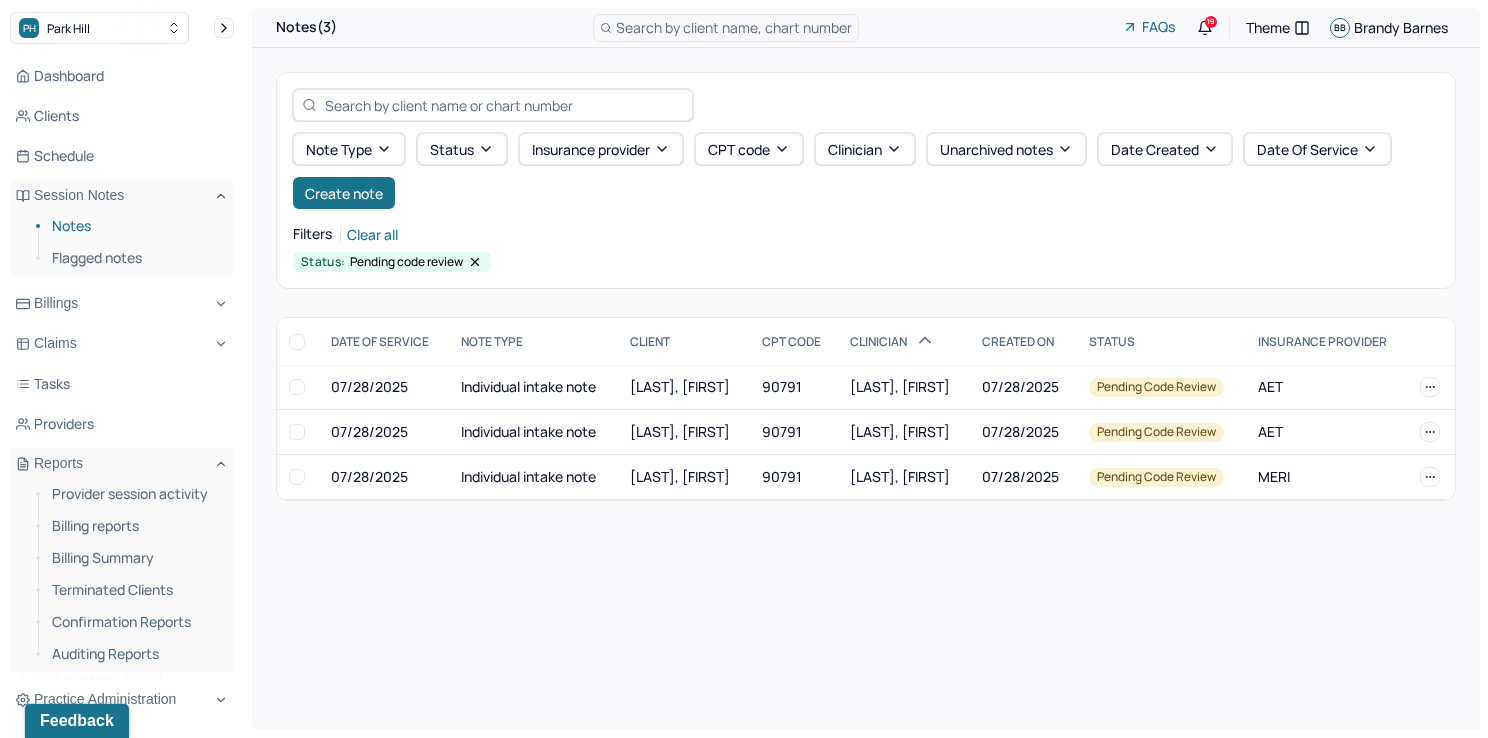 click on "Status: Pending code review" at bounding box center [866, 262] 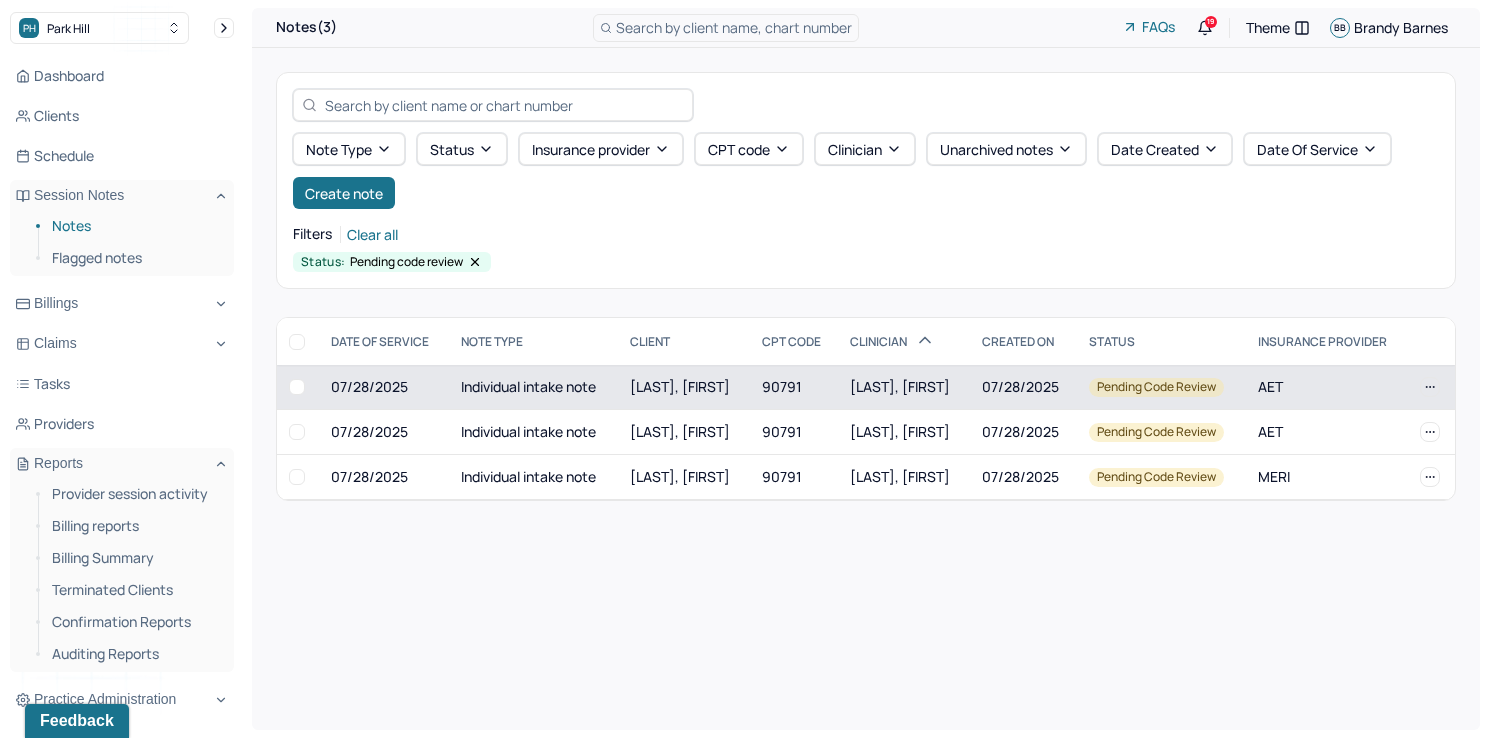 click on "[LAST], [FIRST]" at bounding box center [900, 386] 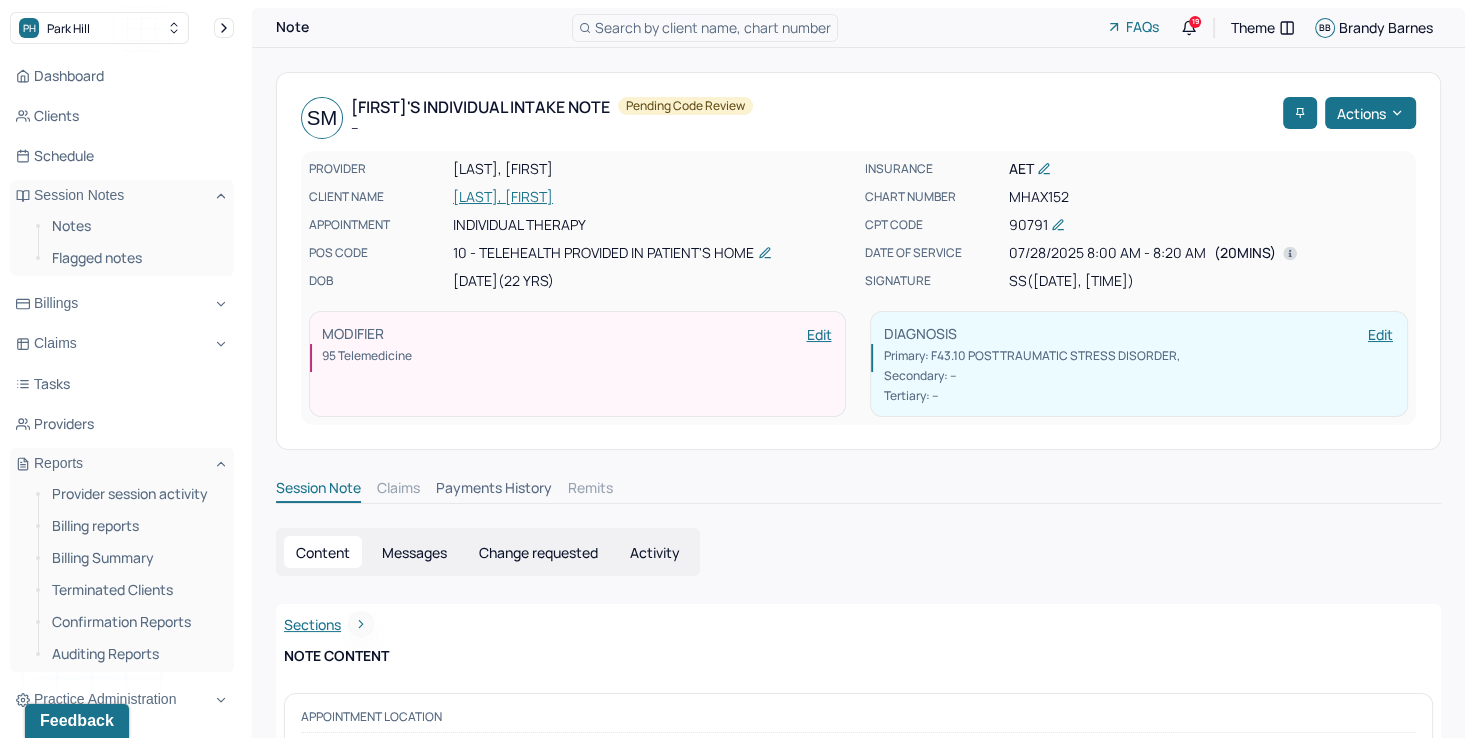 click on "MHAX152" at bounding box center [1207, 197] 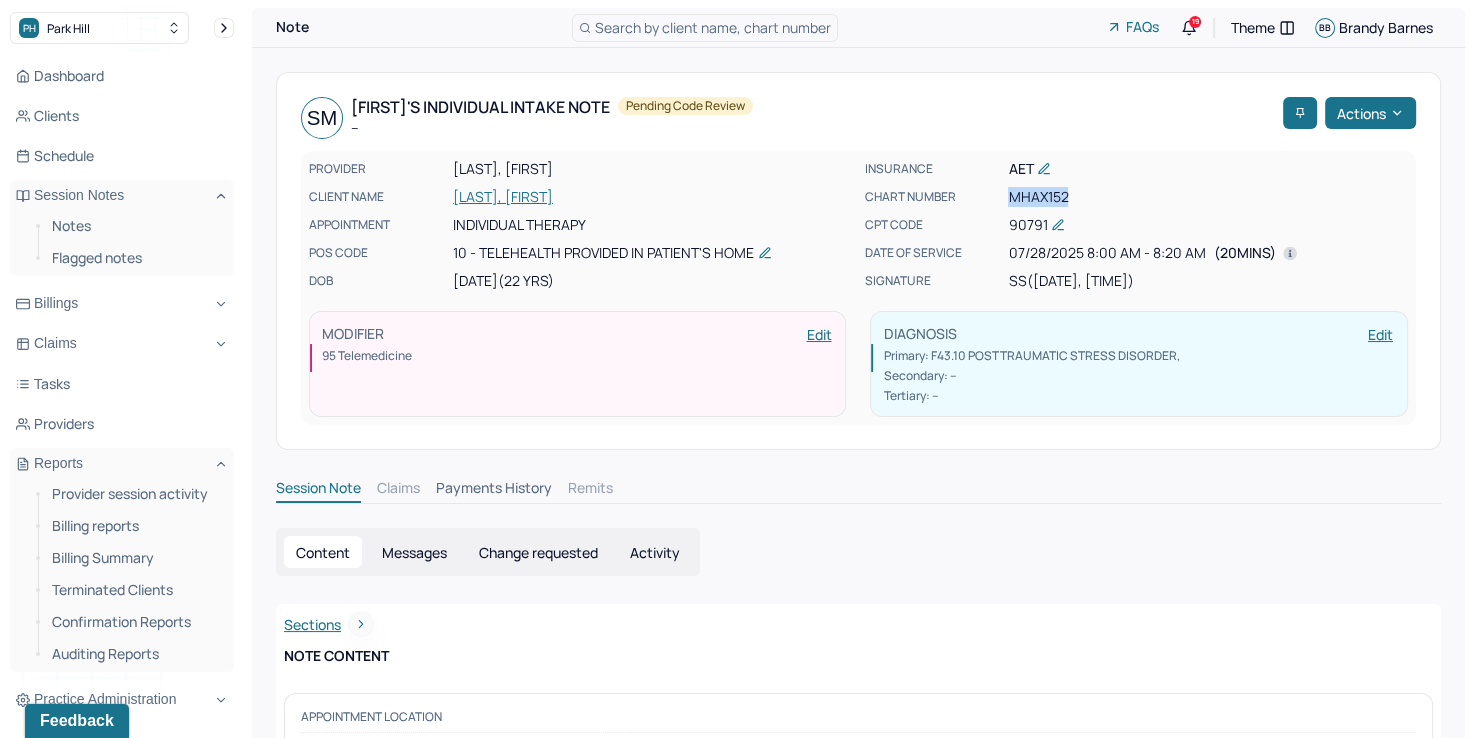 click on "MHAX152" at bounding box center [1207, 197] 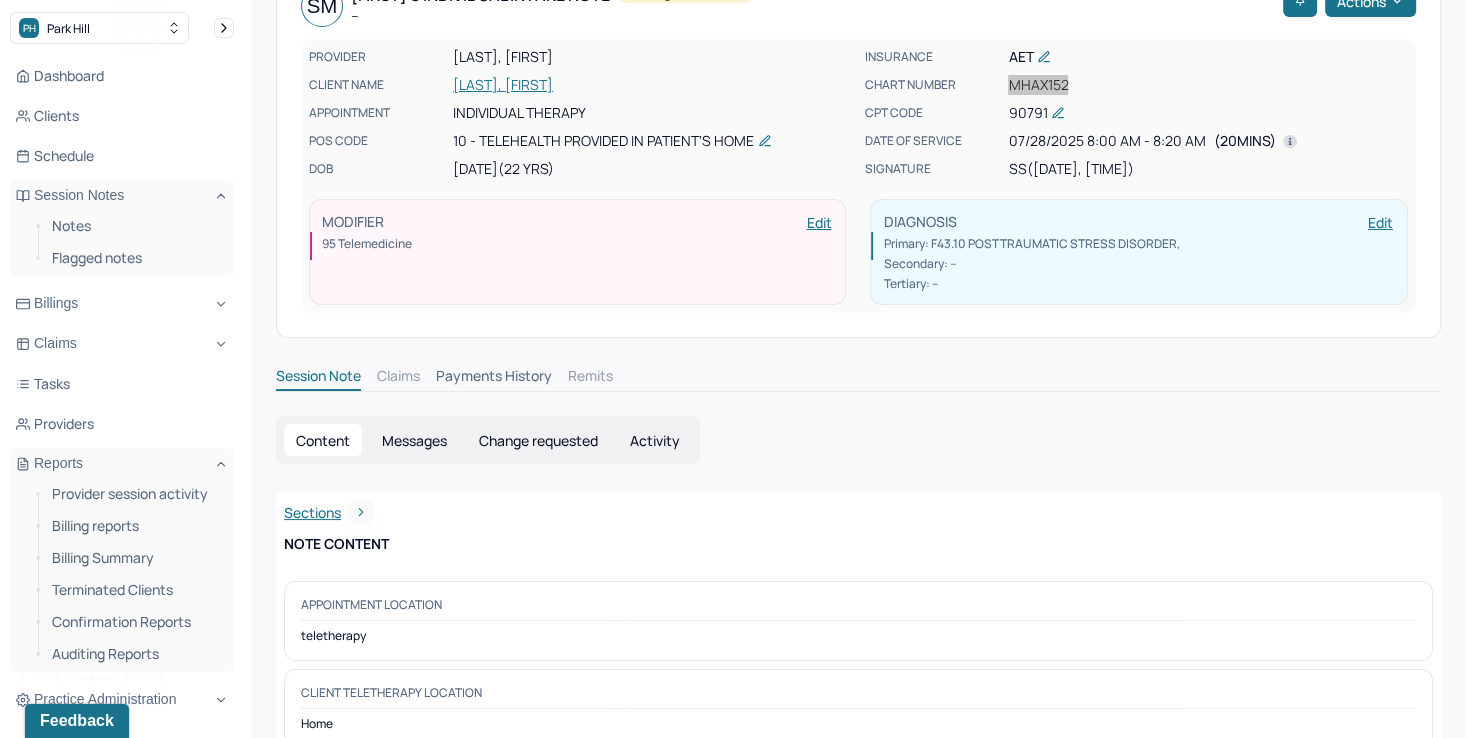 scroll, scrollTop: 0, scrollLeft: 0, axis: both 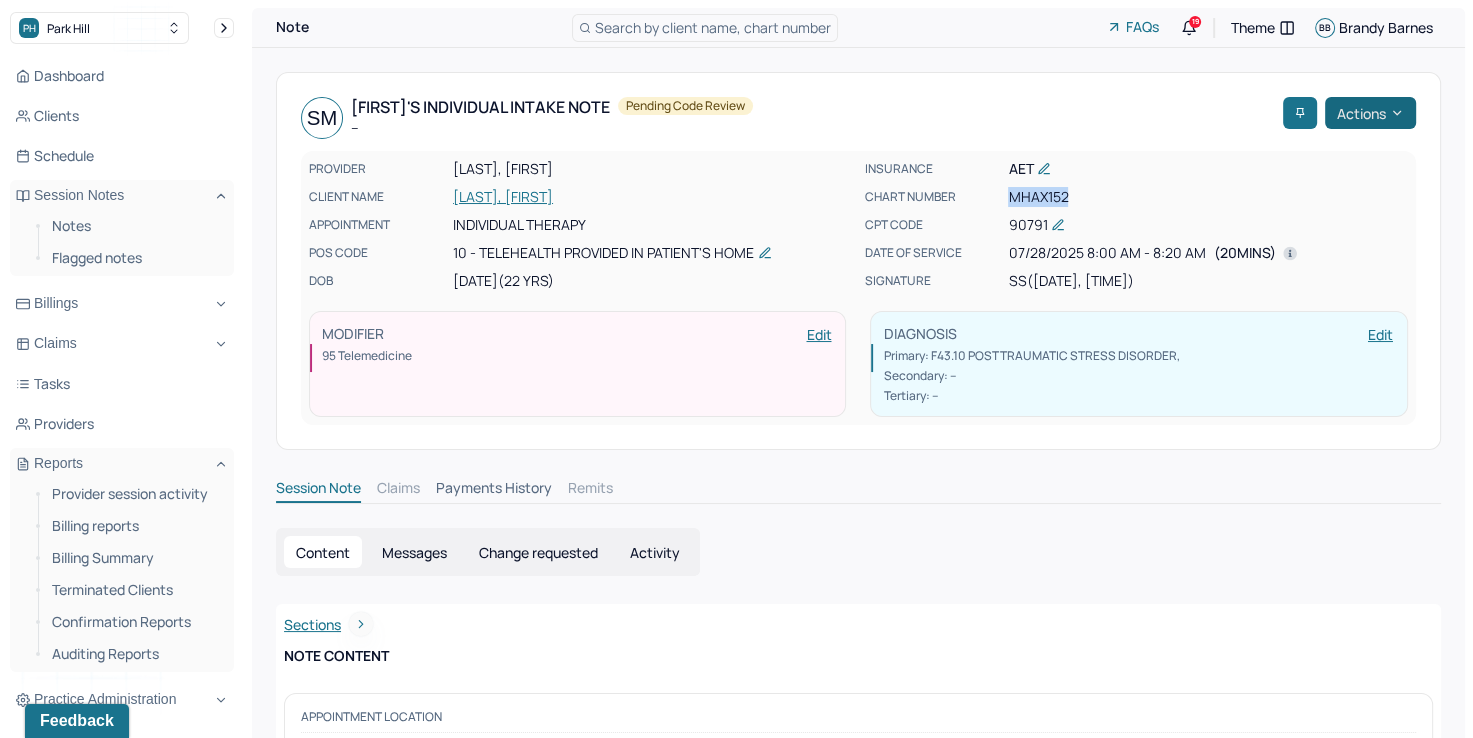 click 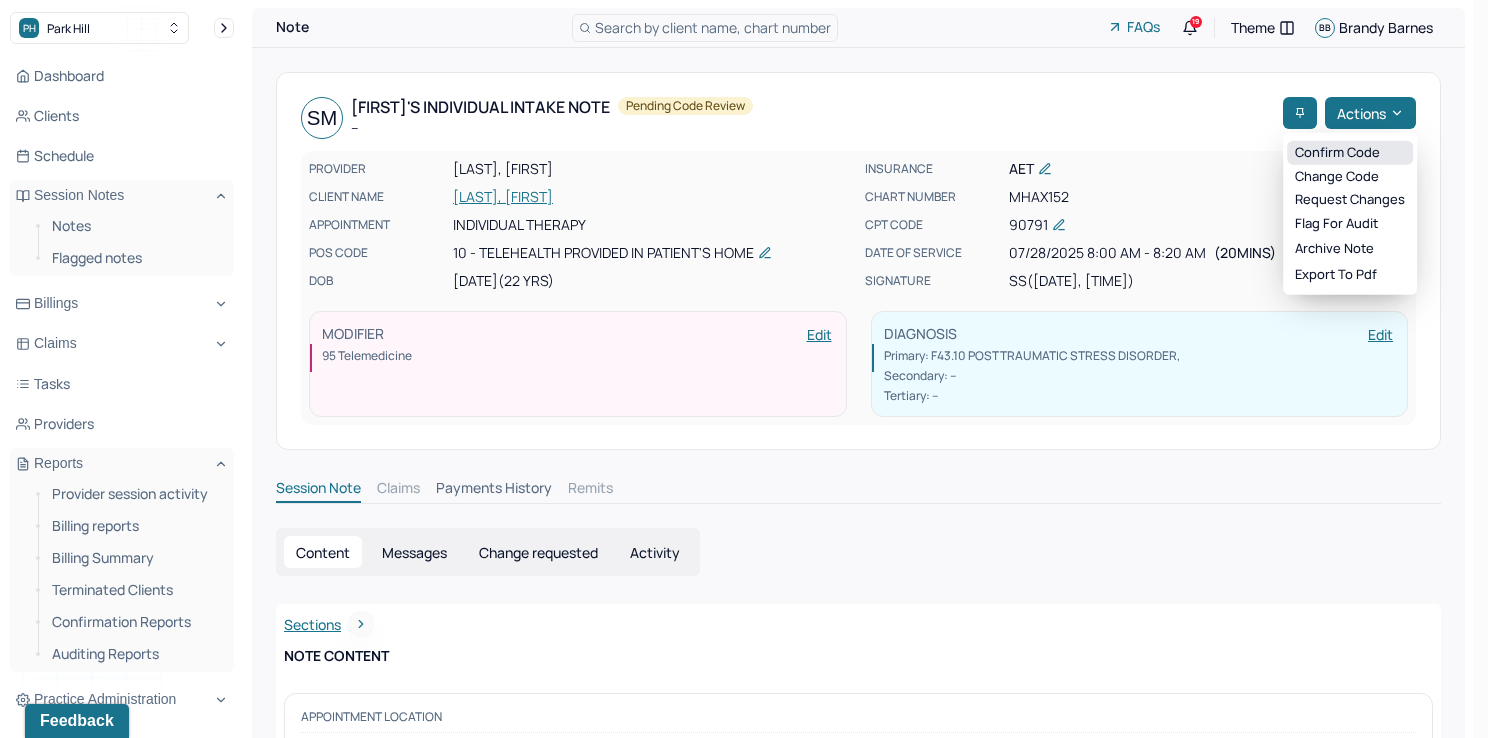 click on "Confirm code" at bounding box center (1350, 153) 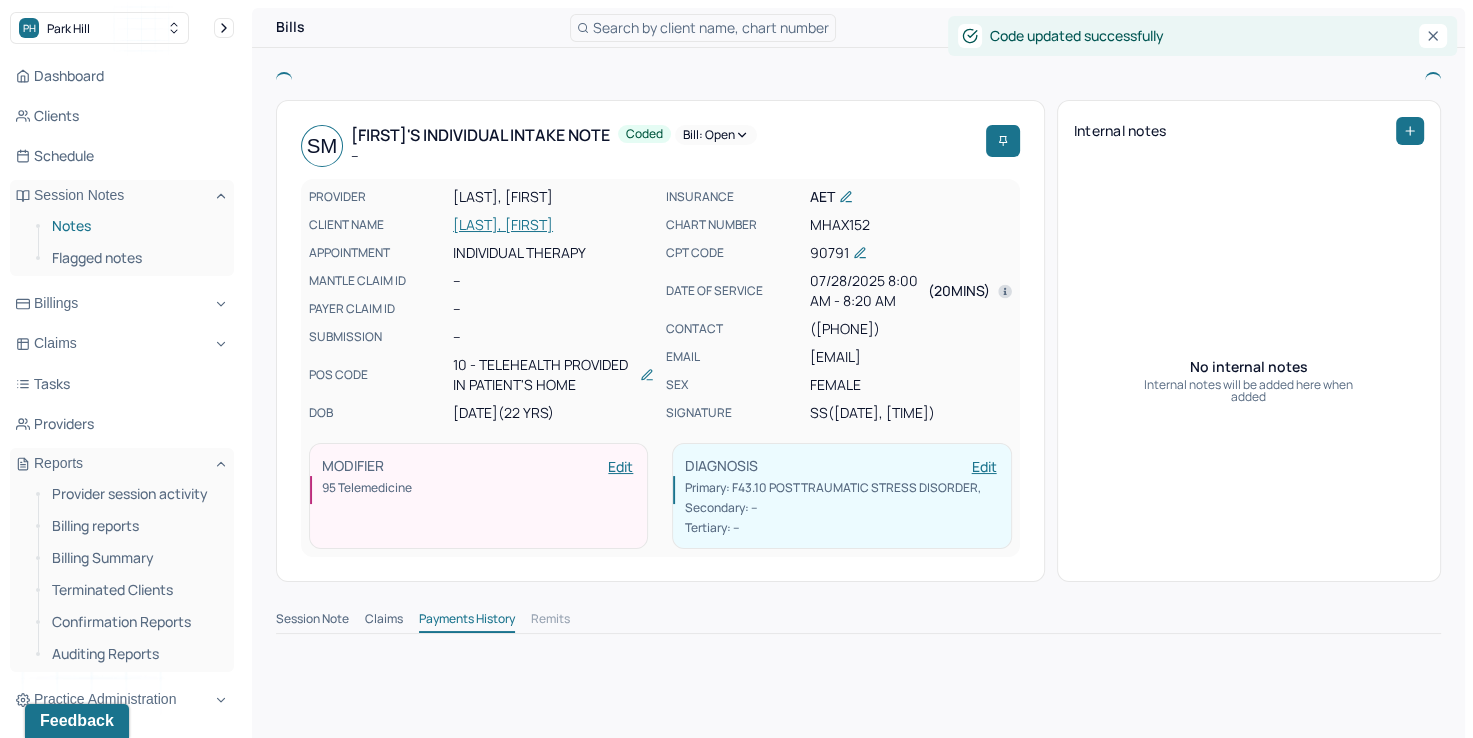 click on "Notes" at bounding box center (135, 226) 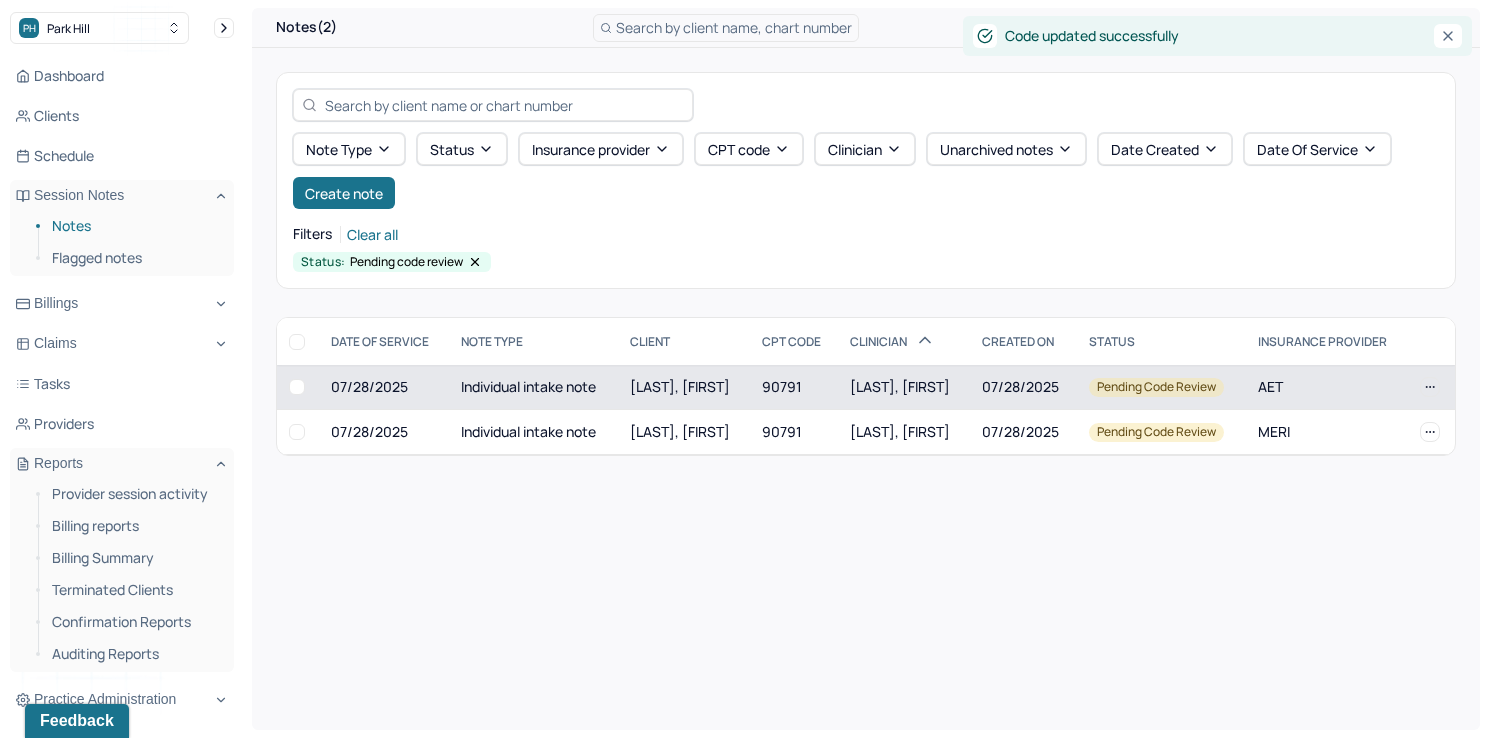 click on "[LAST], [FIRST]" at bounding box center [900, 386] 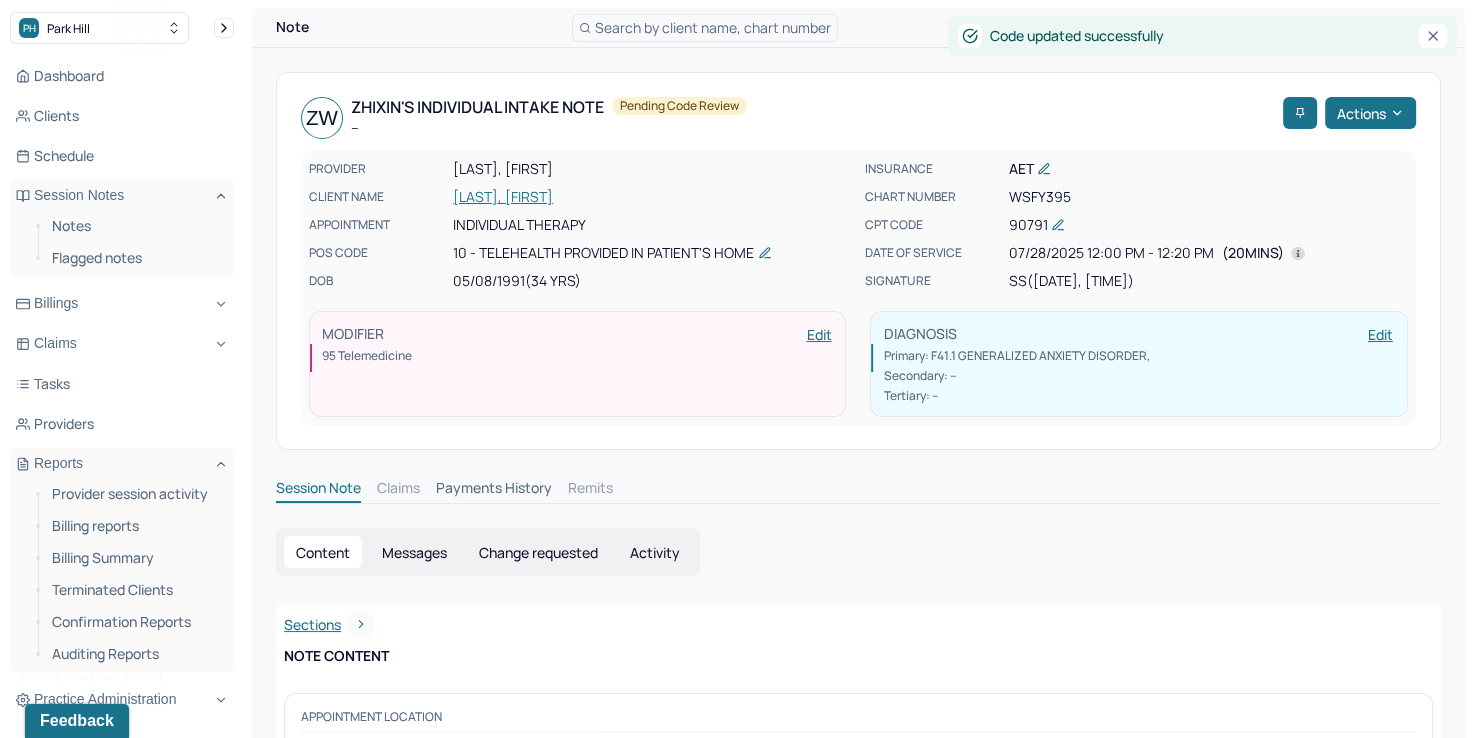 click on "WSFY395" at bounding box center (1207, 197) 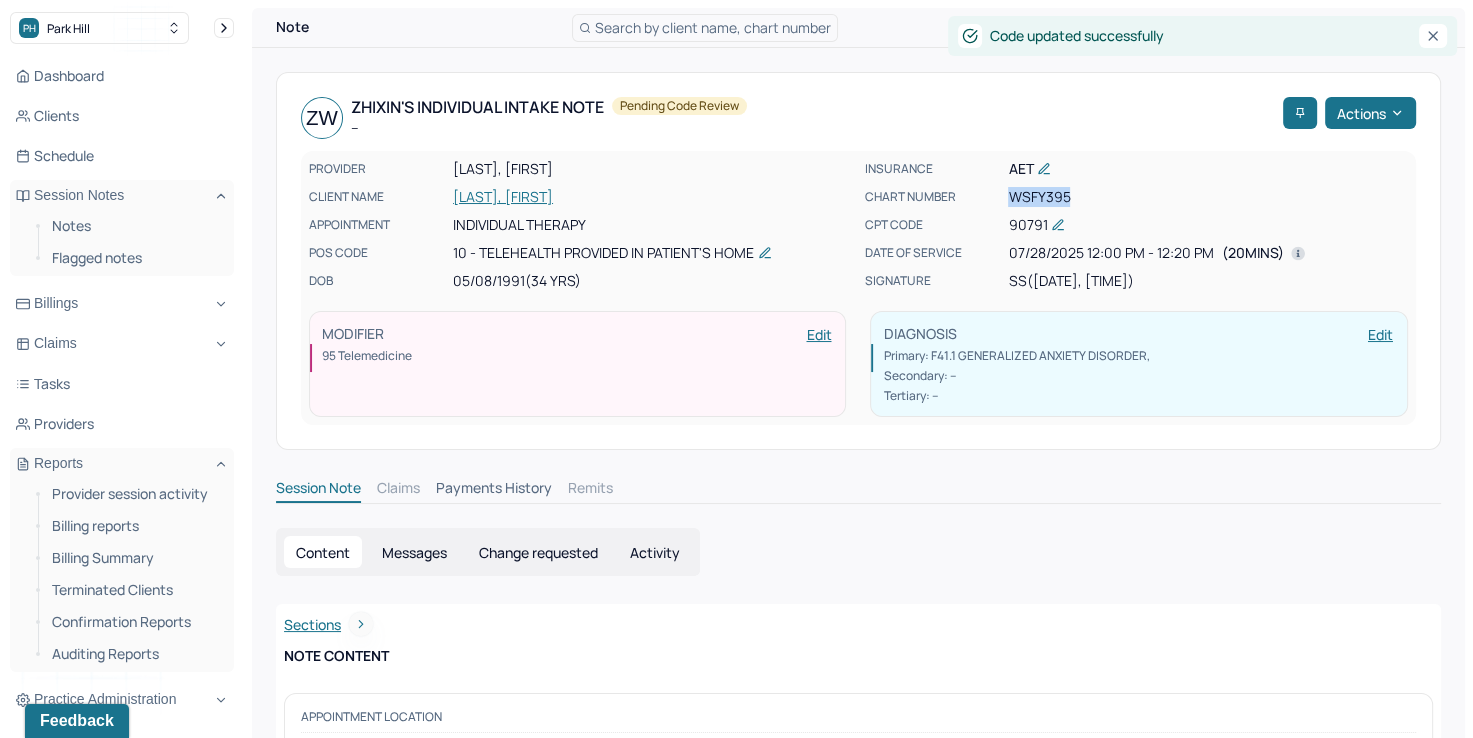 click on "WSFY395" at bounding box center (1207, 197) 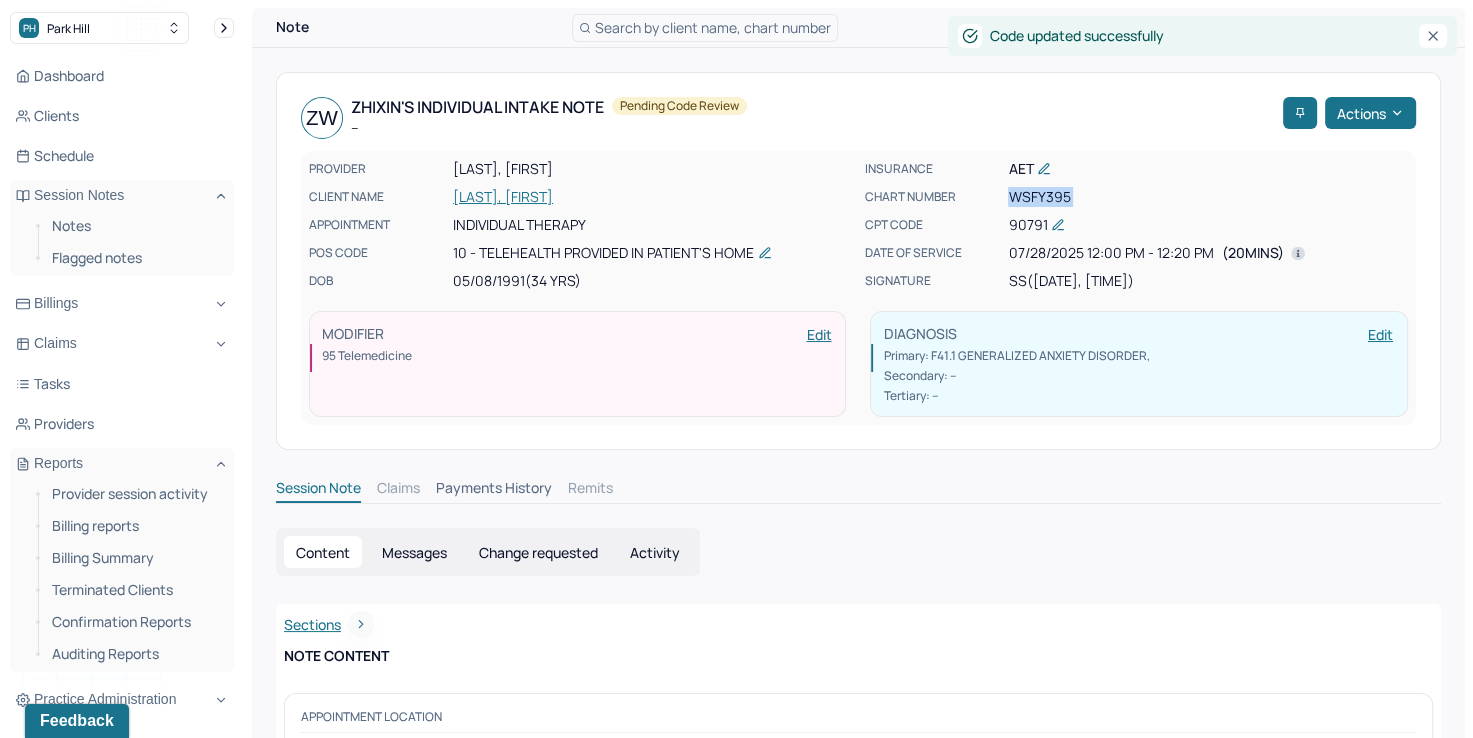 click on "WSFY395" at bounding box center [1207, 197] 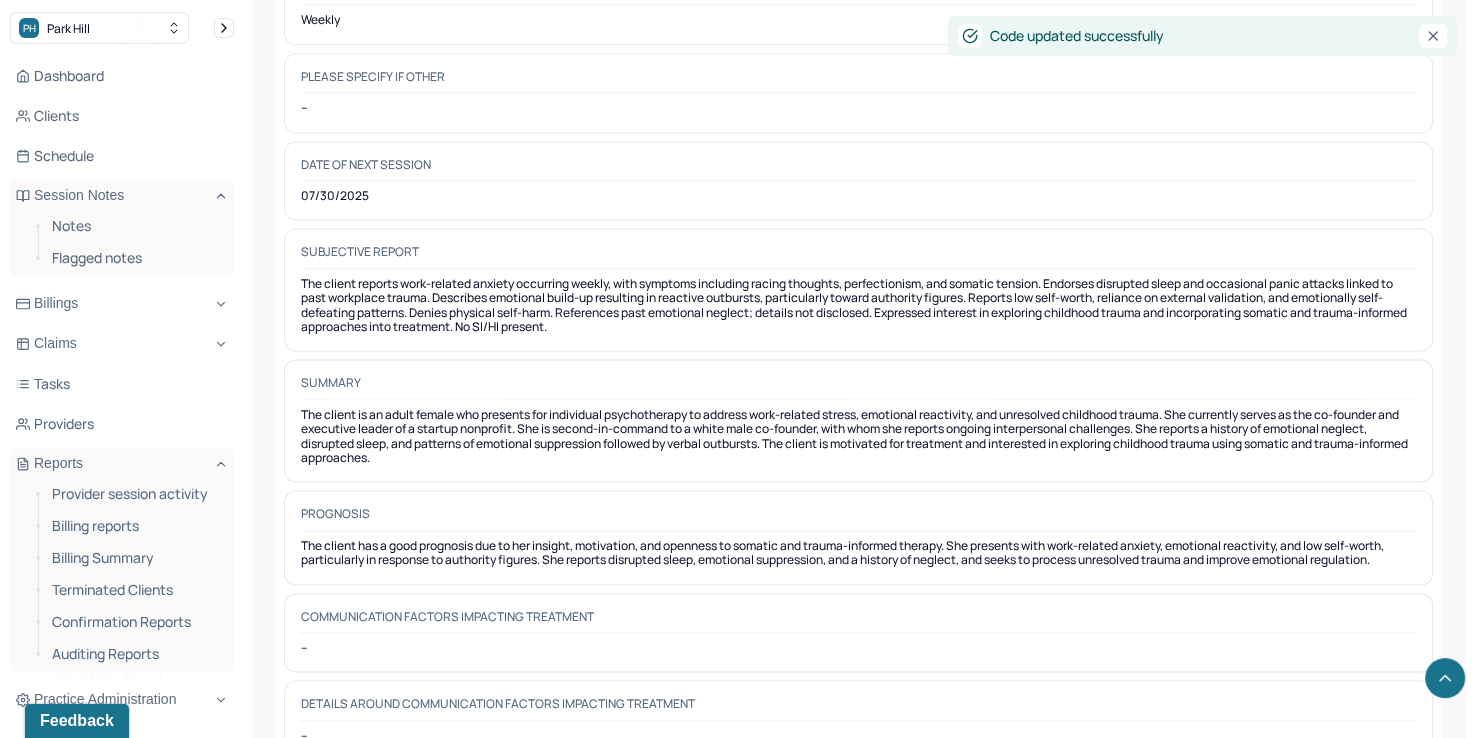 scroll, scrollTop: 10000, scrollLeft: 0, axis: vertical 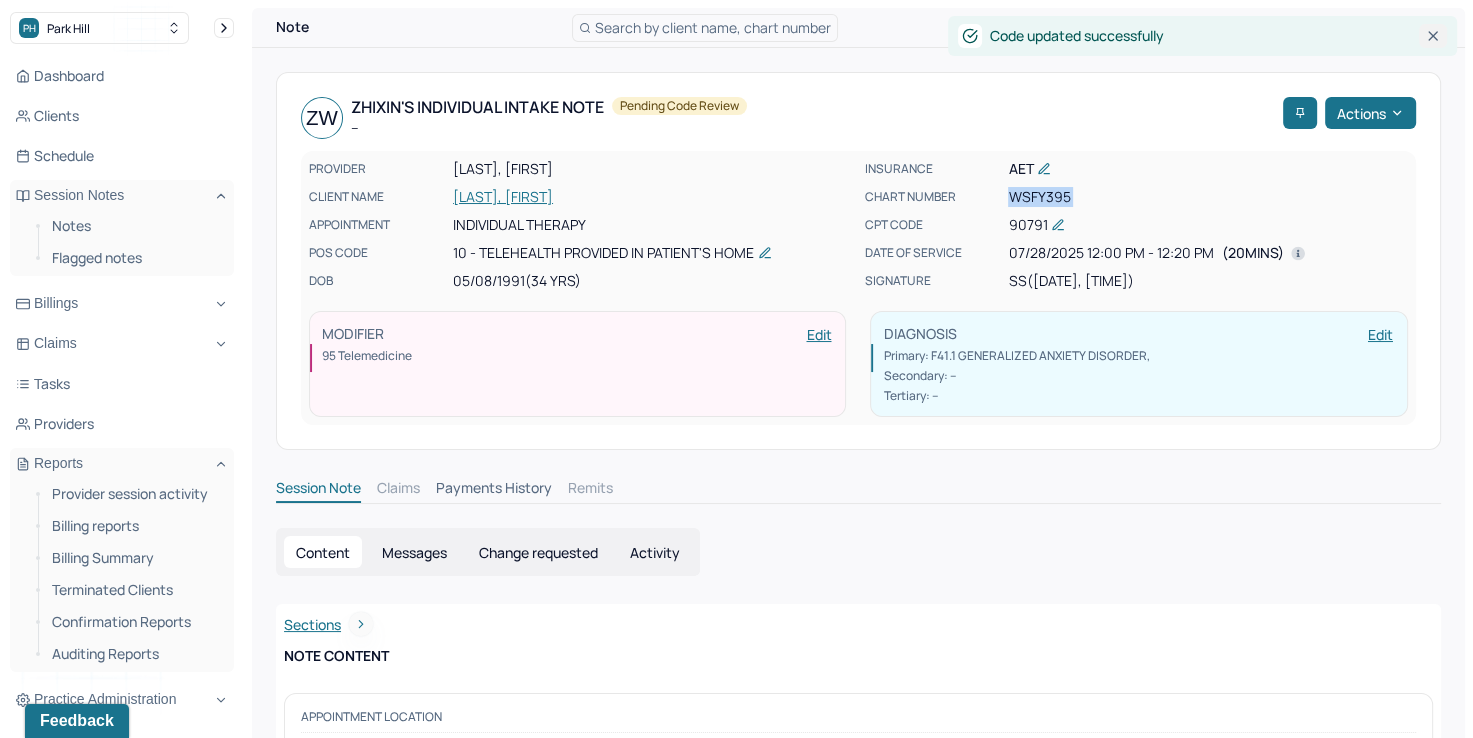 click at bounding box center (1433, 36) 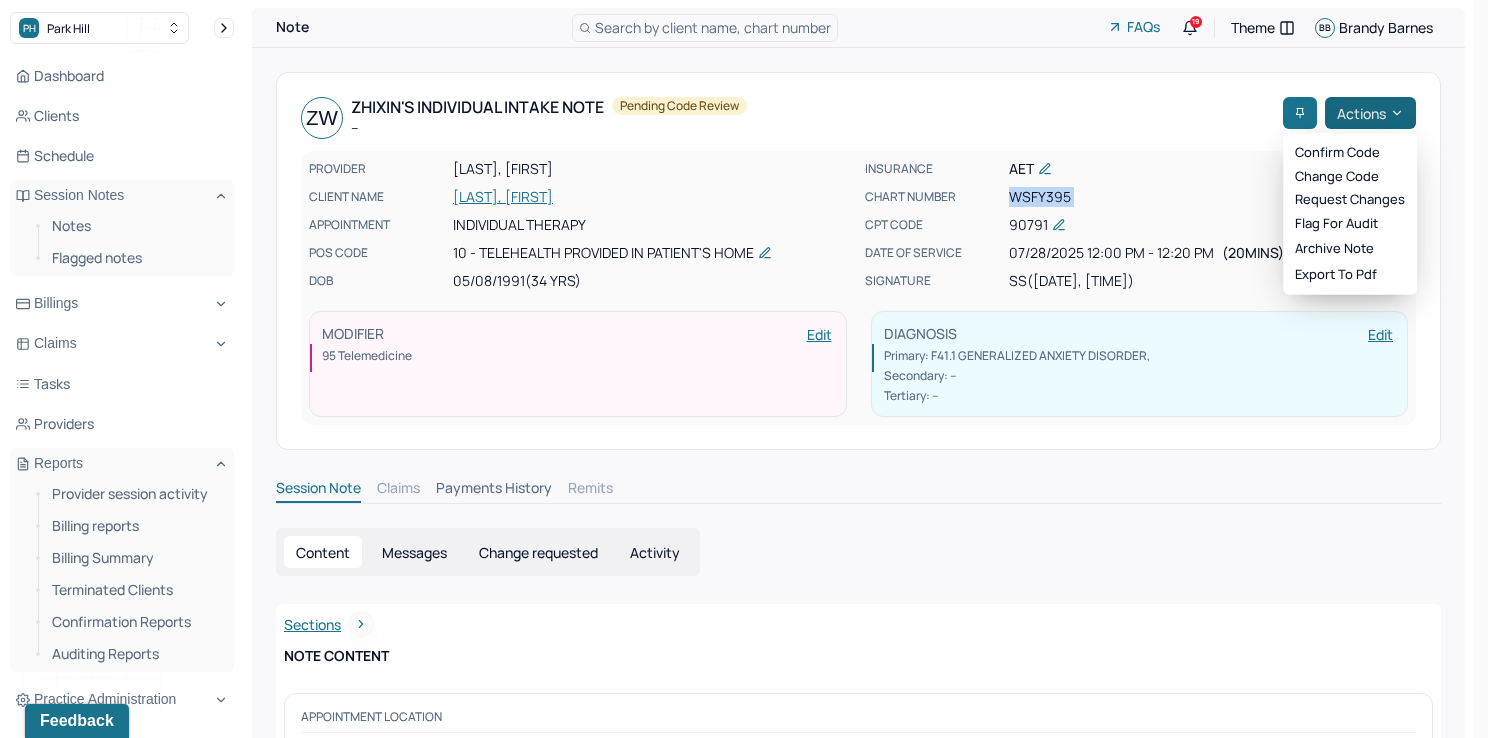 click on "Actions" at bounding box center [1370, 113] 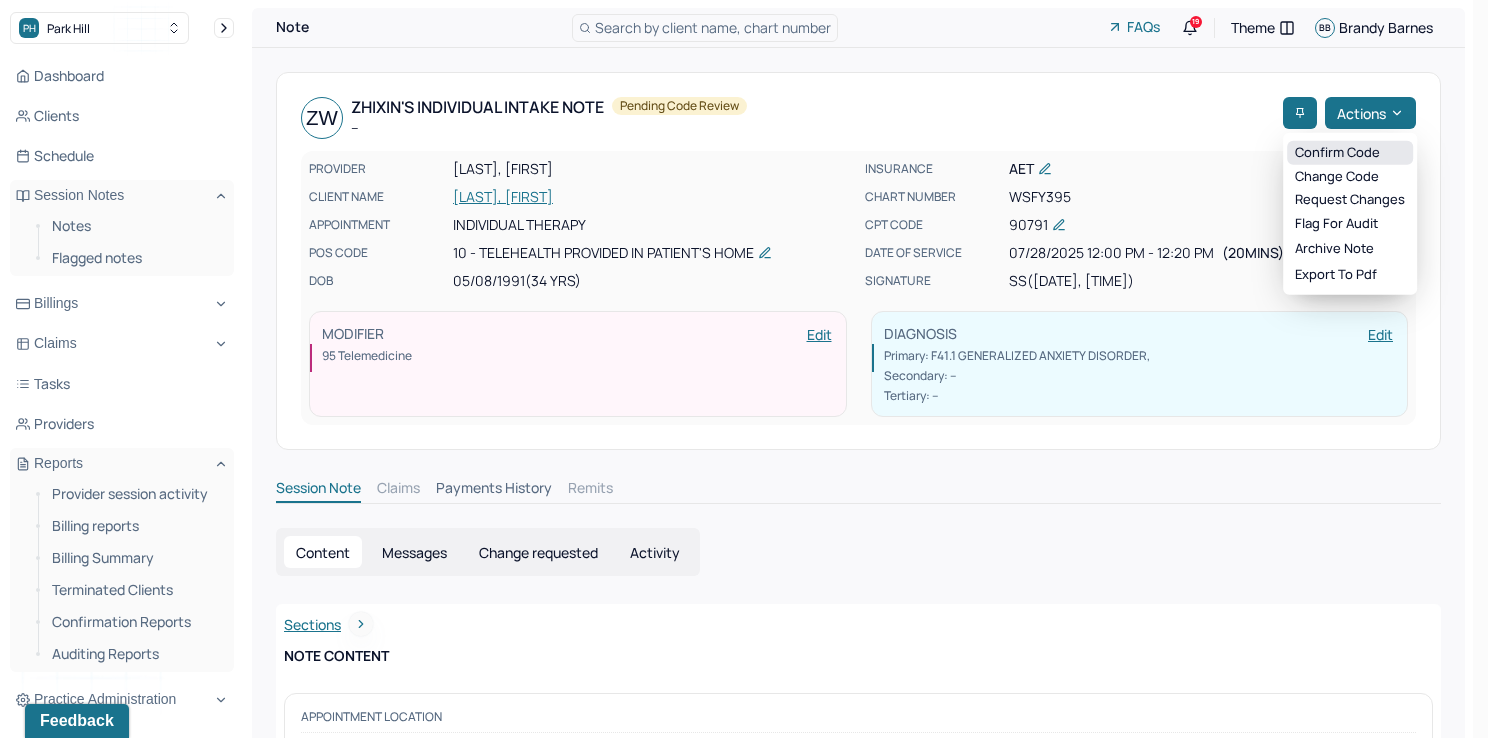 click on "Confirm code" at bounding box center (1350, 153) 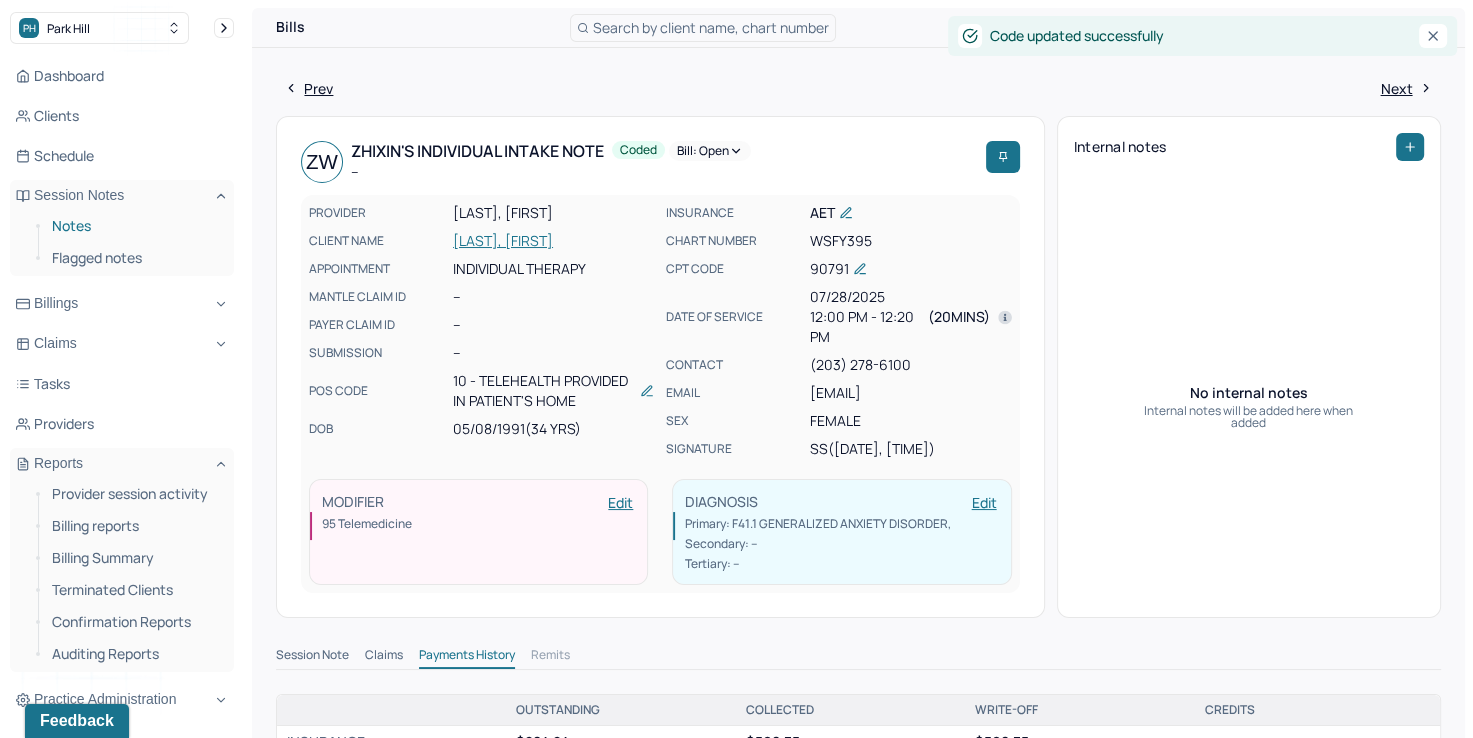 click on "Notes" at bounding box center (135, 226) 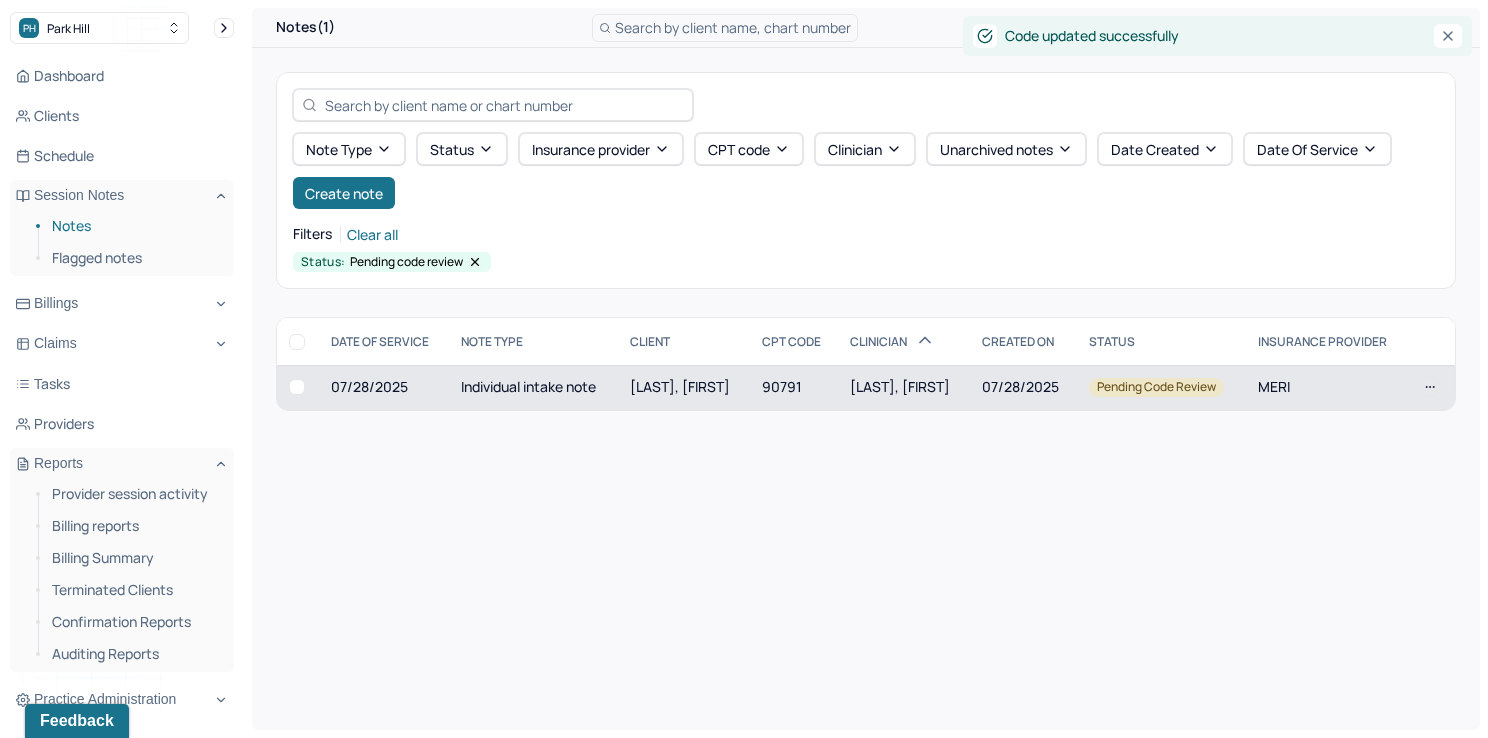click on "[LAST], [FIRST]" at bounding box center [904, 387] 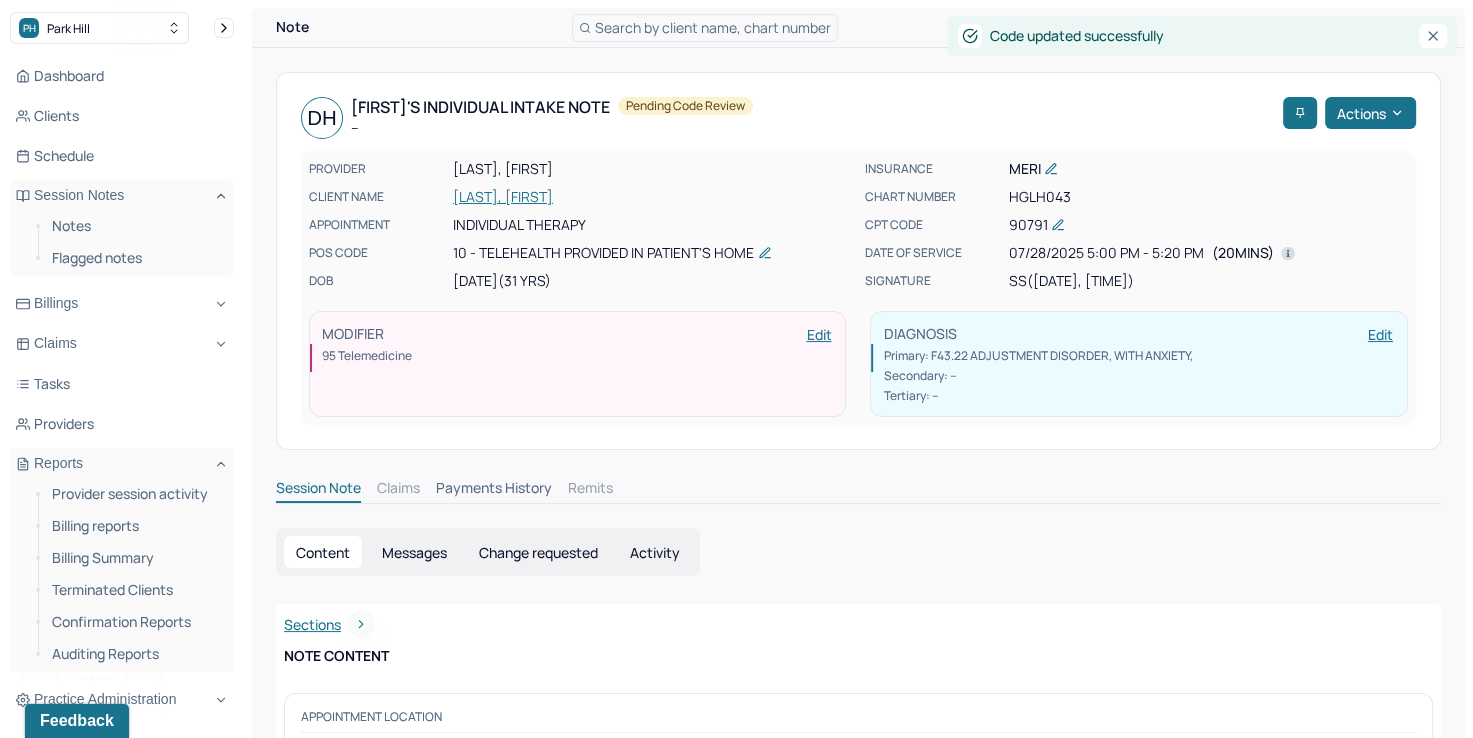 click on "HGLH043" at bounding box center (1207, 197) 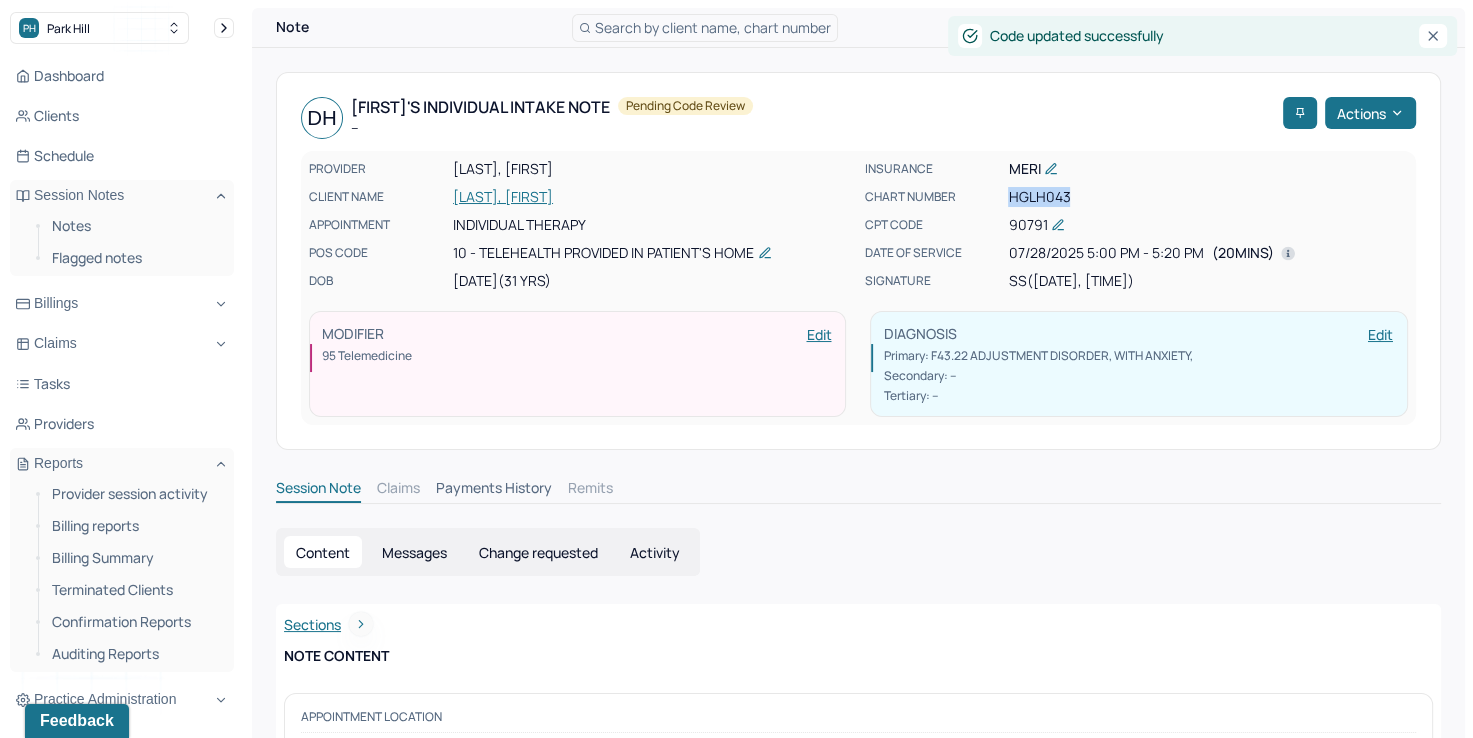click on "HGLH043" at bounding box center [1207, 197] 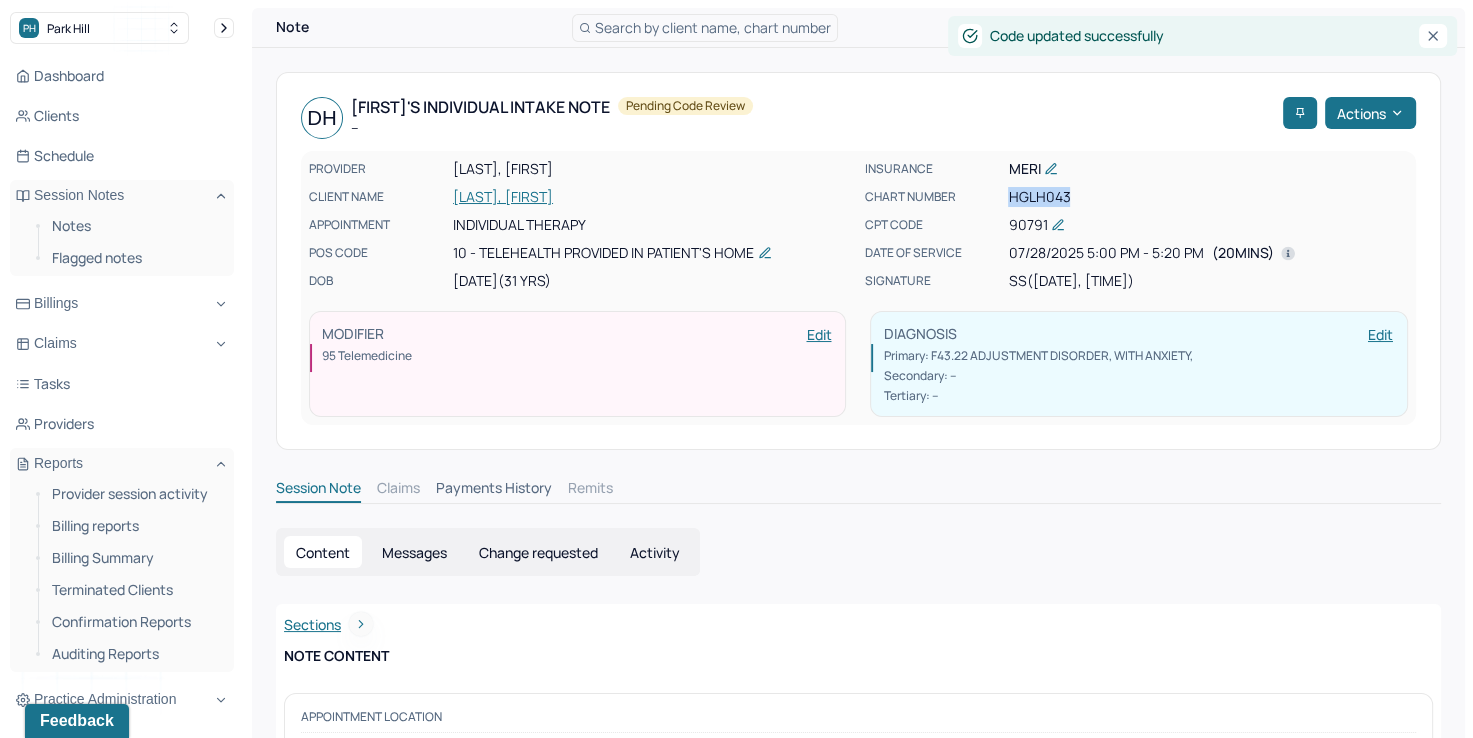 copy on "HGLH043" 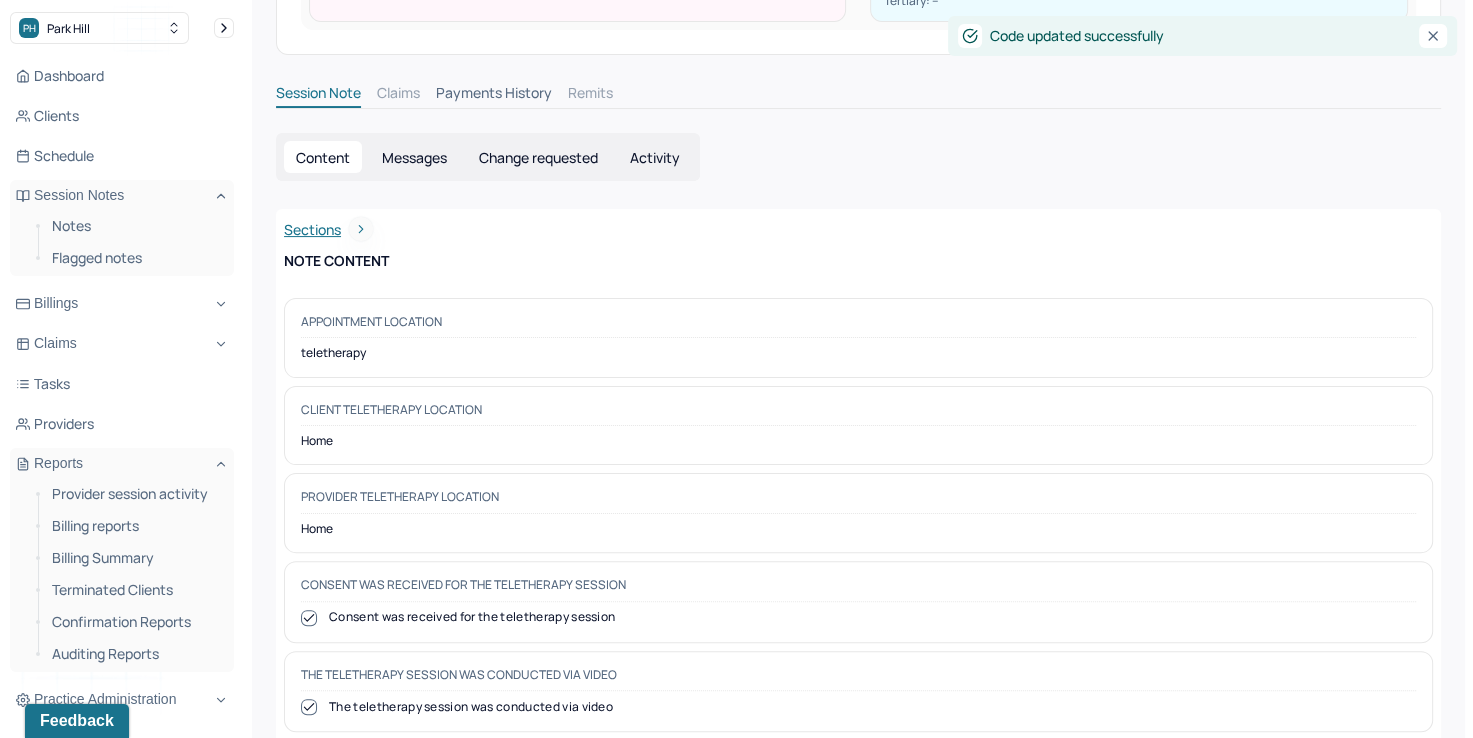 scroll, scrollTop: 400, scrollLeft: 0, axis: vertical 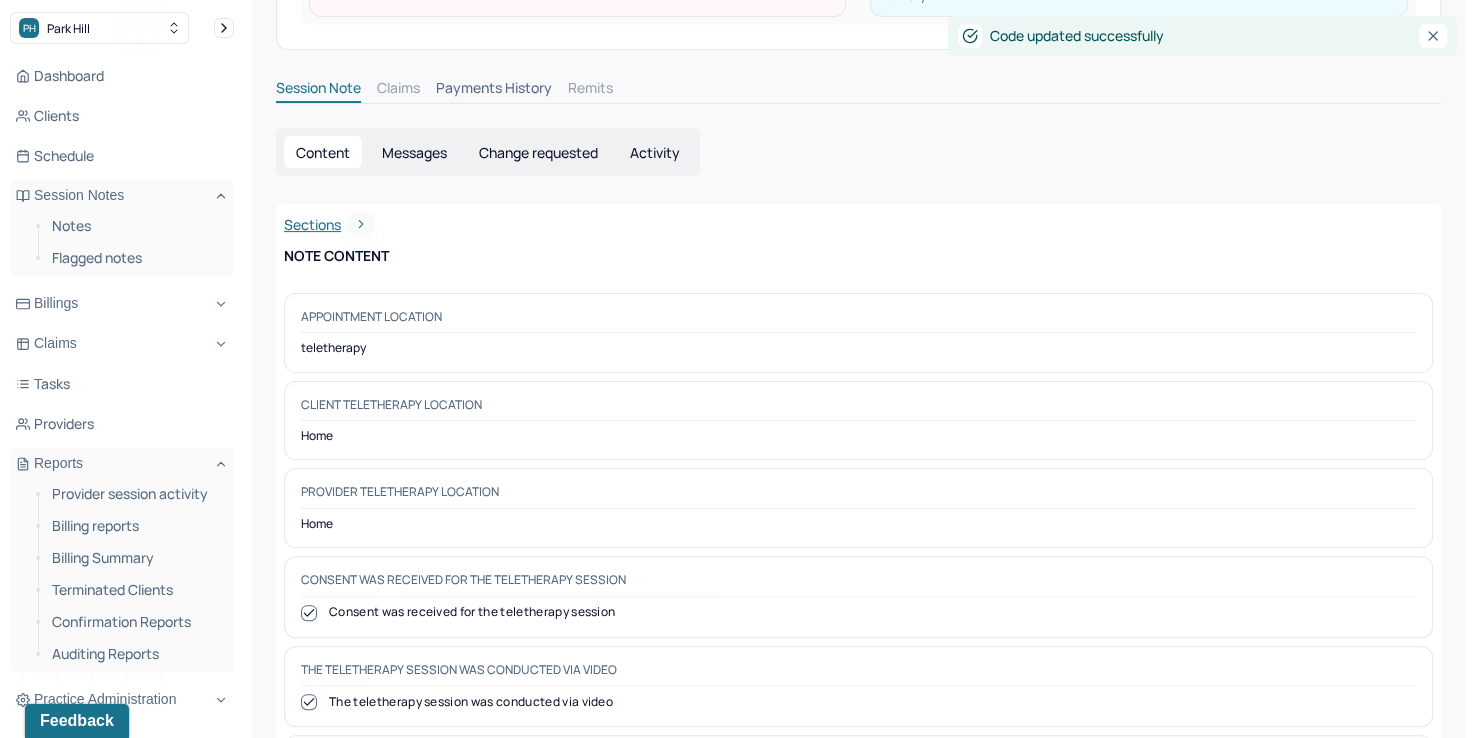 click 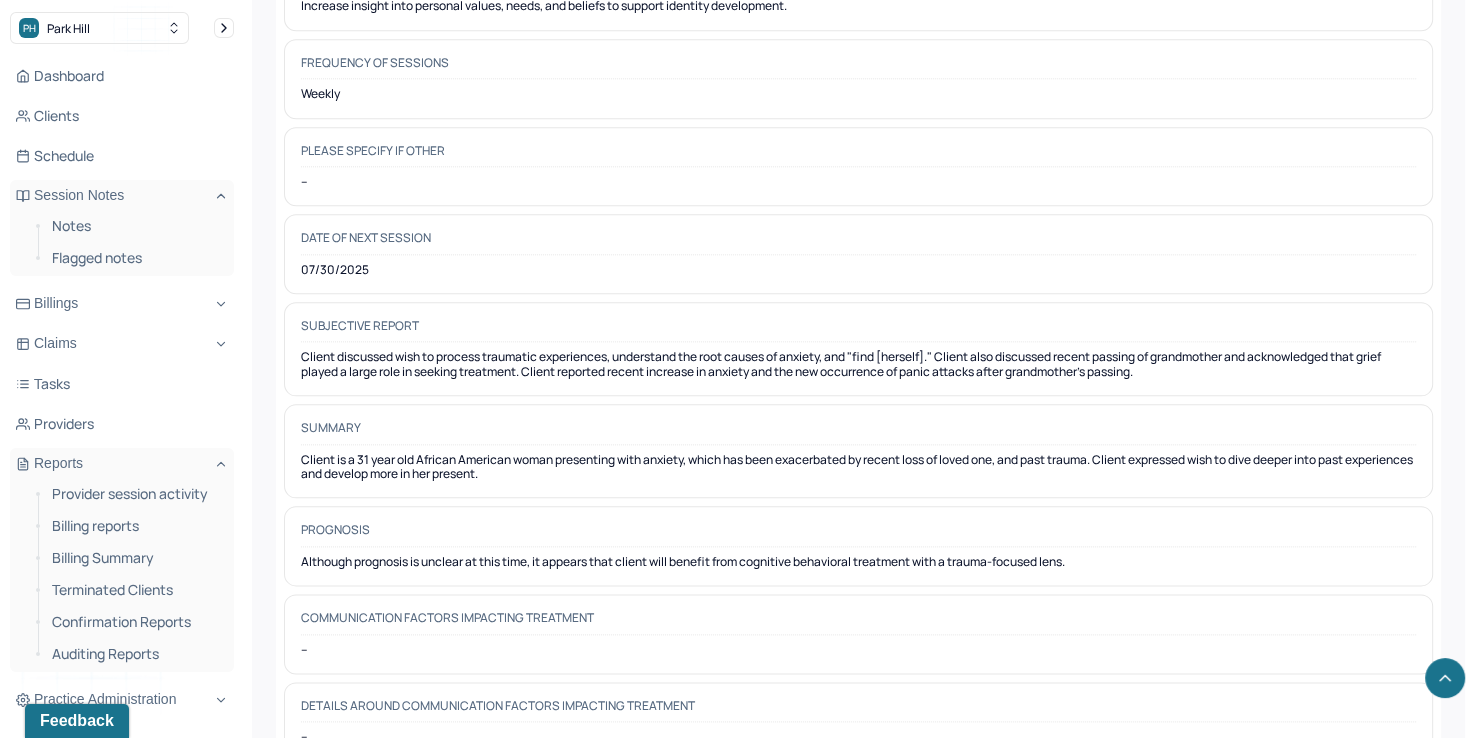 scroll, scrollTop: 9610, scrollLeft: 0, axis: vertical 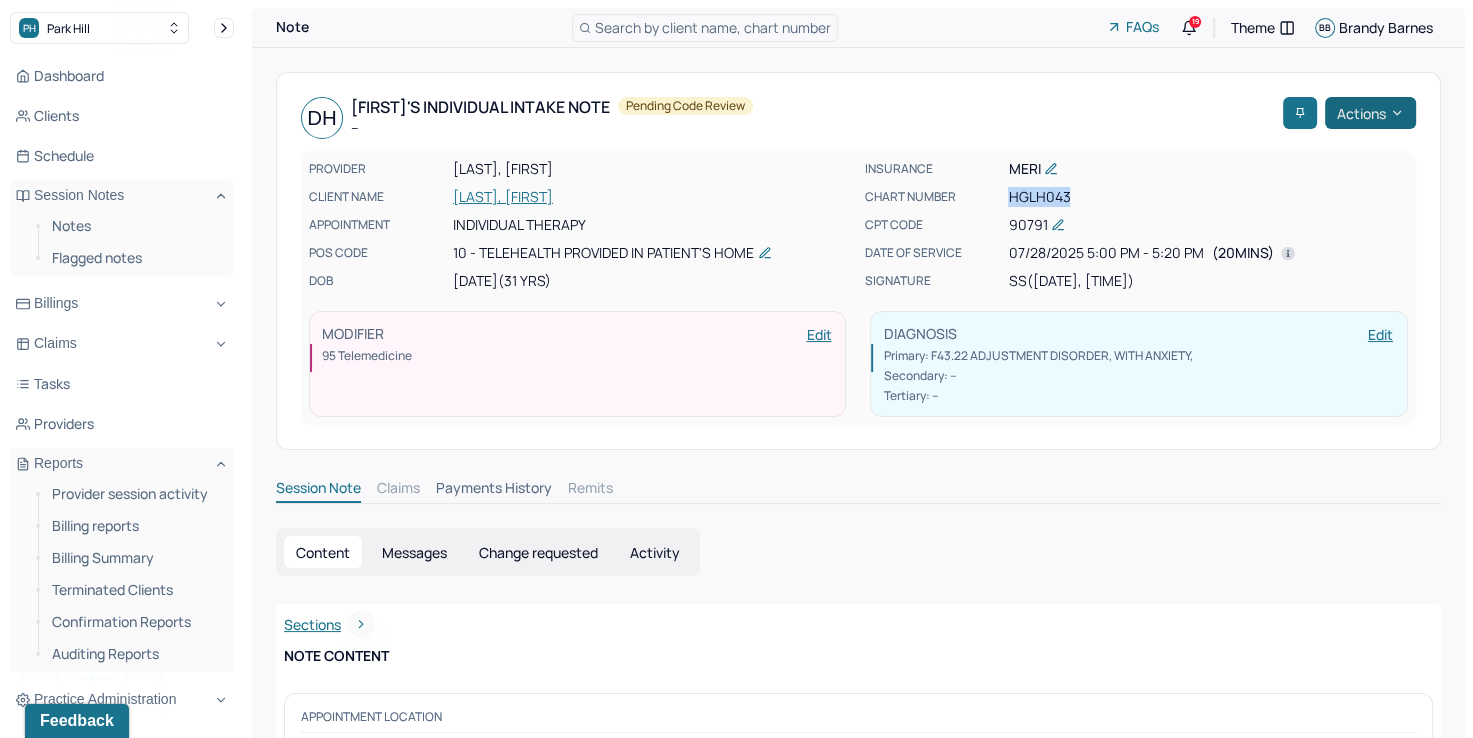 click on "Actions" at bounding box center [1370, 113] 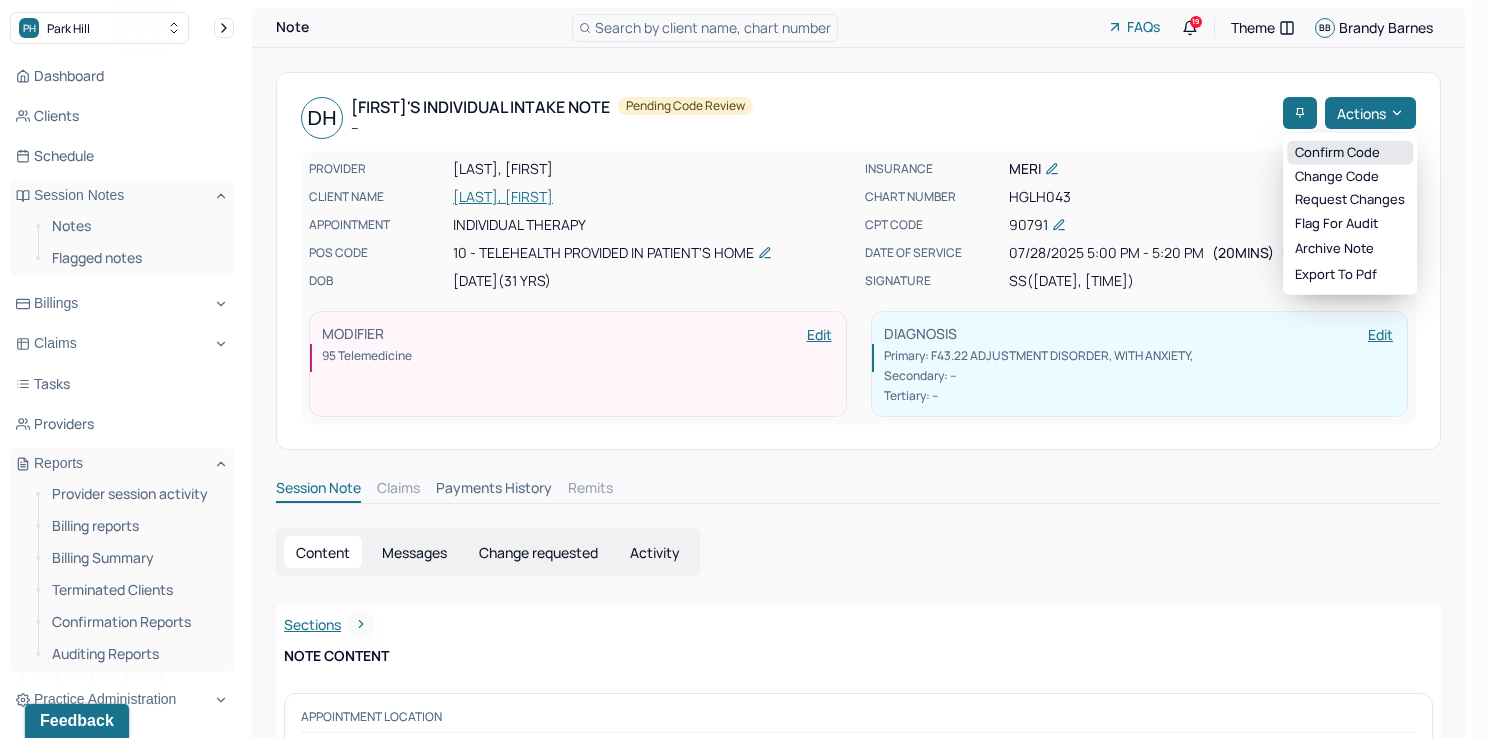 click on "Confirm code" at bounding box center [1350, 153] 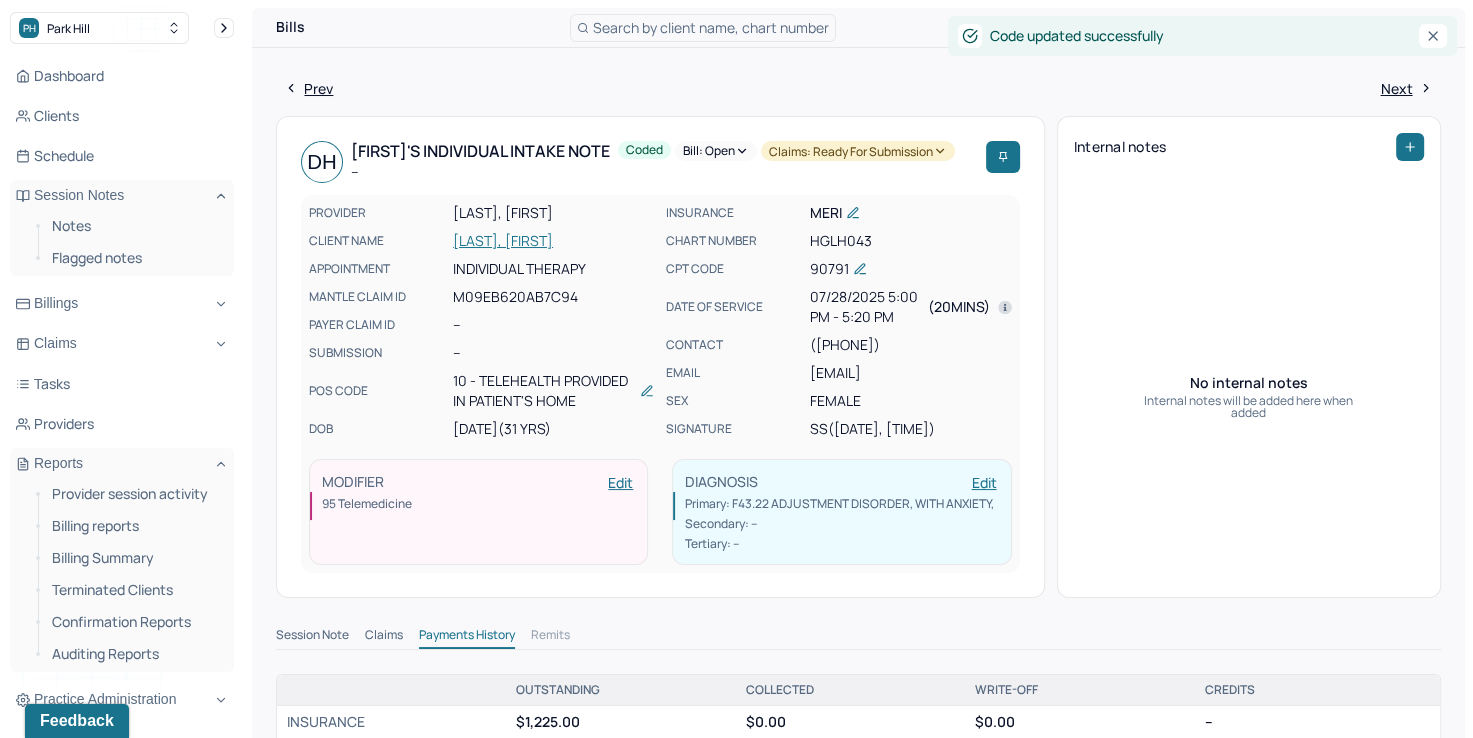 click on "Search by client name, chart number" at bounding box center (711, 27) 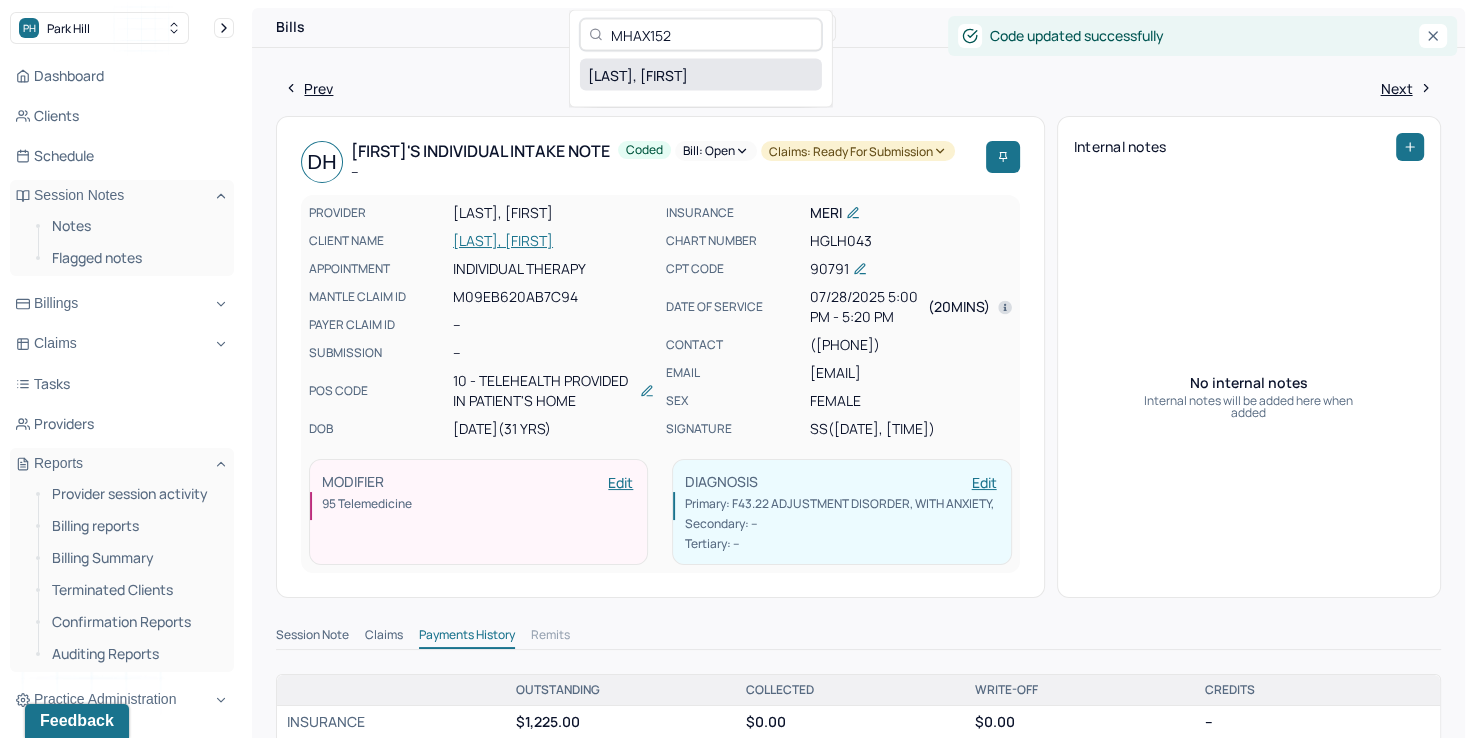 type on "MHAX152" 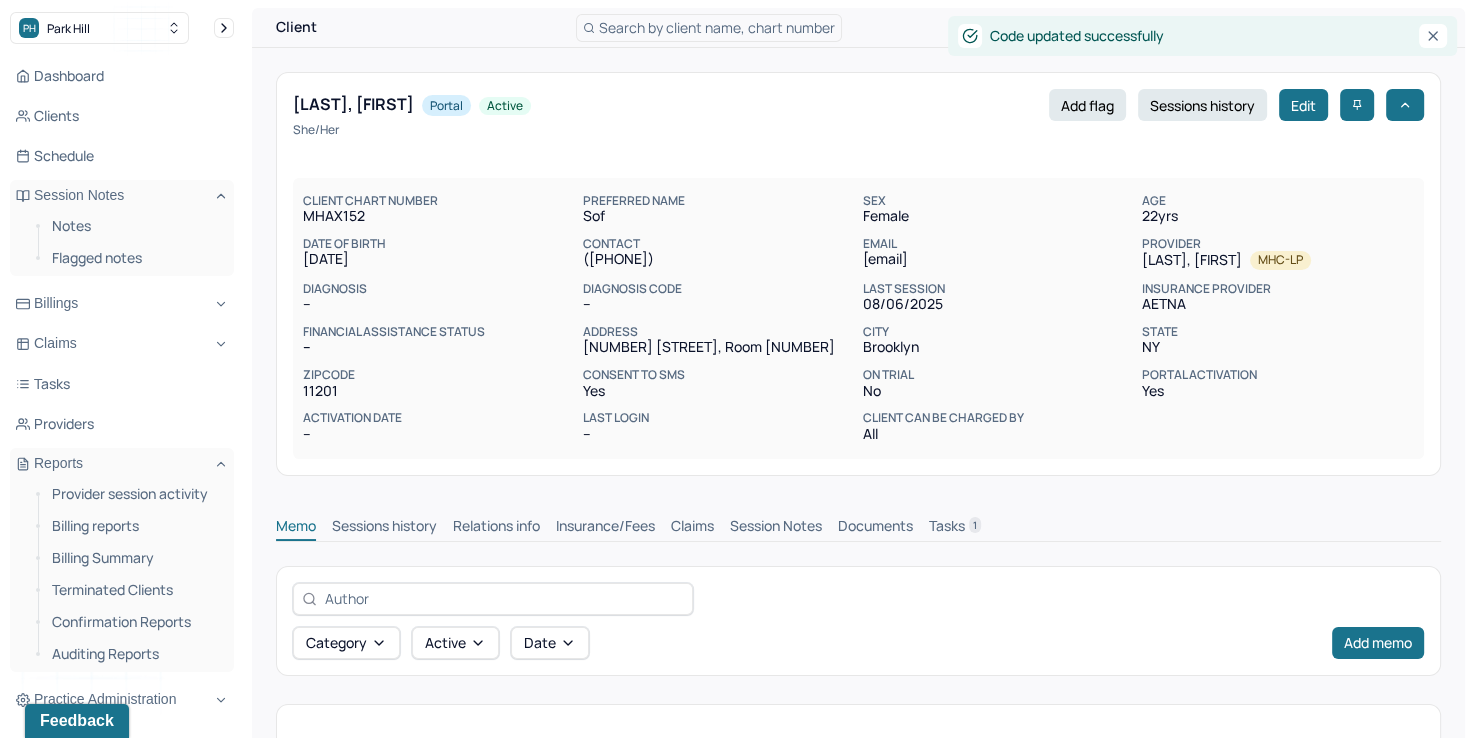 click on "Insurance/Fees" at bounding box center (605, 528) 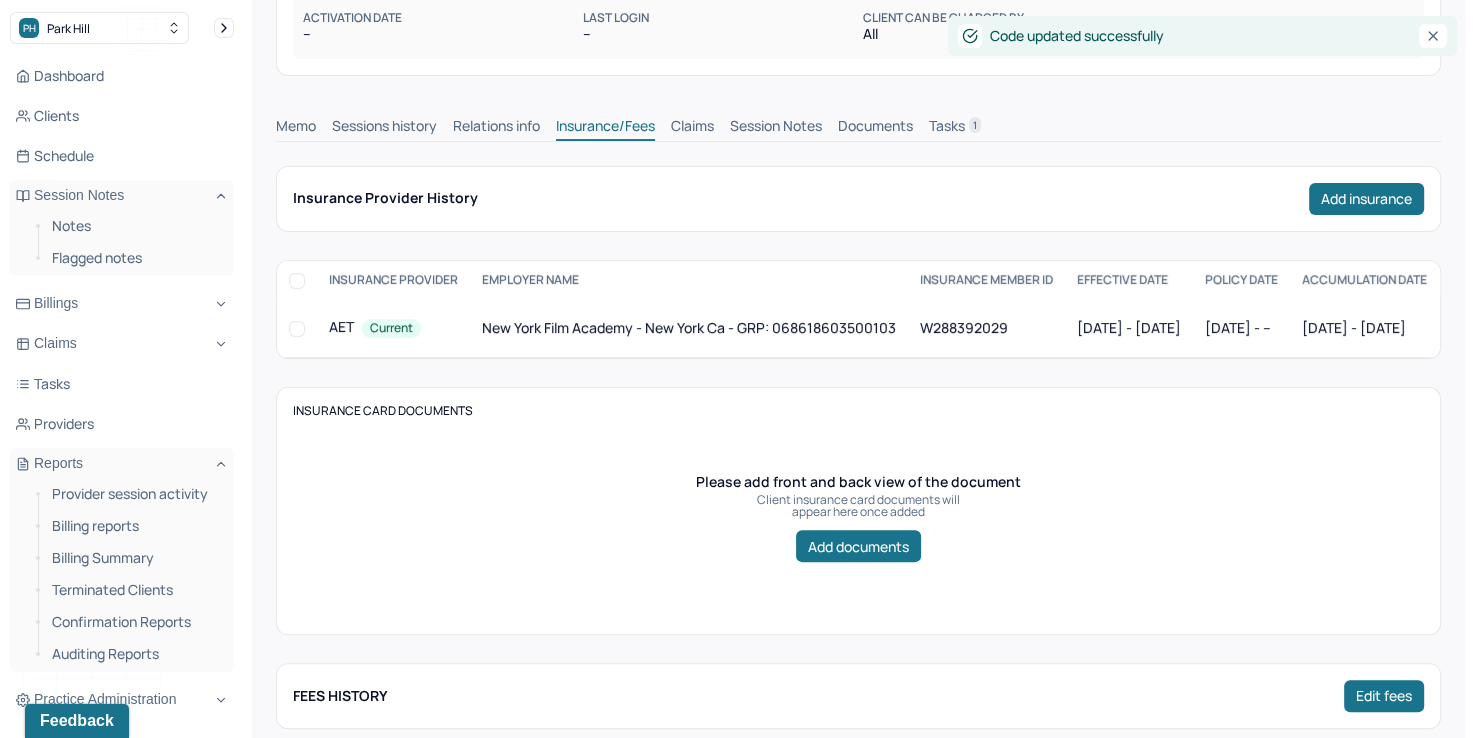 scroll, scrollTop: 200, scrollLeft: 0, axis: vertical 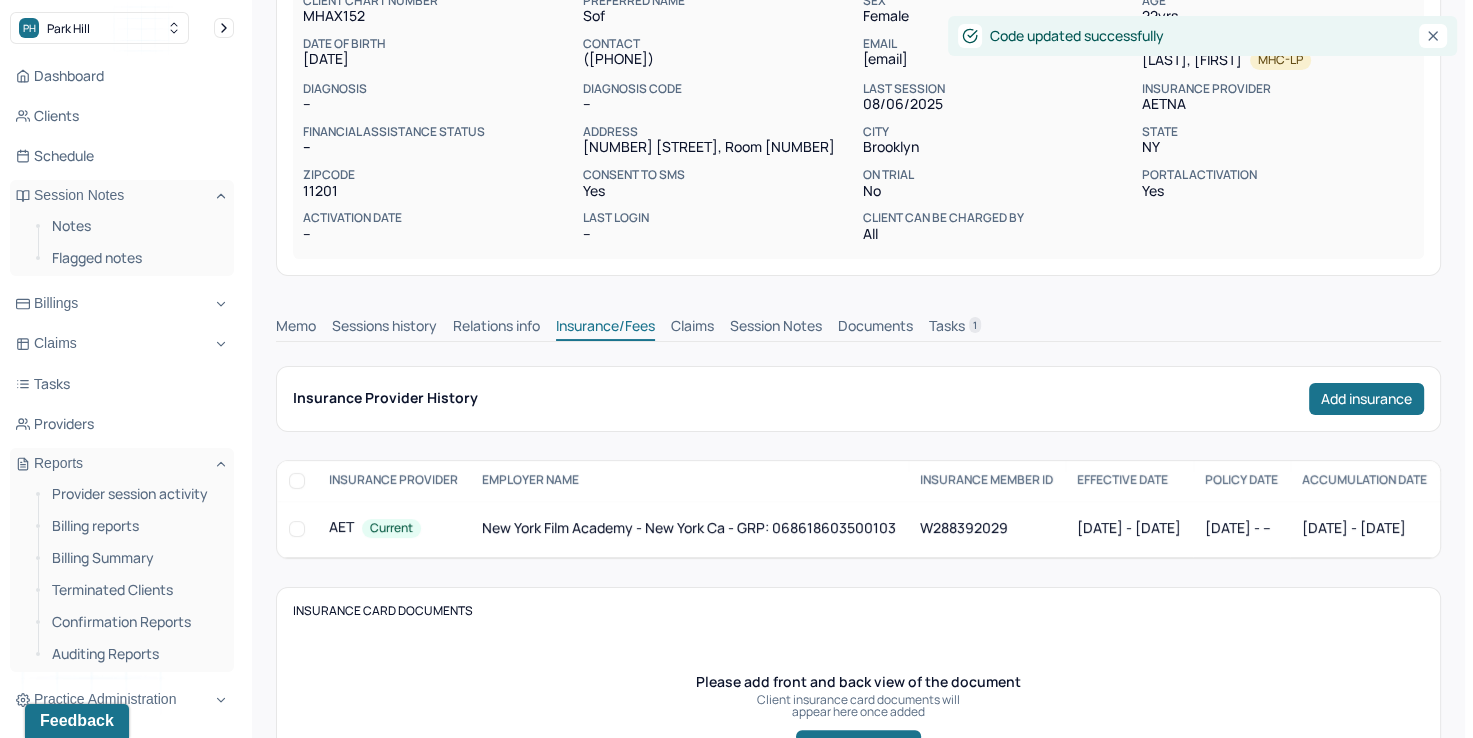 click on "Memo" at bounding box center (296, 328) 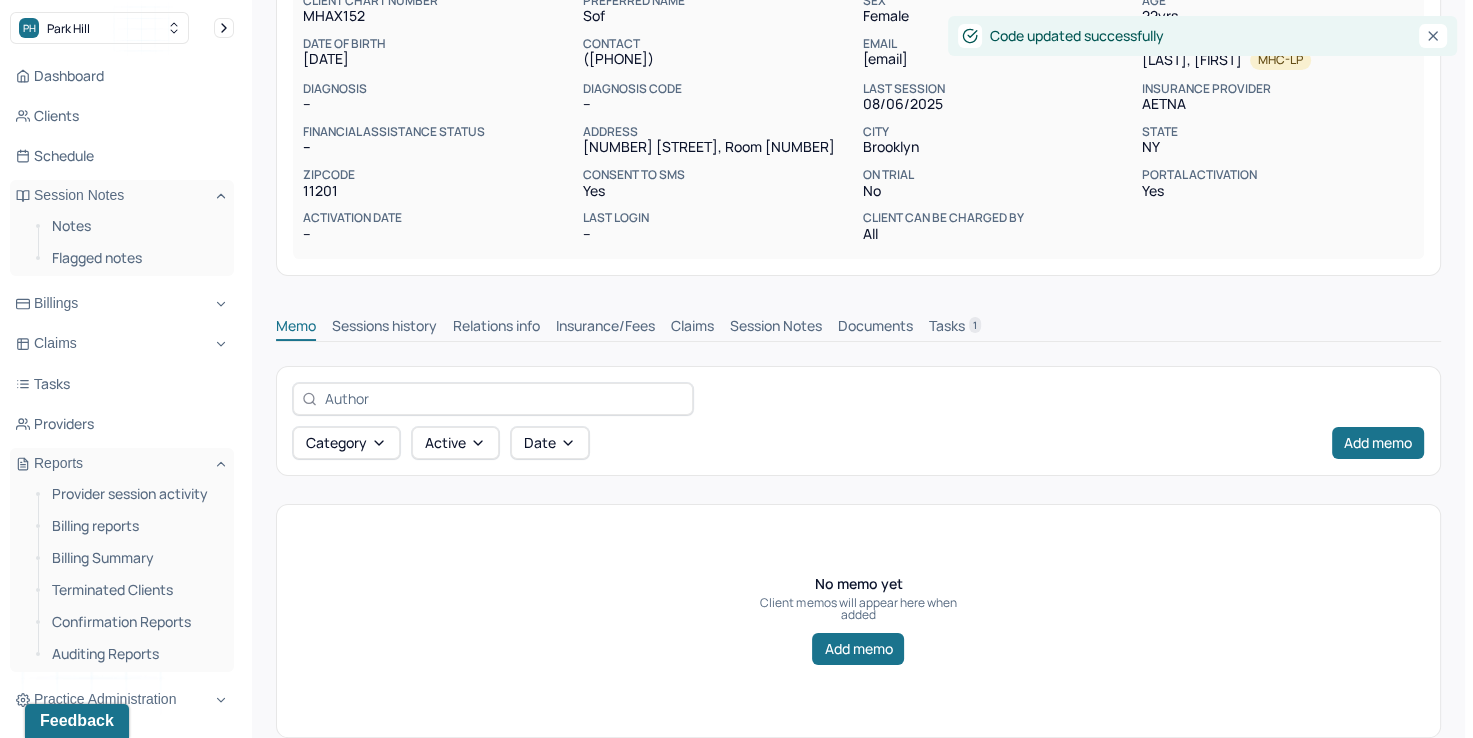 scroll, scrollTop: 230, scrollLeft: 0, axis: vertical 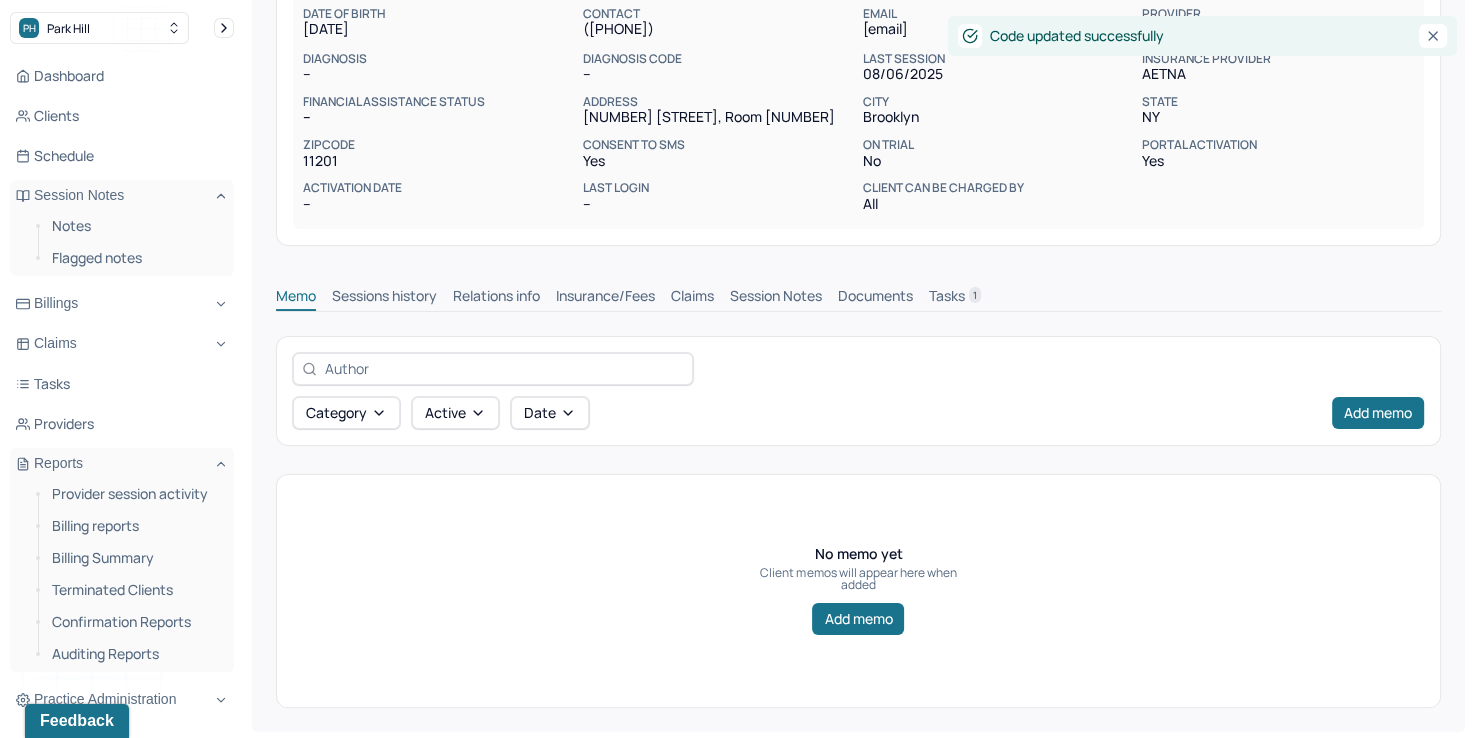 click on "Claims" at bounding box center [692, 298] 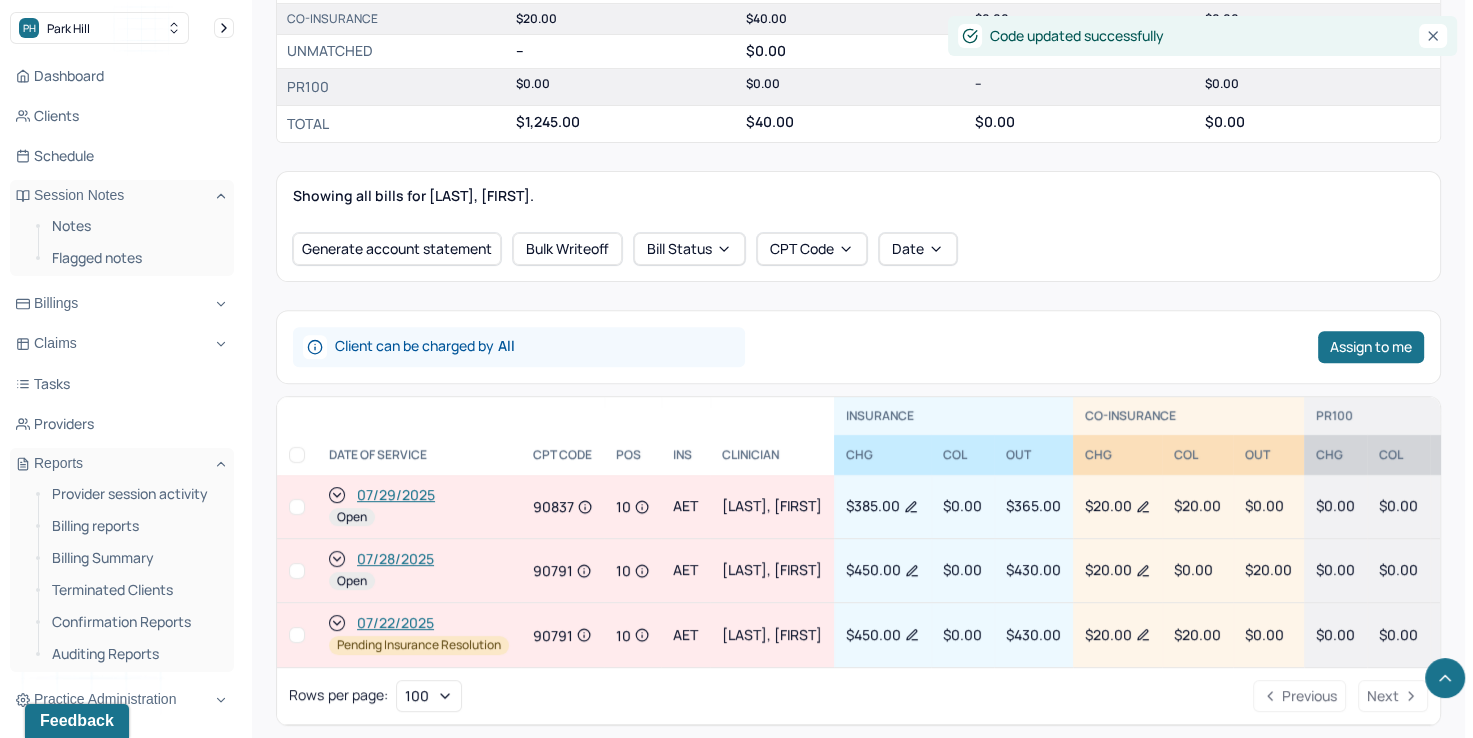 scroll, scrollTop: 630, scrollLeft: 0, axis: vertical 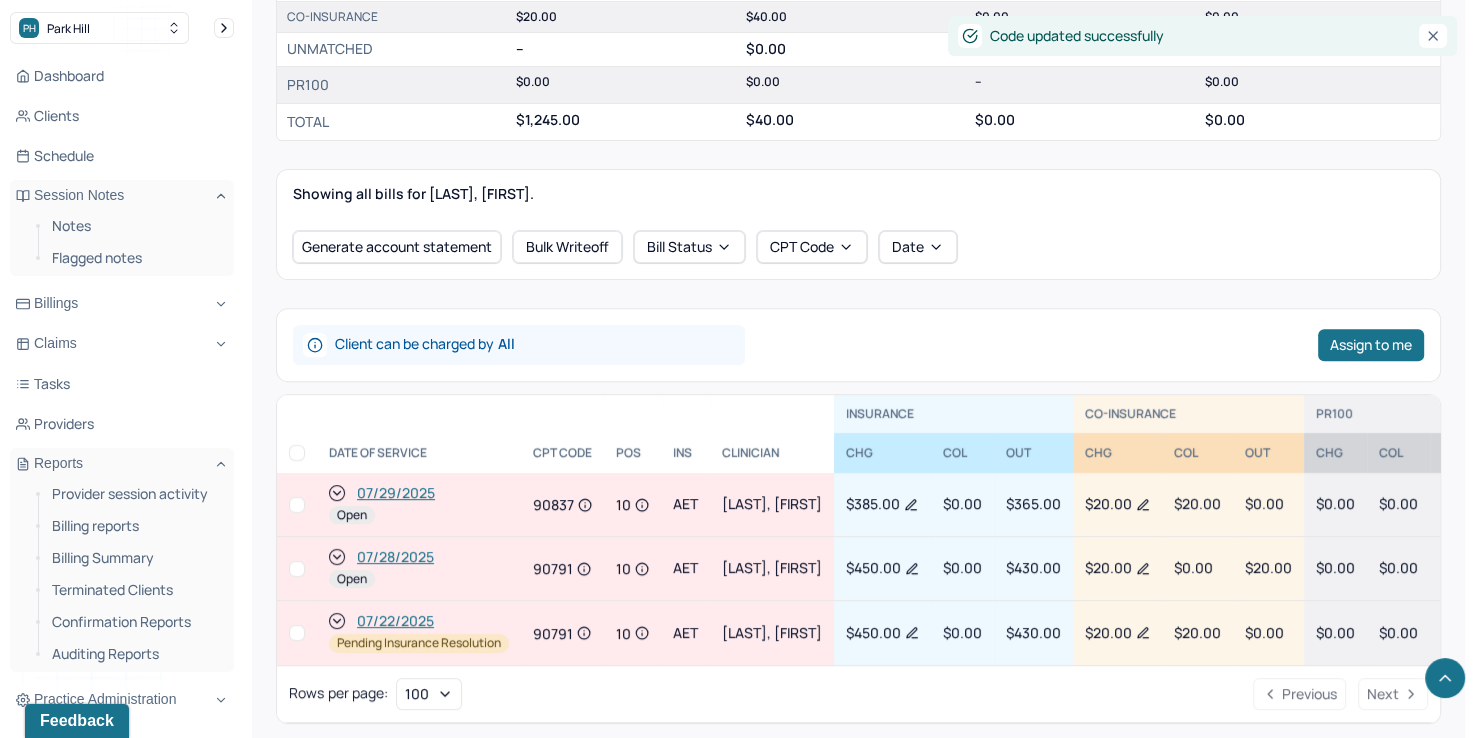 click at bounding box center [297, 569] 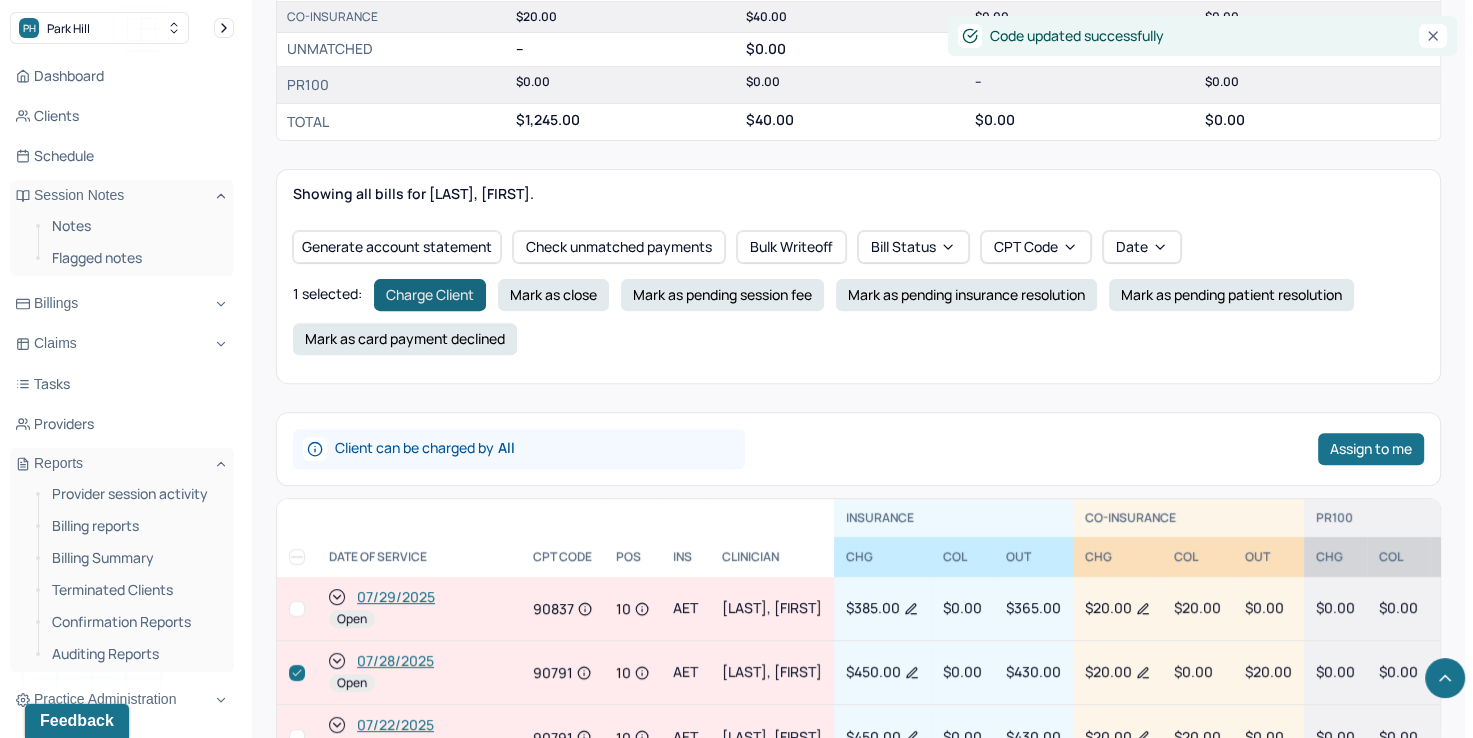 click on "Charge Client" at bounding box center (430, 295) 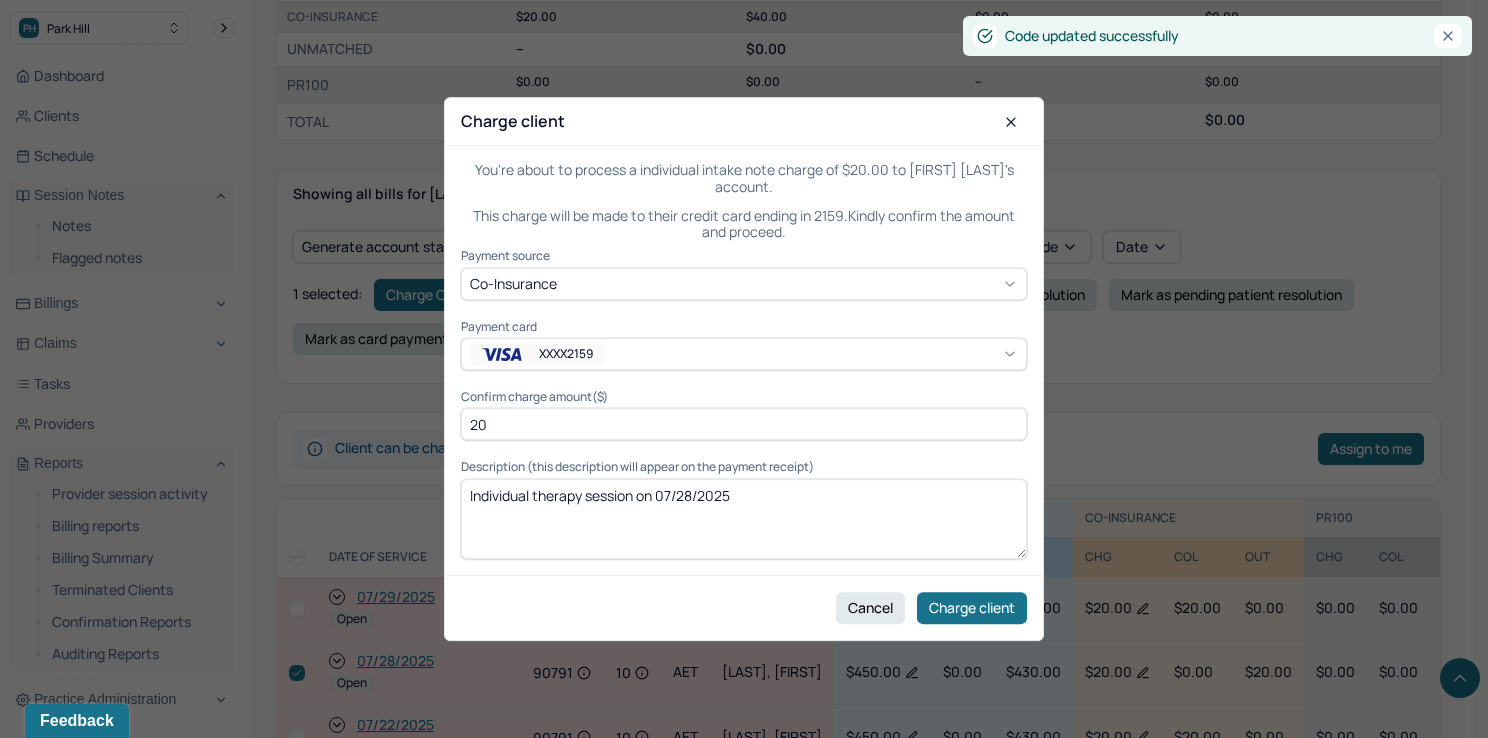 click on "XXXX2159" at bounding box center [572, 354] 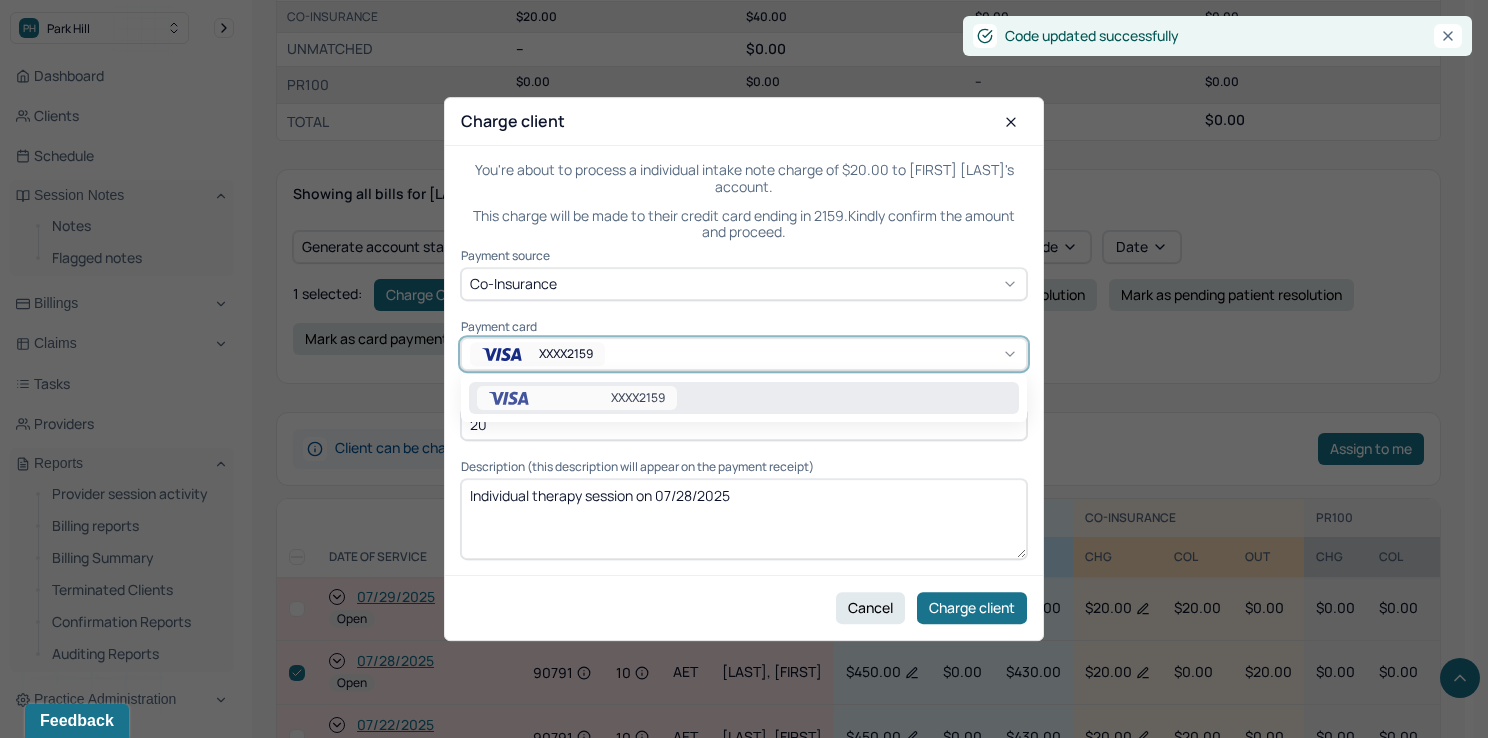 click on "XXXX2159" at bounding box center [638, 398] 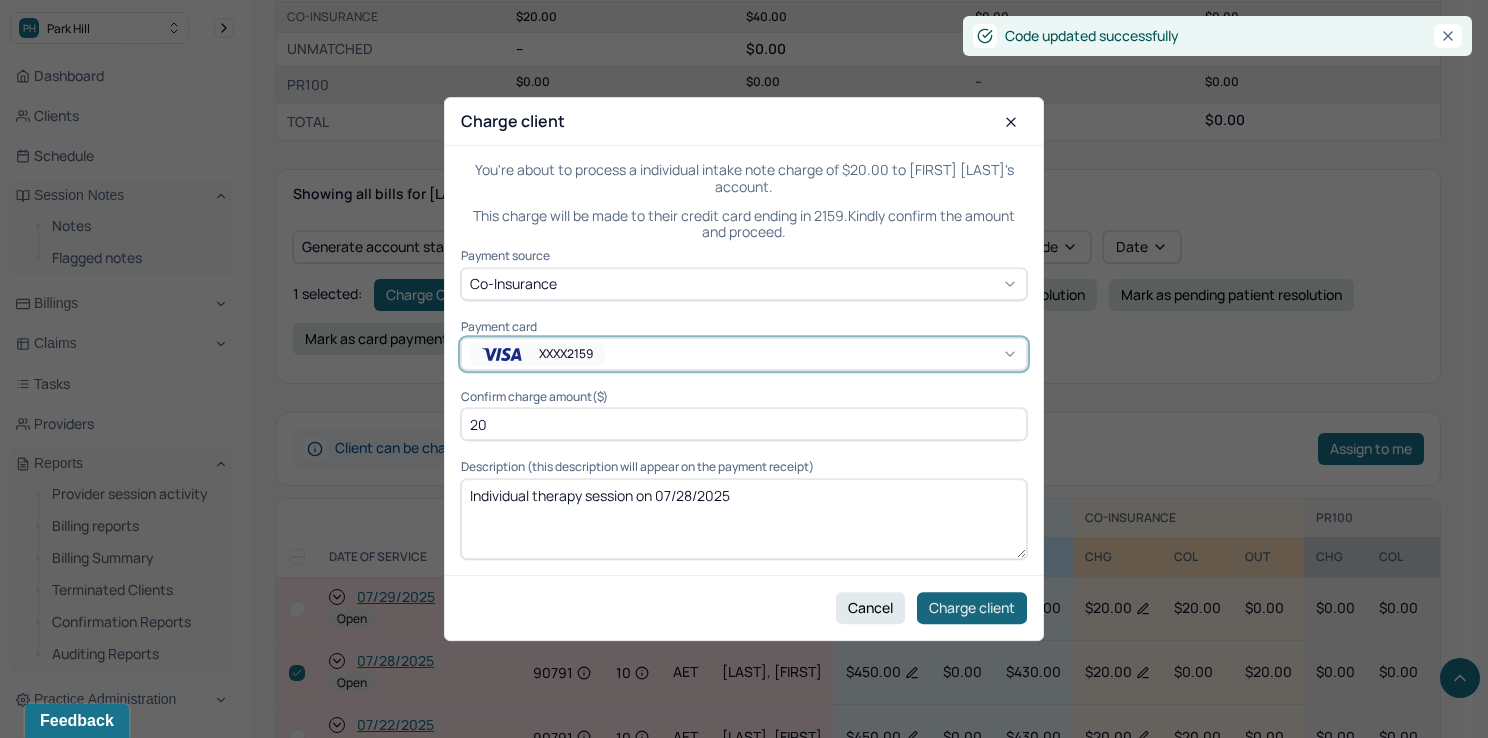 click on "Charge client" at bounding box center [972, 608] 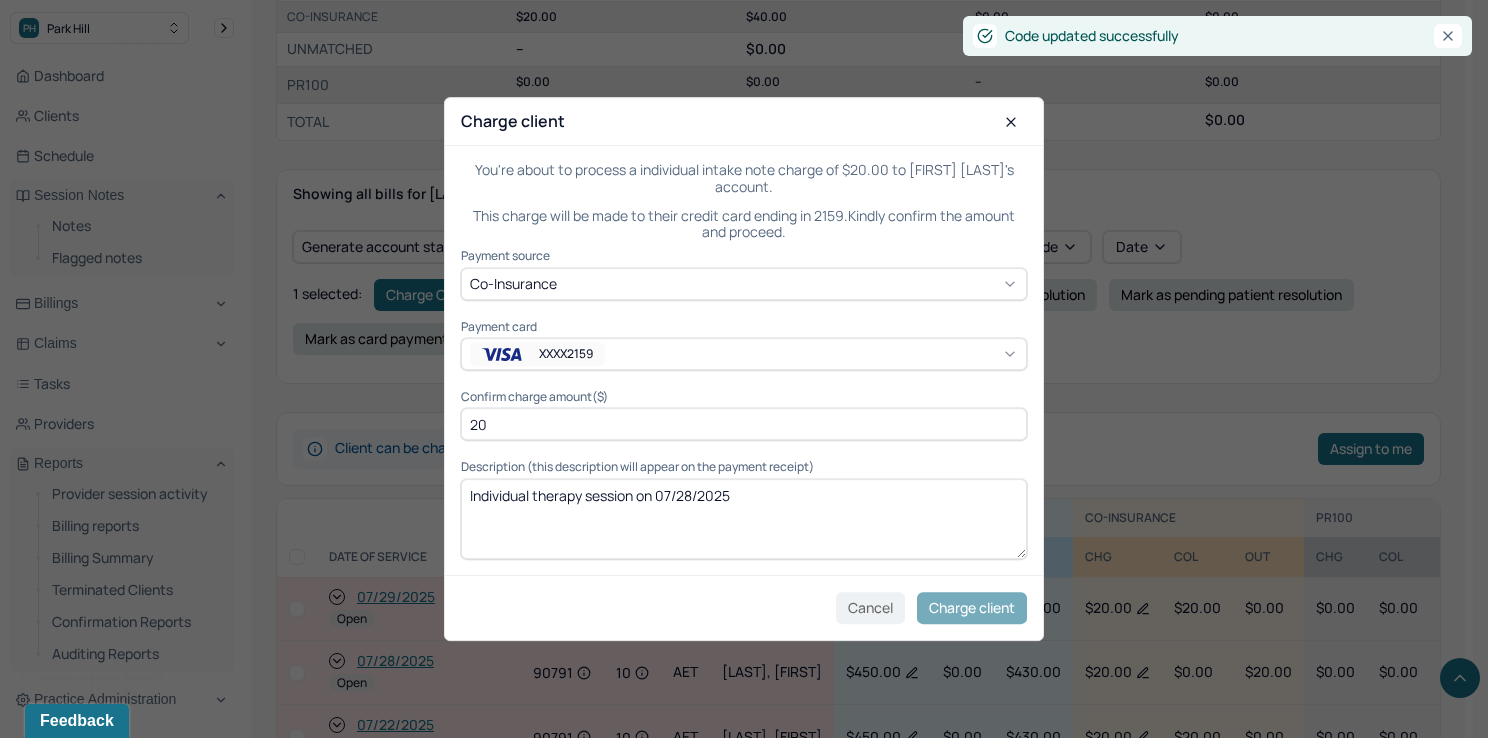 checkbox on "false" 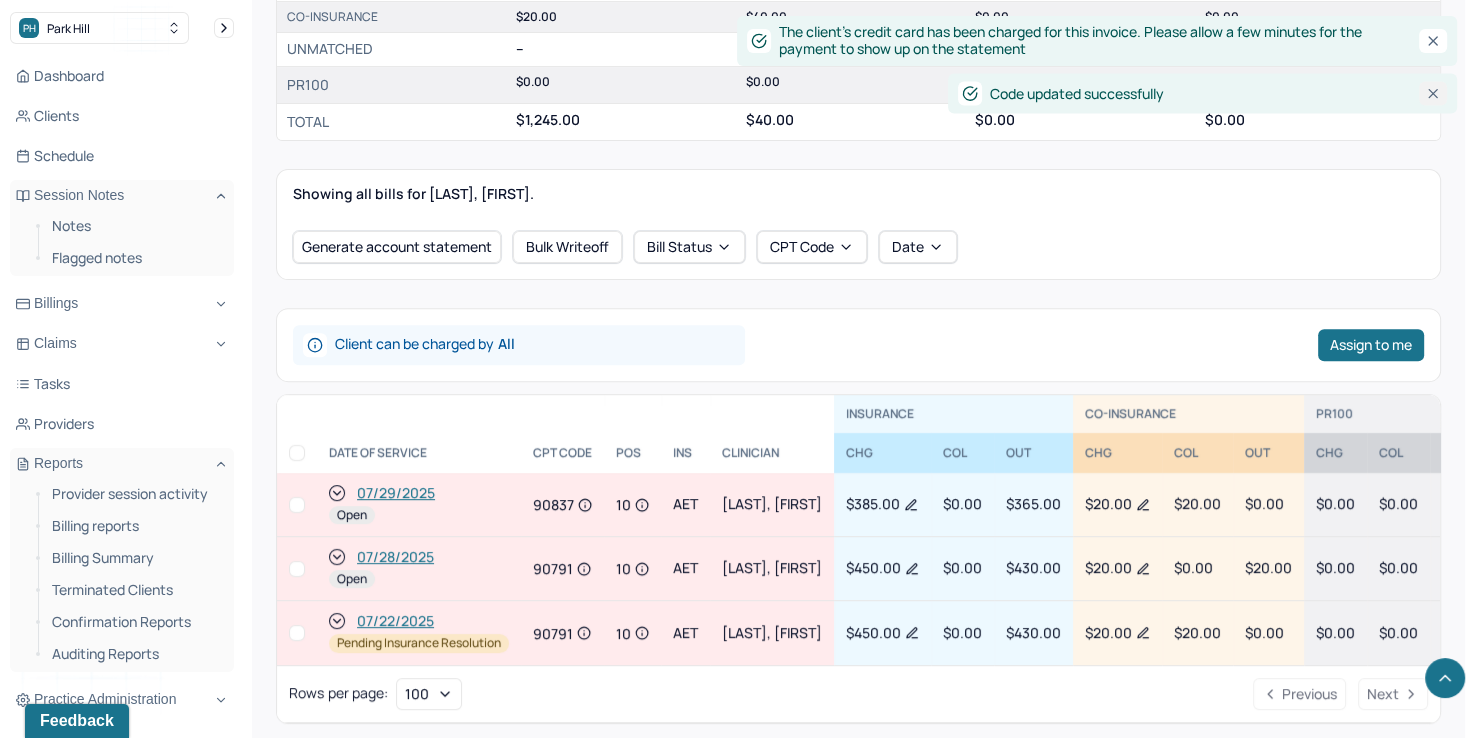 click 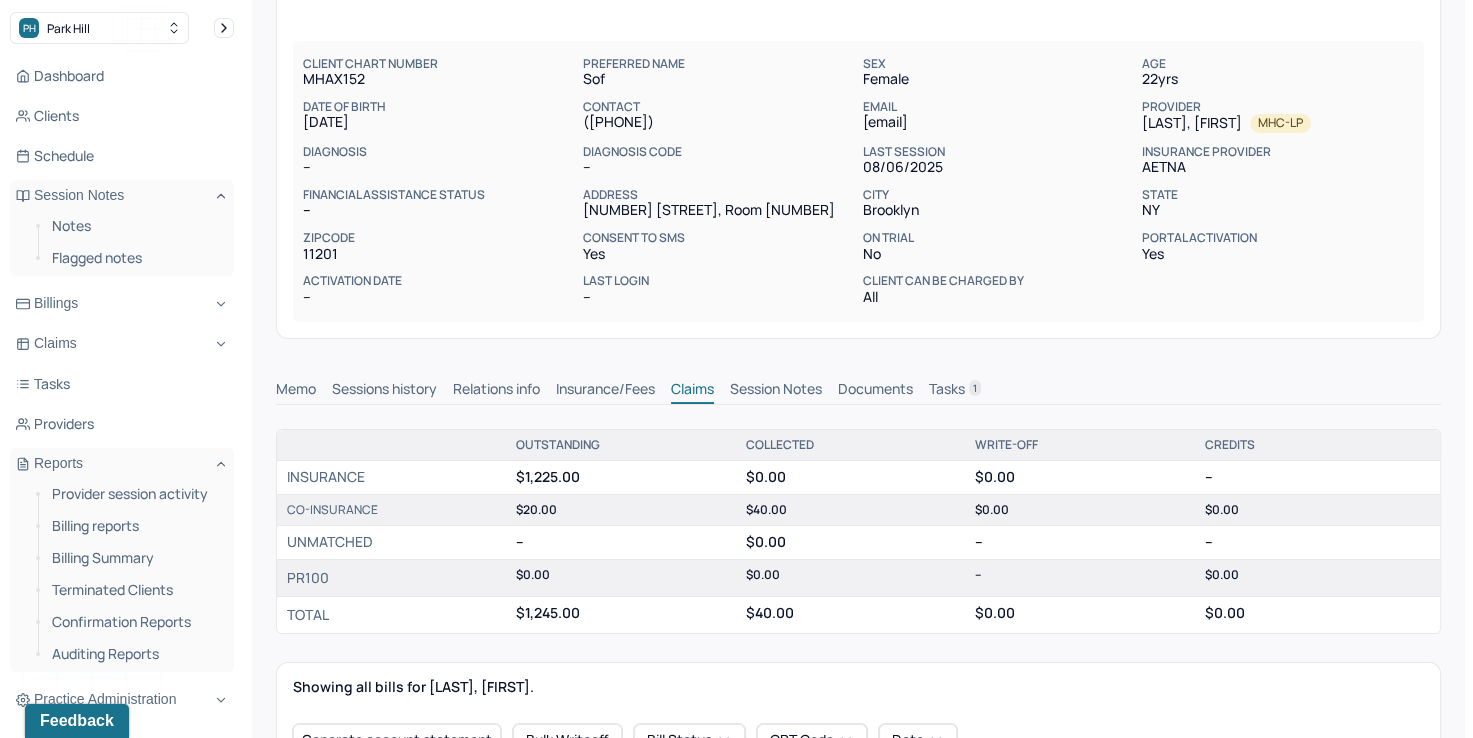 scroll, scrollTop: 0, scrollLeft: 0, axis: both 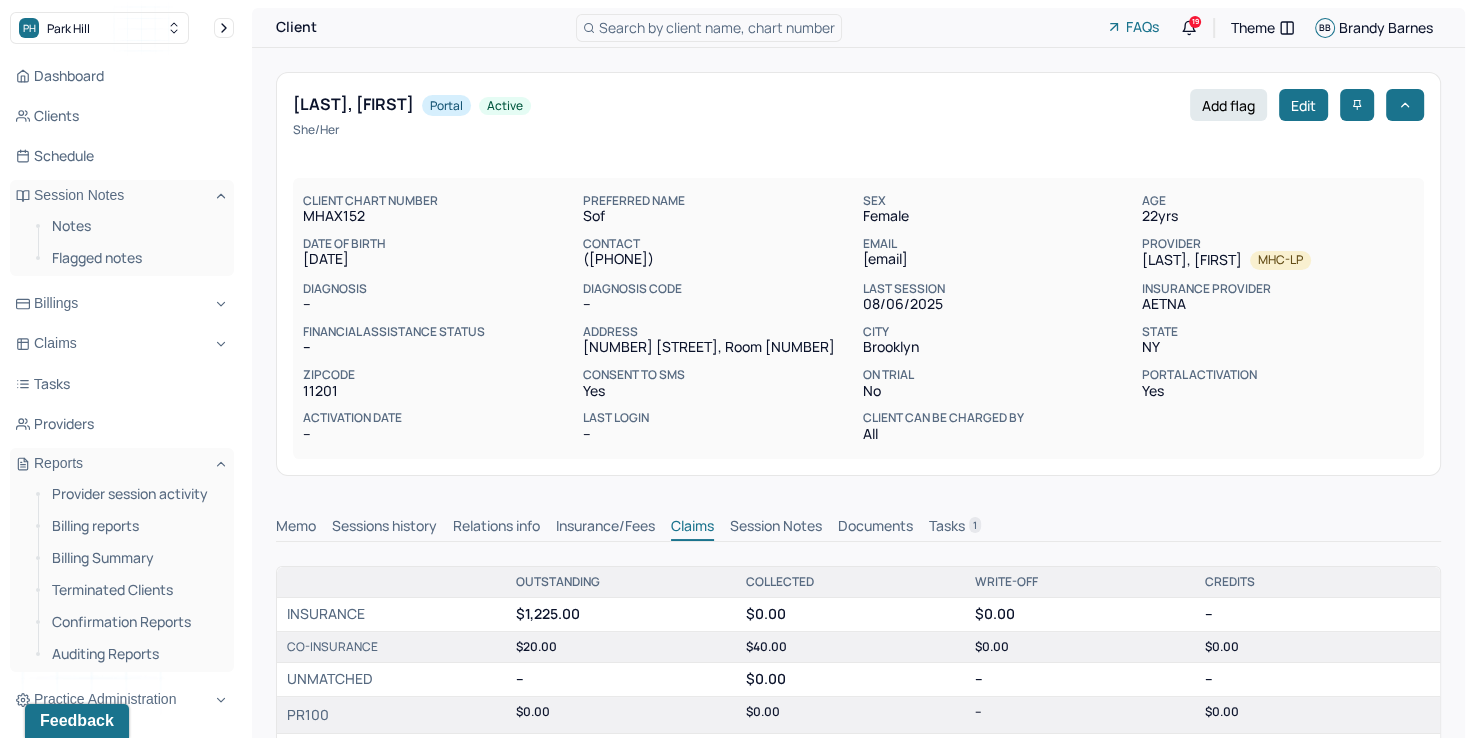 click on "Search by client name, chart number" at bounding box center (717, 27) 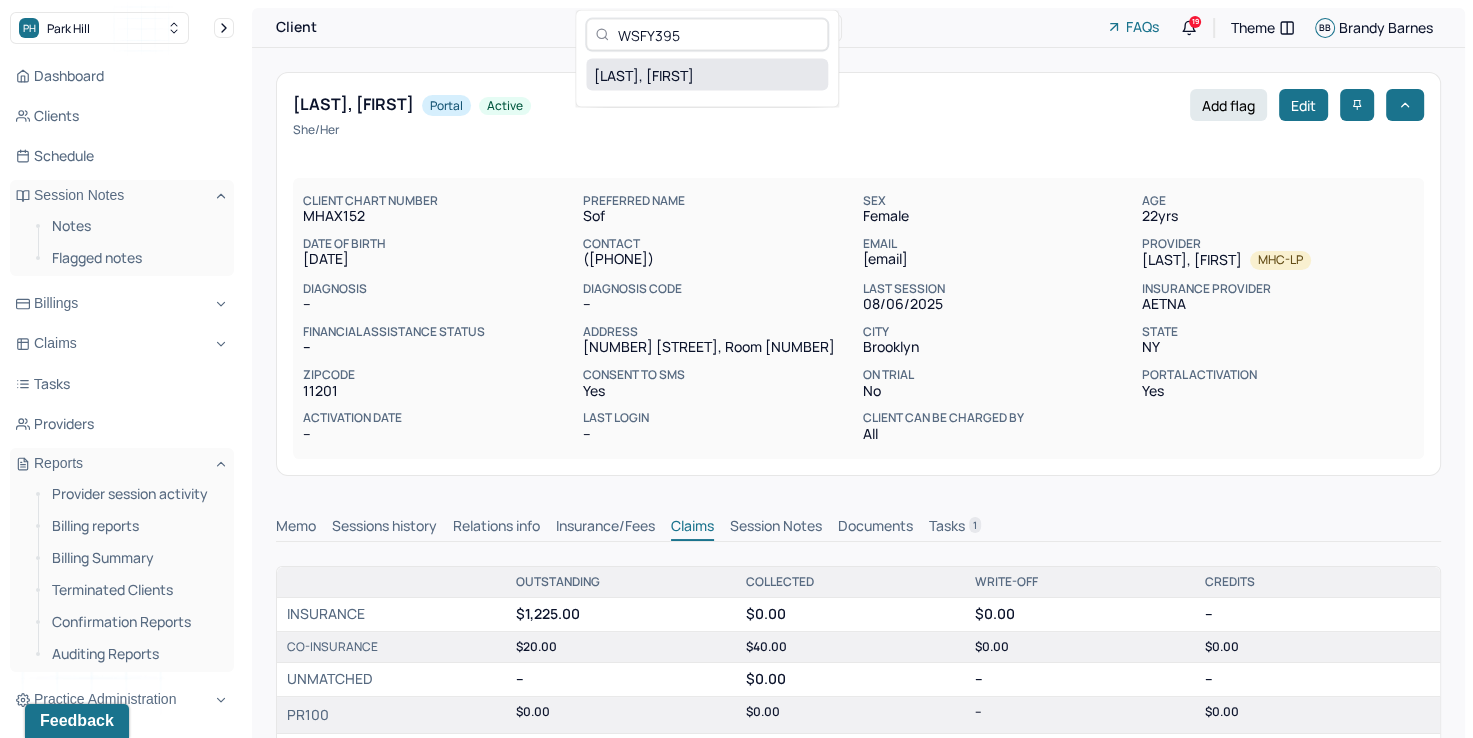 type on "WSFY395" 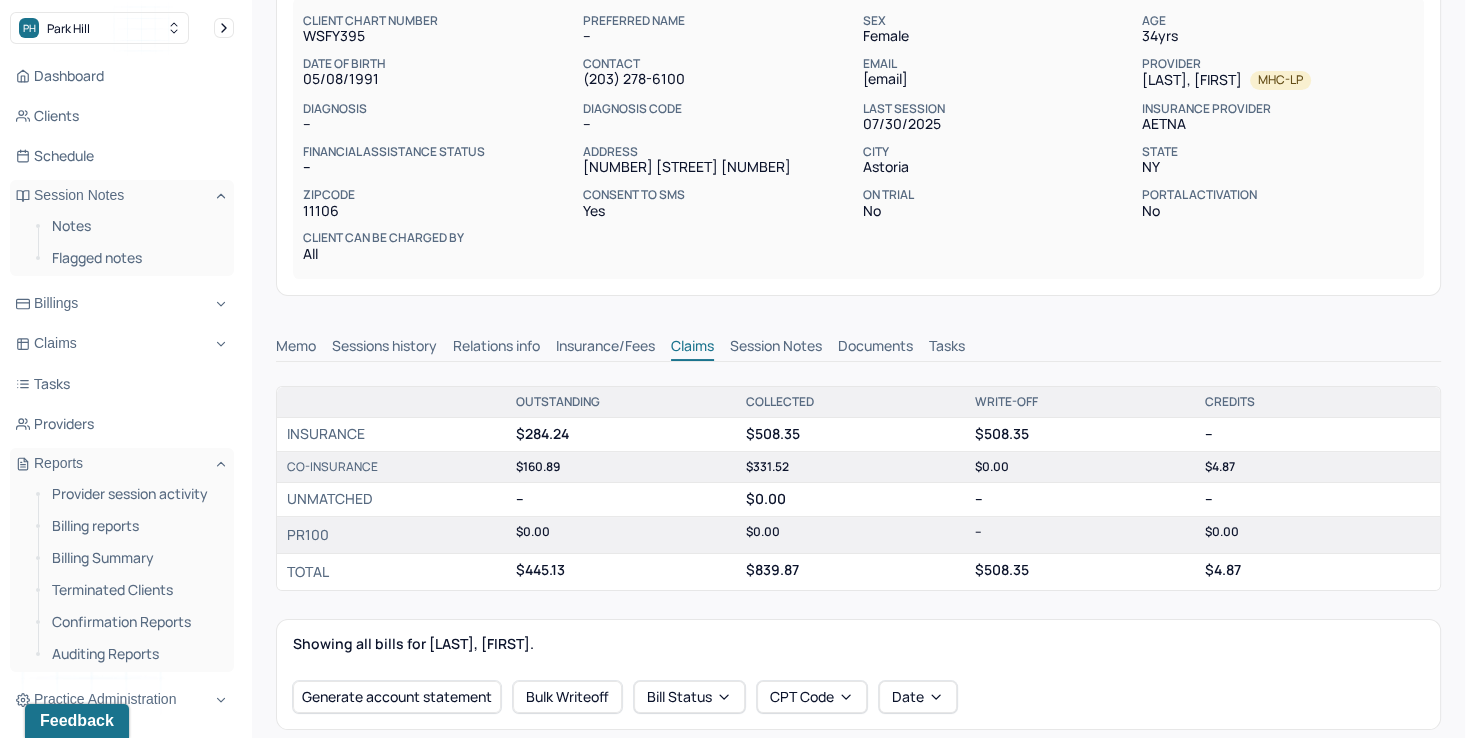 scroll, scrollTop: 200, scrollLeft: 0, axis: vertical 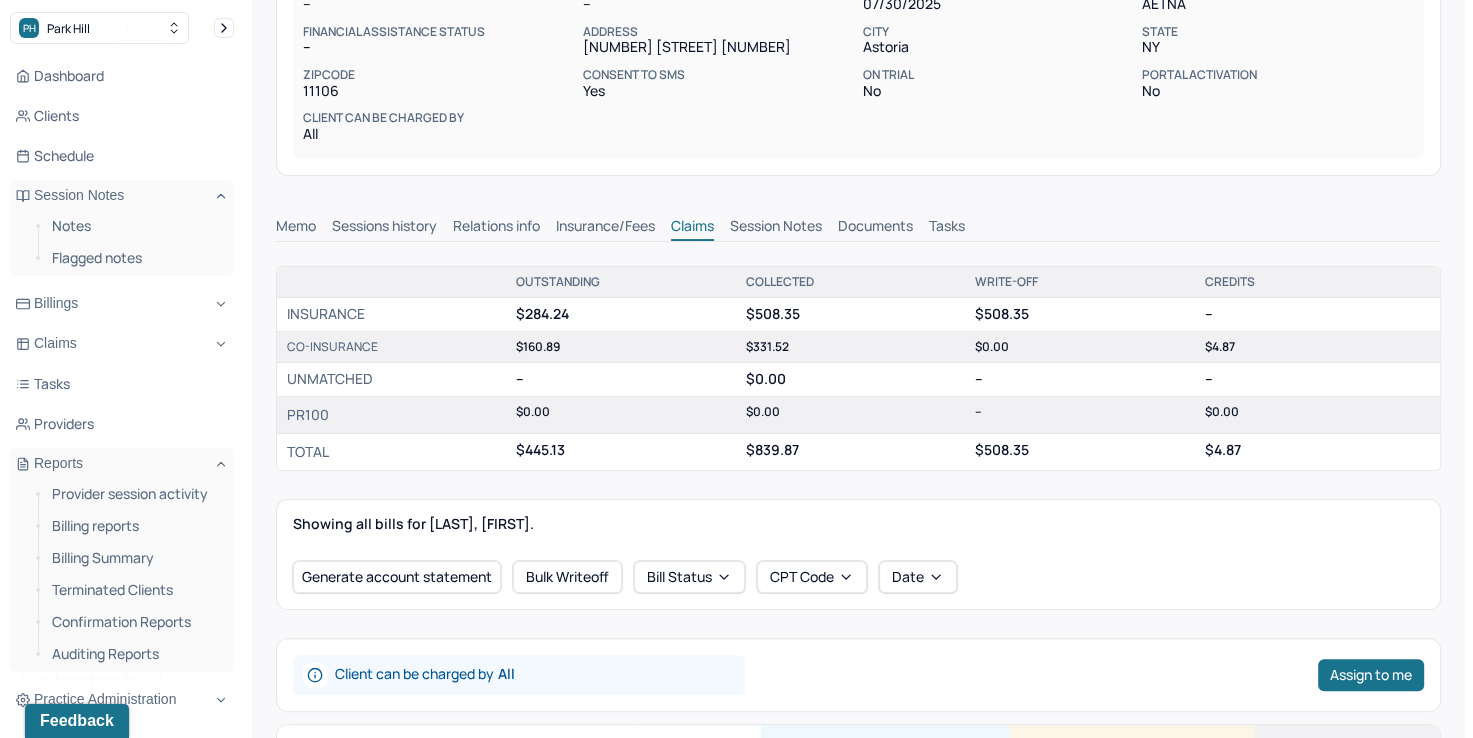 click on "Insurance/Fees" at bounding box center (605, 228) 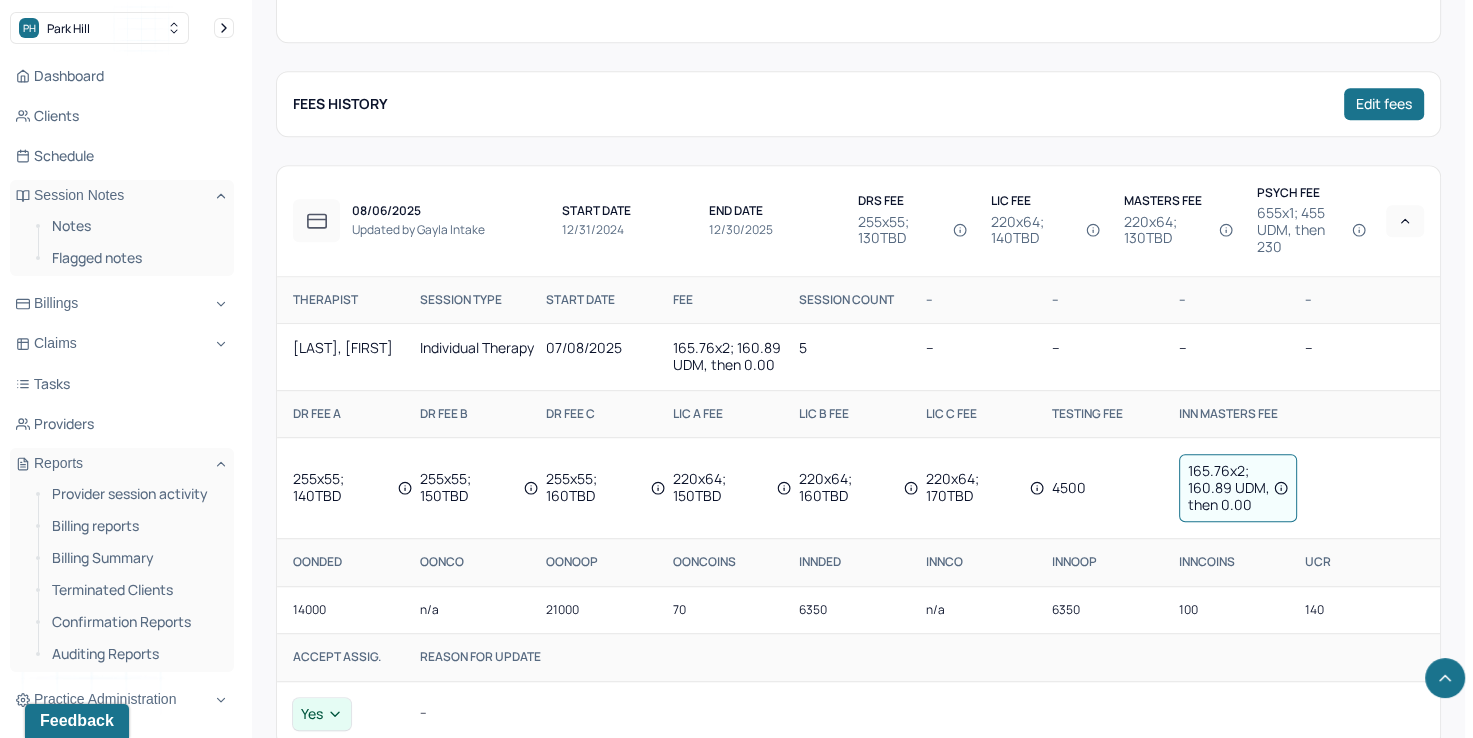 scroll, scrollTop: 1000, scrollLeft: 0, axis: vertical 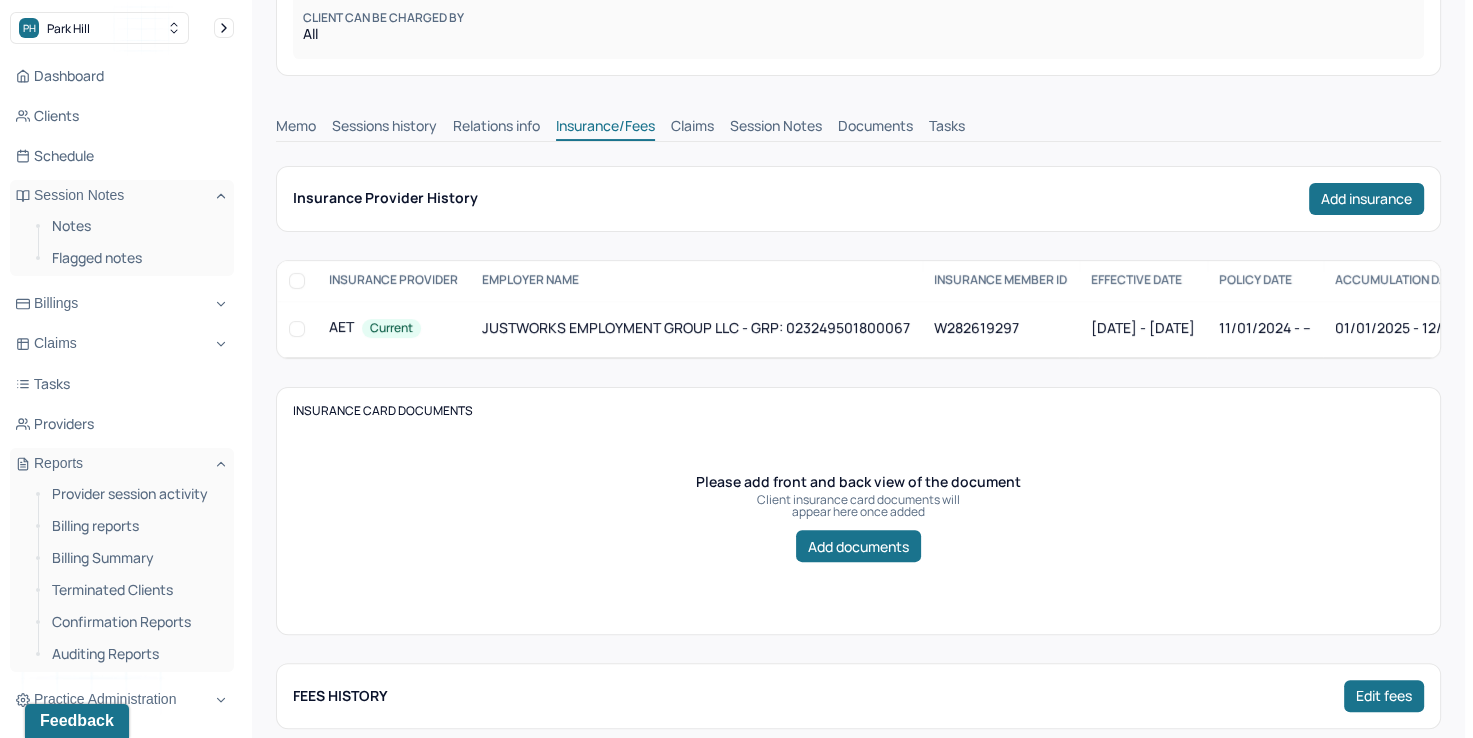 click on "Memo" at bounding box center (296, 128) 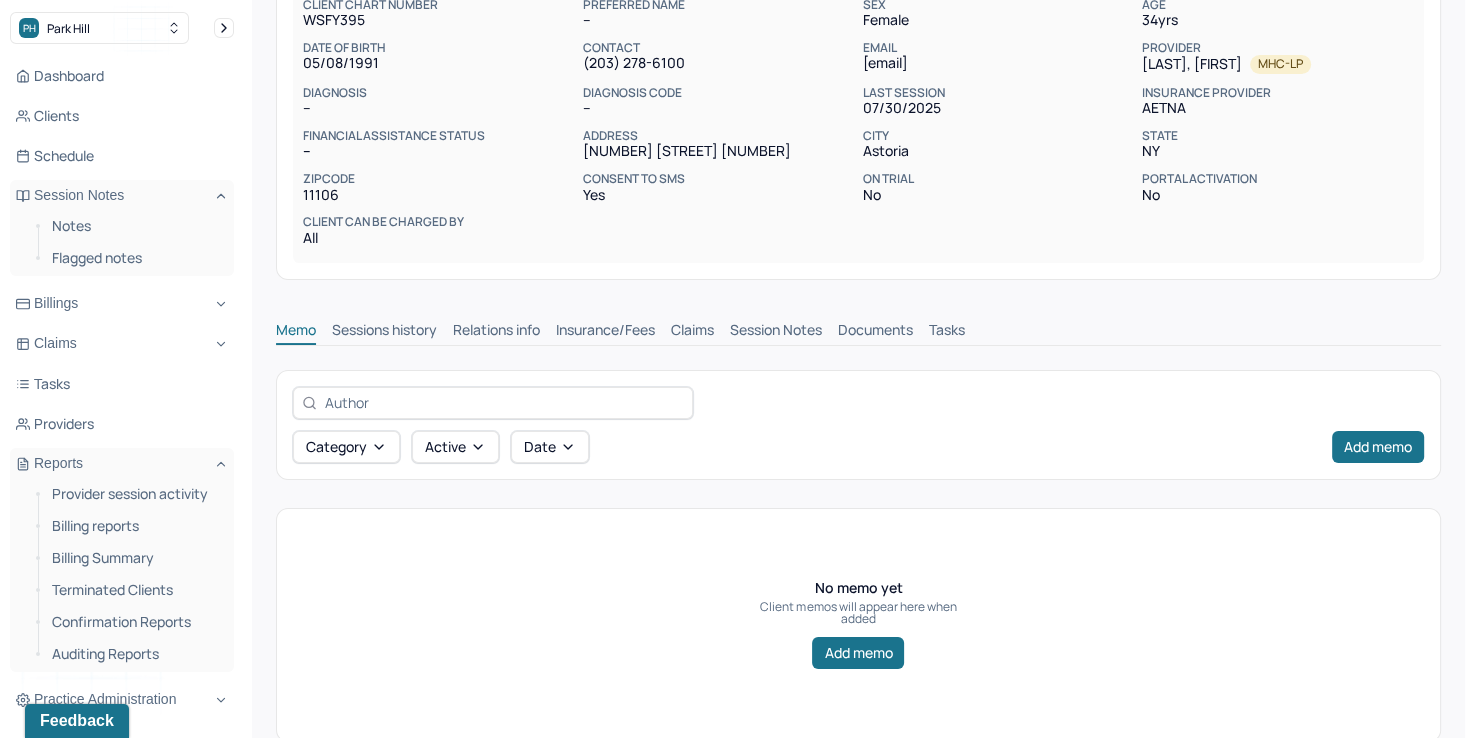 scroll, scrollTop: 230, scrollLeft: 0, axis: vertical 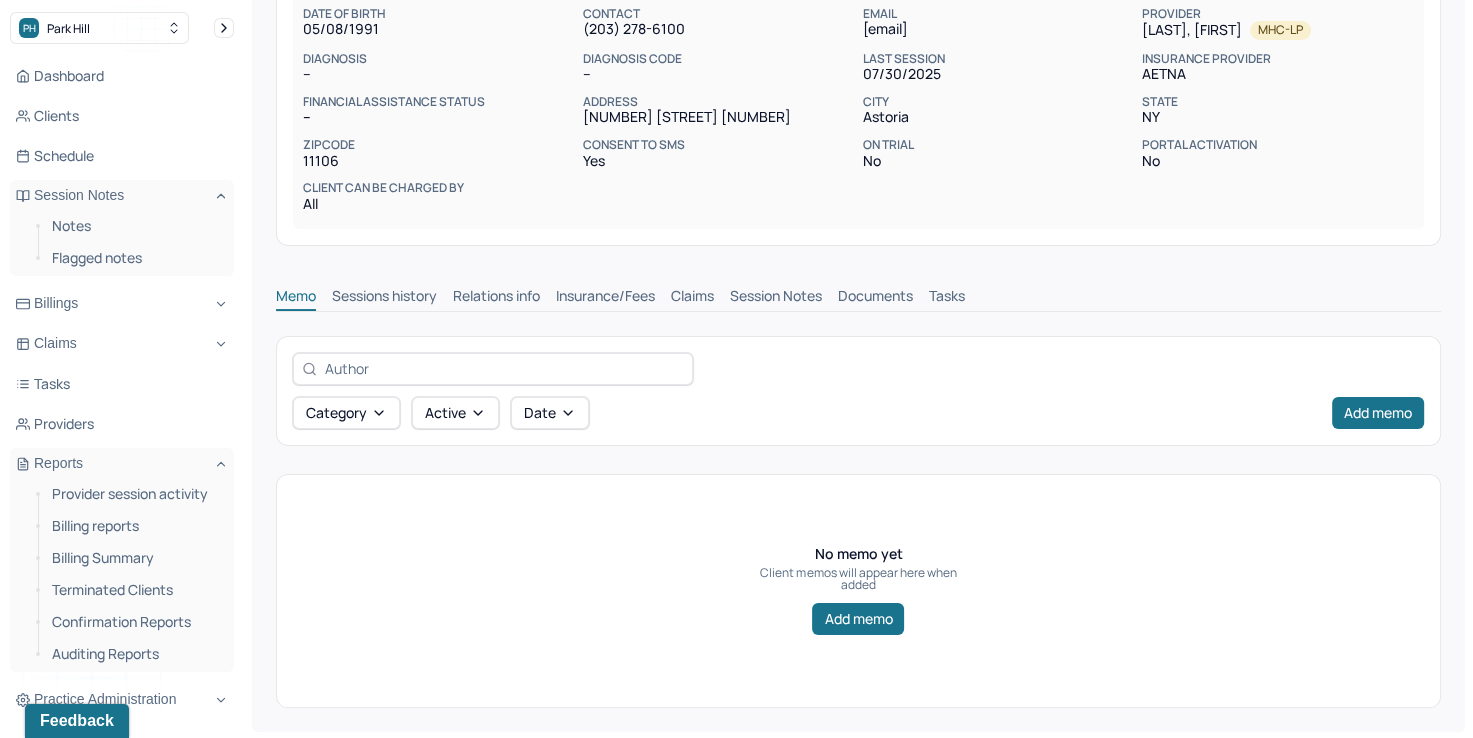 click on "Claims" at bounding box center (692, 298) 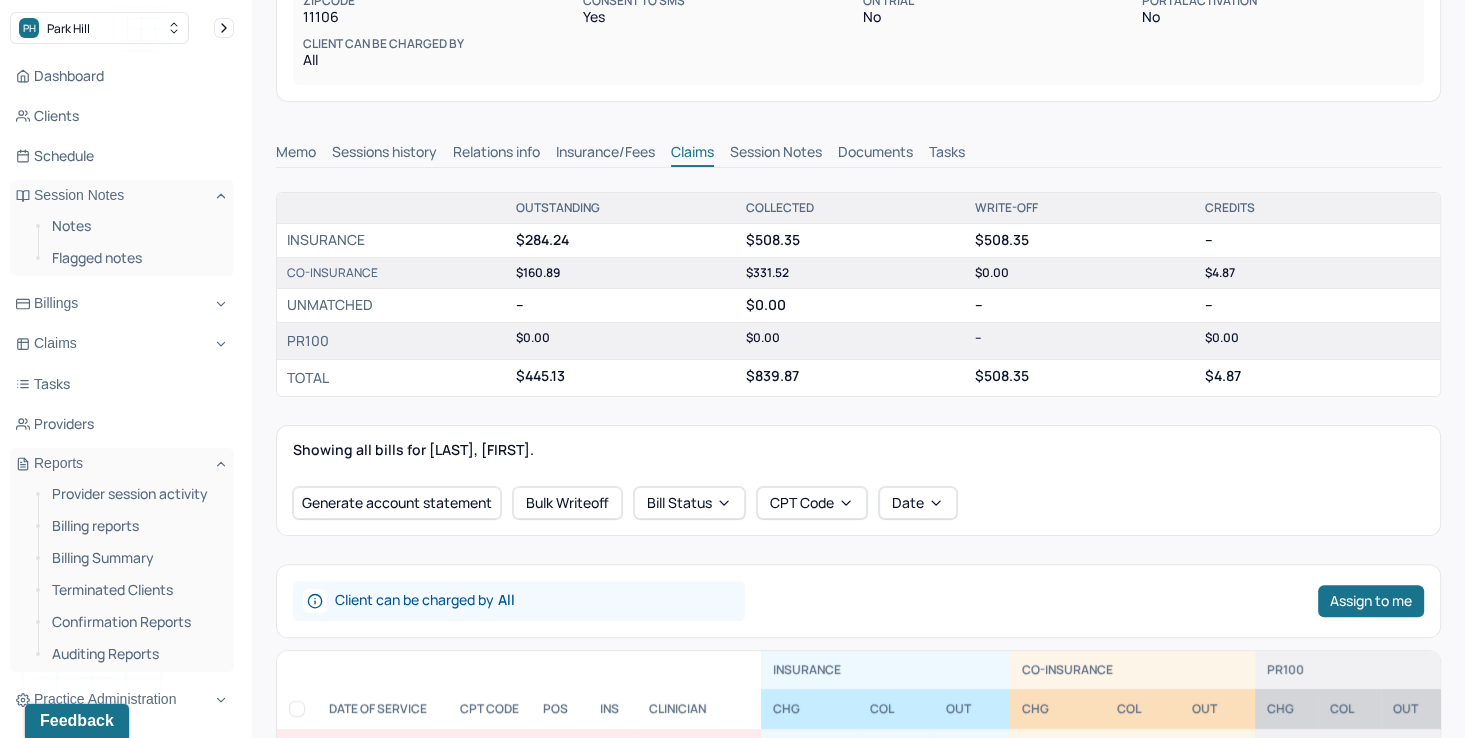 scroll, scrollTop: 330, scrollLeft: 0, axis: vertical 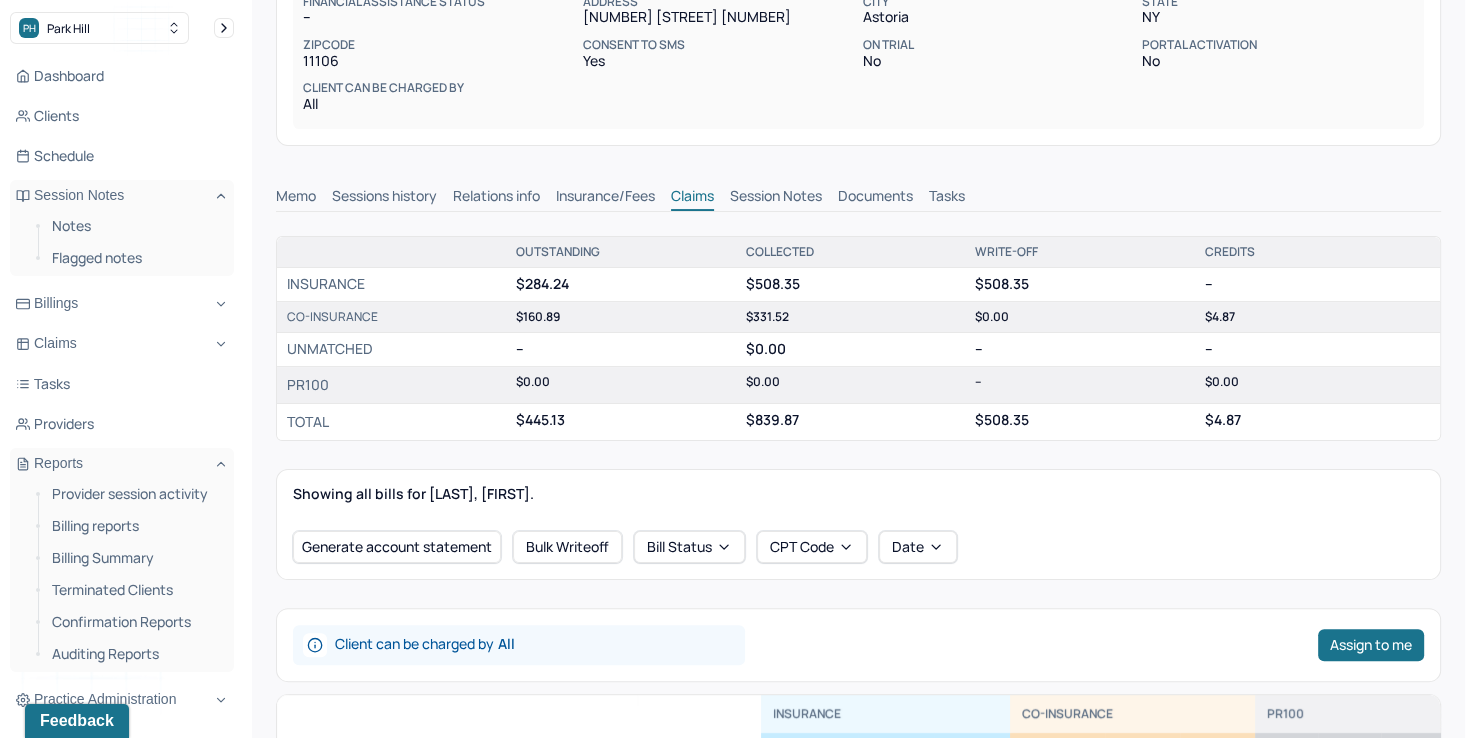 click on "Insurance/Fees" at bounding box center (605, 198) 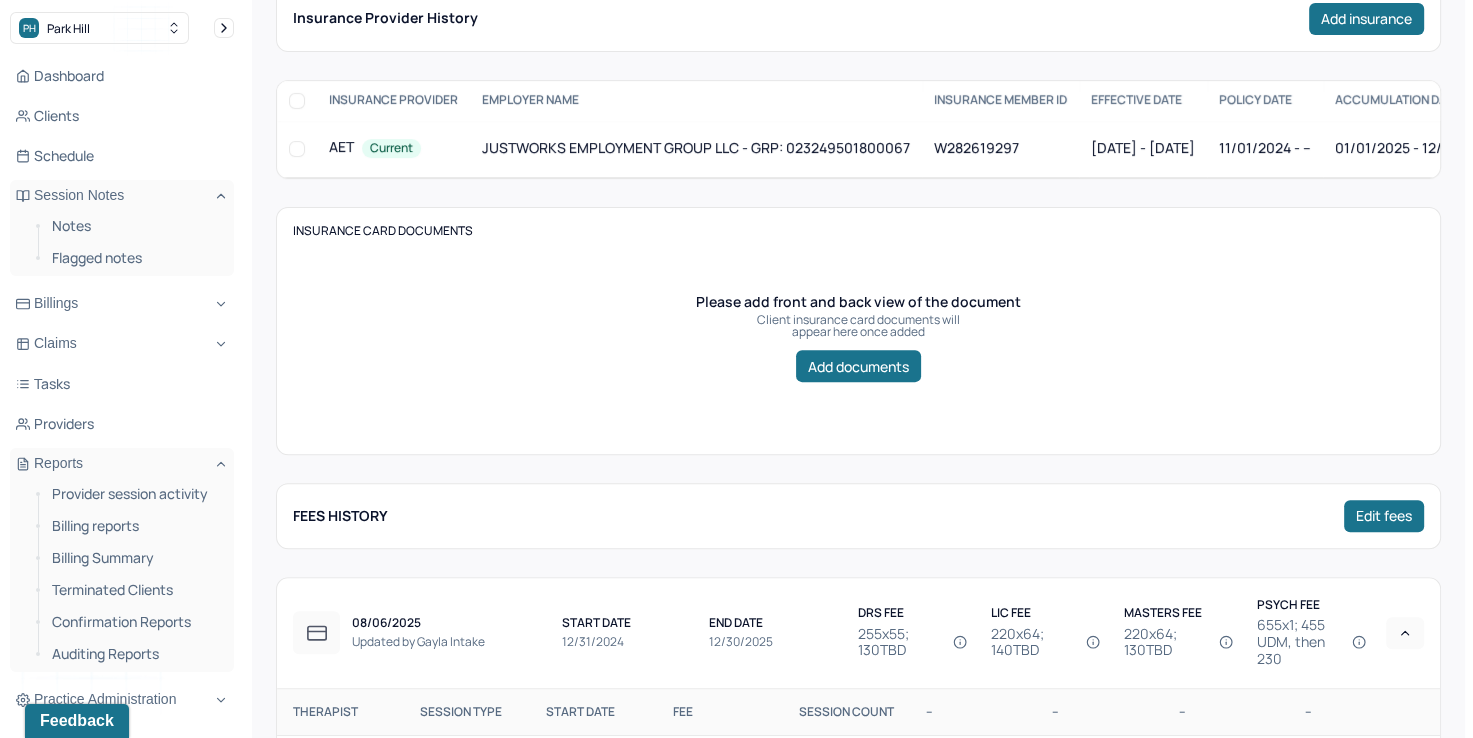 scroll, scrollTop: 443, scrollLeft: 0, axis: vertical 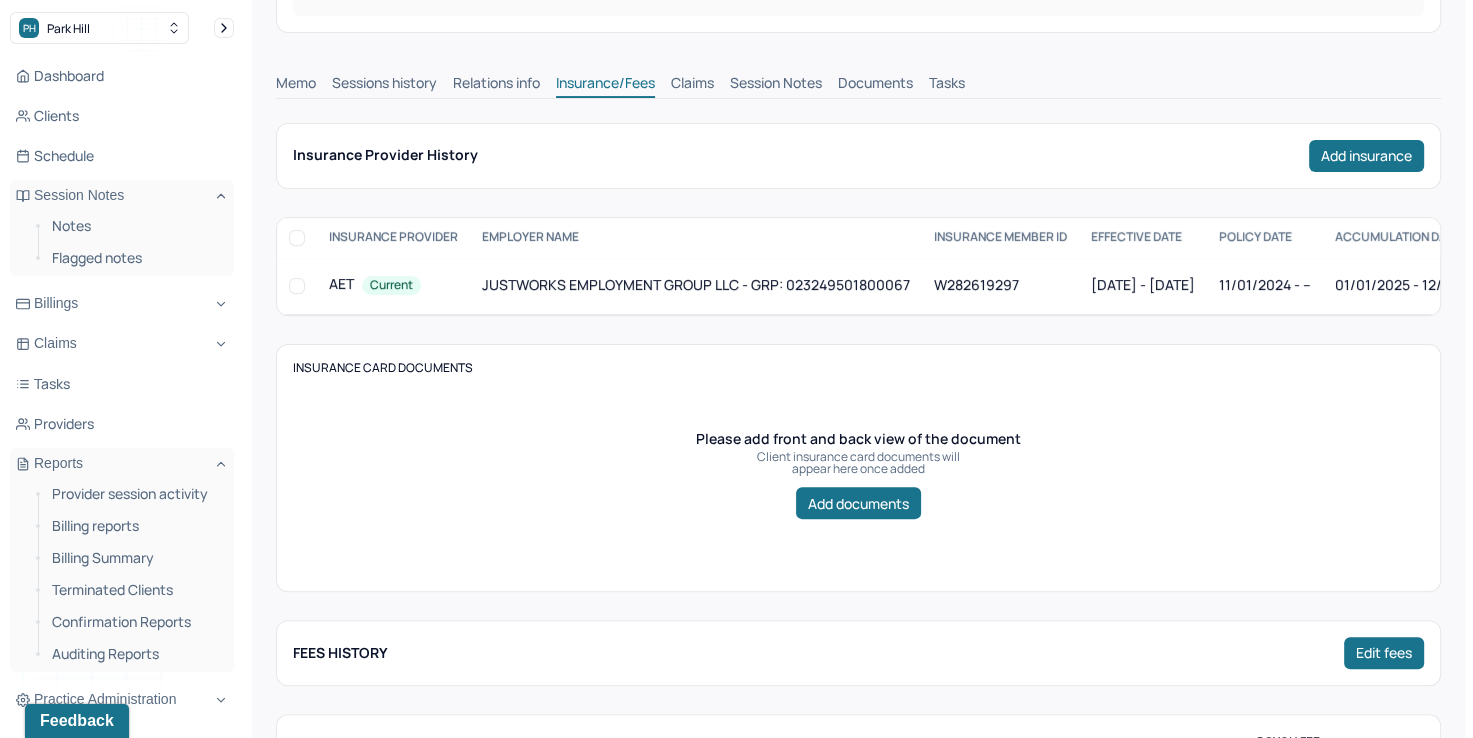 click on "Claims" at bounding box center [692, 85] 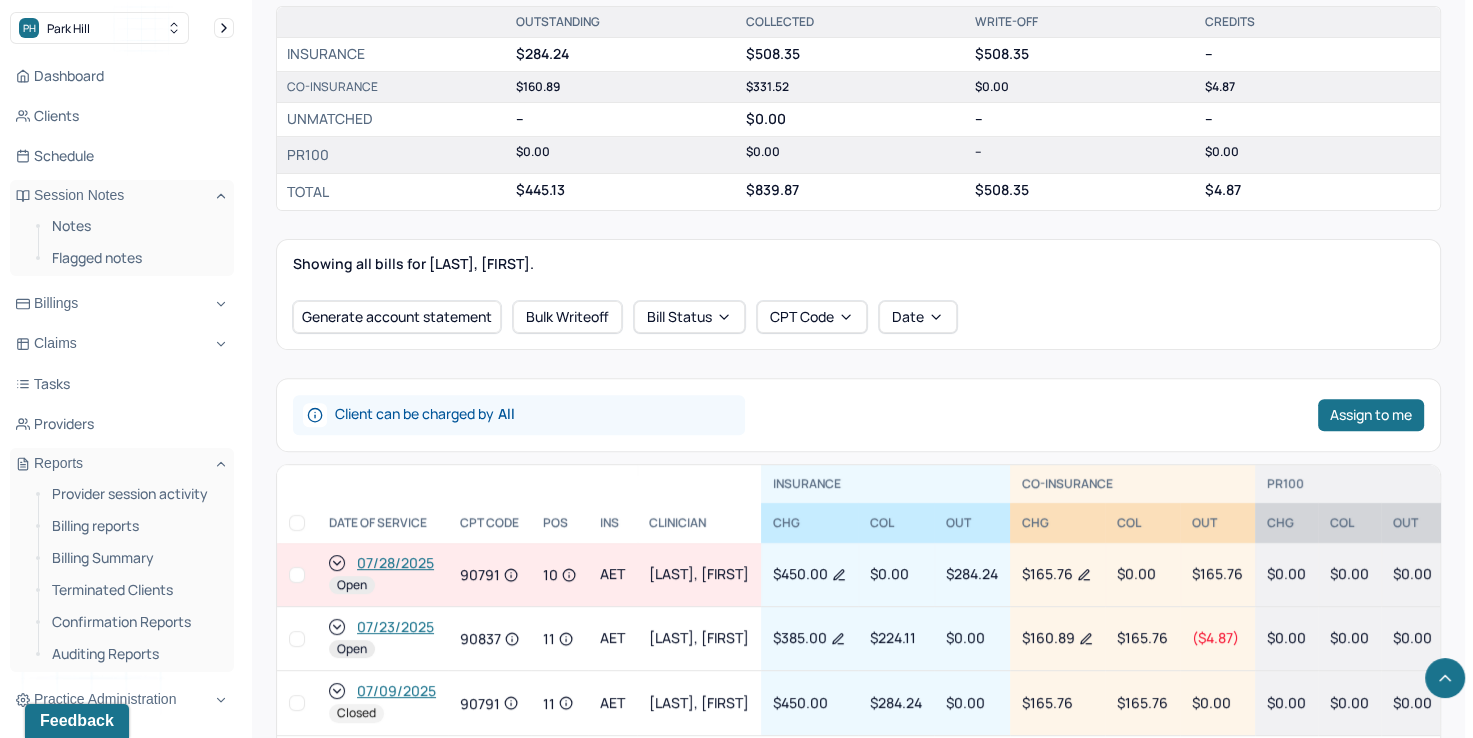 scroll, scrollTop: 843, scrollLeft: 0, axis: vertical 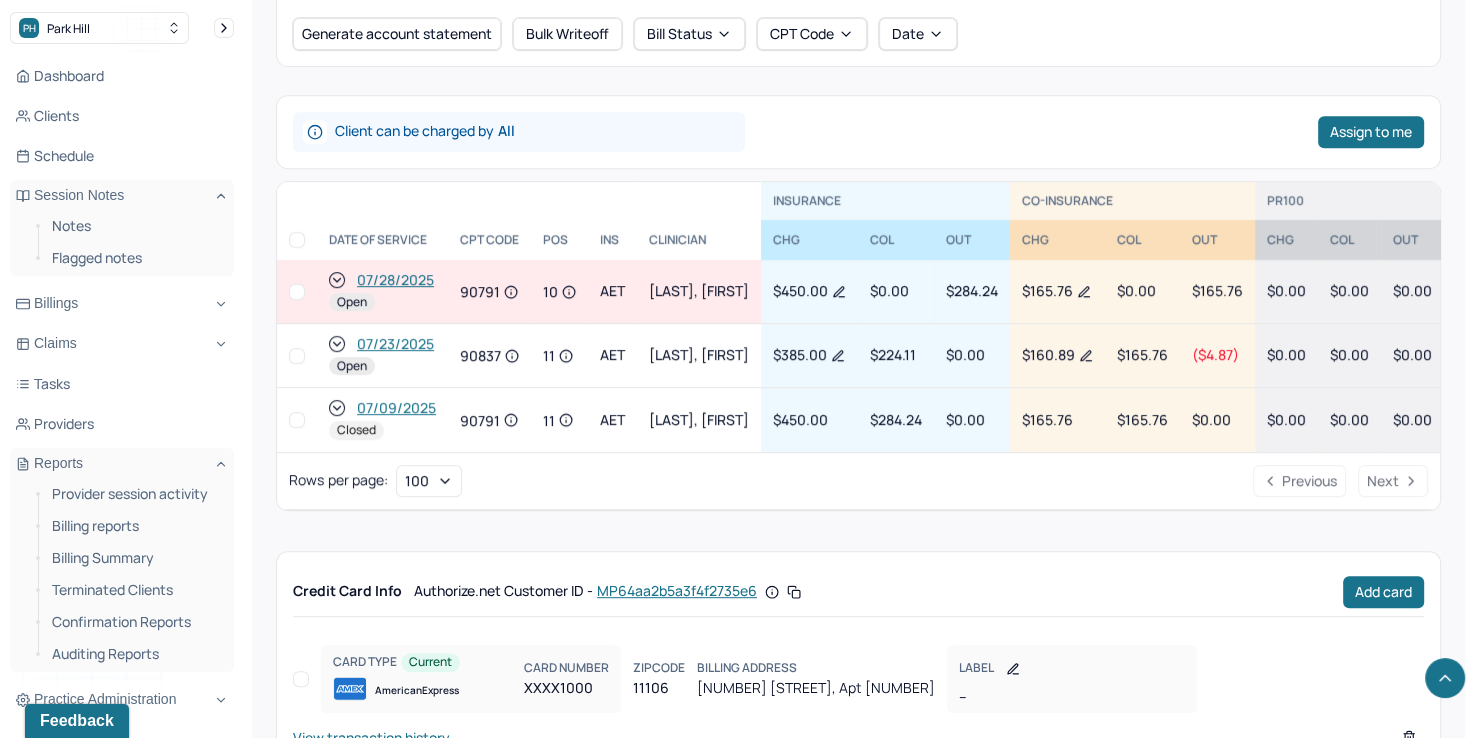 click 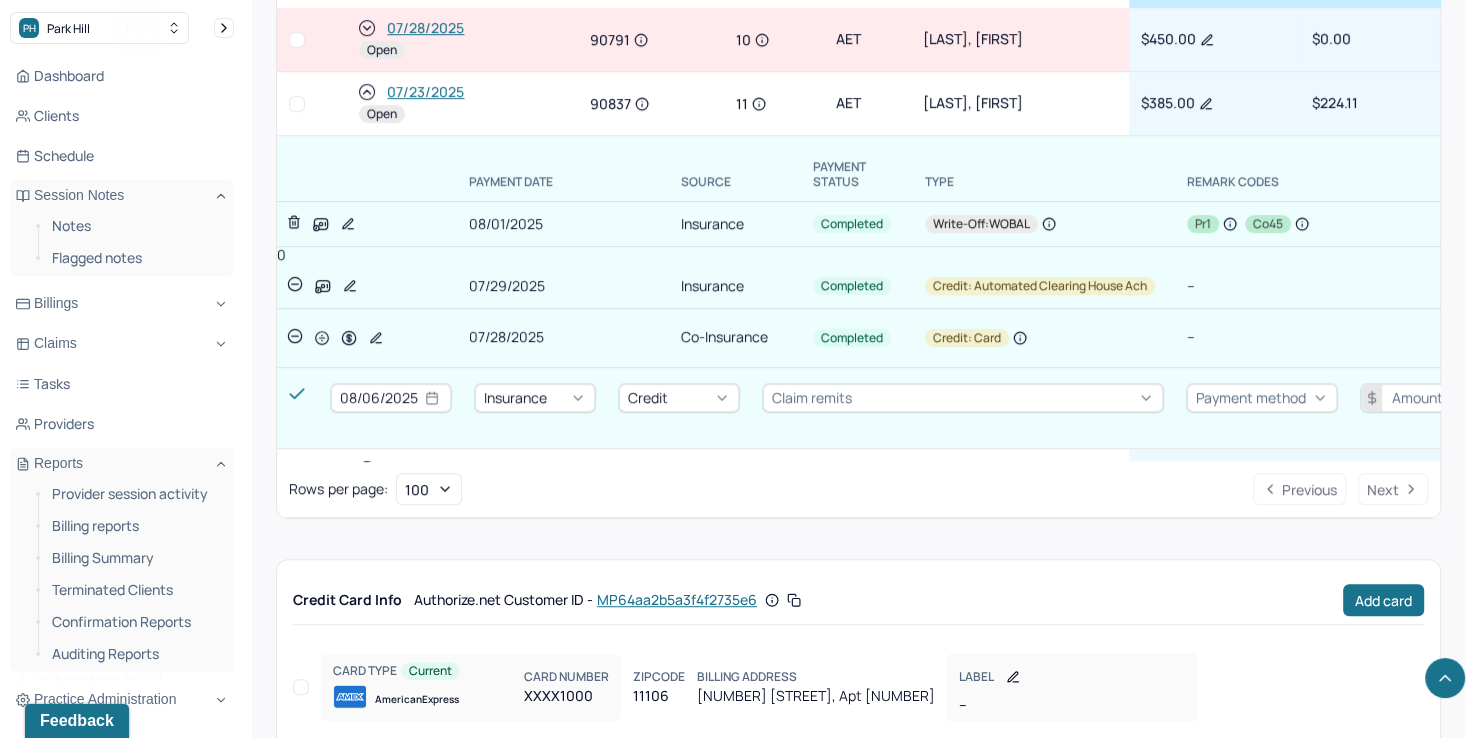 scroll, scrollTop: 1143, scrollLeft: 0, axis: vertical 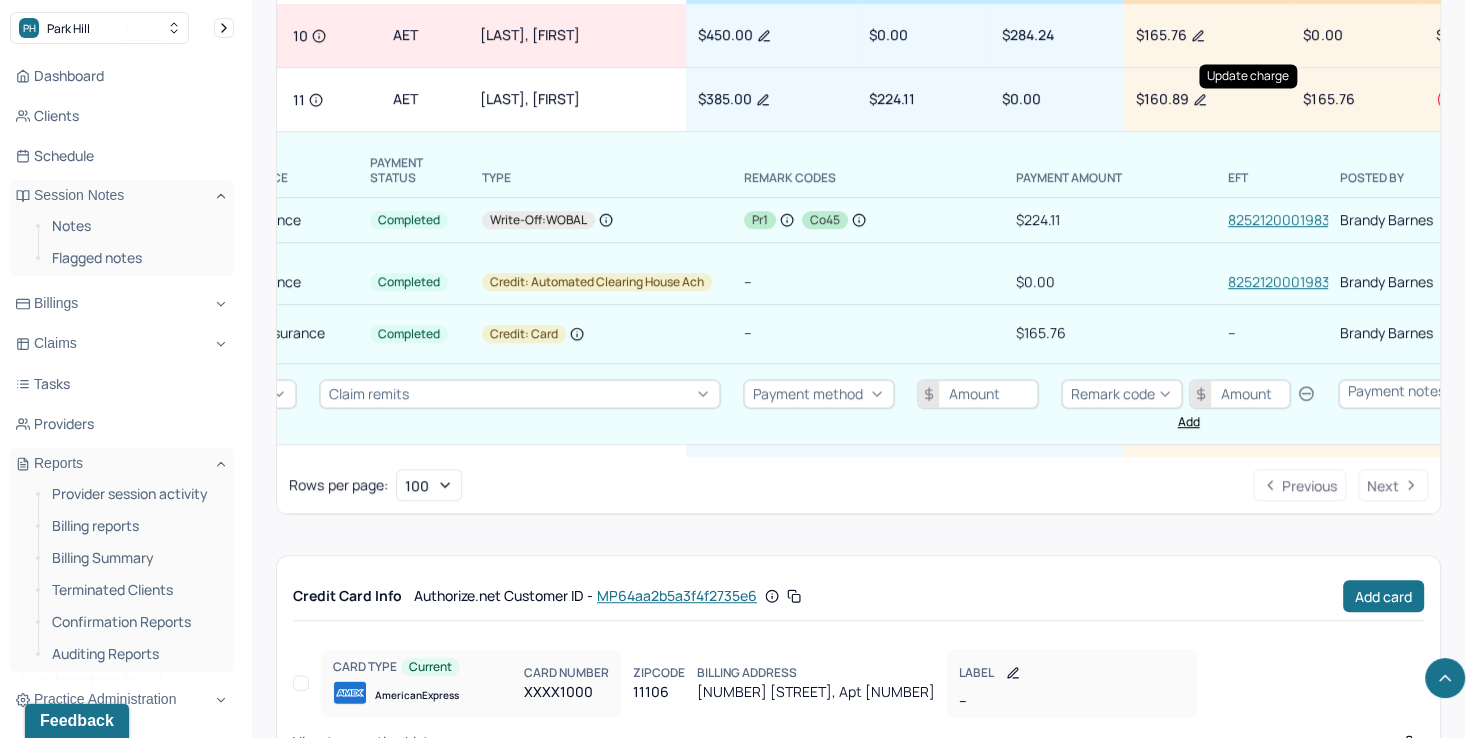 click 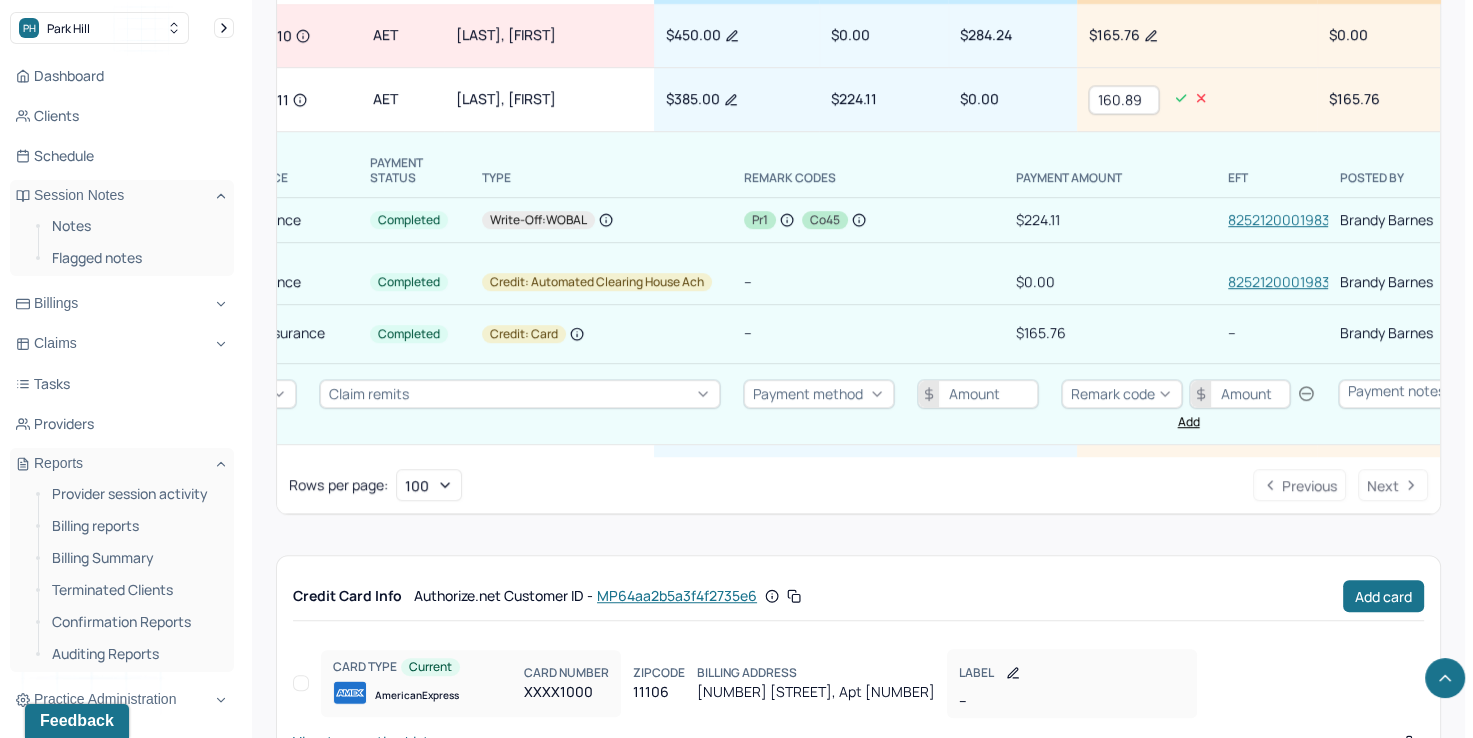 drag, startPoint x: 1197, startPoint y: 98, endPoint x: 1115, endPoint y: 90, distance: 82.38932 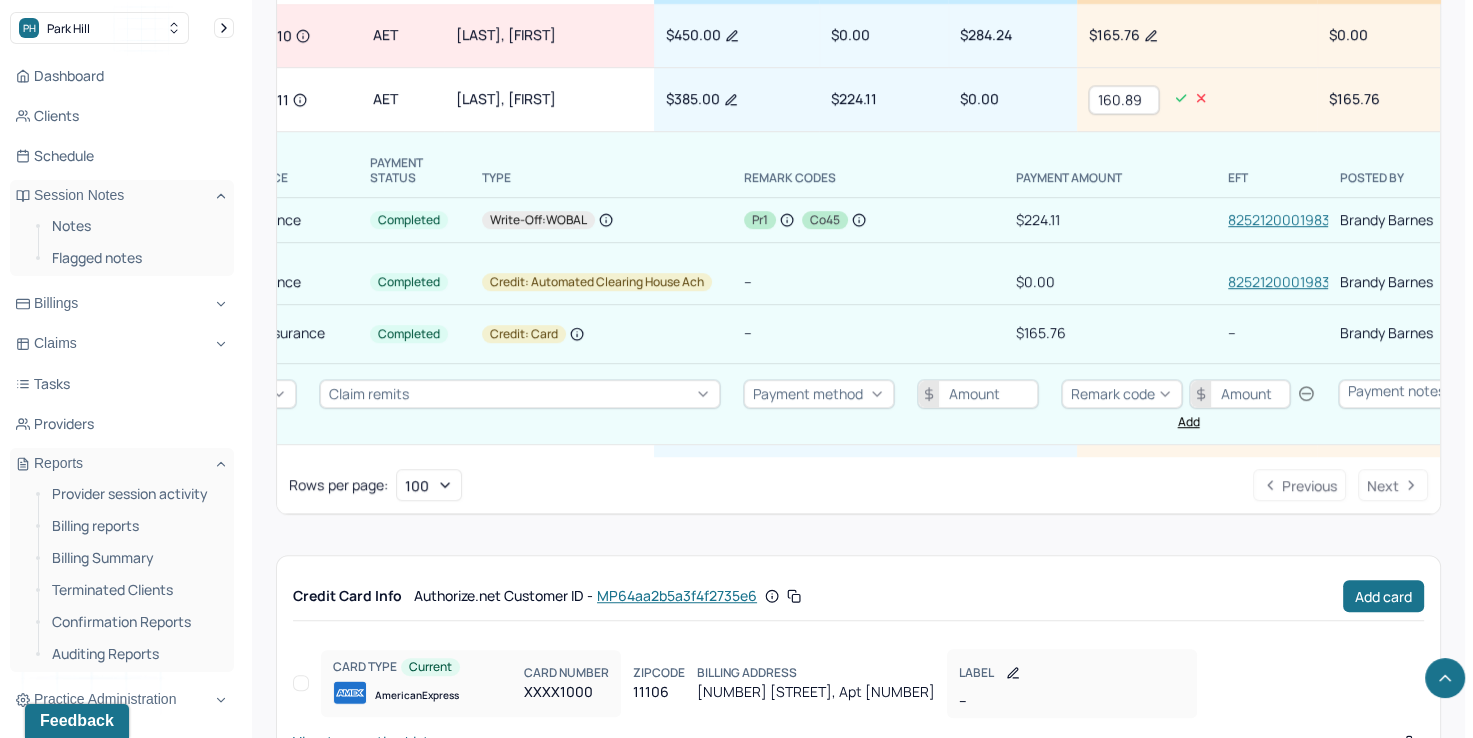click on "07/23/2025 Open 90837 11 AET [LAST], [FIRST] $385.00 $224.11 $0.00 160.89 $165.76 ( $4.87 ) $0.00 $0.00 $0.00 Yes" at bounding box center [913, 100] 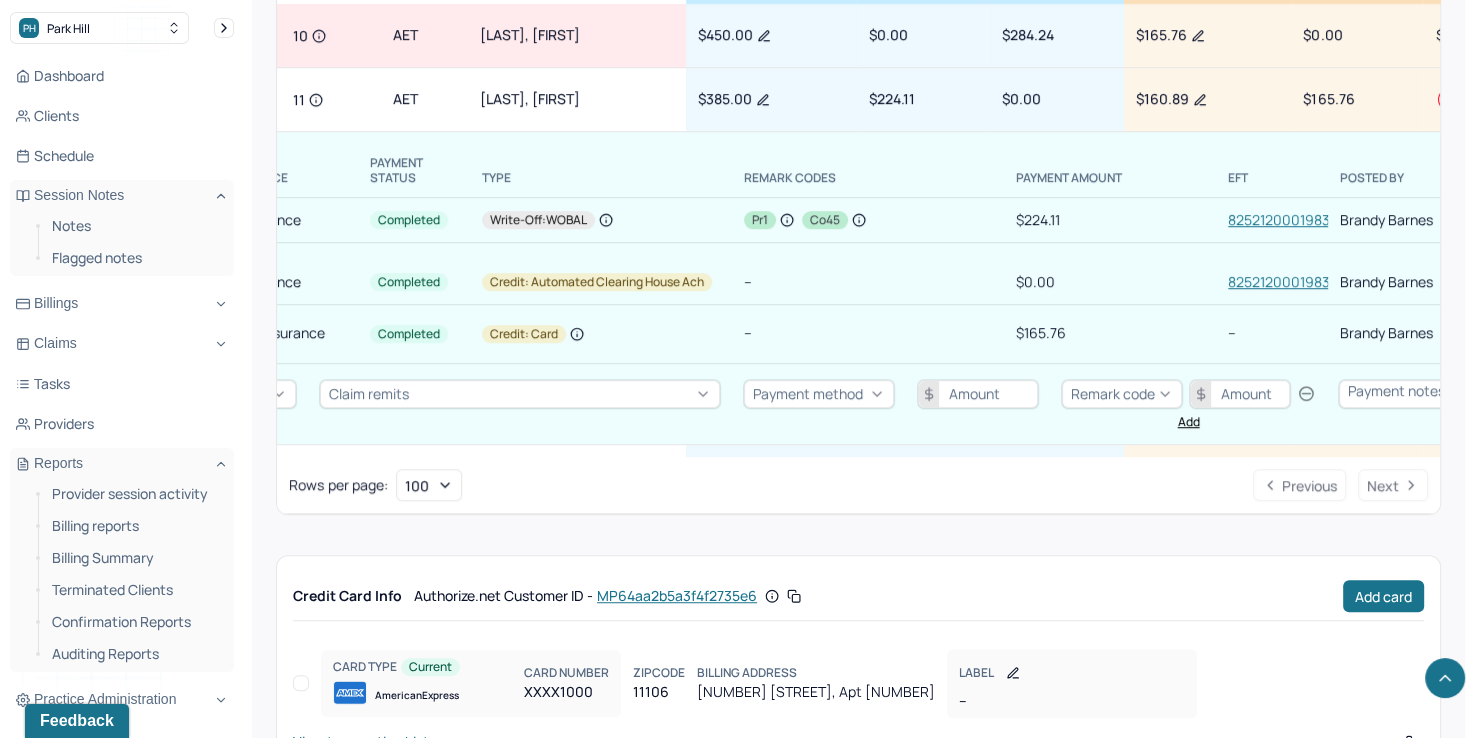 scroll, scrollTop: 0, scrollLeft: 0, axis: both 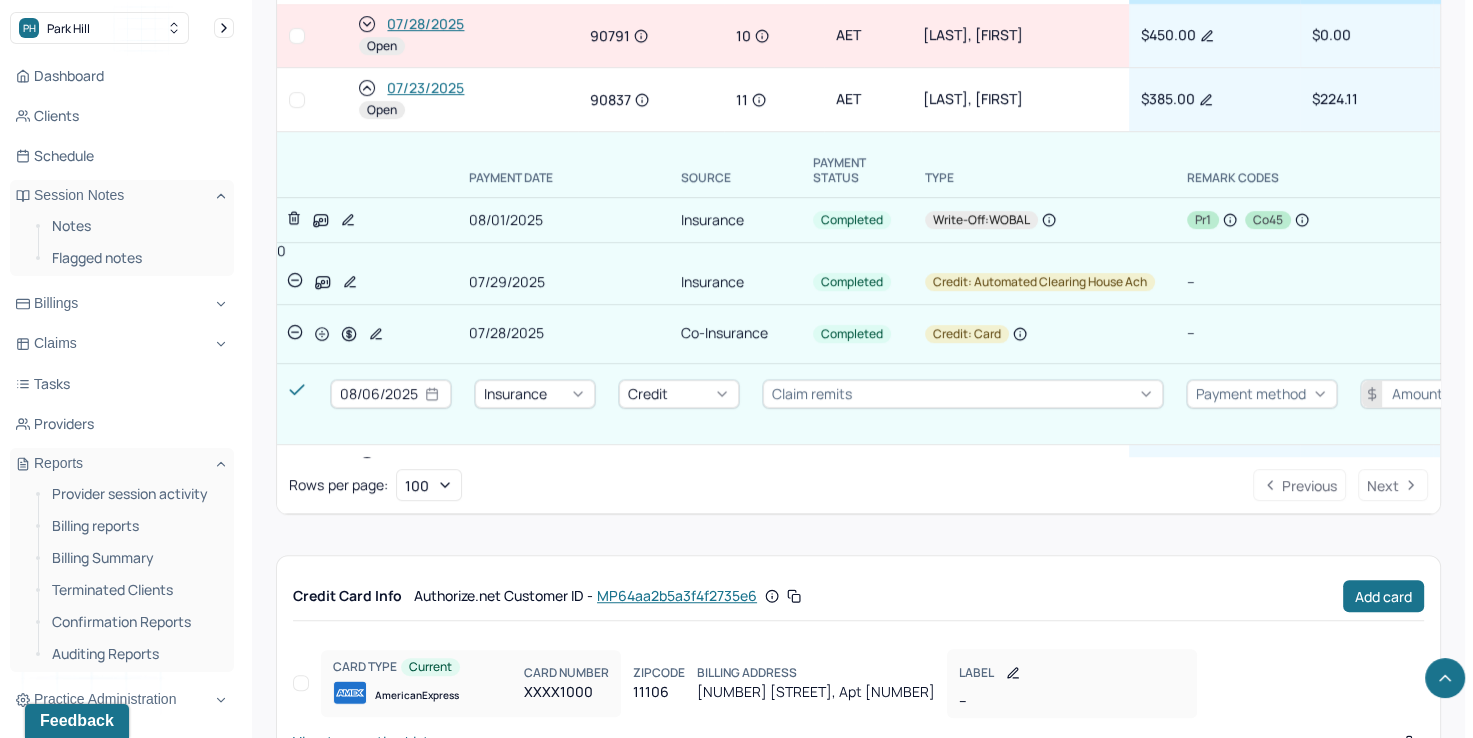 click 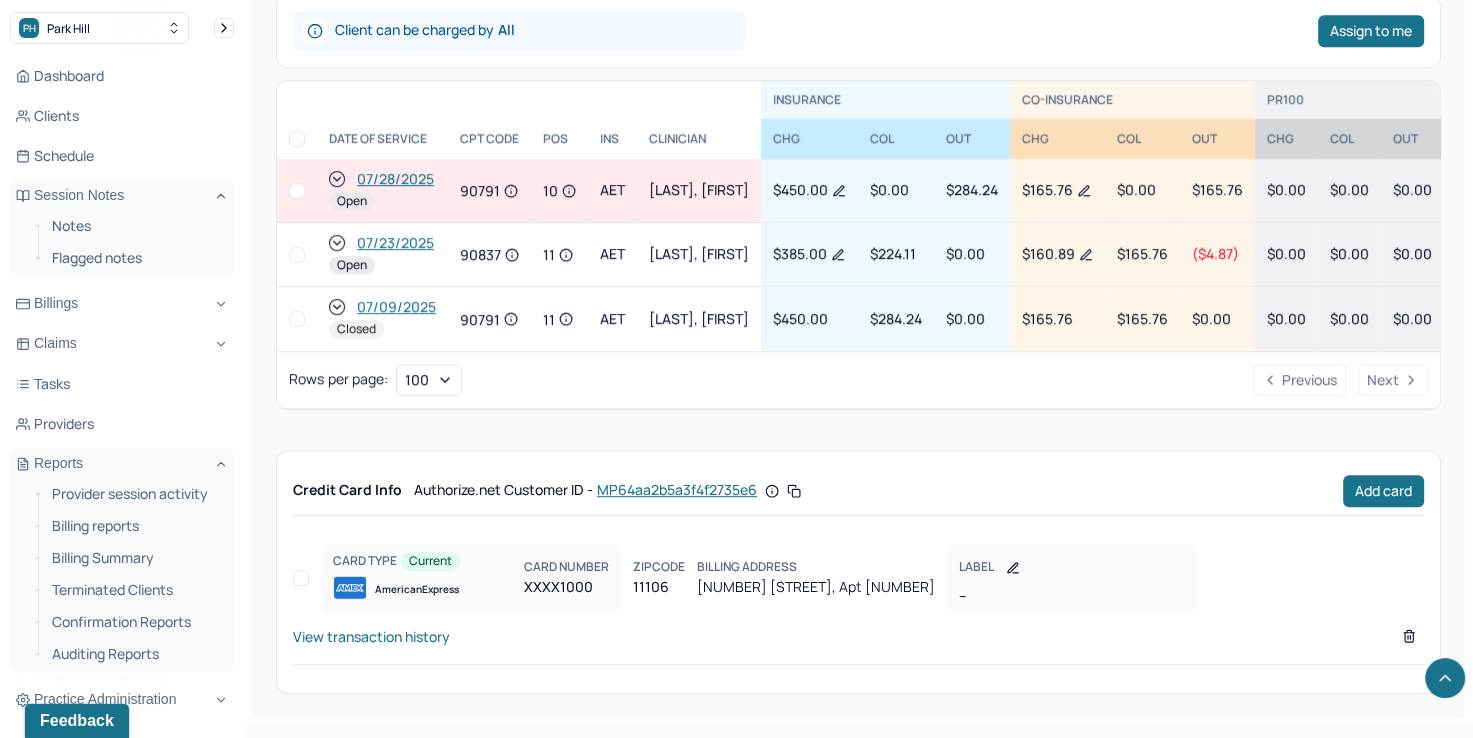 click 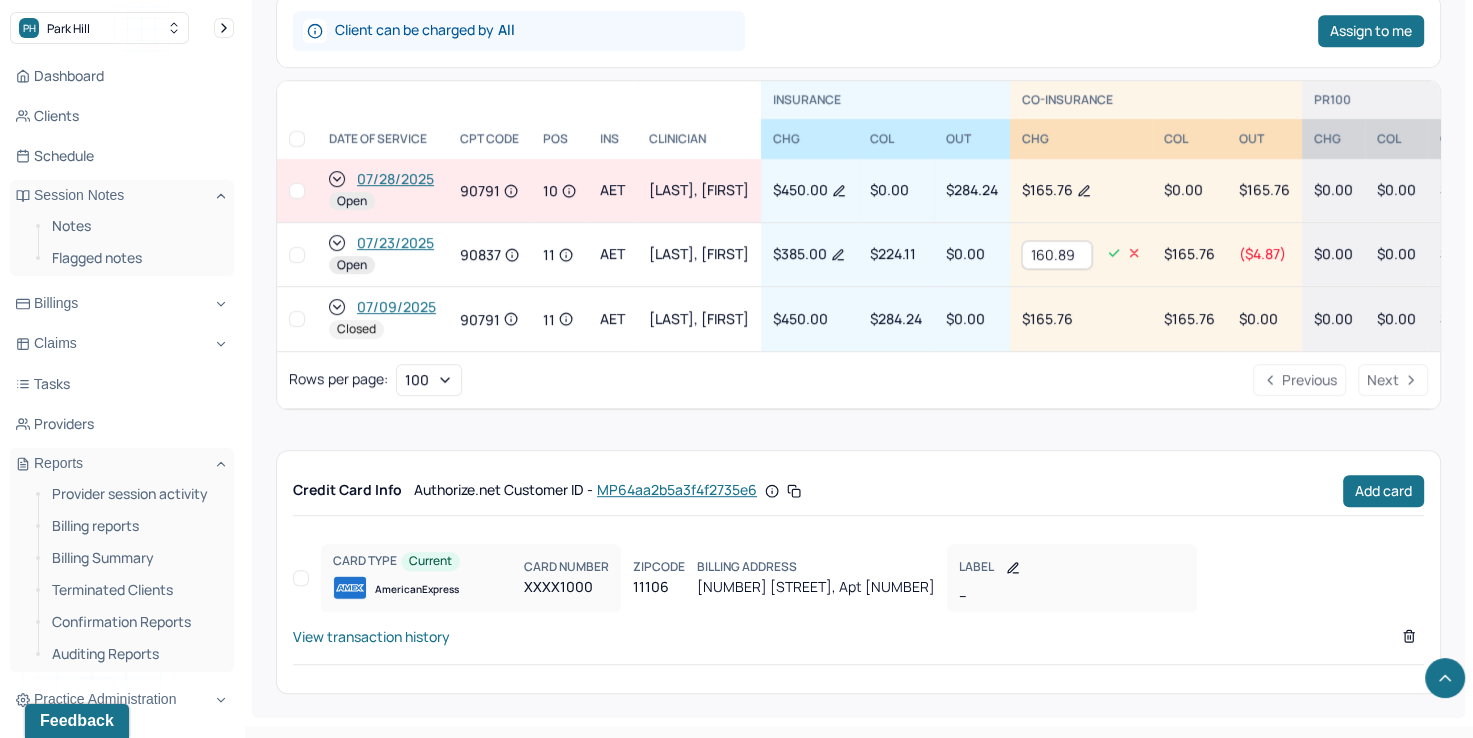 drag, startPoint x: 1156, startPoint y: 253, endPoint x: 1073, endPoint y: 250, distance: 83.0542 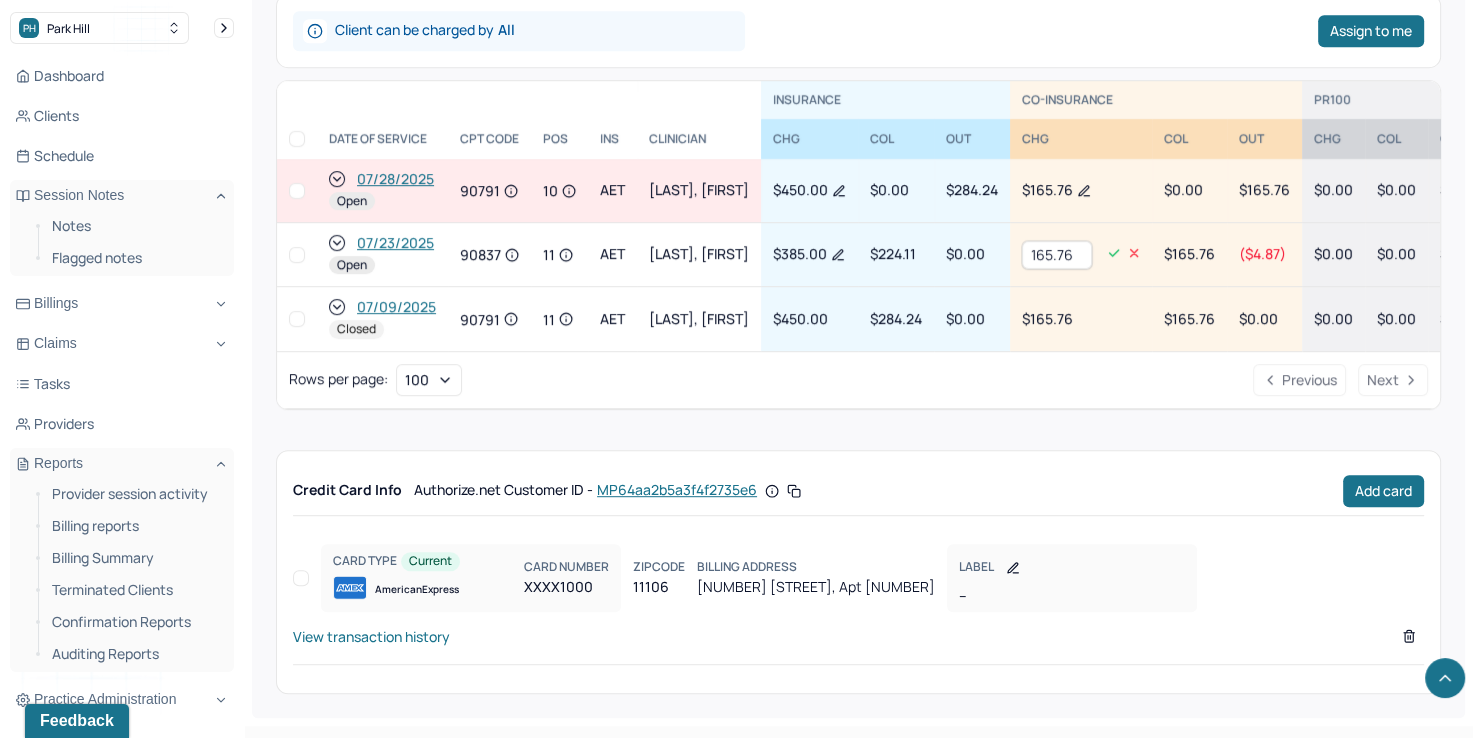 type on "165.76" 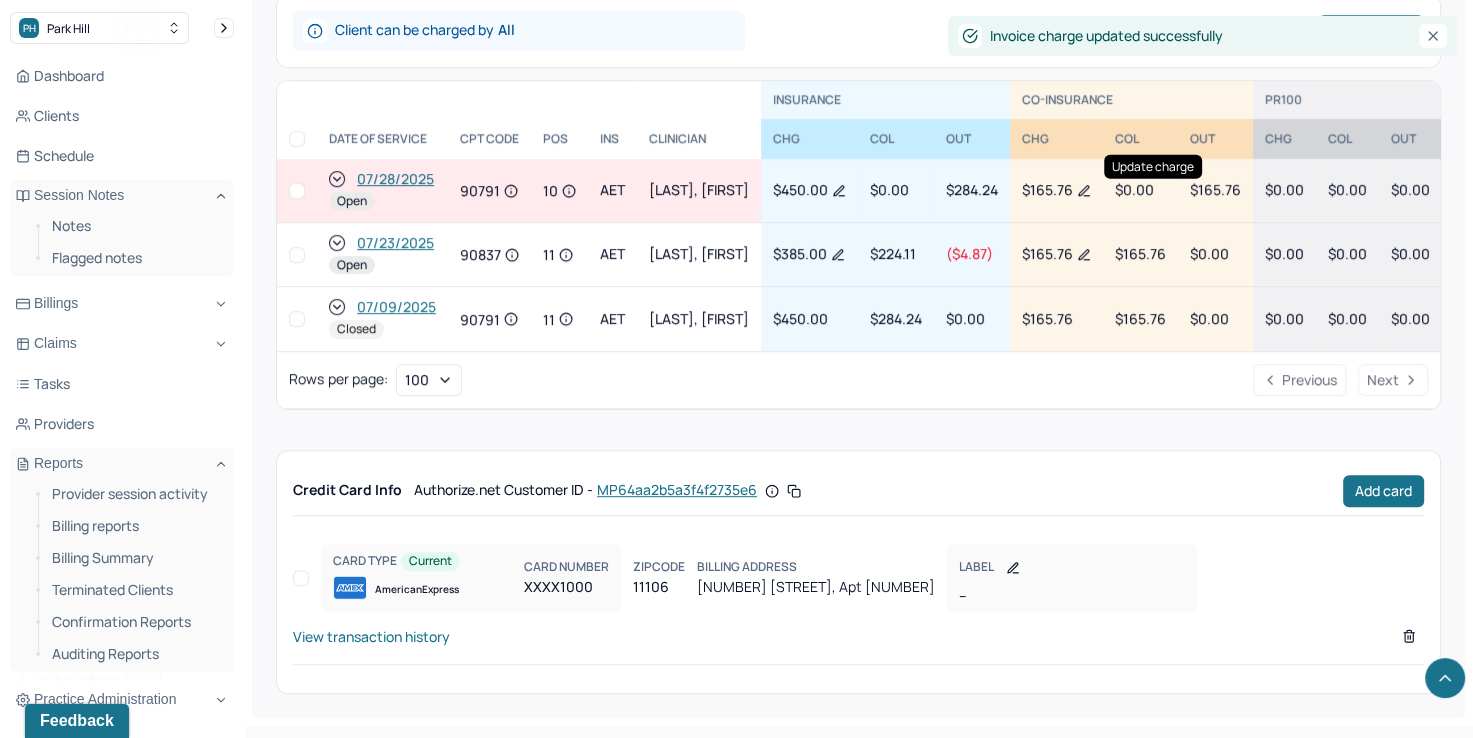 click 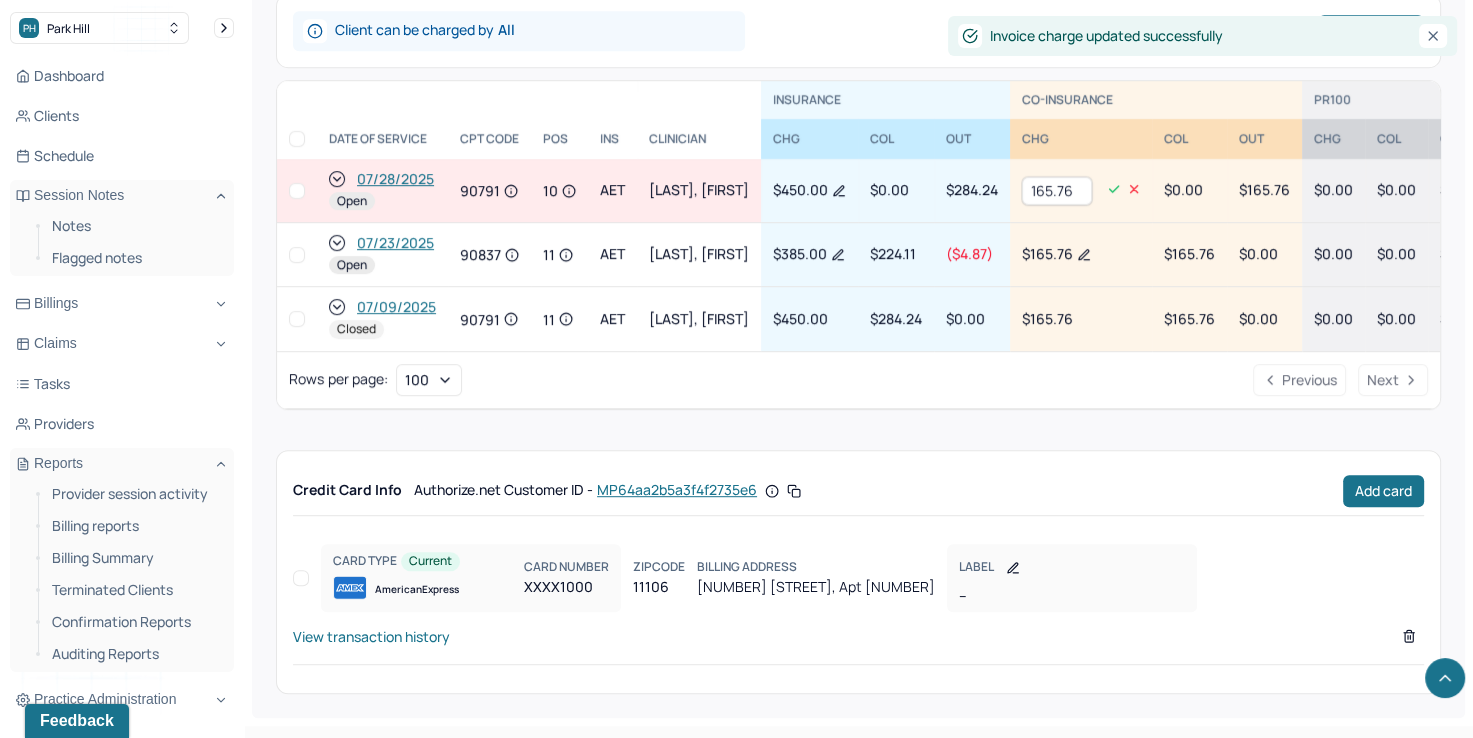 drag, startPoint x: 1146, startPoint y: 189, endPoint x: 957, endPoint y: 178, distance: 189.31984 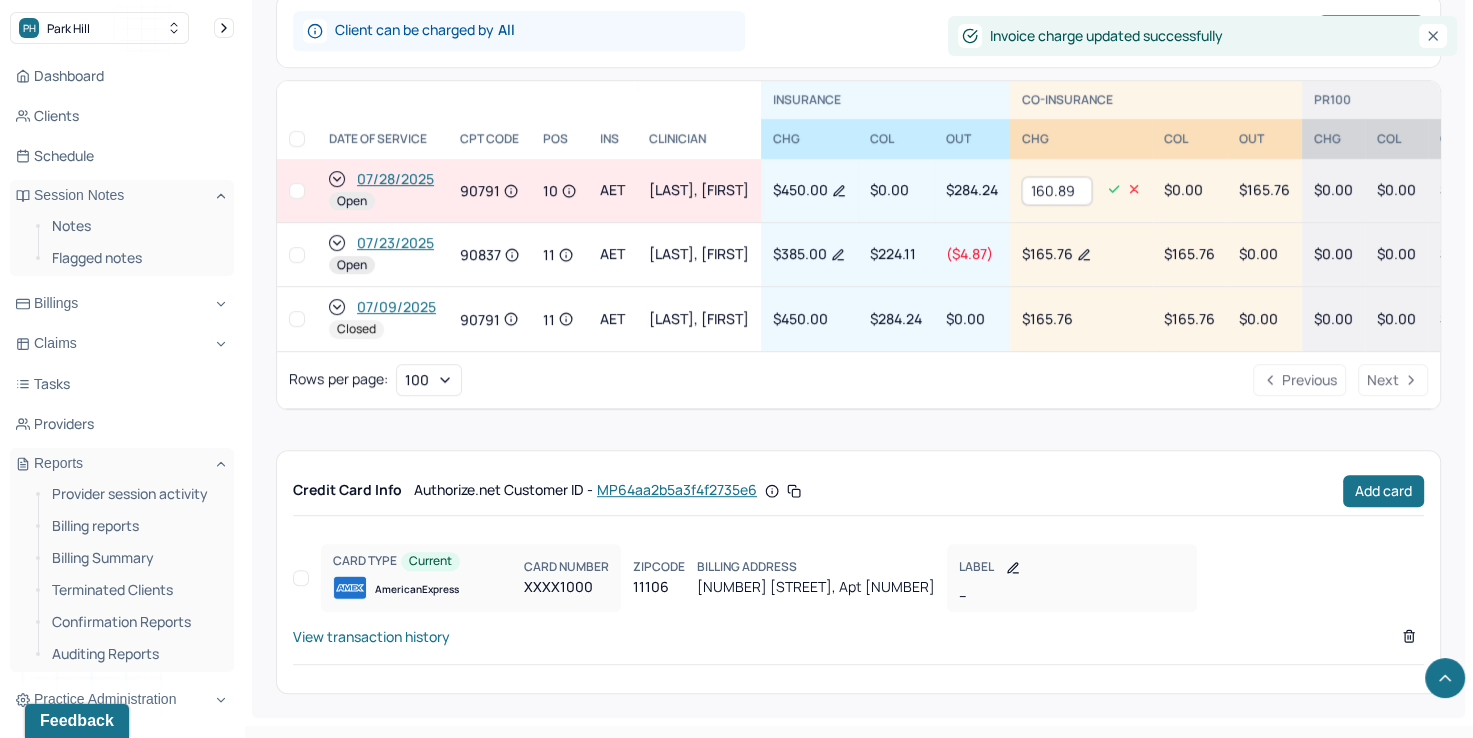 type on "160.89" 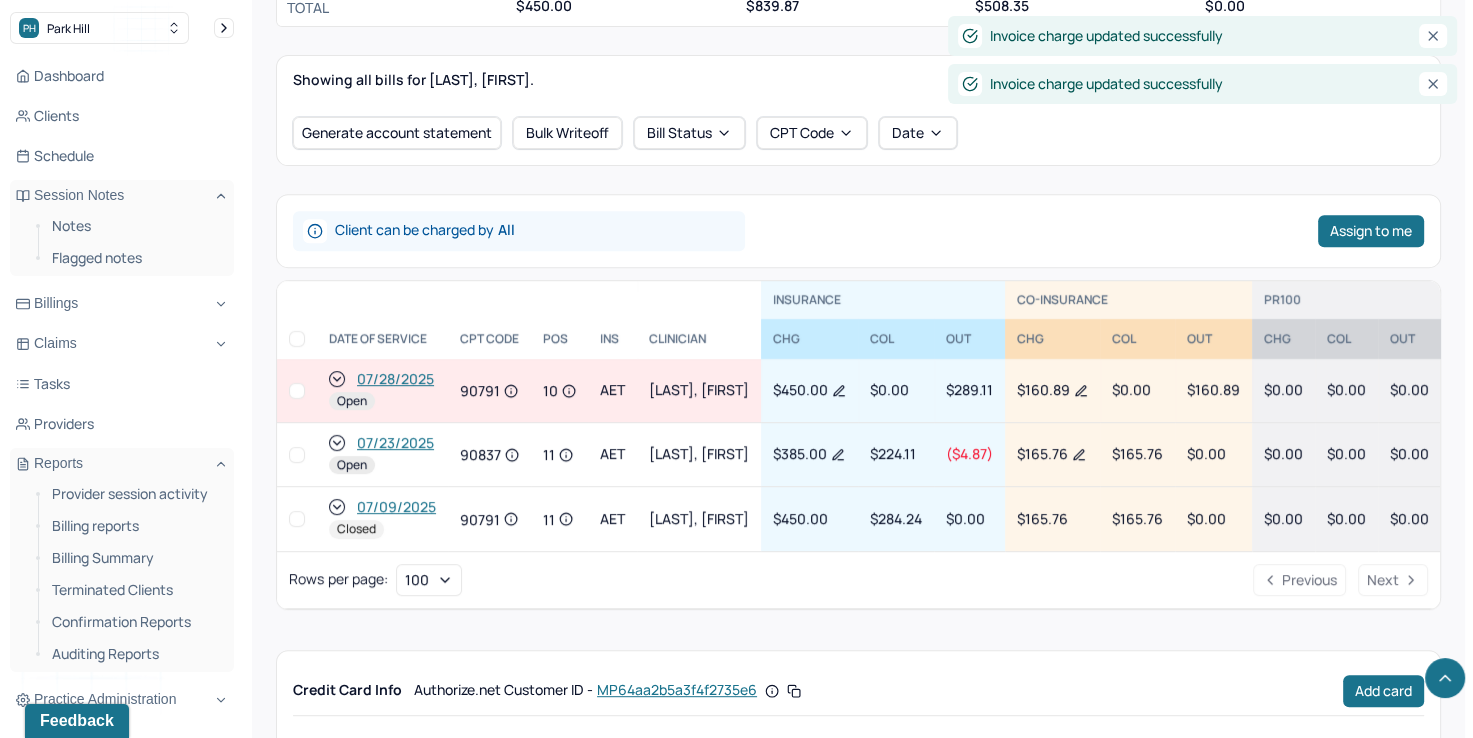 scroll, scrollTop: 644, scrollLeft: 0, axis: vertical 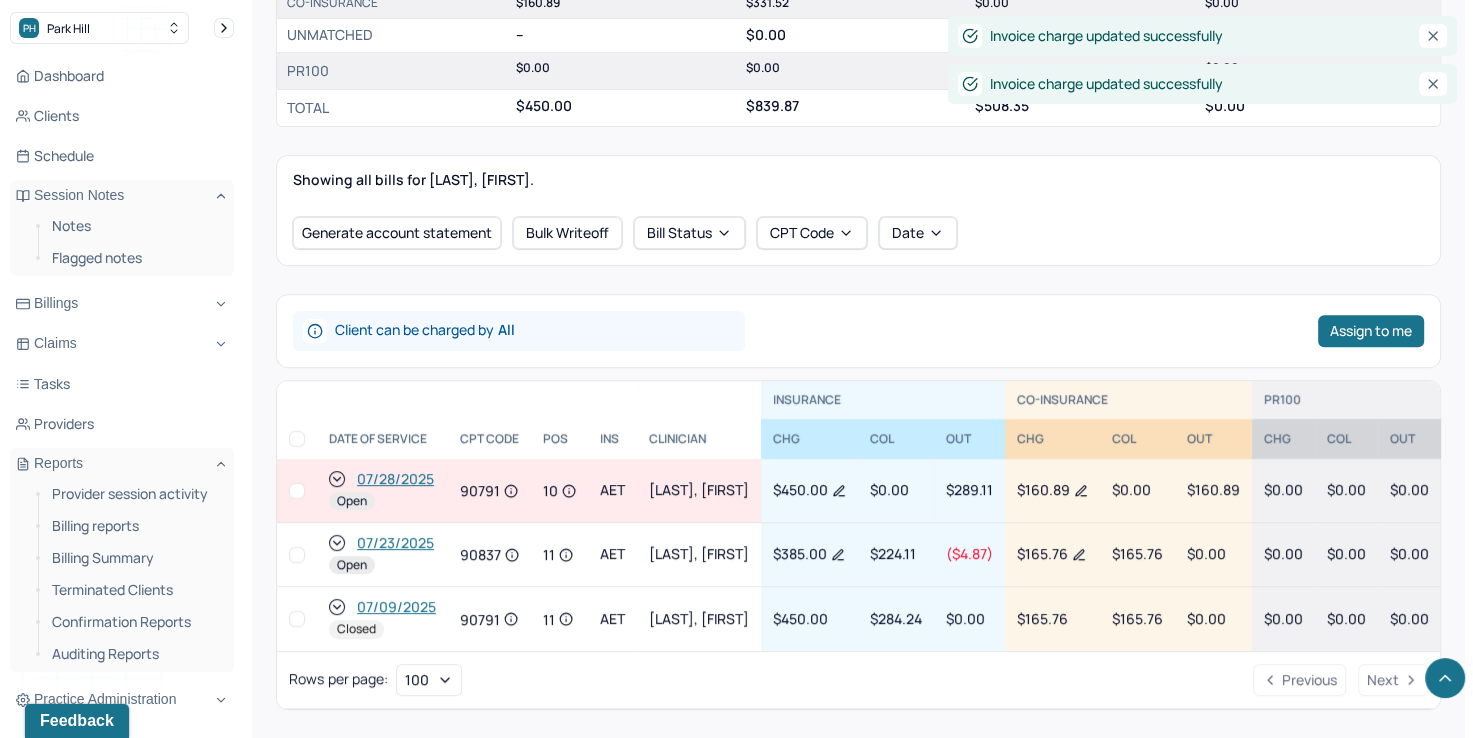 click at bounding box center (297, 491) 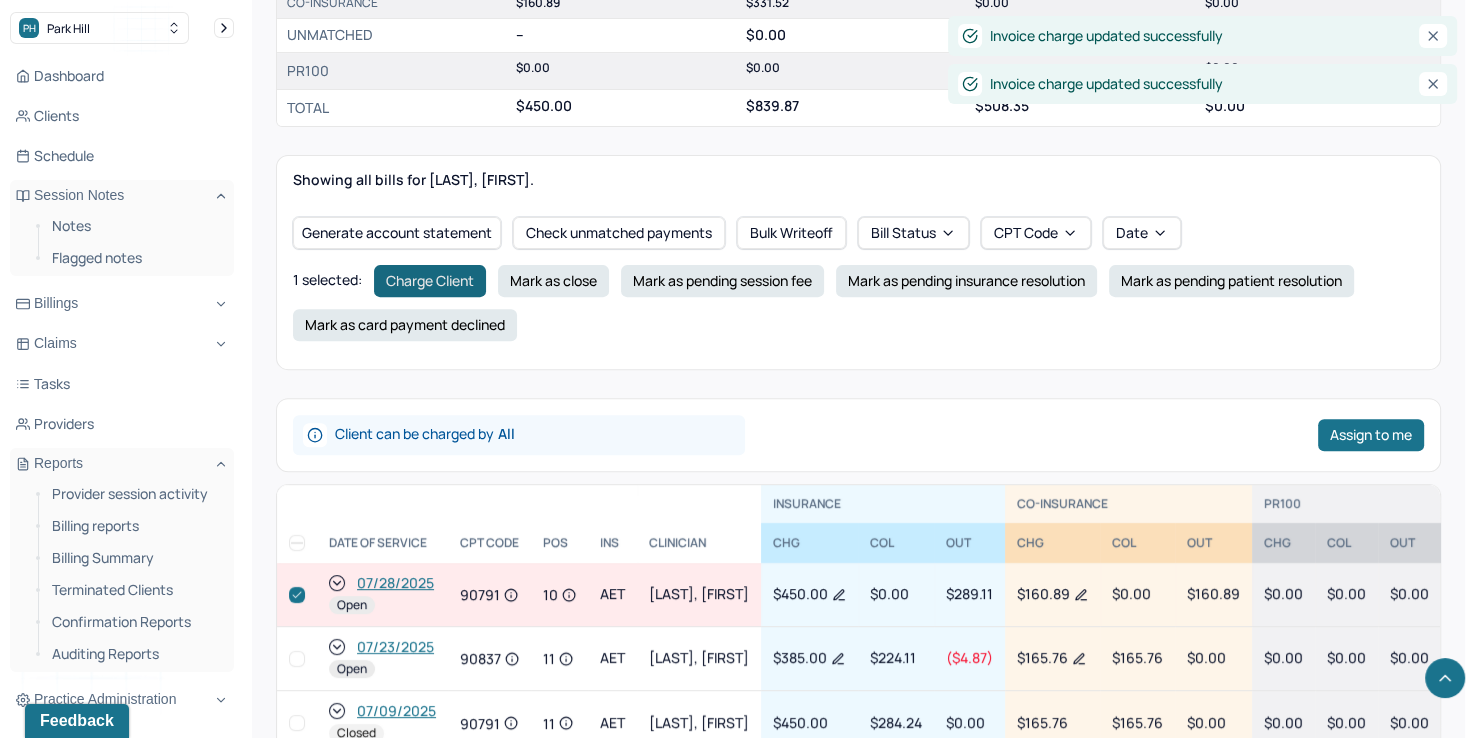click on "Charge Client" at bounding box center [430, 281] 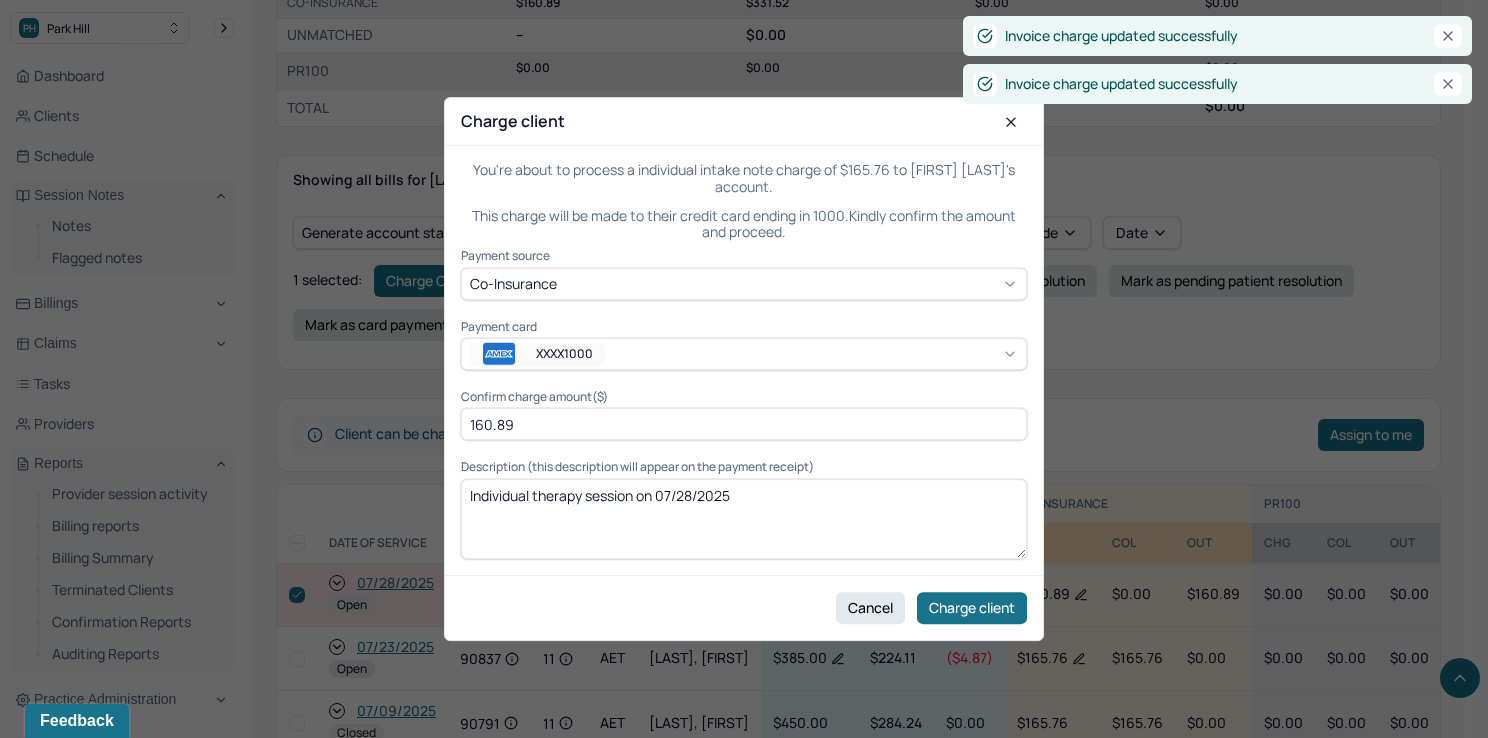 click on "XXXX1000" at bounding box center [744, 354] 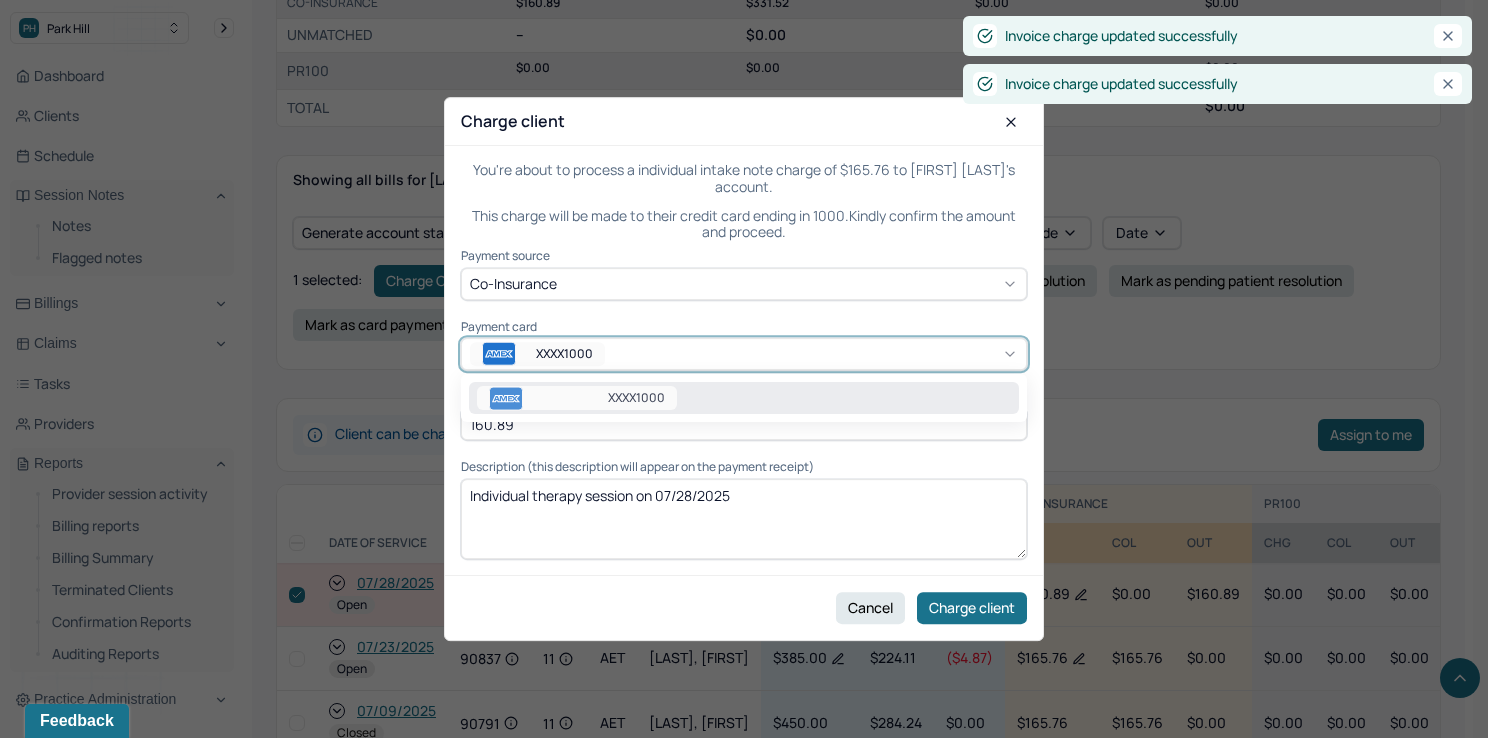click on "XXXX1000" at bounding box center [744, 398] 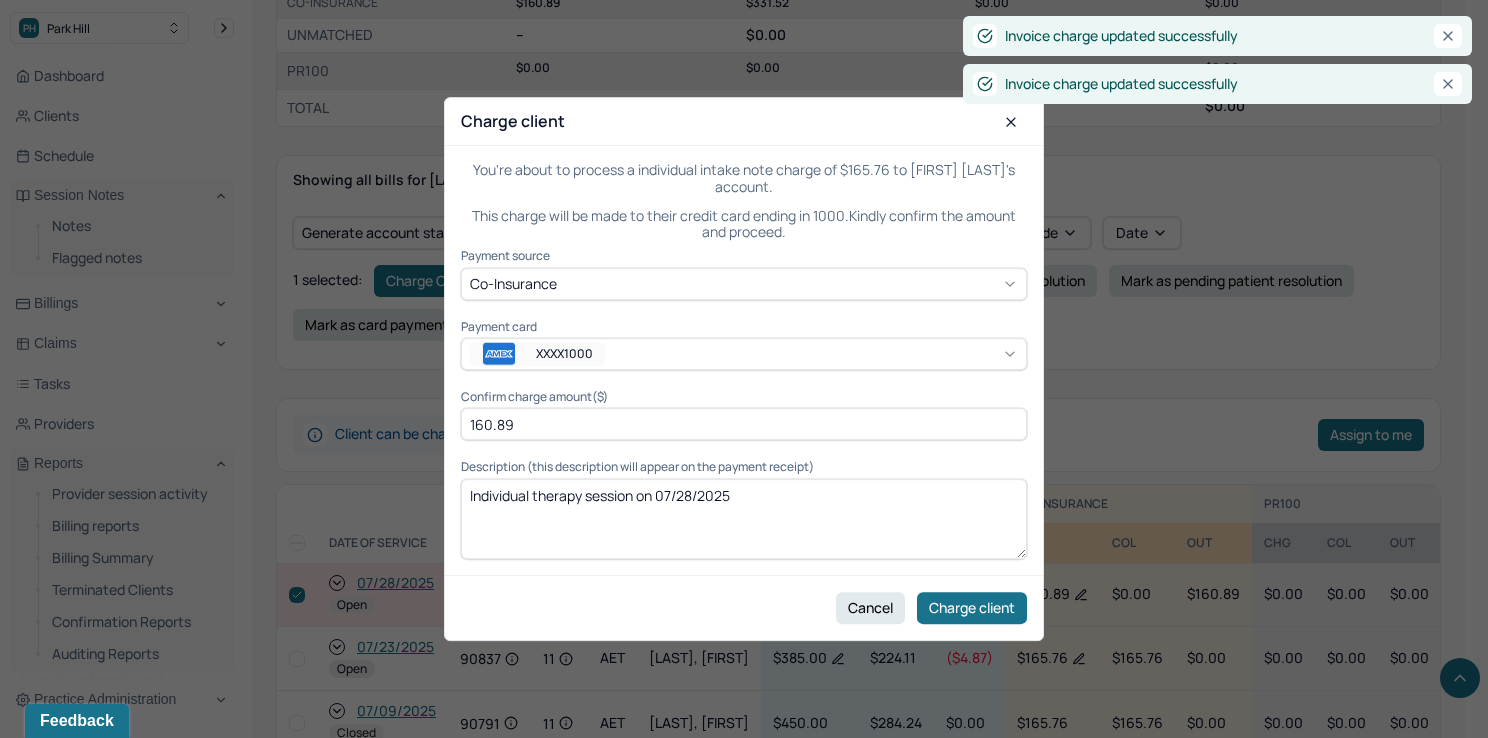 drag, startPoint x: 560, startPoint y: 430, endPoint x: 385, endPoint y: 430, distance: 175 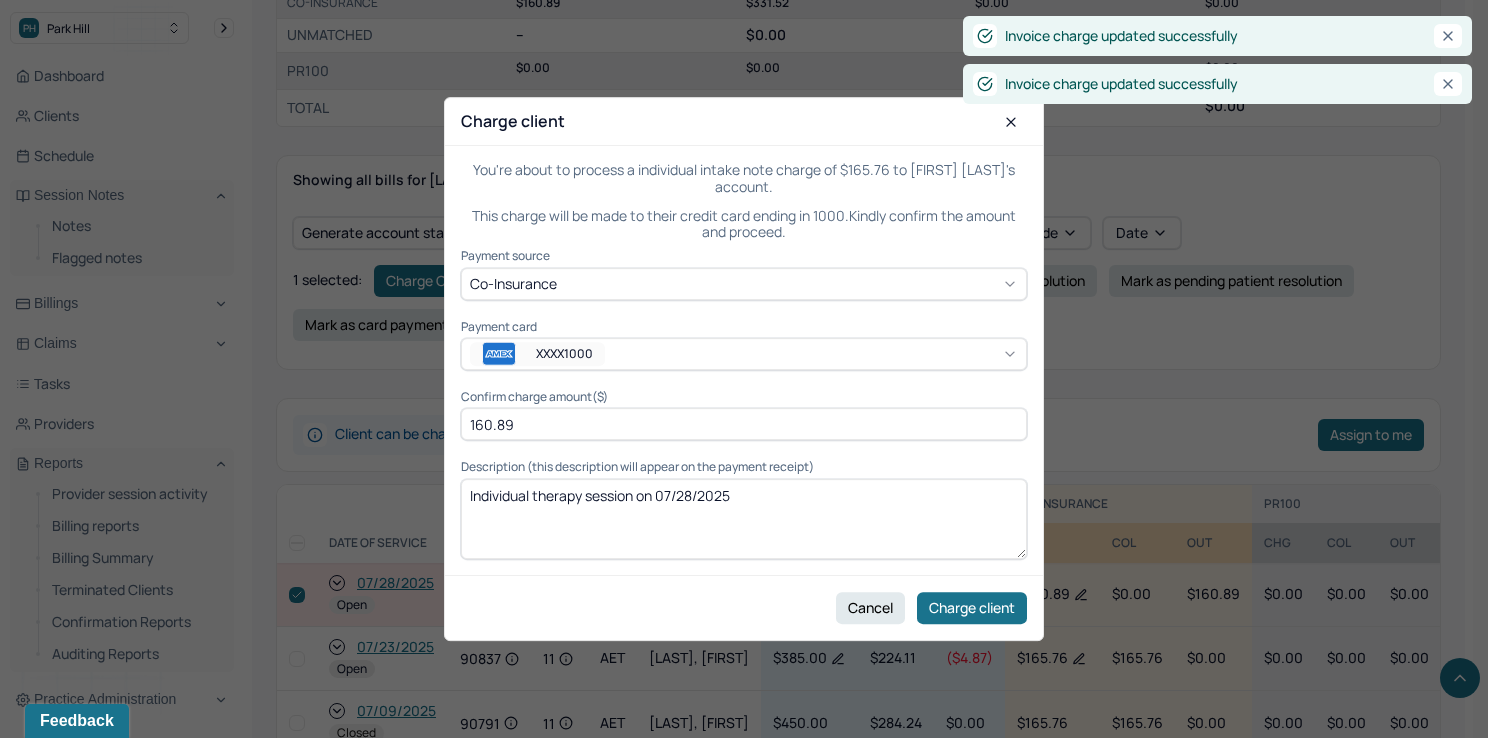 drag, startPoint x: 604, startPoint y: 432, endPoint x: 438, endPoint y: 420, distance: 166.43317 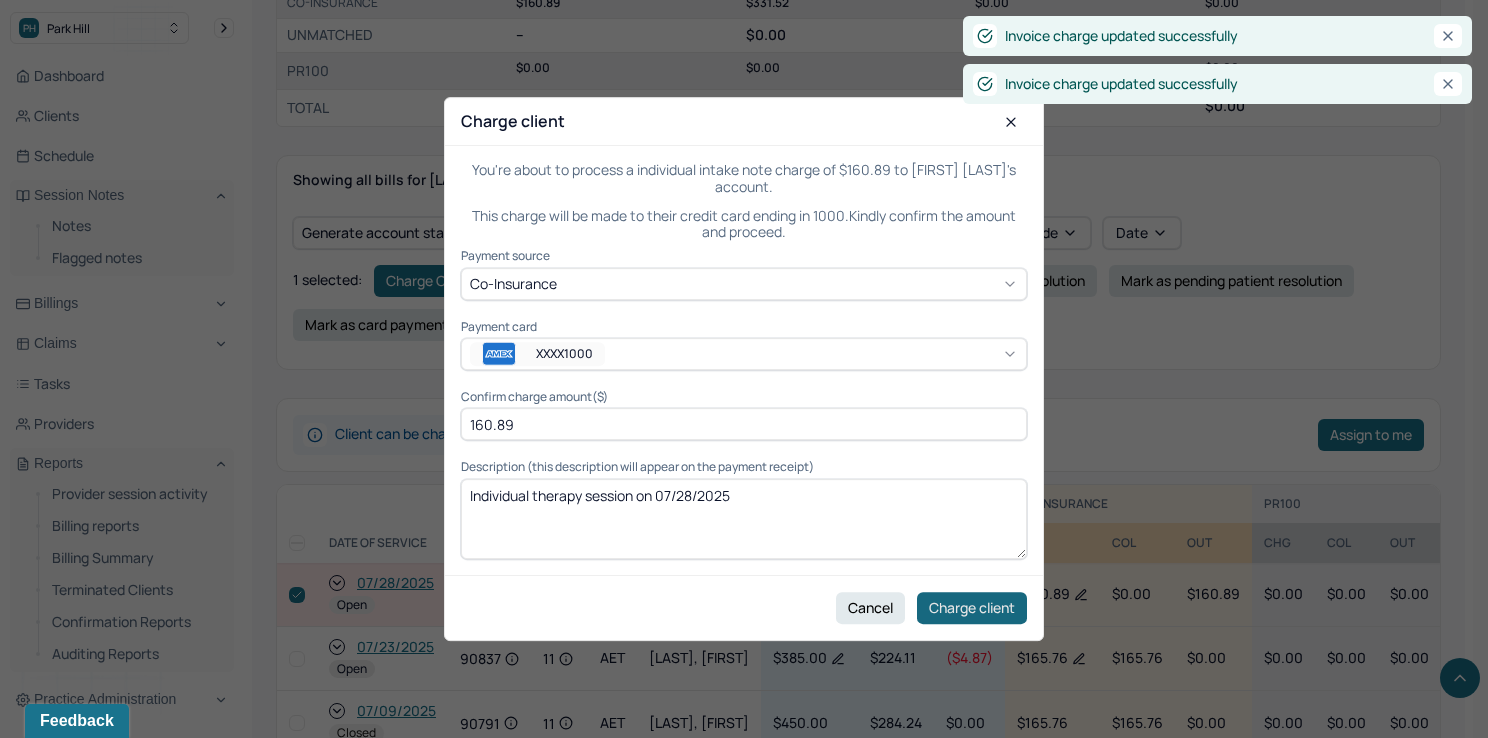 type on "160.89" 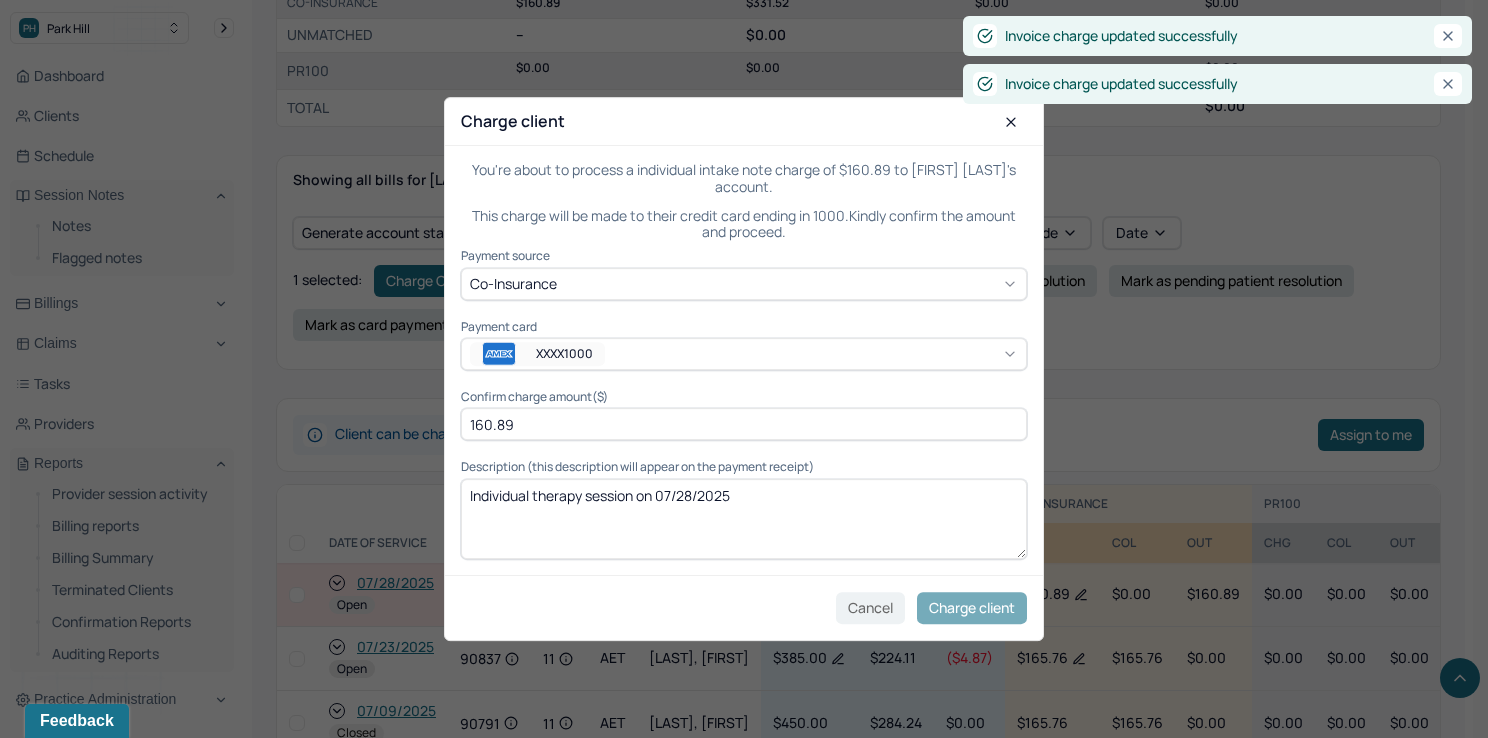 checkbox on "false" 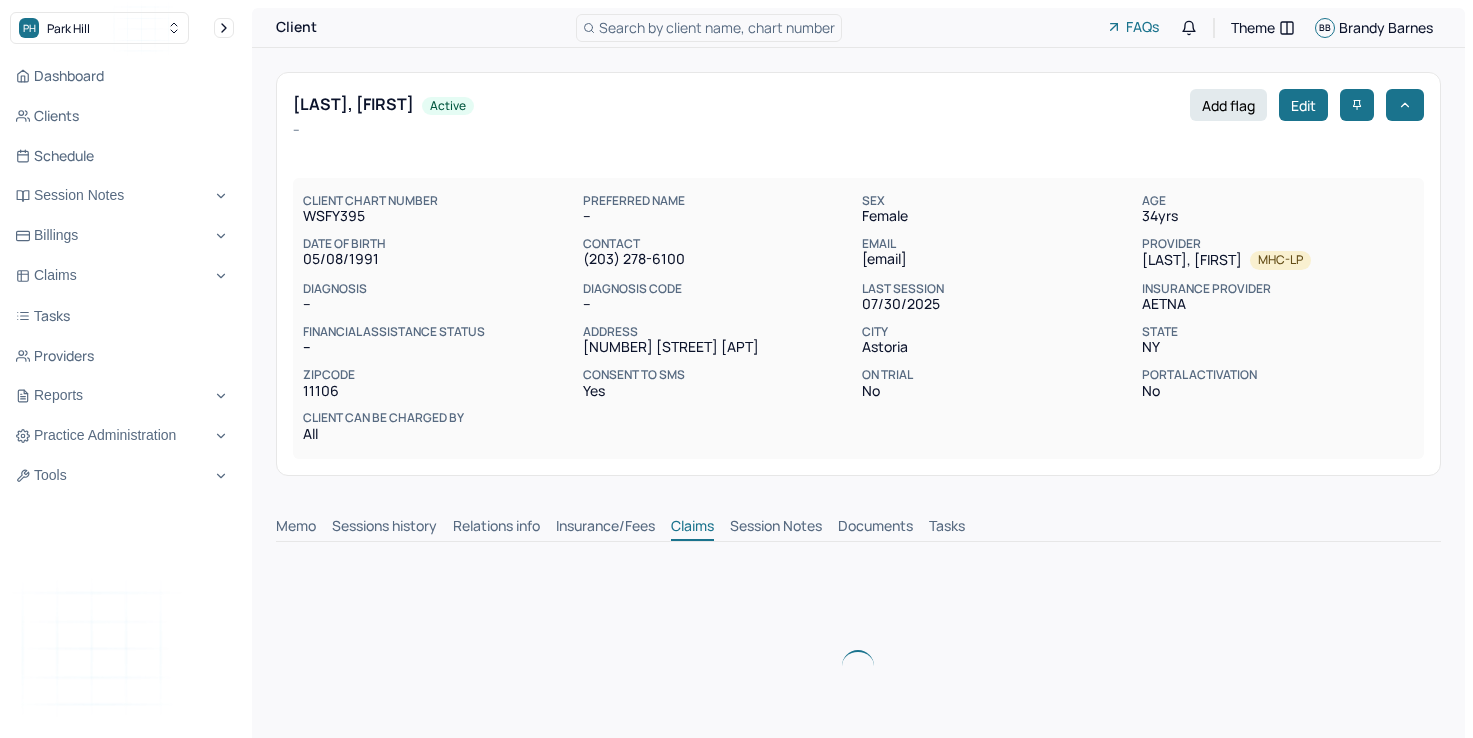 scroll, scrollTop: 0, scrollLeft: 0, axis: both 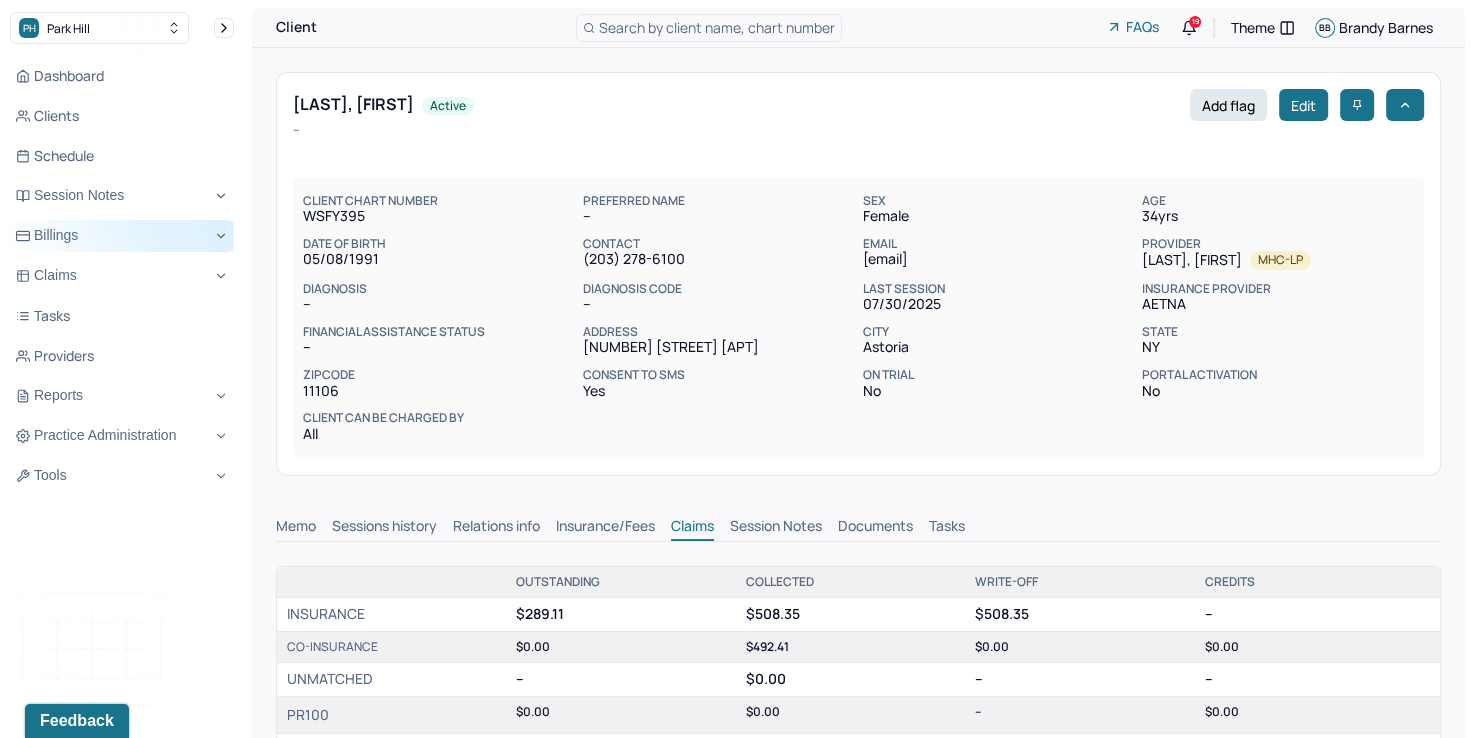 click on "Billings" at bounding box center [122, 236] 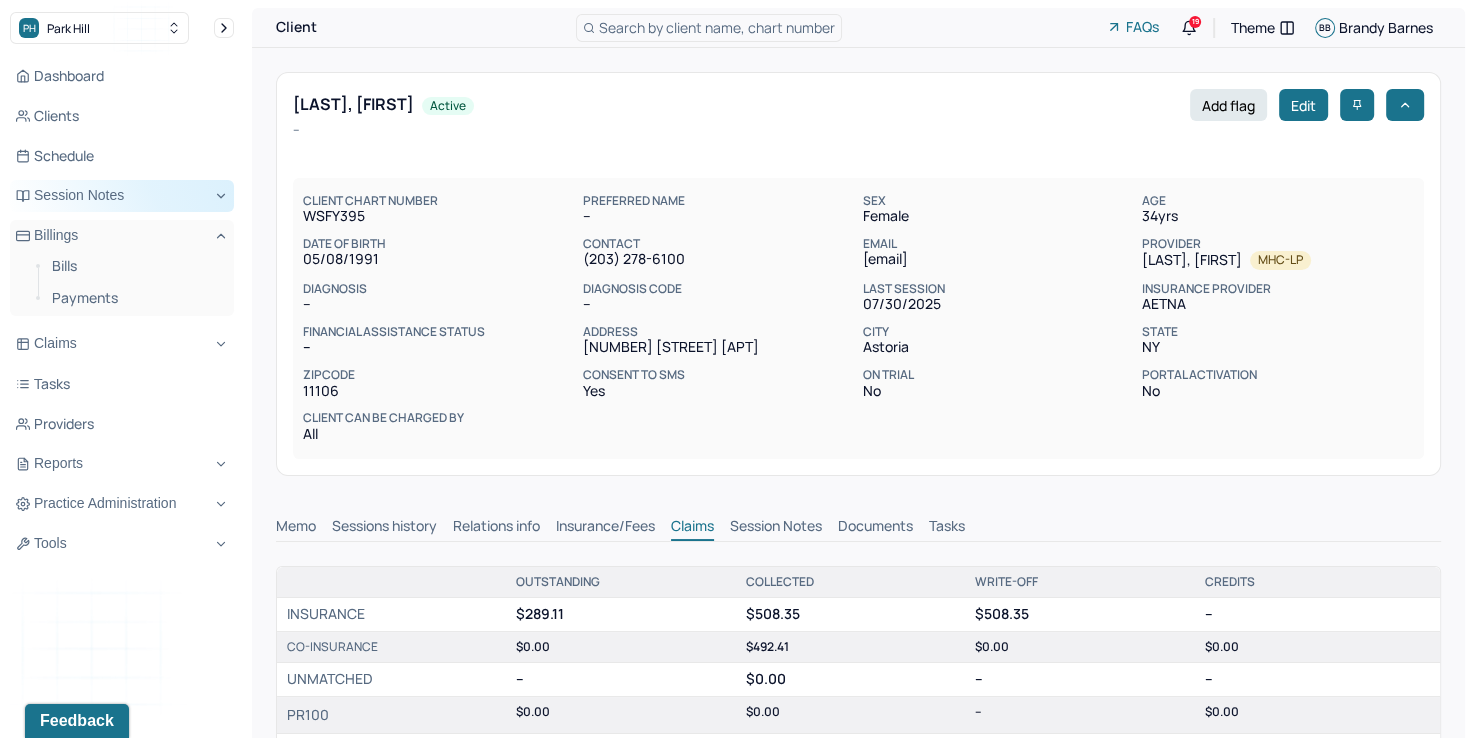 click on "Session Notes" at bounding box center [122, 196] 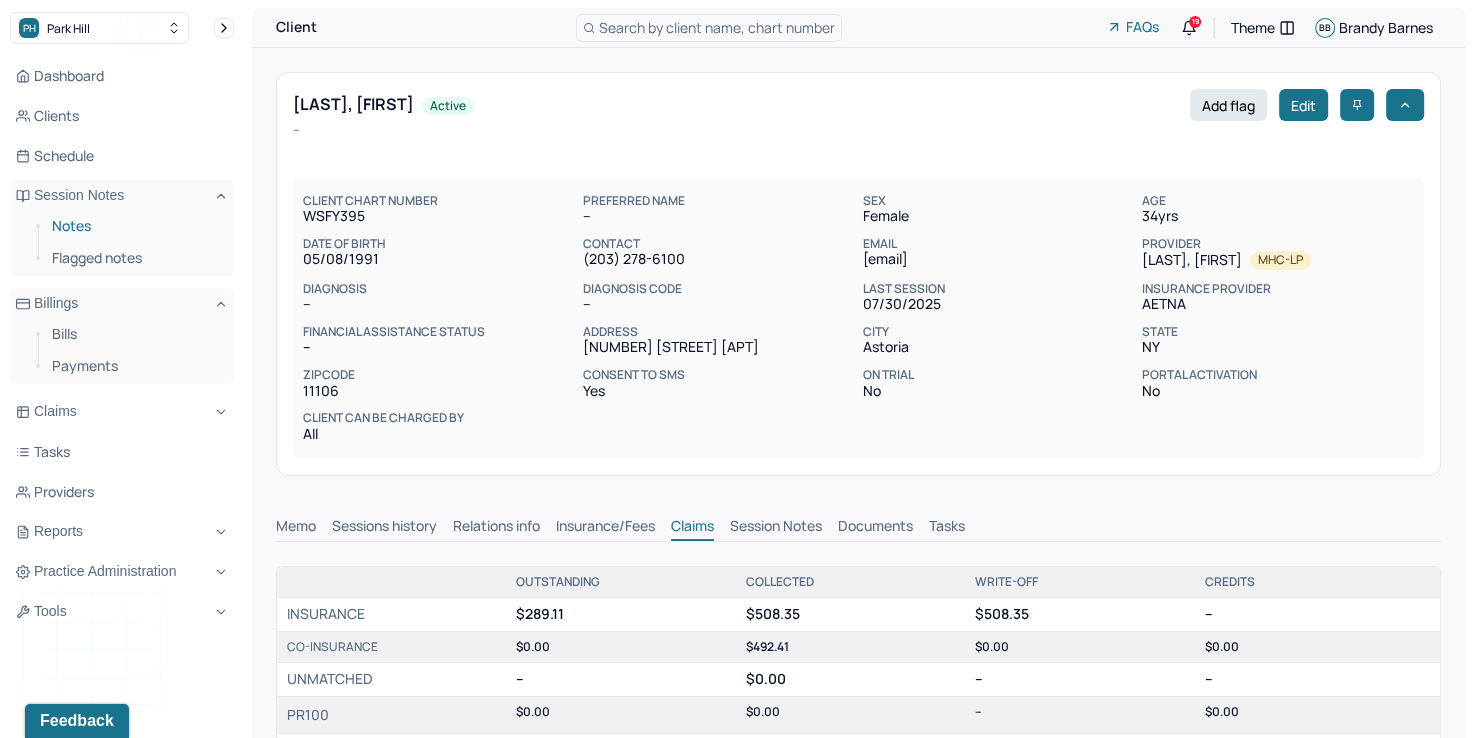 click on "Notes" at bounding box center (135, 226) 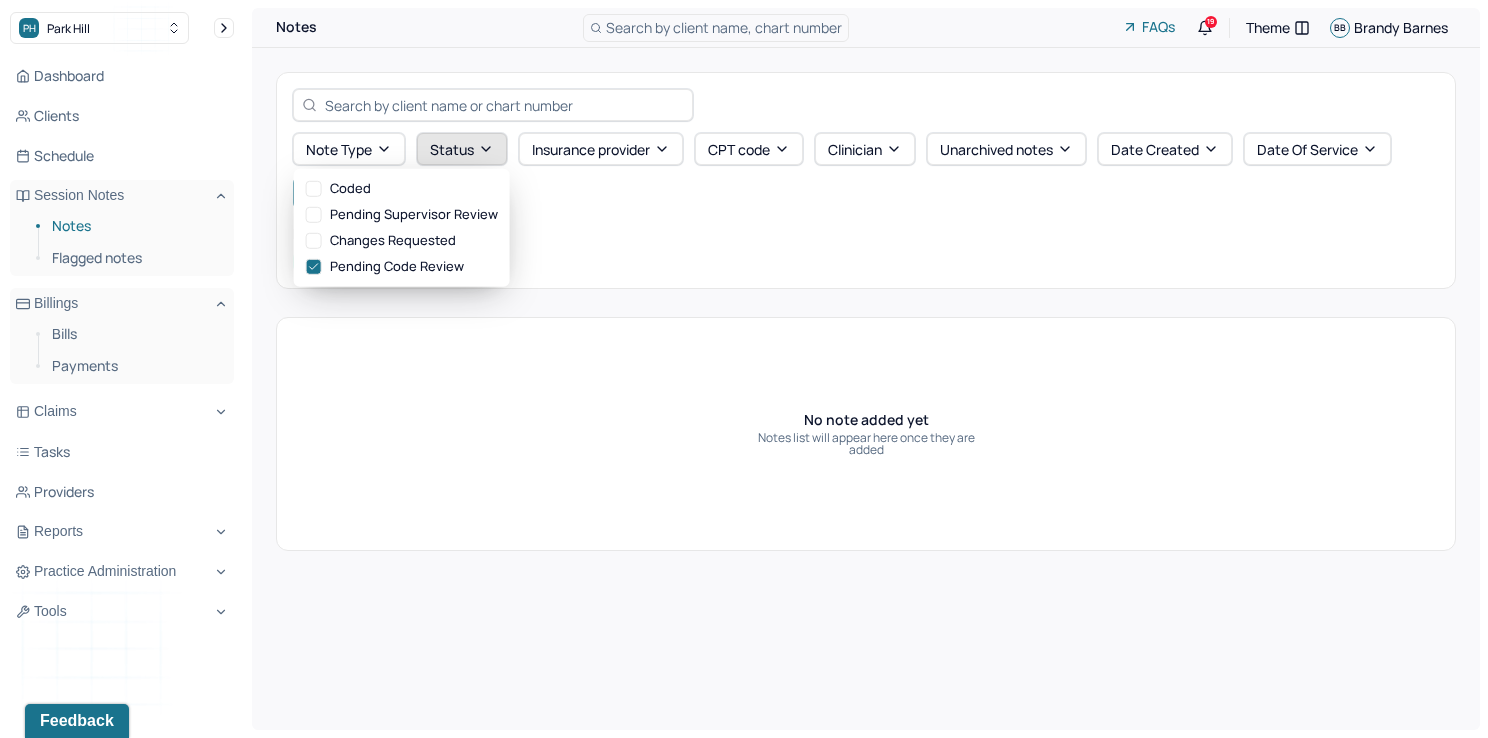 click on "Status" at bounding box center (462, 149) 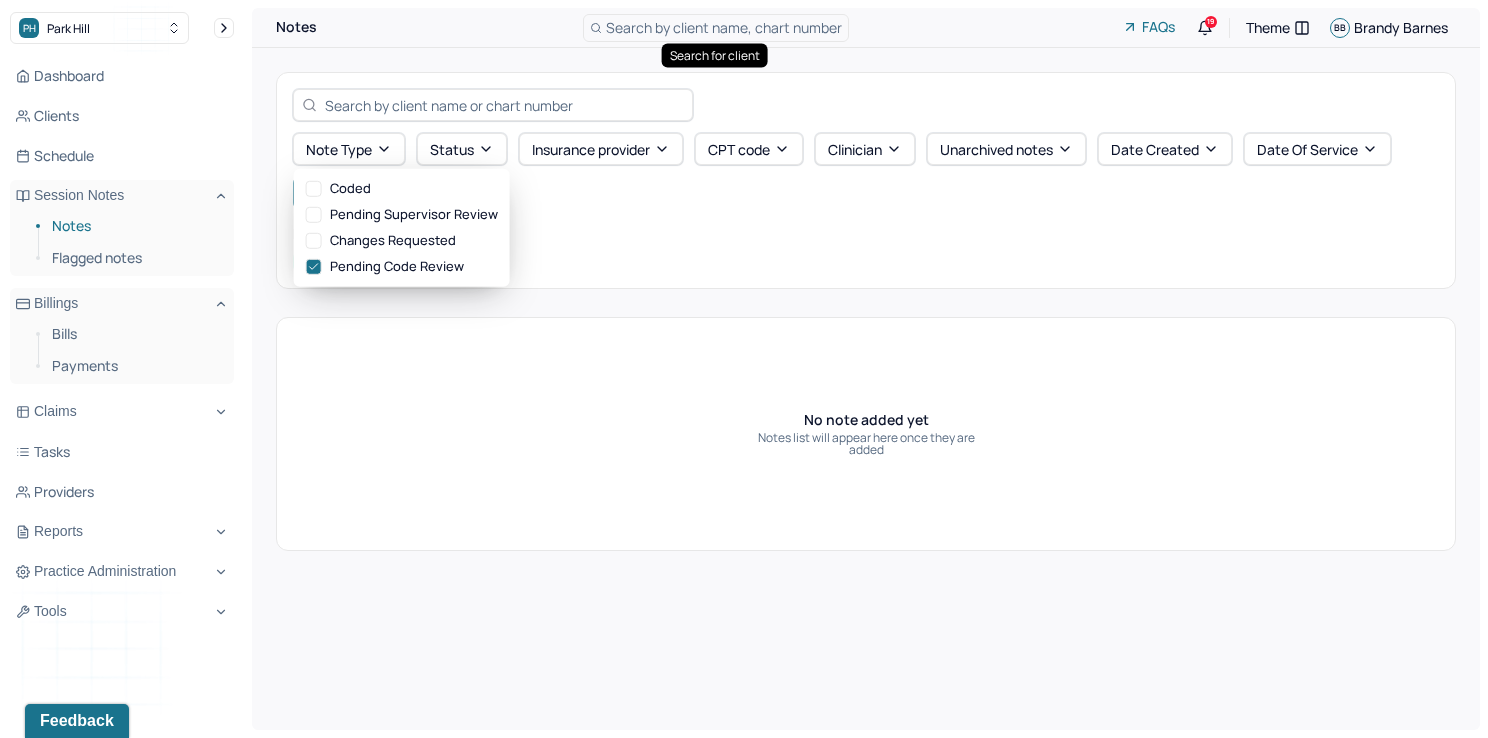 click on "Search by client name, chart number" at bounding box center (716, 28) 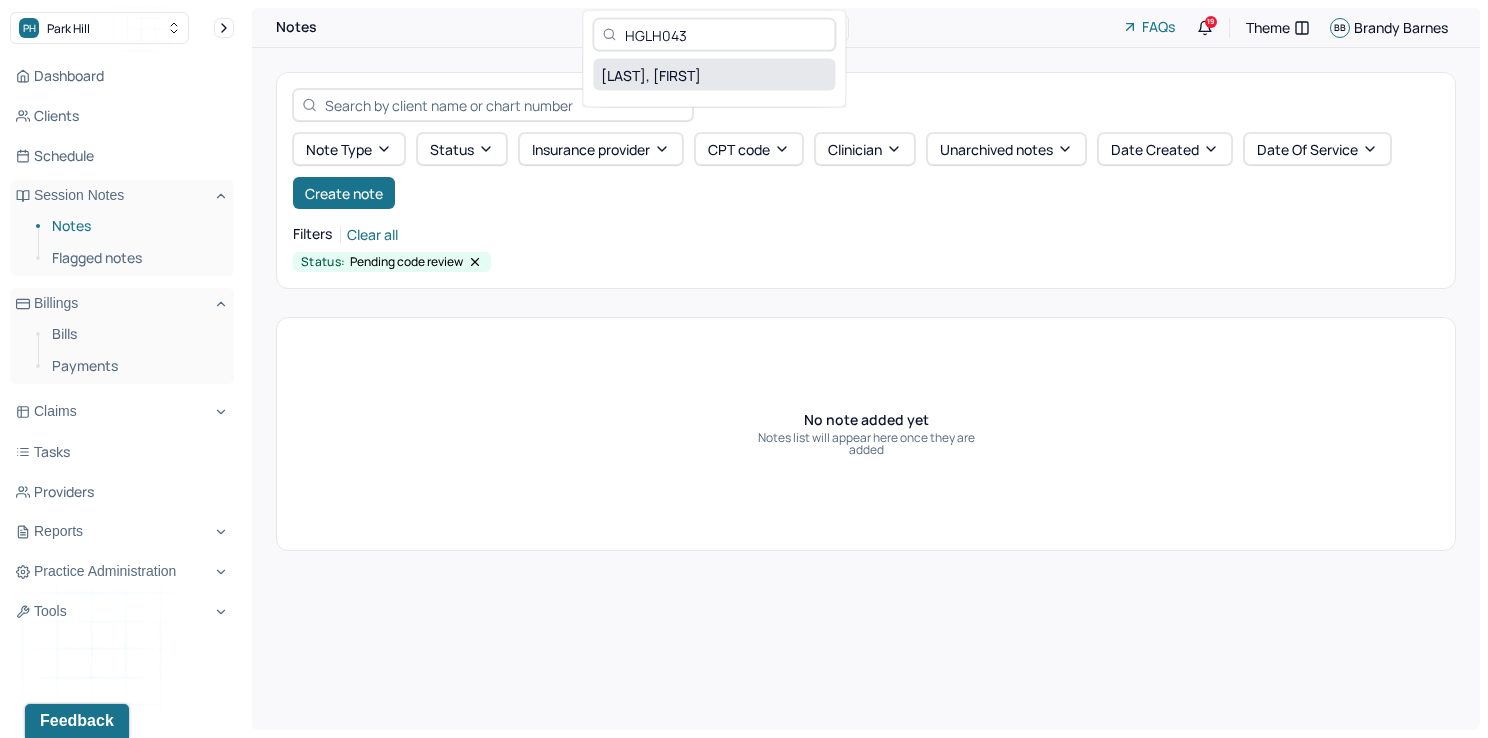type on "HGLH043" 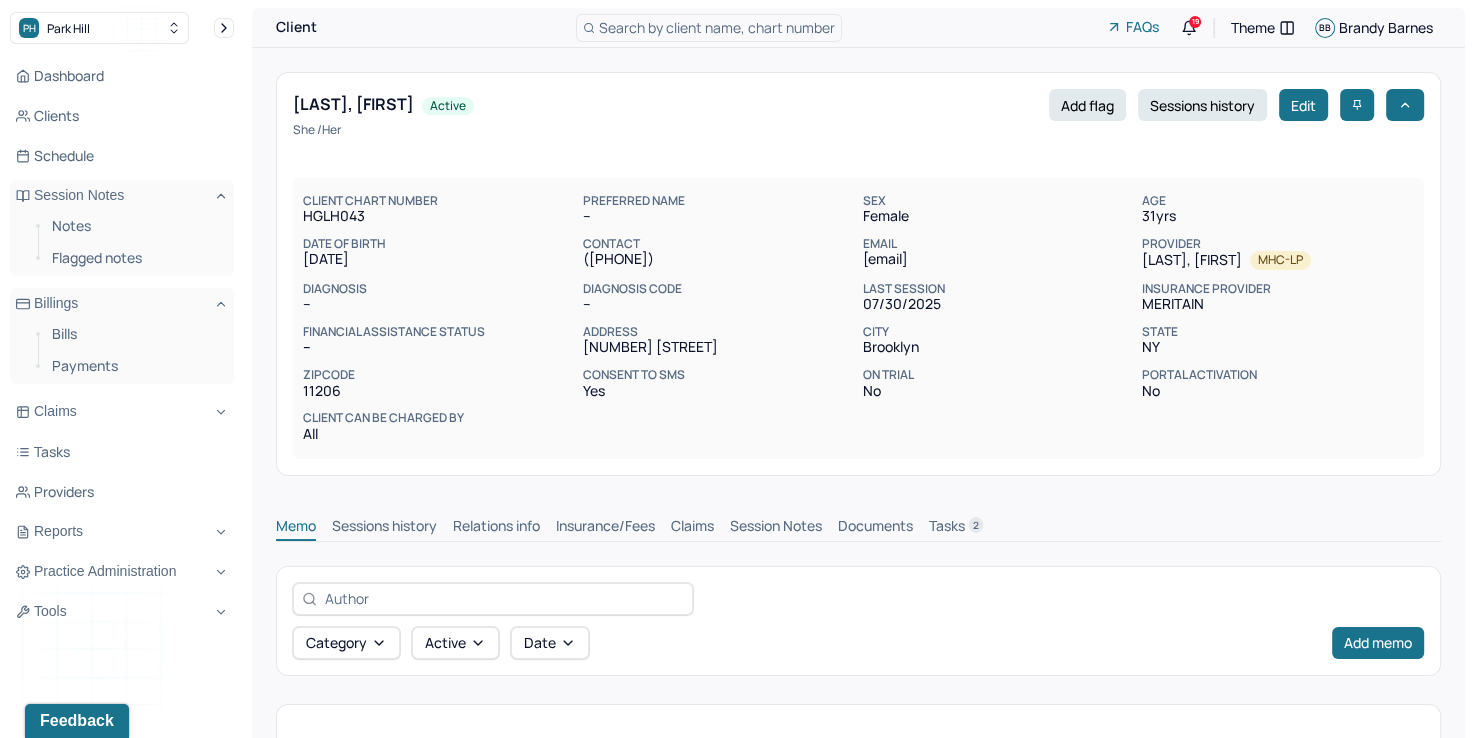 scroll, scrollTop: 0, scrollLeft: 0, axis: both 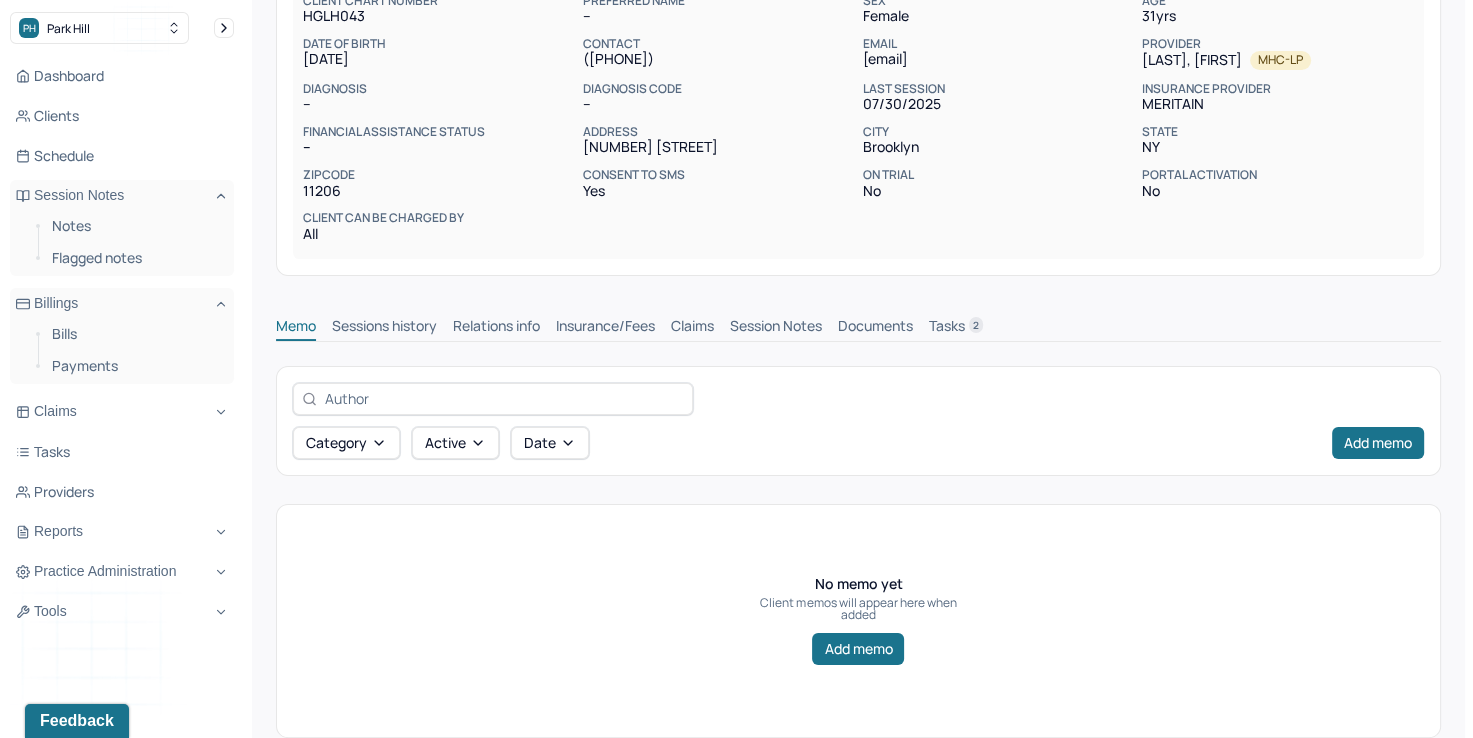 click on "Insurance/Fees" at bounding box center [605, 328] 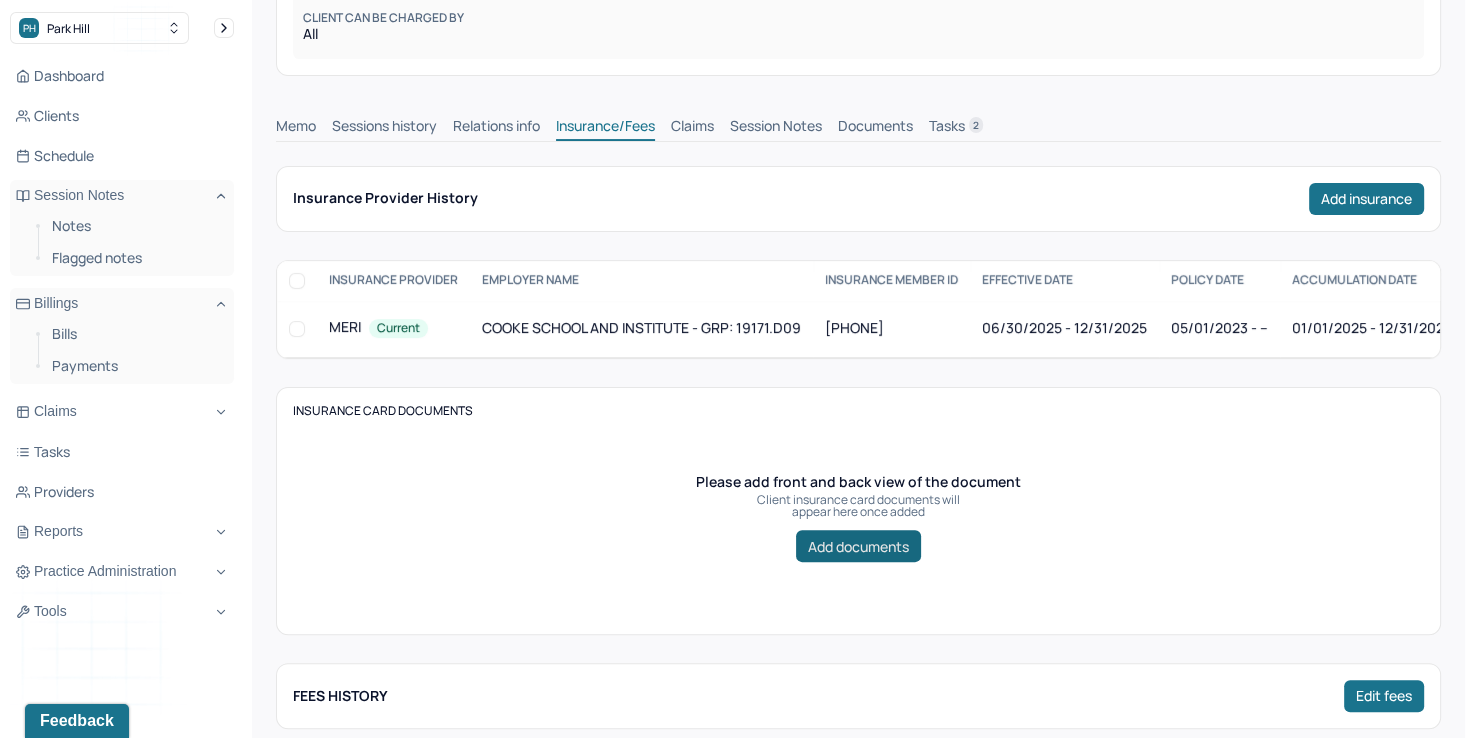scroll, scrollTop: 100, scrollLeft: 0, axis: vertical 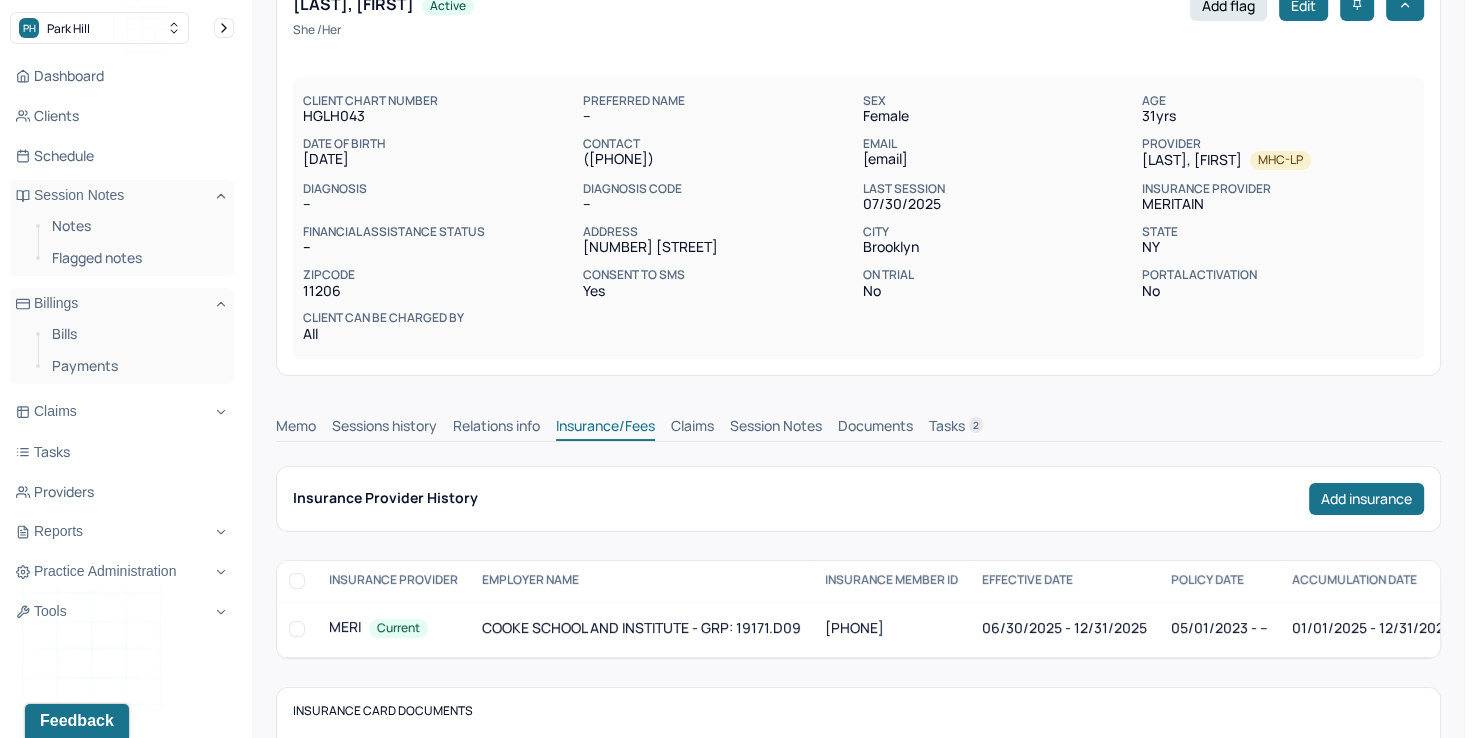 click on "Claims" at bounding box center [692, 428] 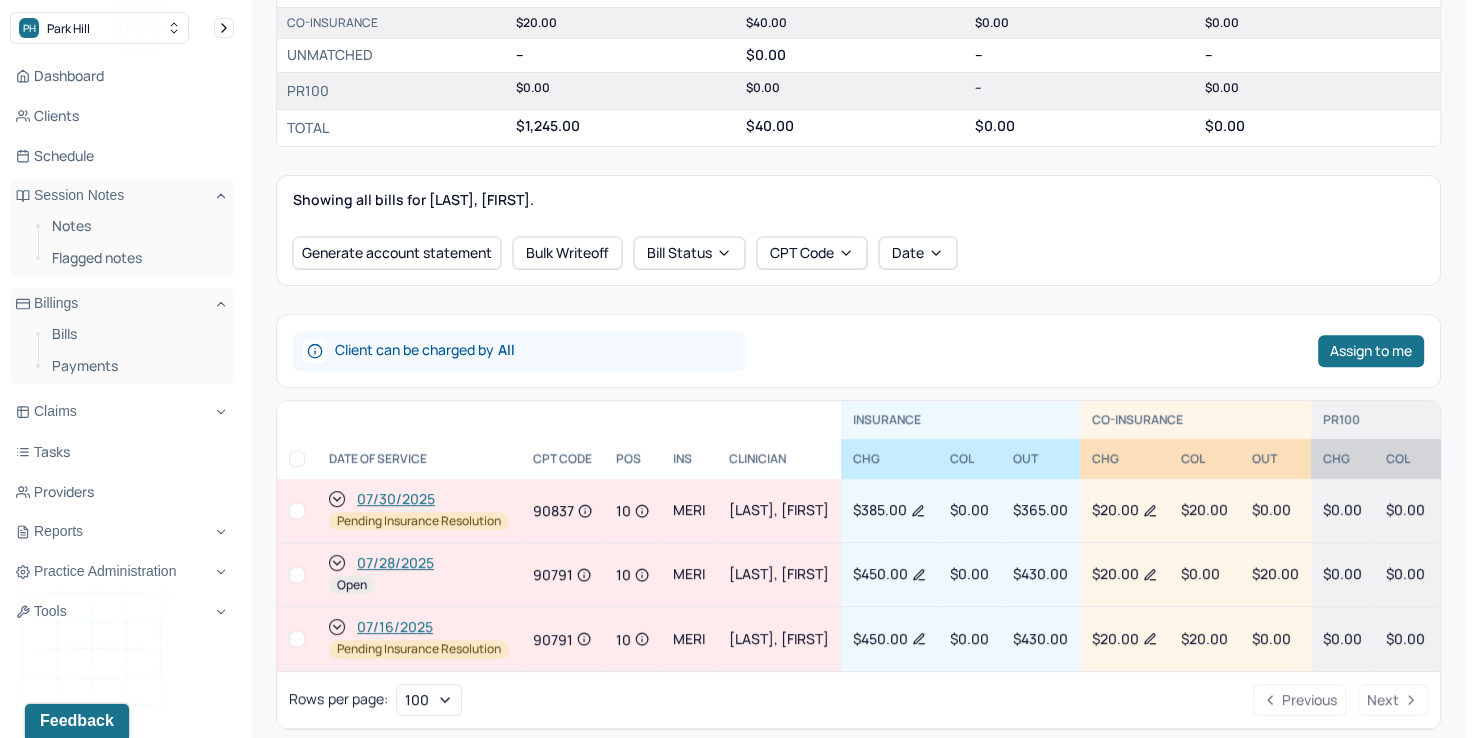 scroll, scrollTop: 700, scrollLeft: 0, axis: vertical 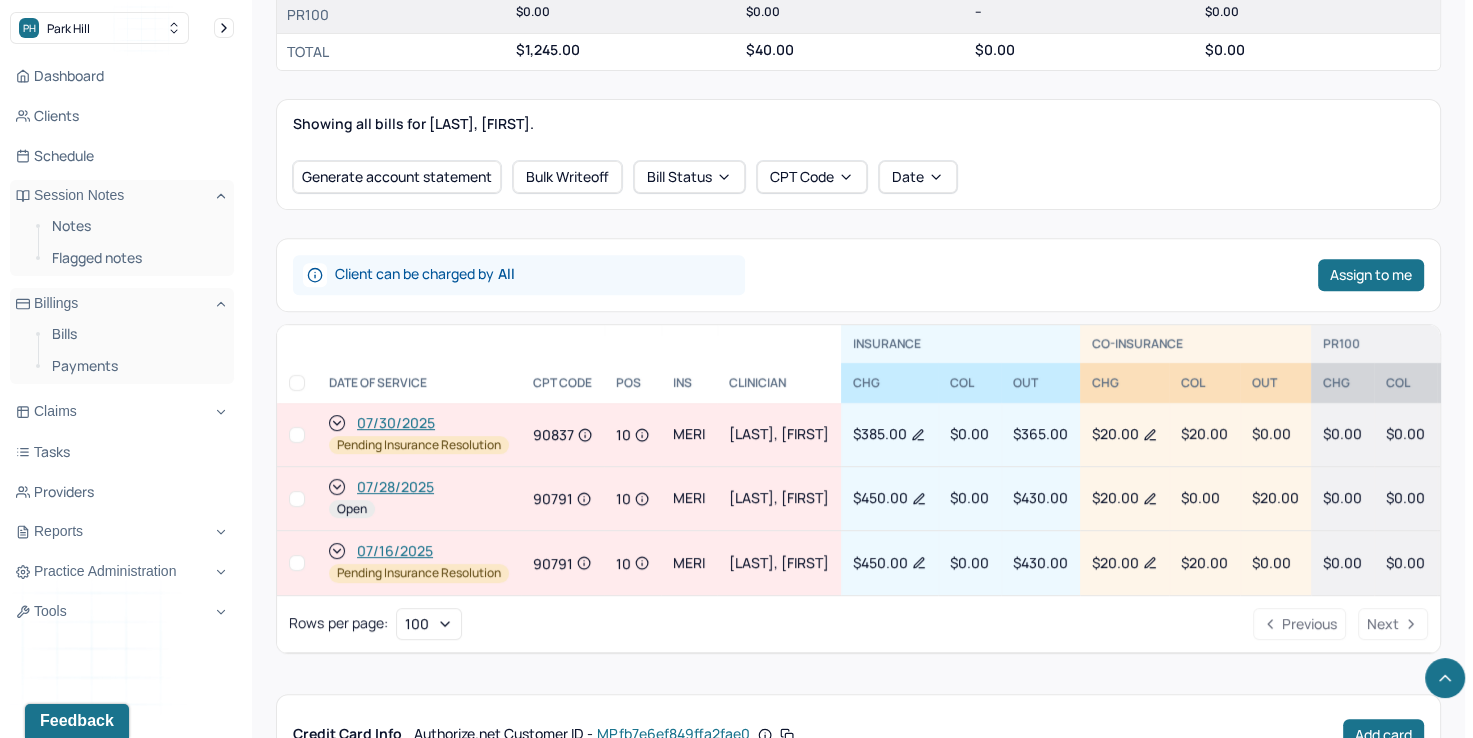 click at bounding box center (297, 499) 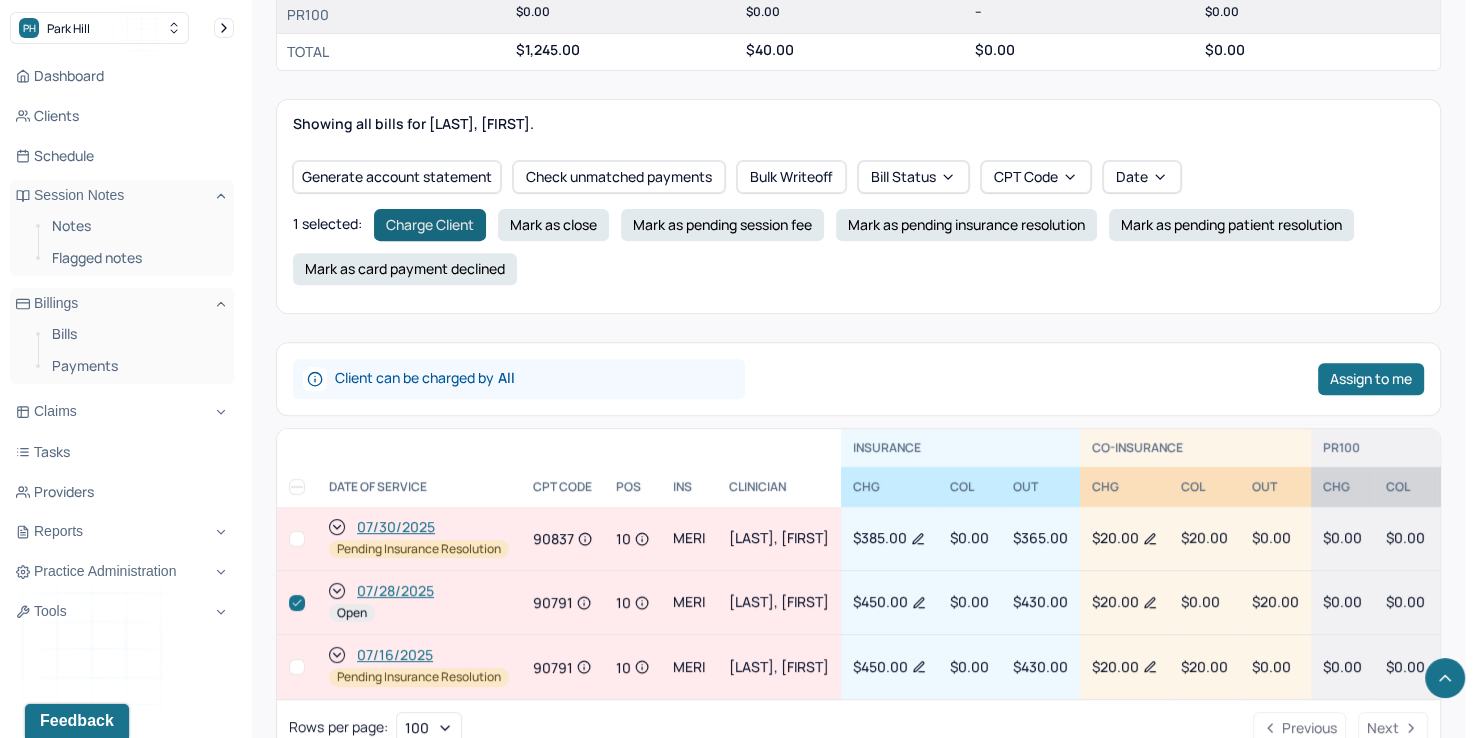 click on "Charge Client" at bounding box center (430, 225) 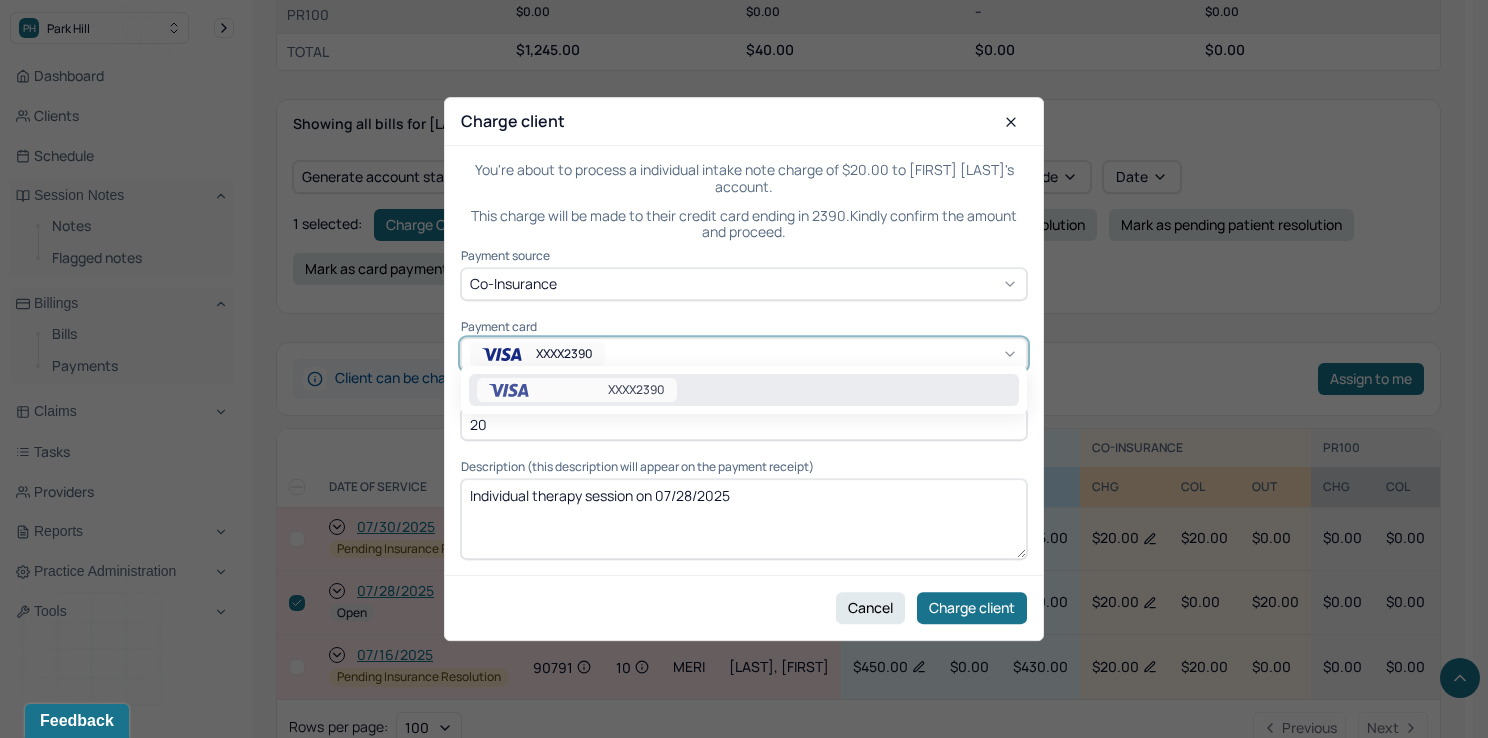 click on "XXXX2390" at bounding box center (572, 354) 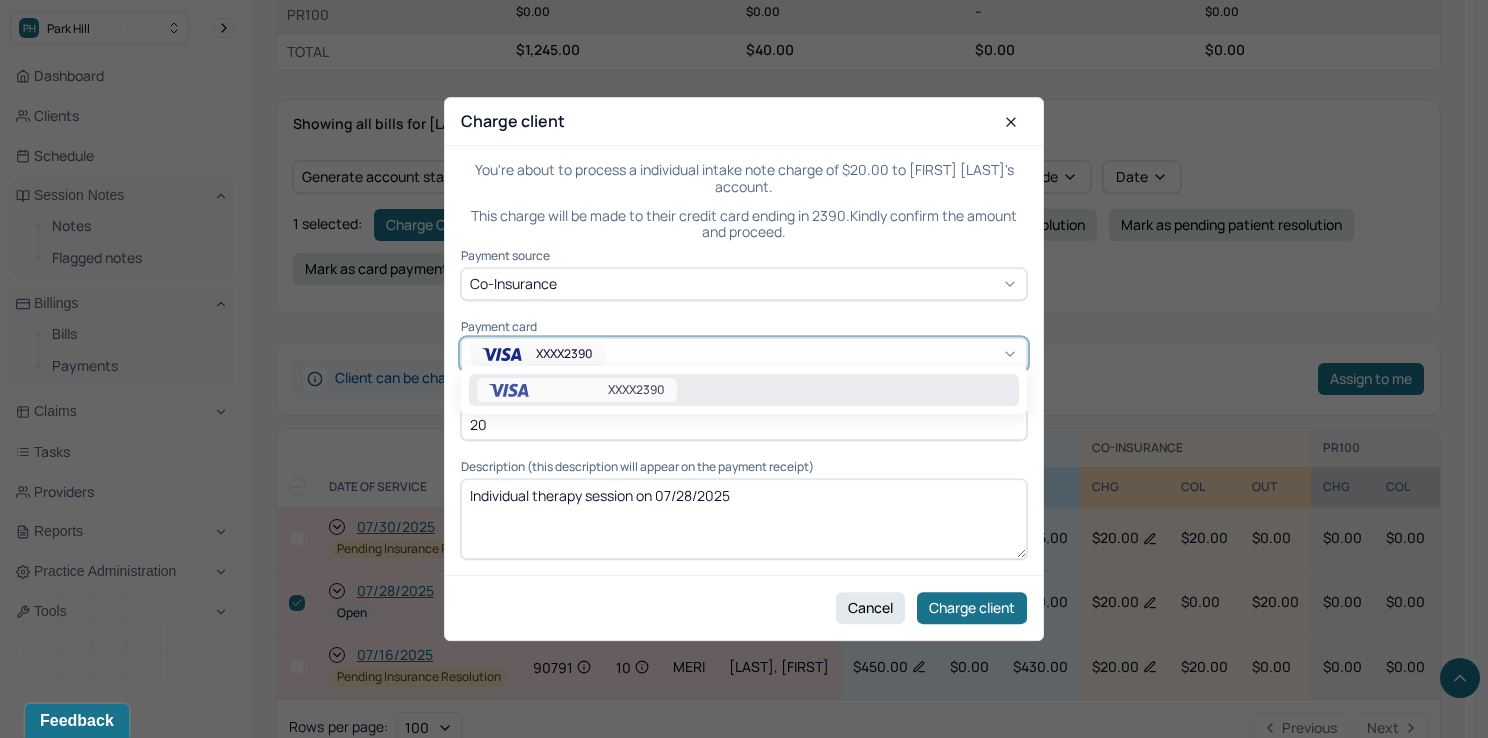 click on "XXXX2390" at bounding box center [636, 390] 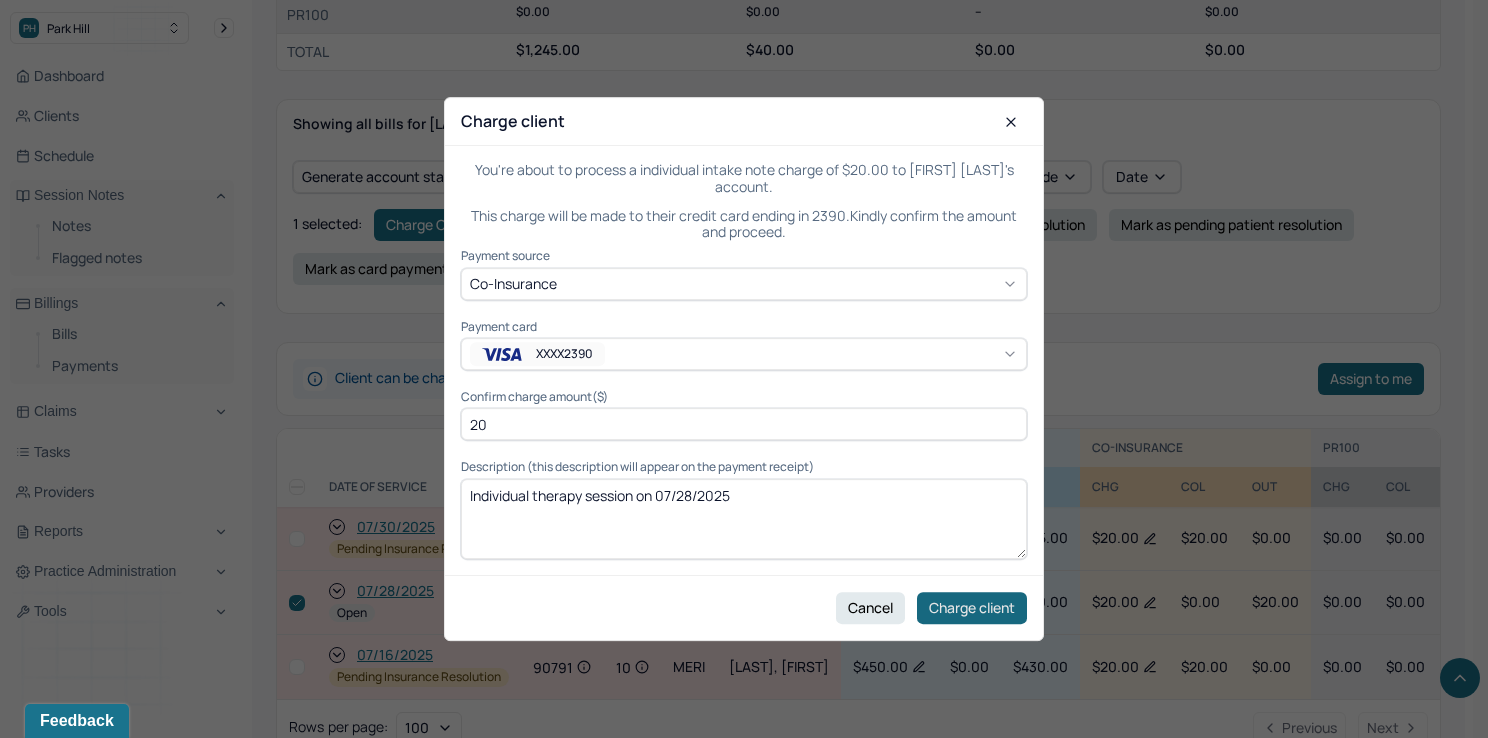 click on "Charge client" at bounding box center [972, 608] 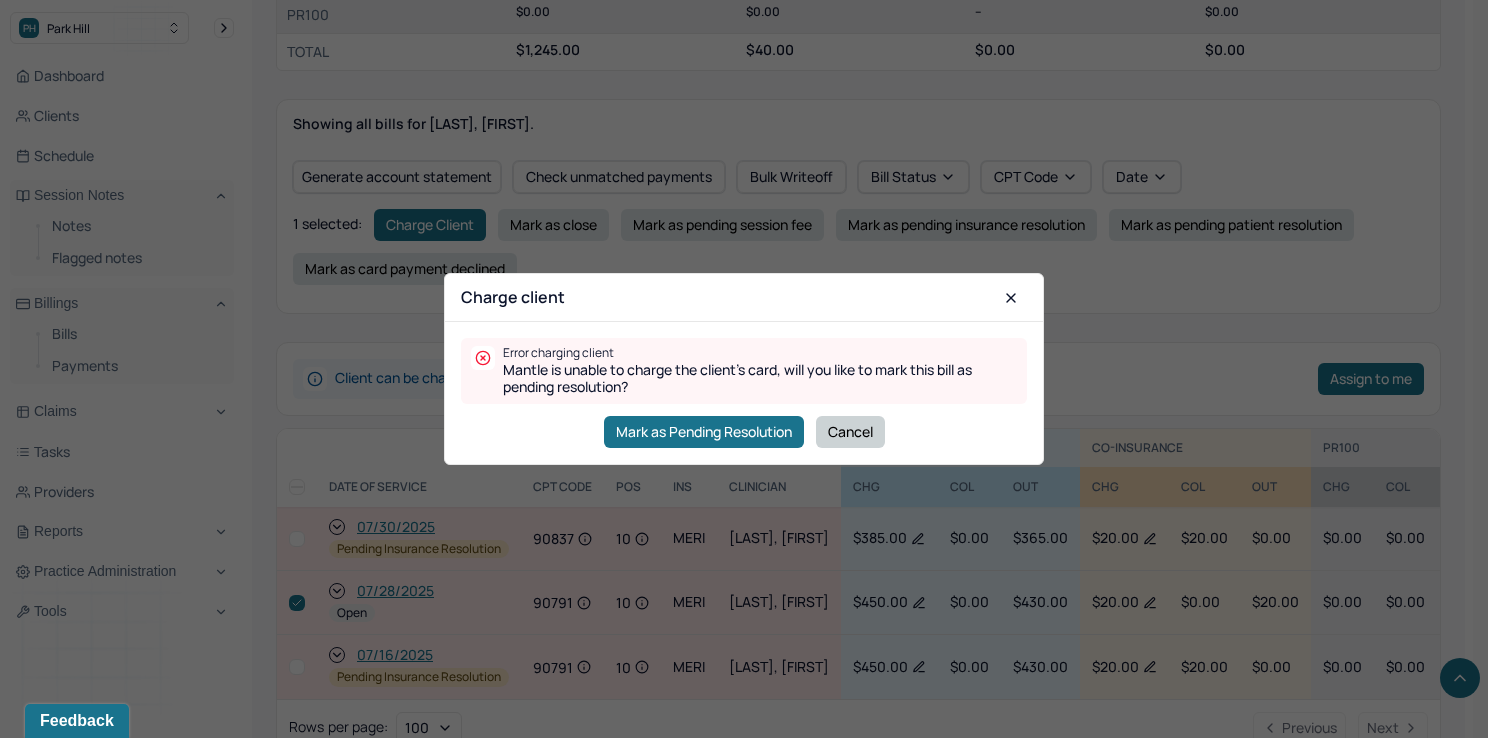 click on "Cancel" at bounding box center (850, 432) 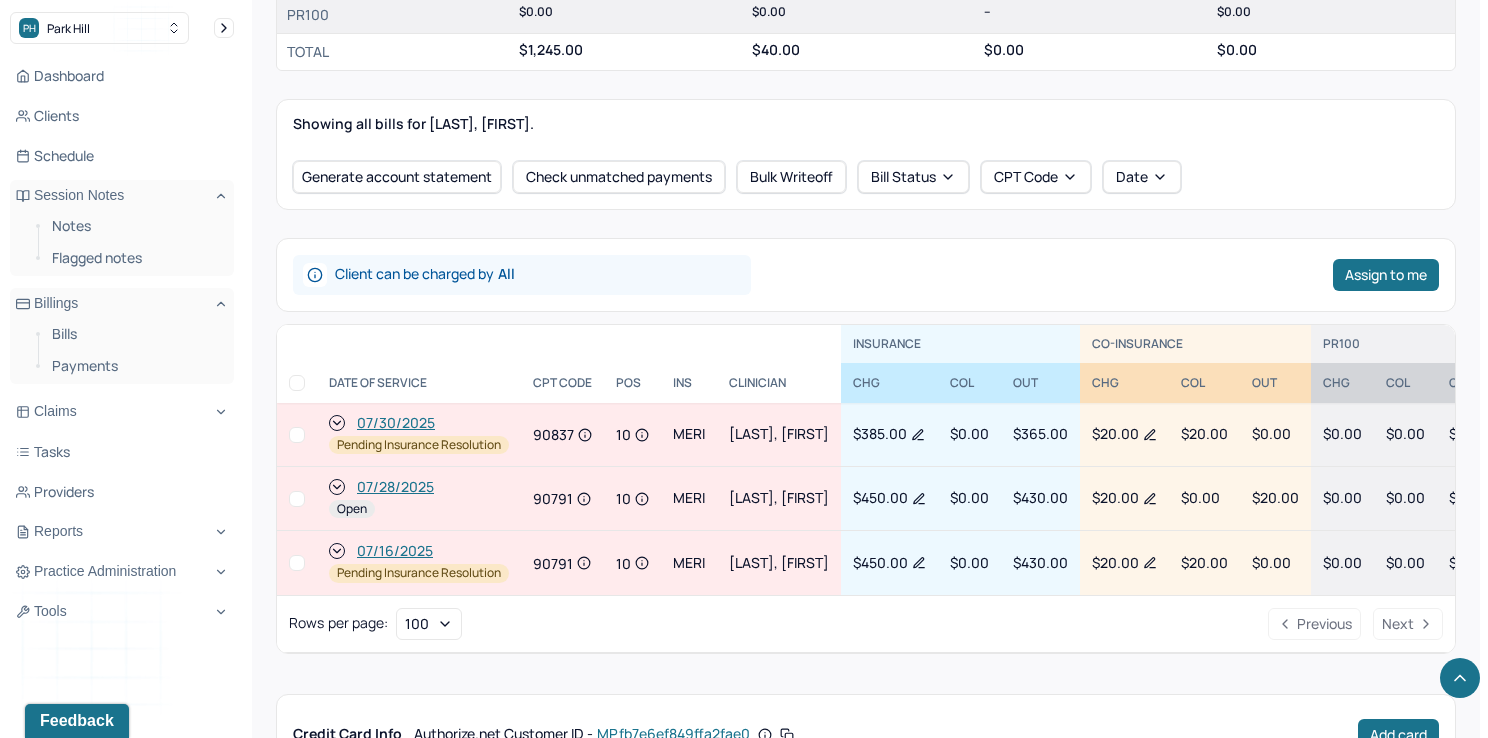 checkbox on "false" 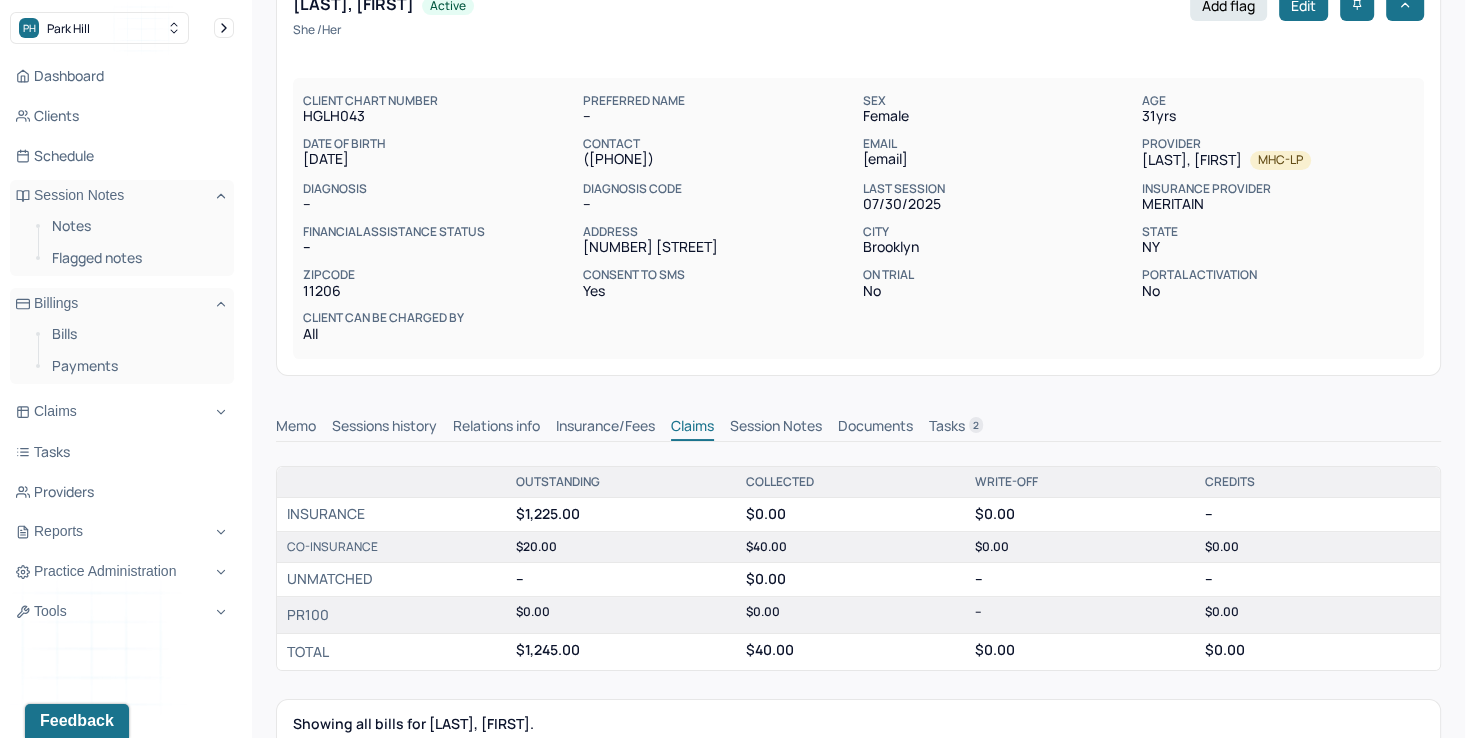 scroll, scrollTop: 100, scrollLeft: 0, axis: vertical 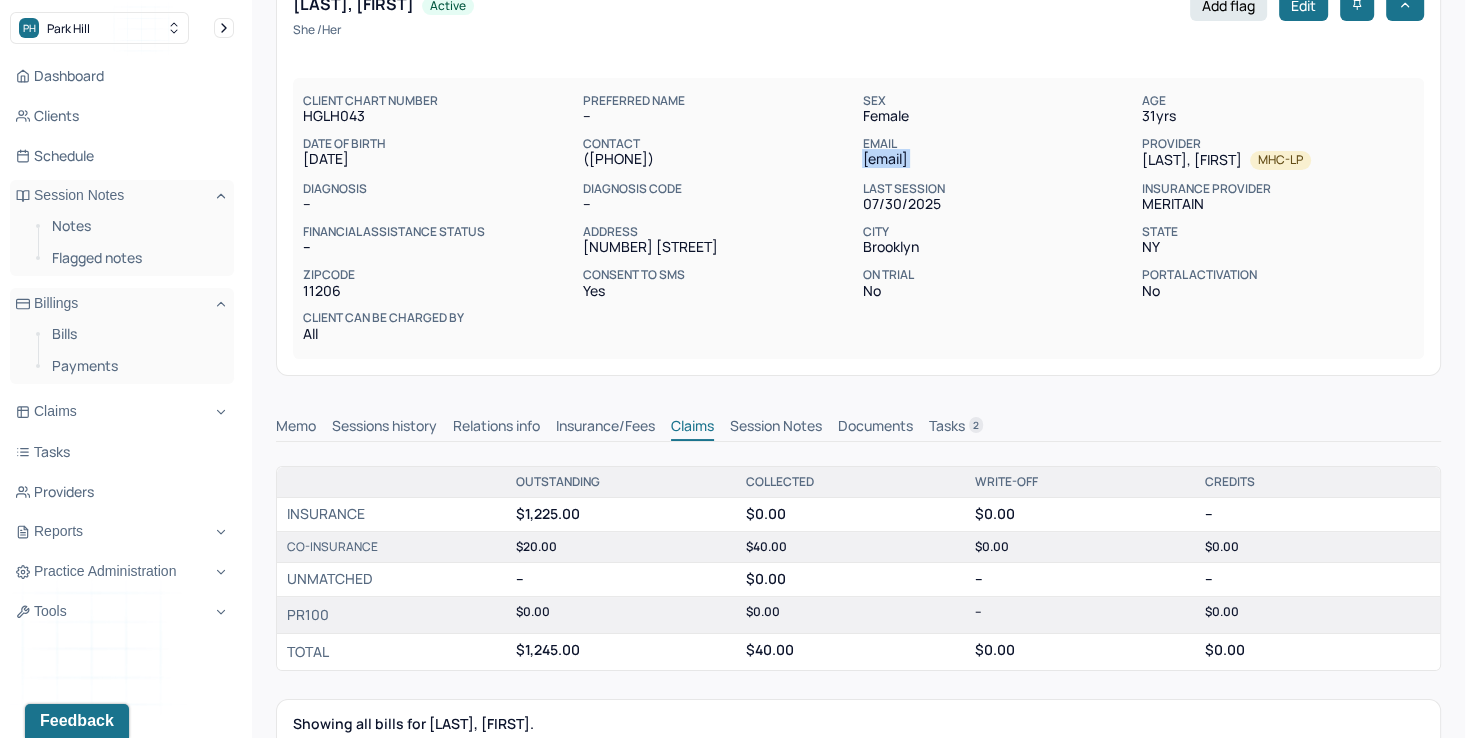 click on "[EMAIL]" at bounding box center [998, 159] 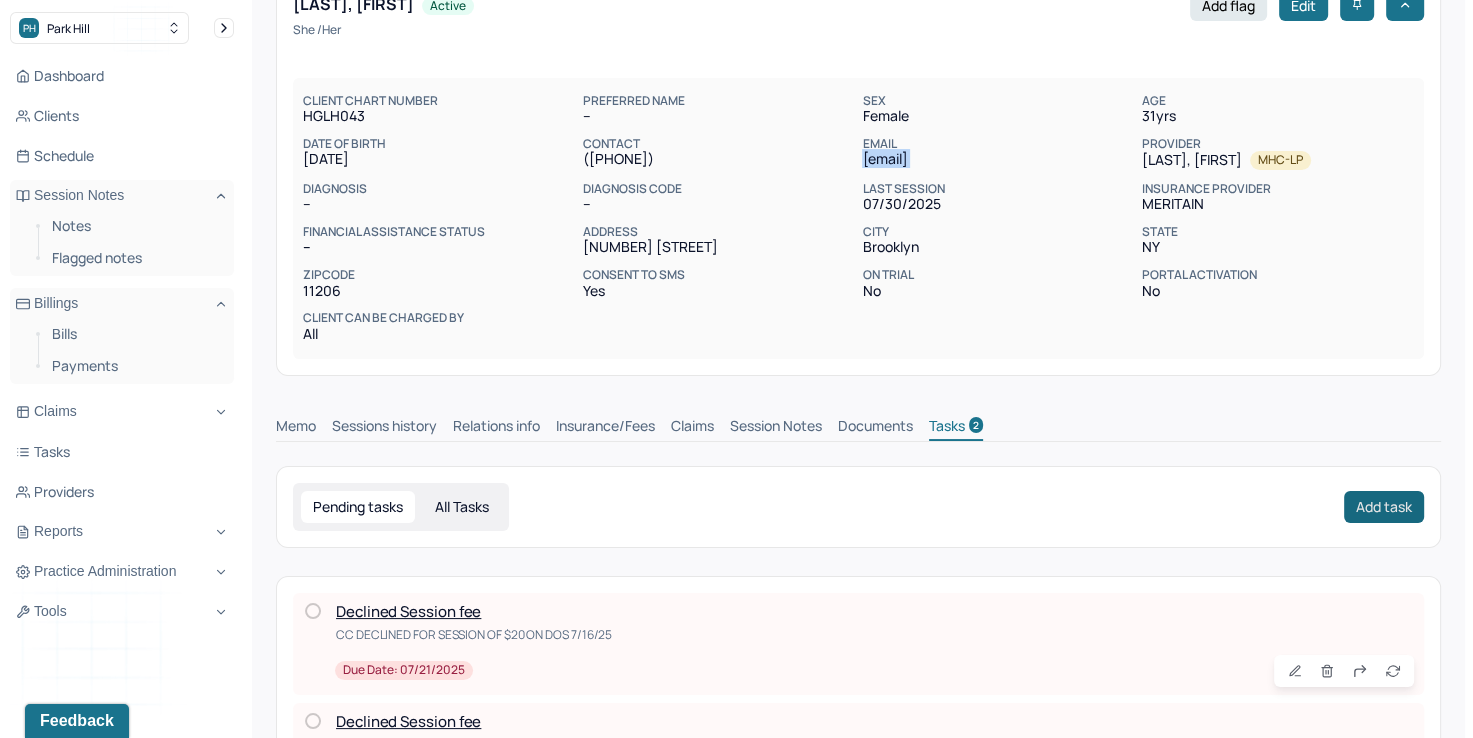 click on "Add task" at bounding box center [1384, 507] 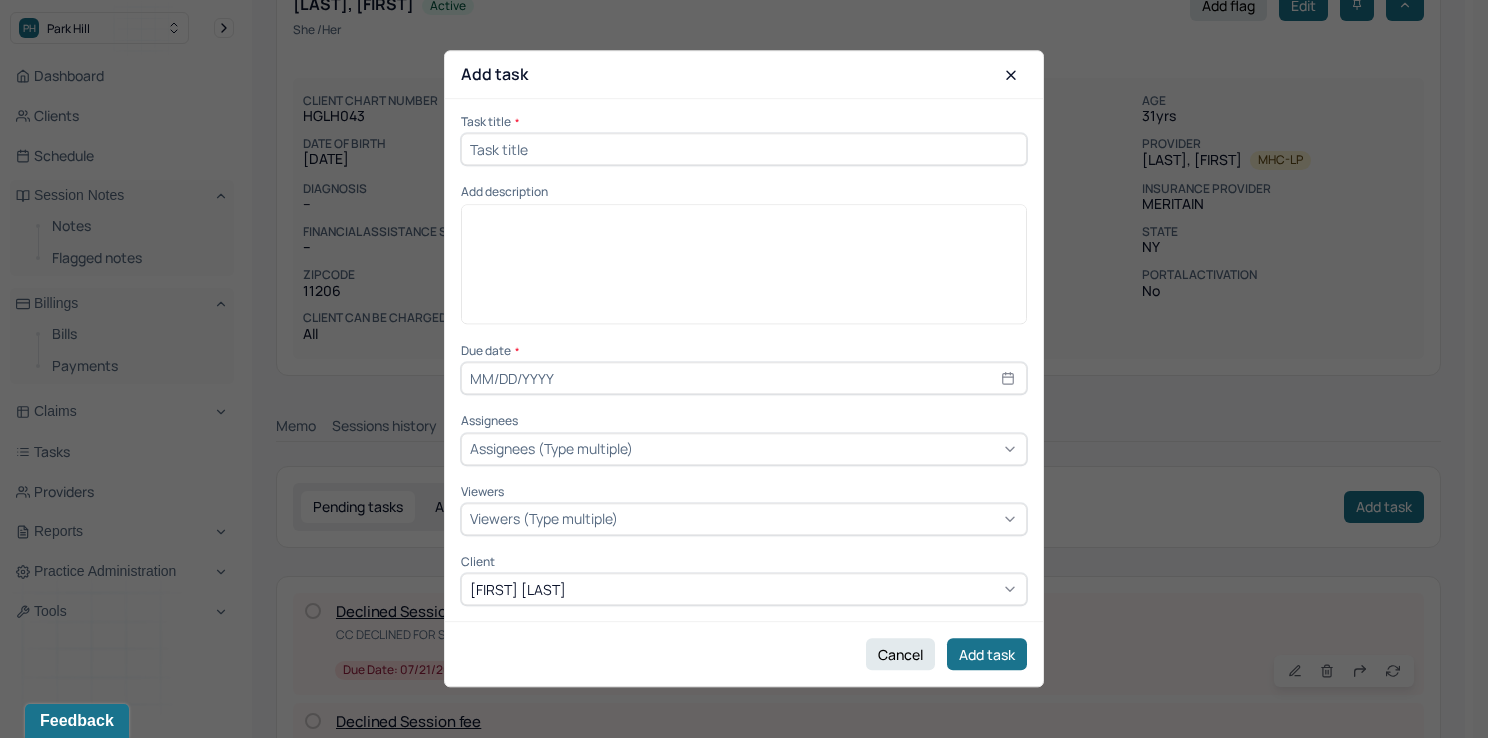 click at bounding box center [744, 150] 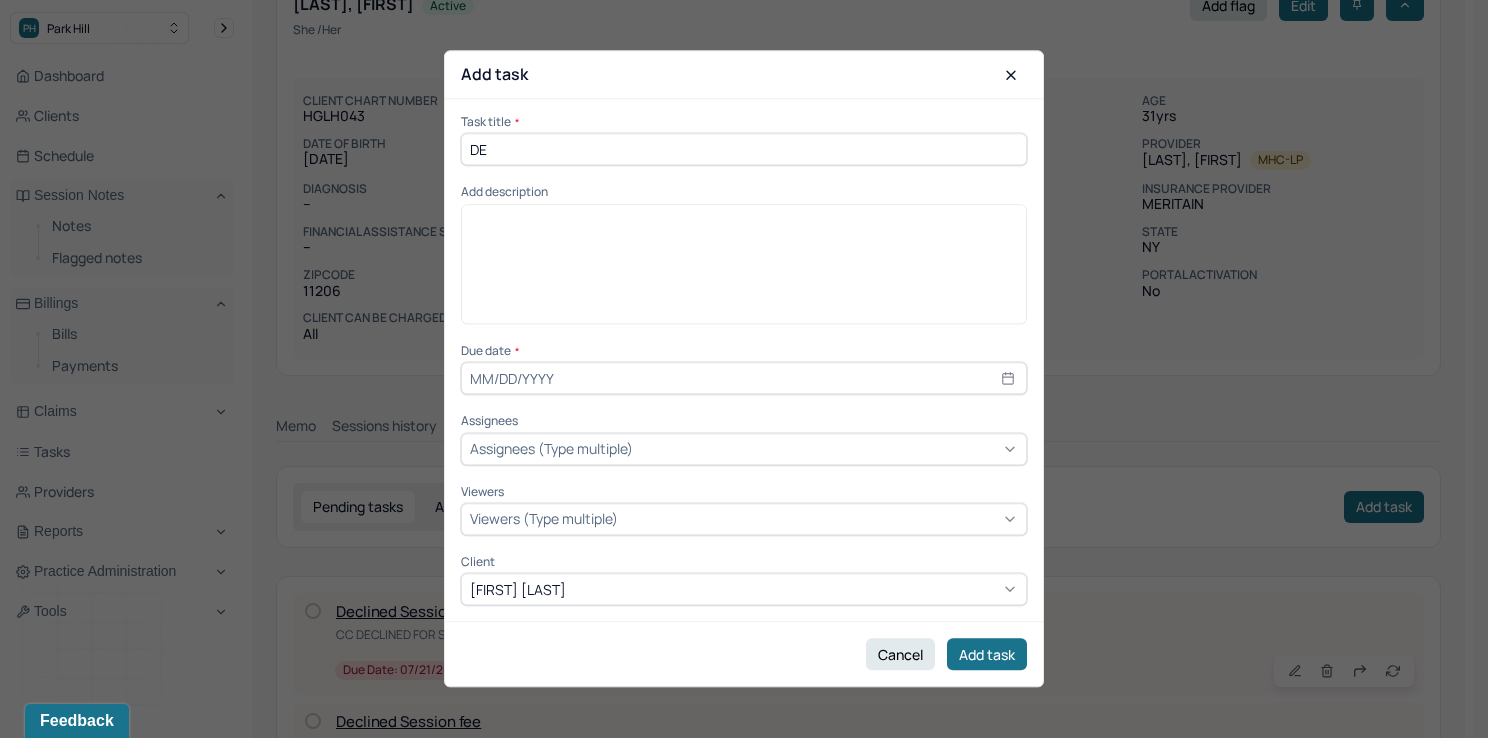 type on "Declined Session fee" 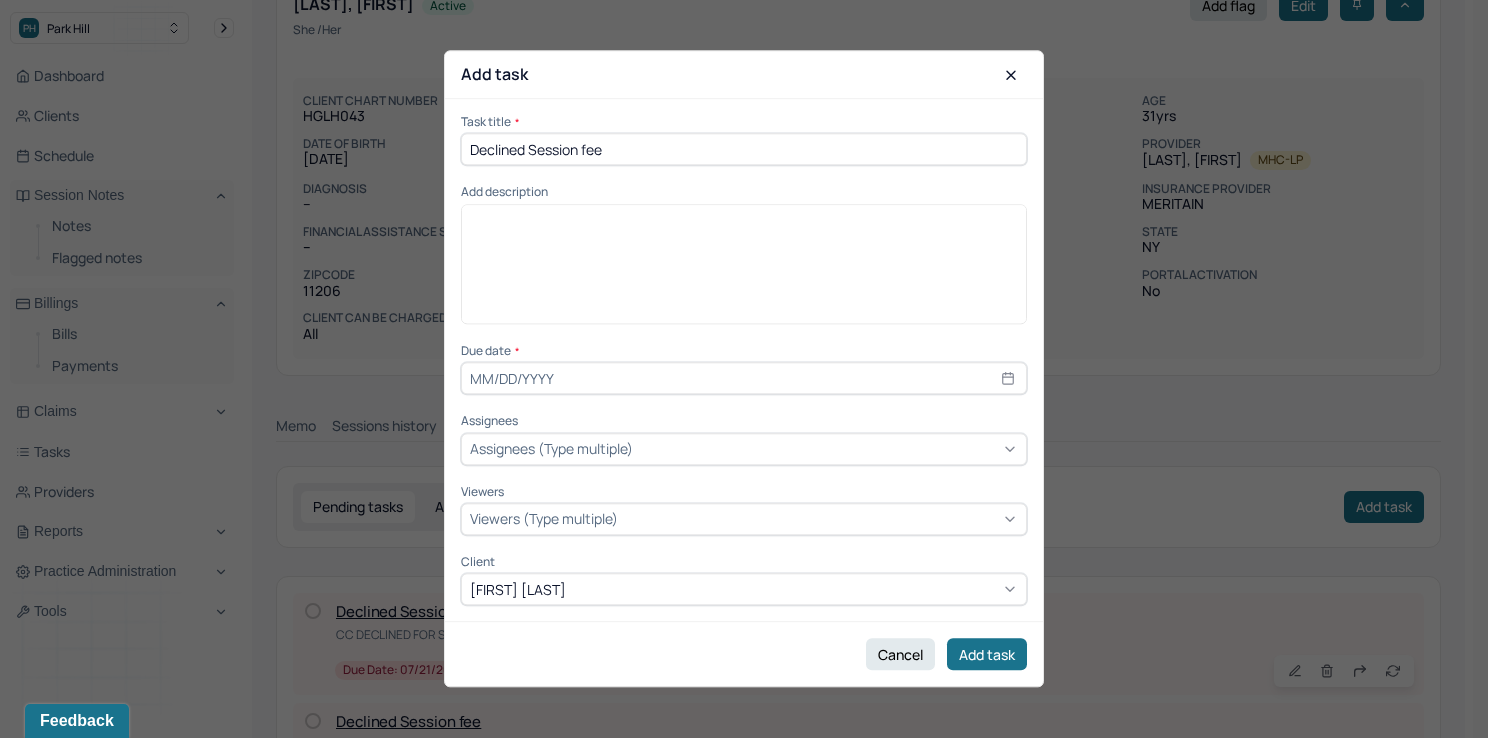 click at bounding box center (744, 271) 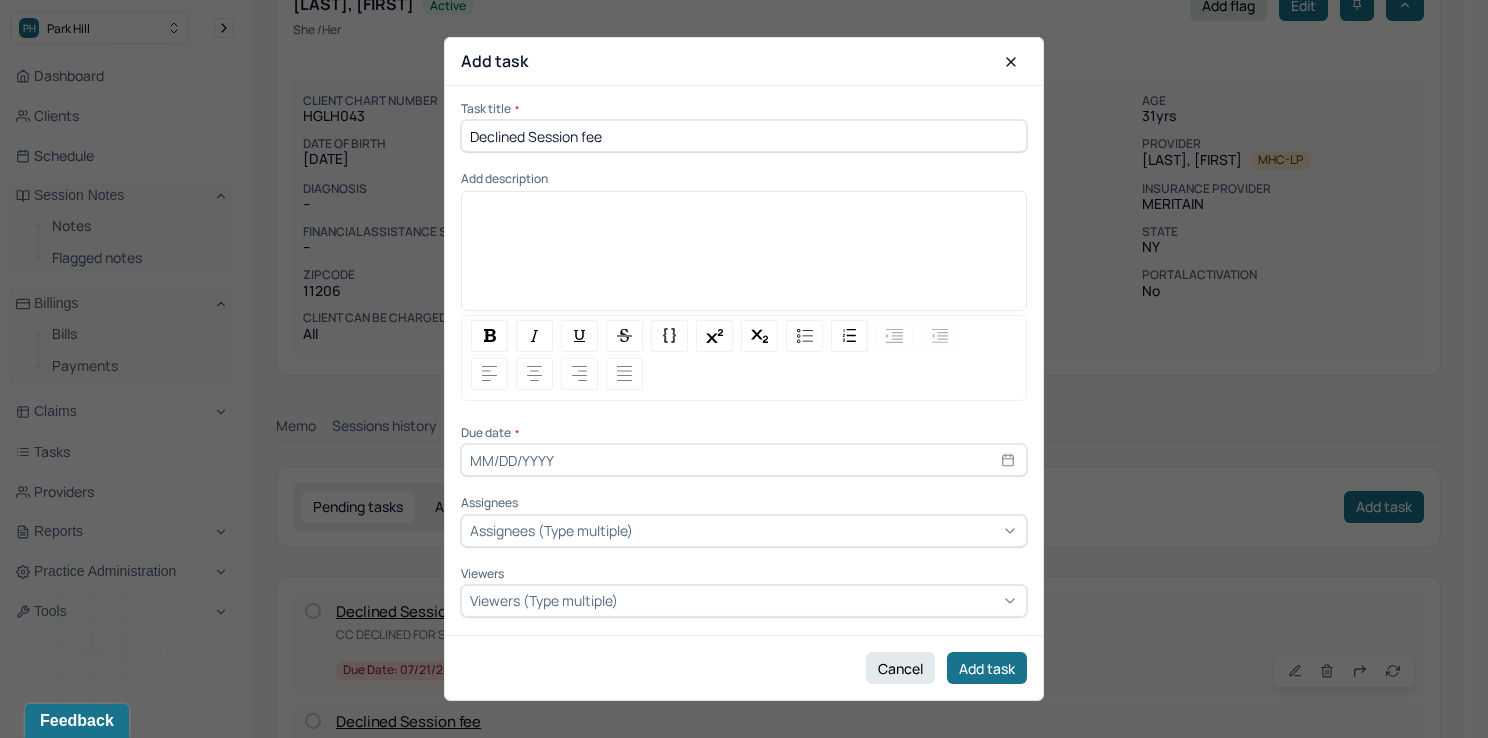 type 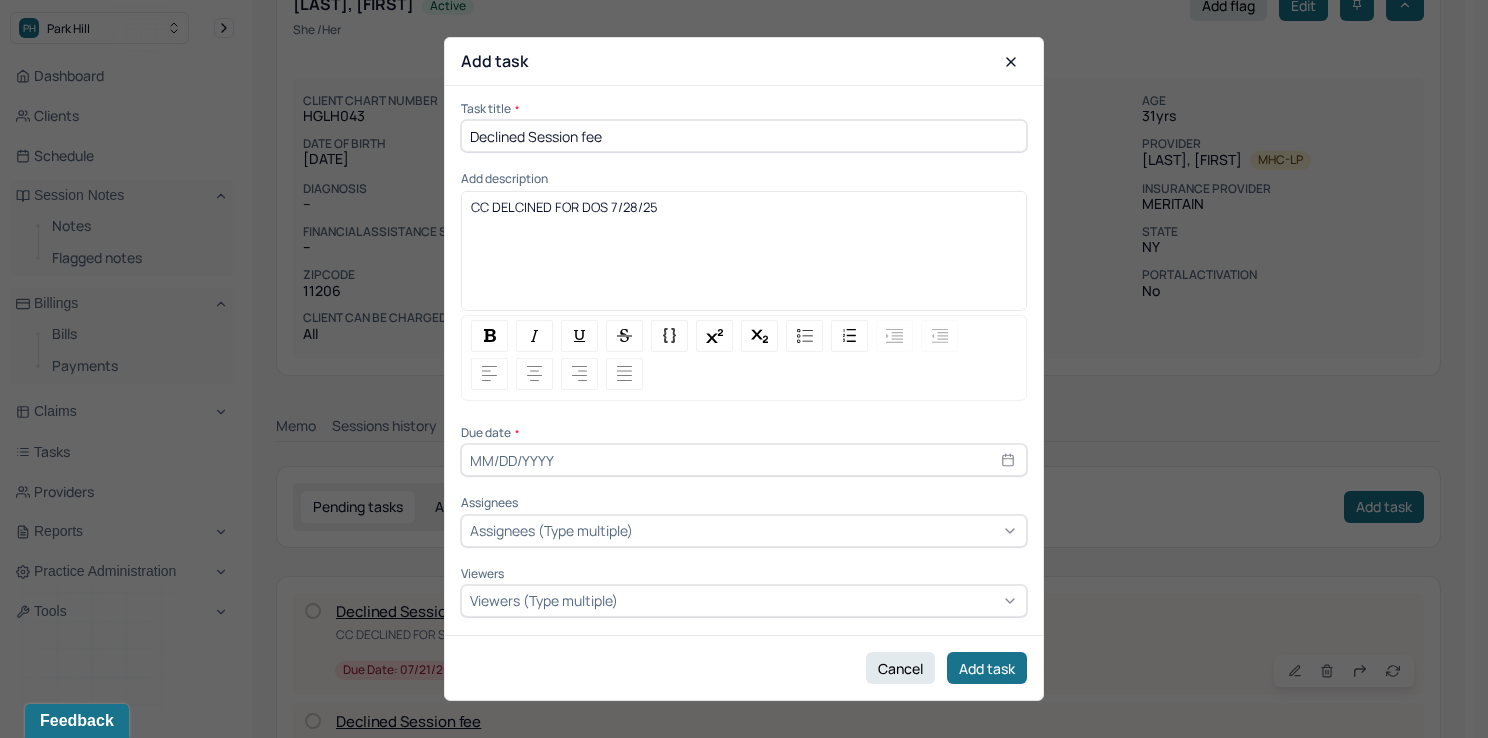click at bounding box center [744, 460] 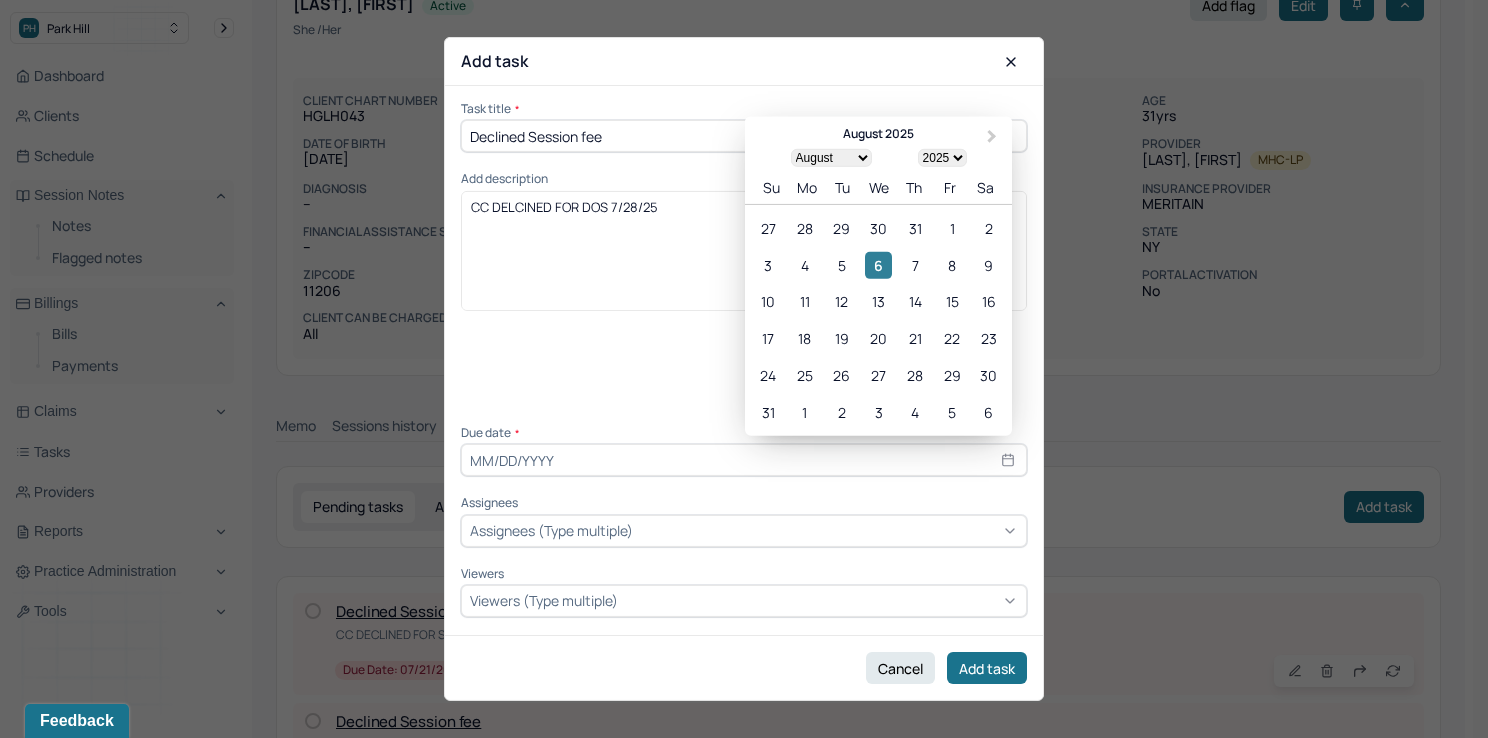 click on "6" at bounding box center [878, 264] 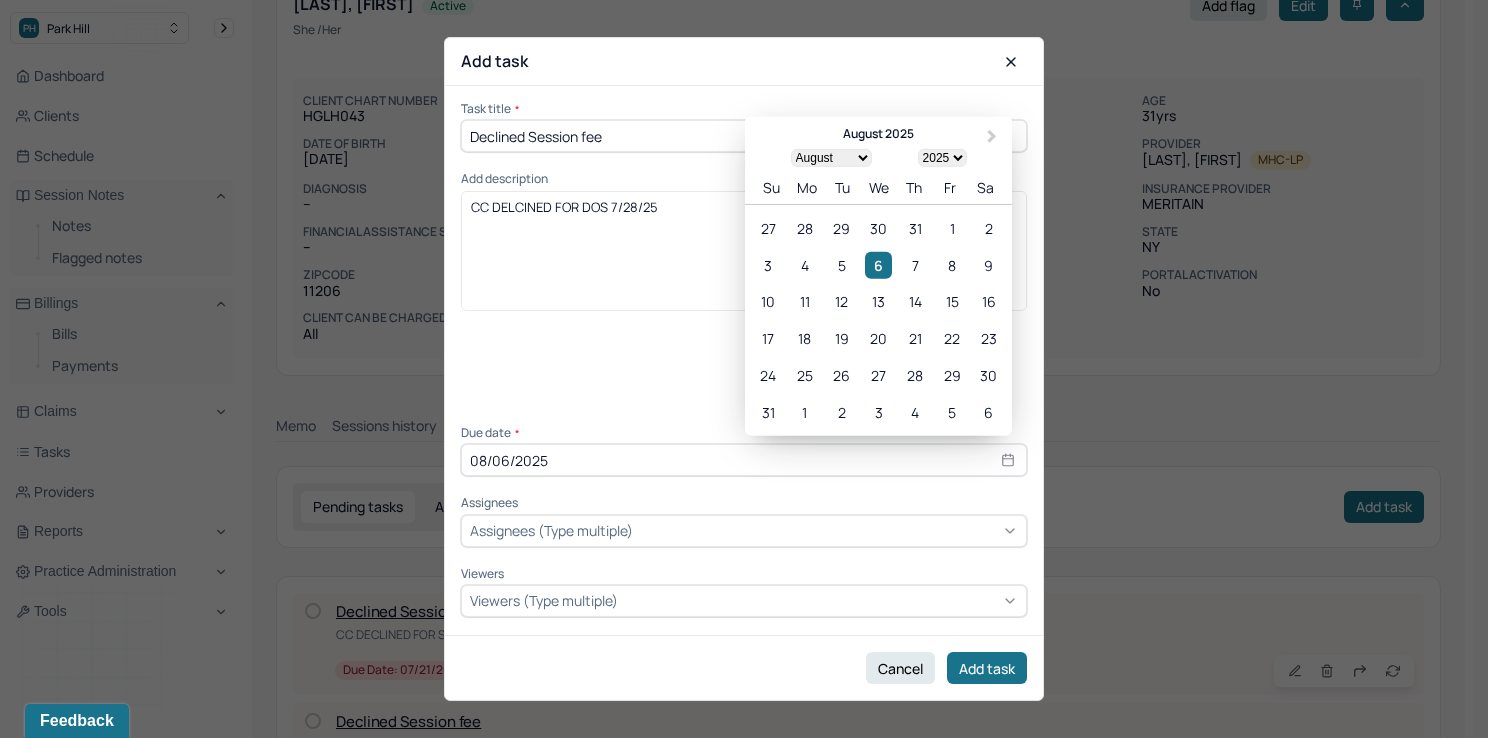 click on "Assignees (Type multiple)" at bounding box center (551, 530) 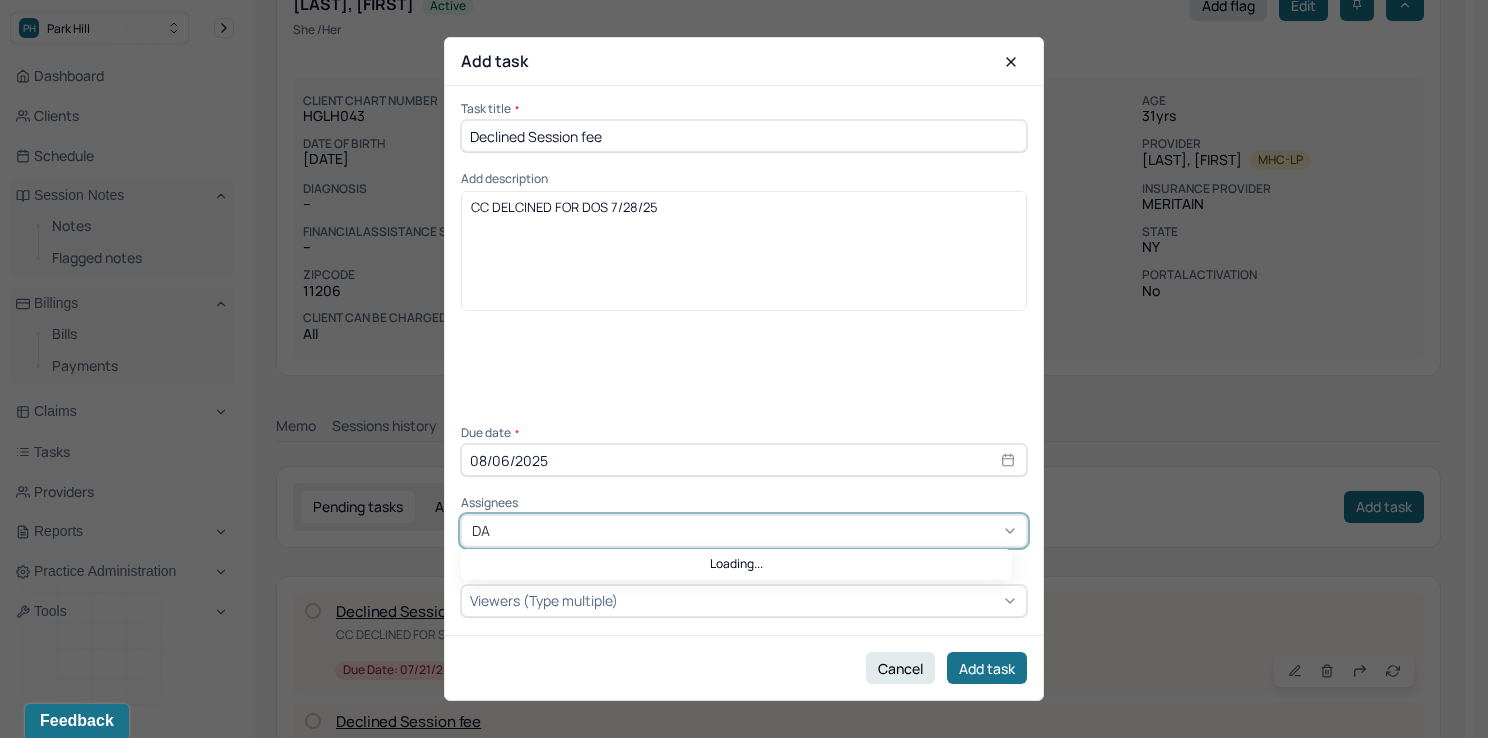 type on "DAN" 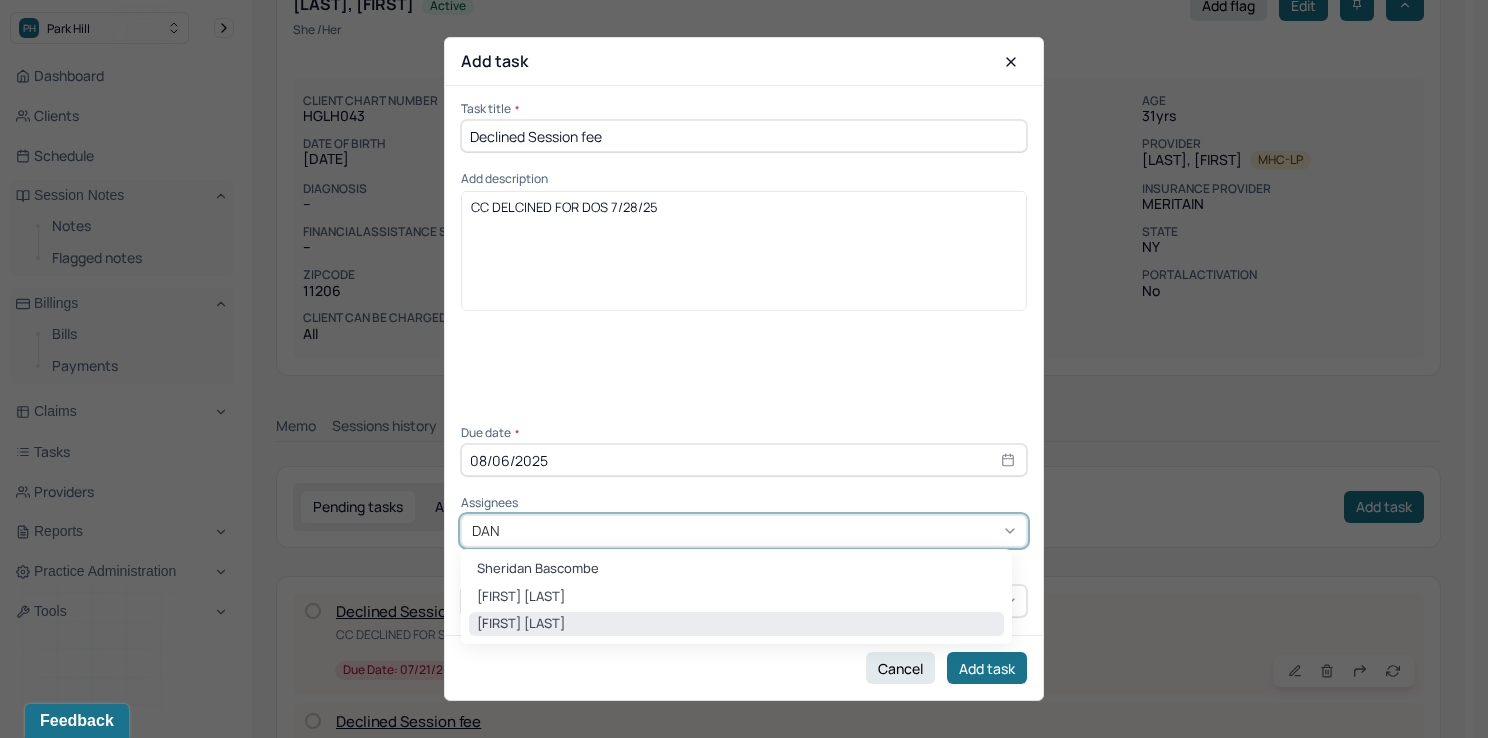 click on "Danielle Williams" at bounding box center [736, 624] 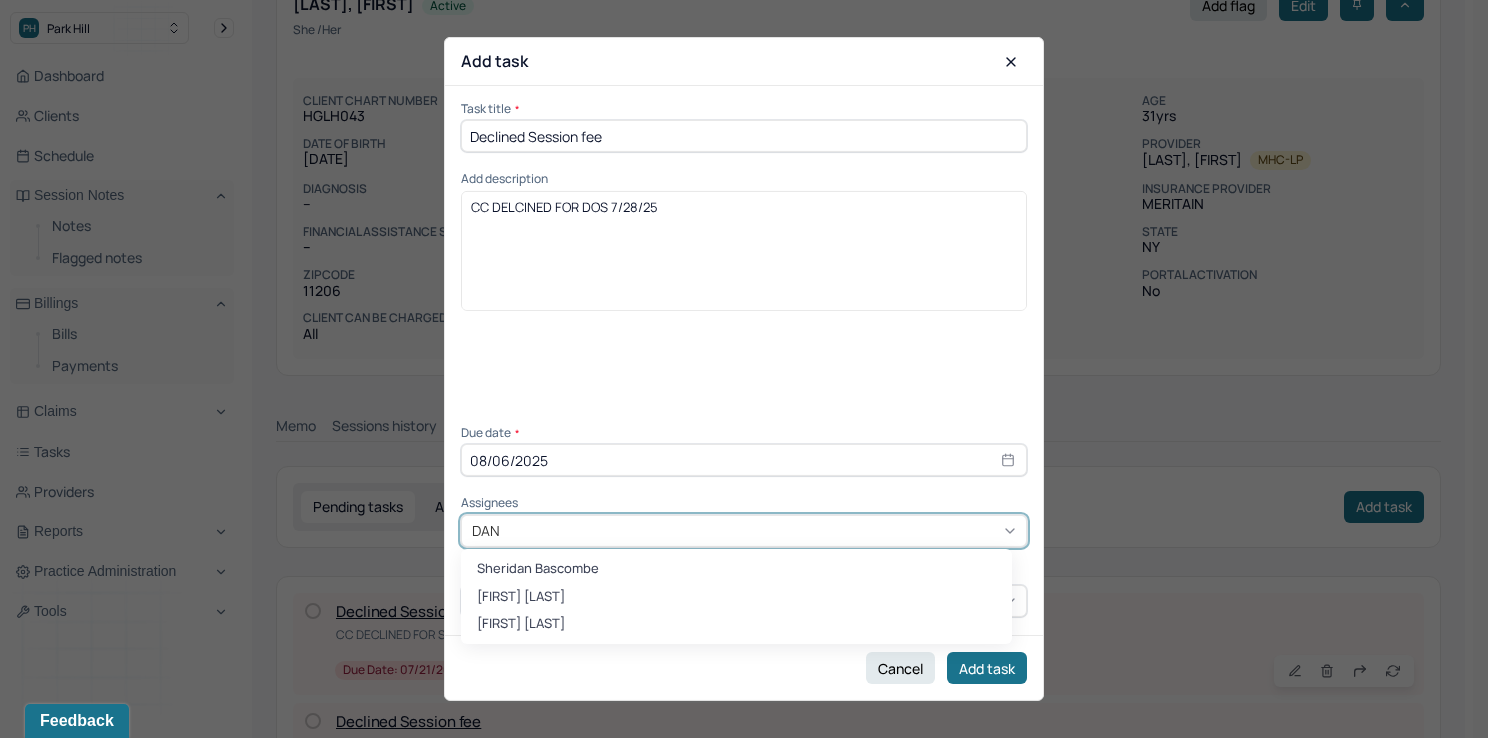 type 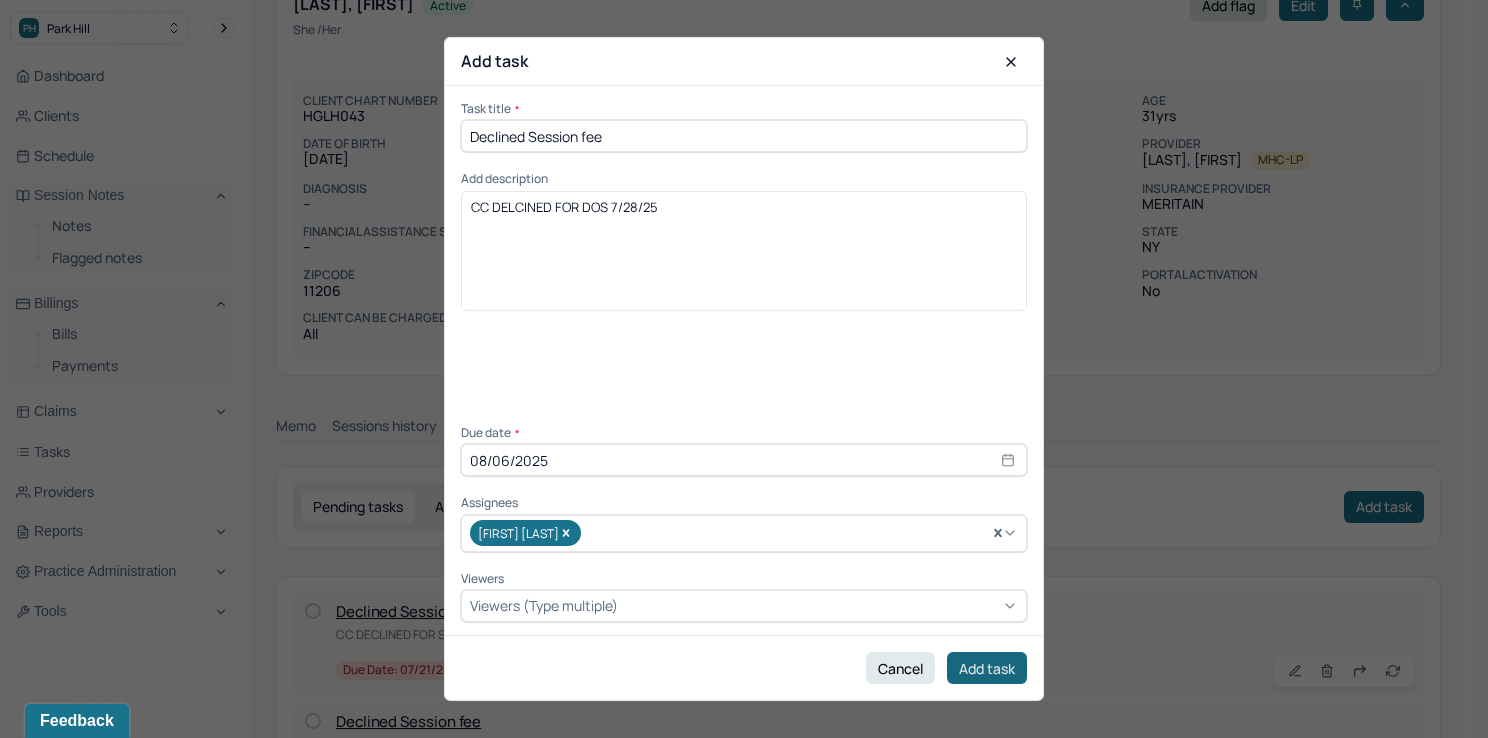 click on "Add task" at bounding box center (987, 668) 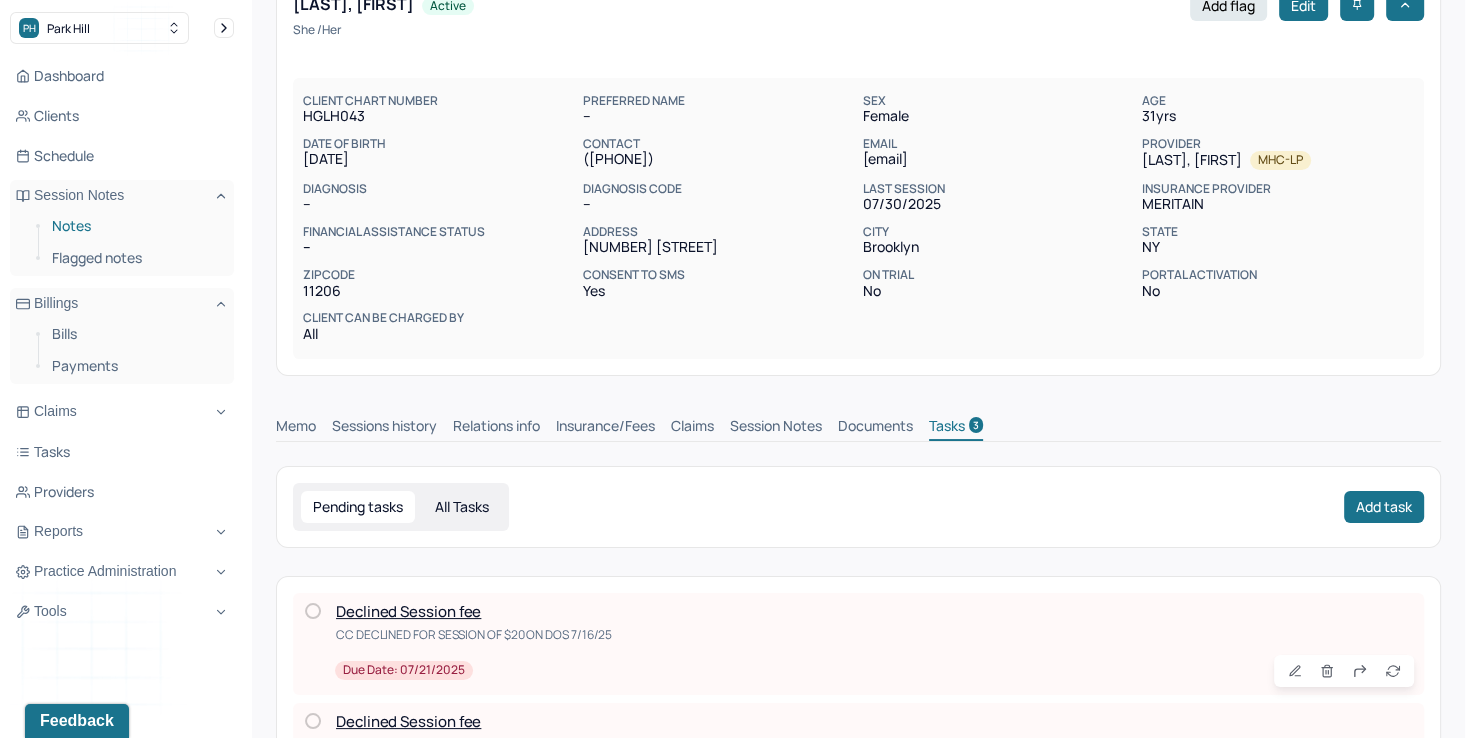 click on "Notes" at bounding box center [135, 226] 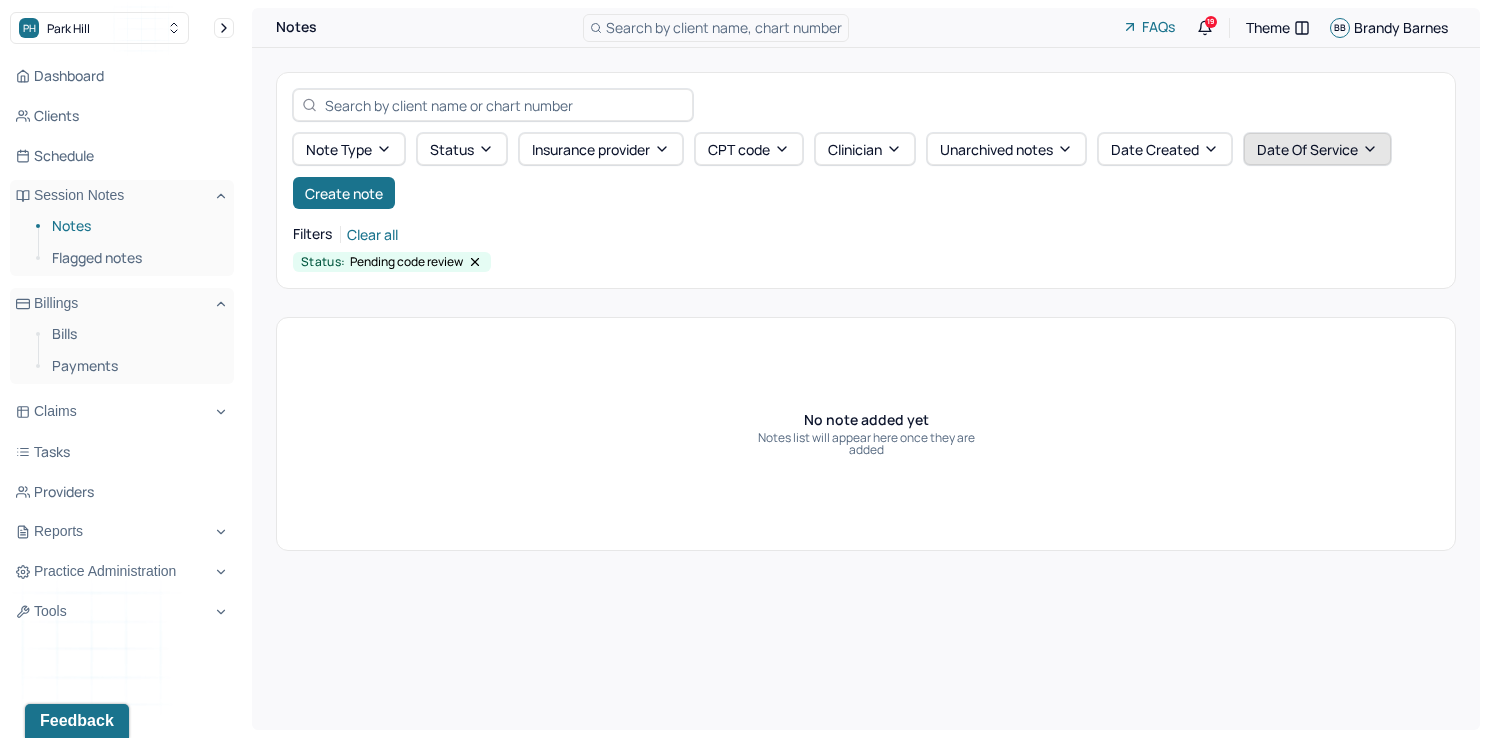 click on "Date Of Service" at bounding box center [1317, 149] 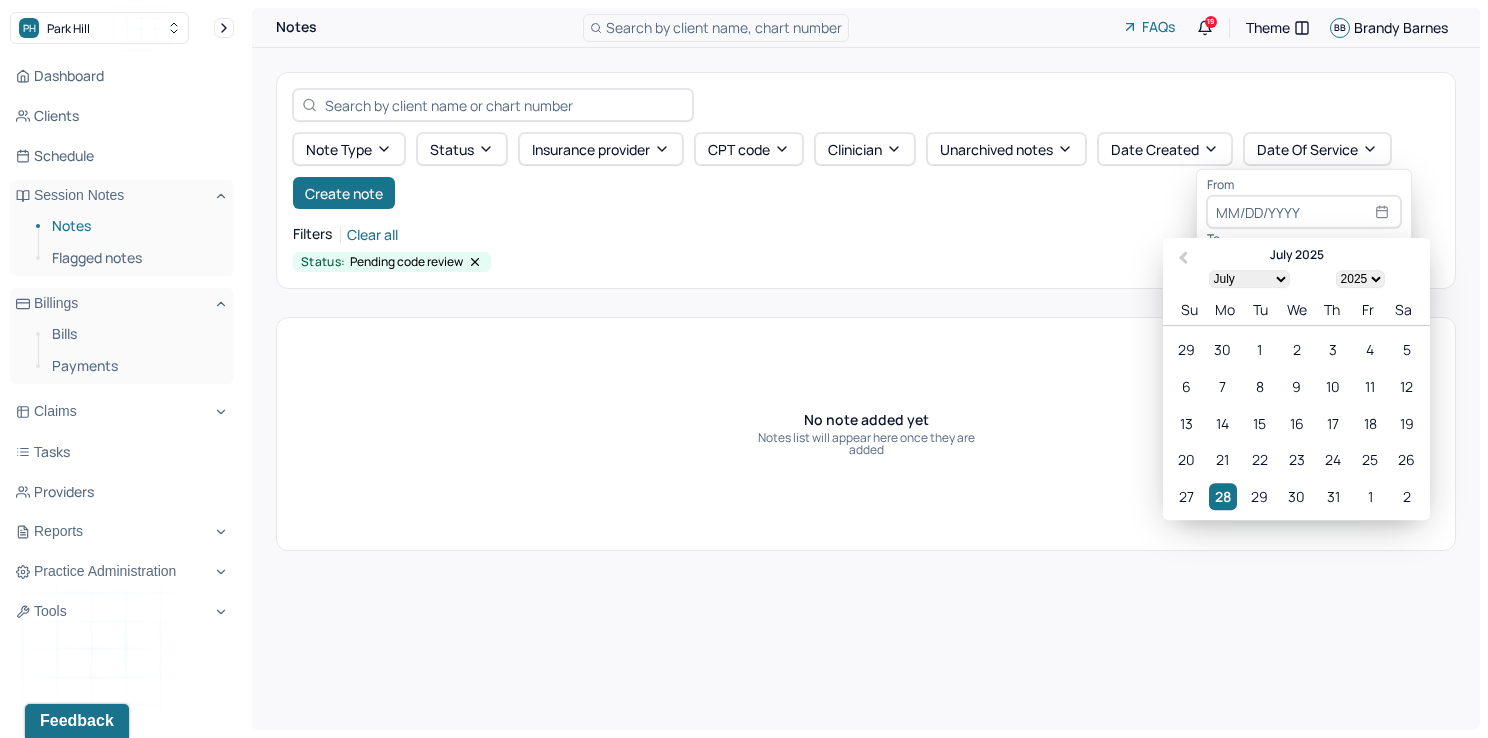 click on "From Previous Month July 2025 January February March April May June July August September October November December 1900 1901 1902 1903 1904 1905 1906 1907 1908 1909 1910 1911 1912 1913 1914 1915 1916 1917 1918 1919 1920 1921 1922 1923 1924 1925 1926 1927 1928 1929 1930 1931 1932 1933 1934 1935 1936 1937 1938 1939 1940 1941 1942 1943 1944 1945 1946 1947 1948 1949 1950 1951 1952 1953 1954 1955 1956 1957 1958 1959 1960 1961 1962 1963 1964 1965 1966 1967 1968 1969 1970 1971 1972 1973 1974 1975 1976 1977 1978 1979 1980 1981 1982 1983 1984 1985 1986 1987 1988 1989 1990 1991 1992 1993 1994 1995 1996 1997 1998 1999 2000 2001 2002 2003 2004 2005 2006 2007 2008 2009 2010 2011 2012 2013 2014 2015 2016 2017 2018 2019 2020 2021 2022 2023 2024 2025 Su Mo Tu We Th Fr Sa 29 30 1 2 3 4 5 6 7 8 9 10 11 12 13 14 15 16 17 18 19 20 21 22 23 24 25 26 27 28 29 30 31 1 2" at bounding box center [1304, 203] 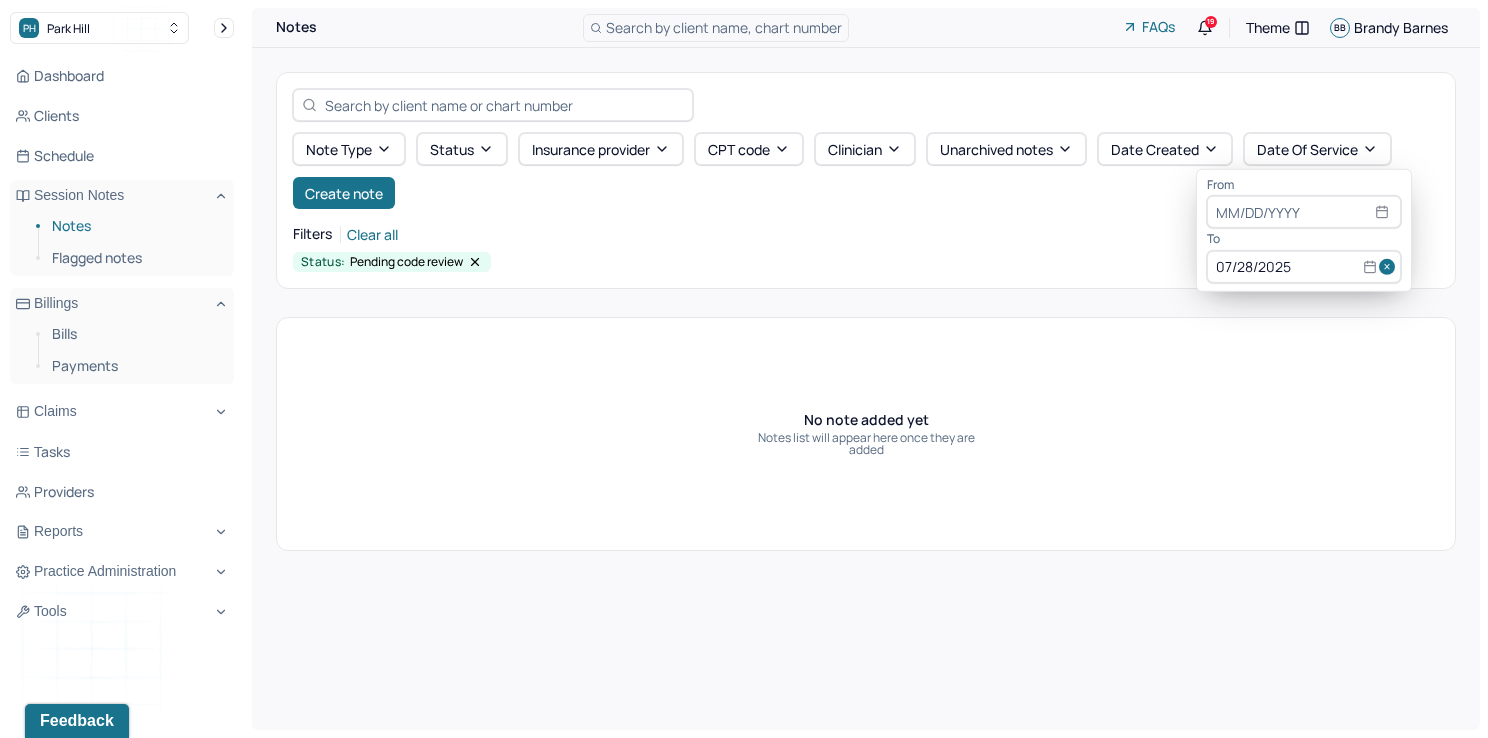 click at bounding box center [1390, 267] 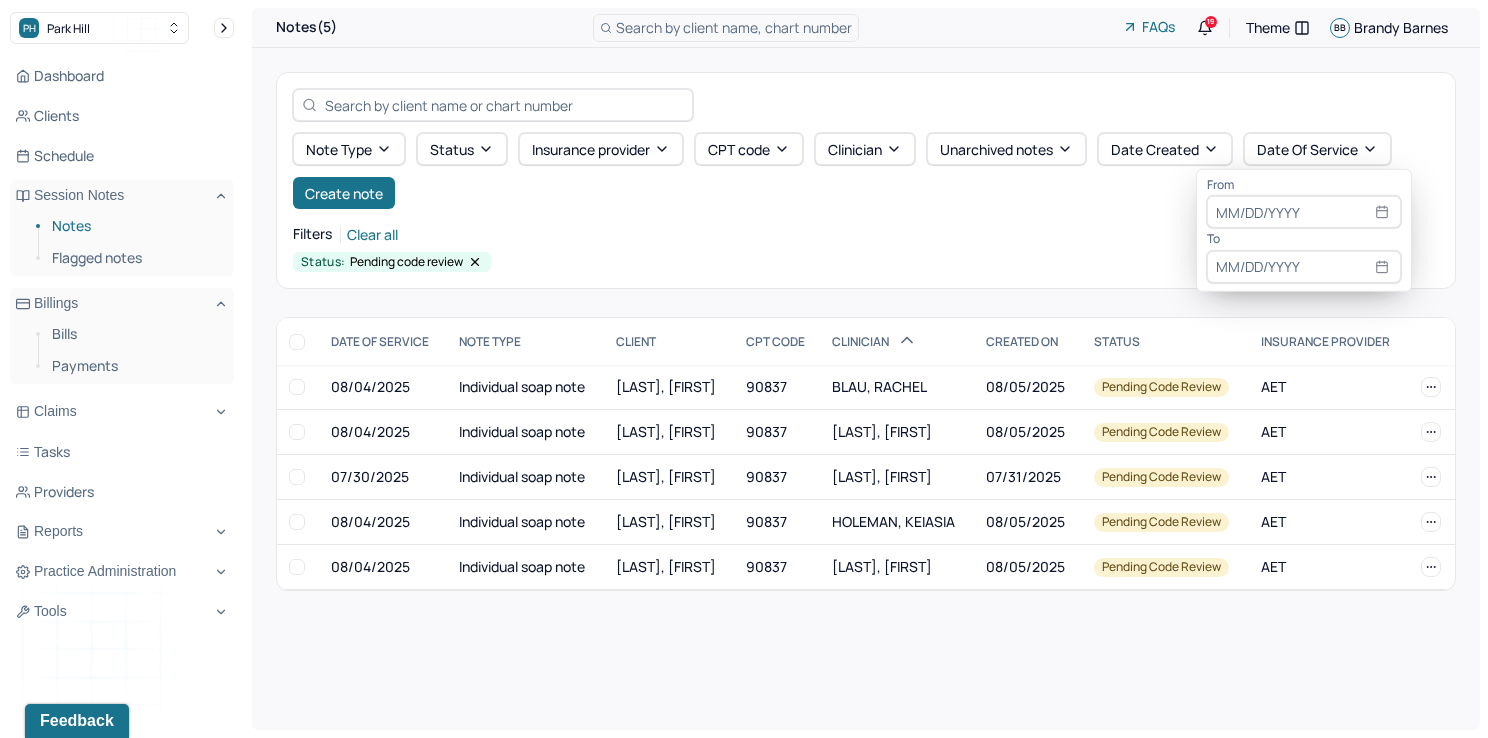click at bounding box center [1304, 267] 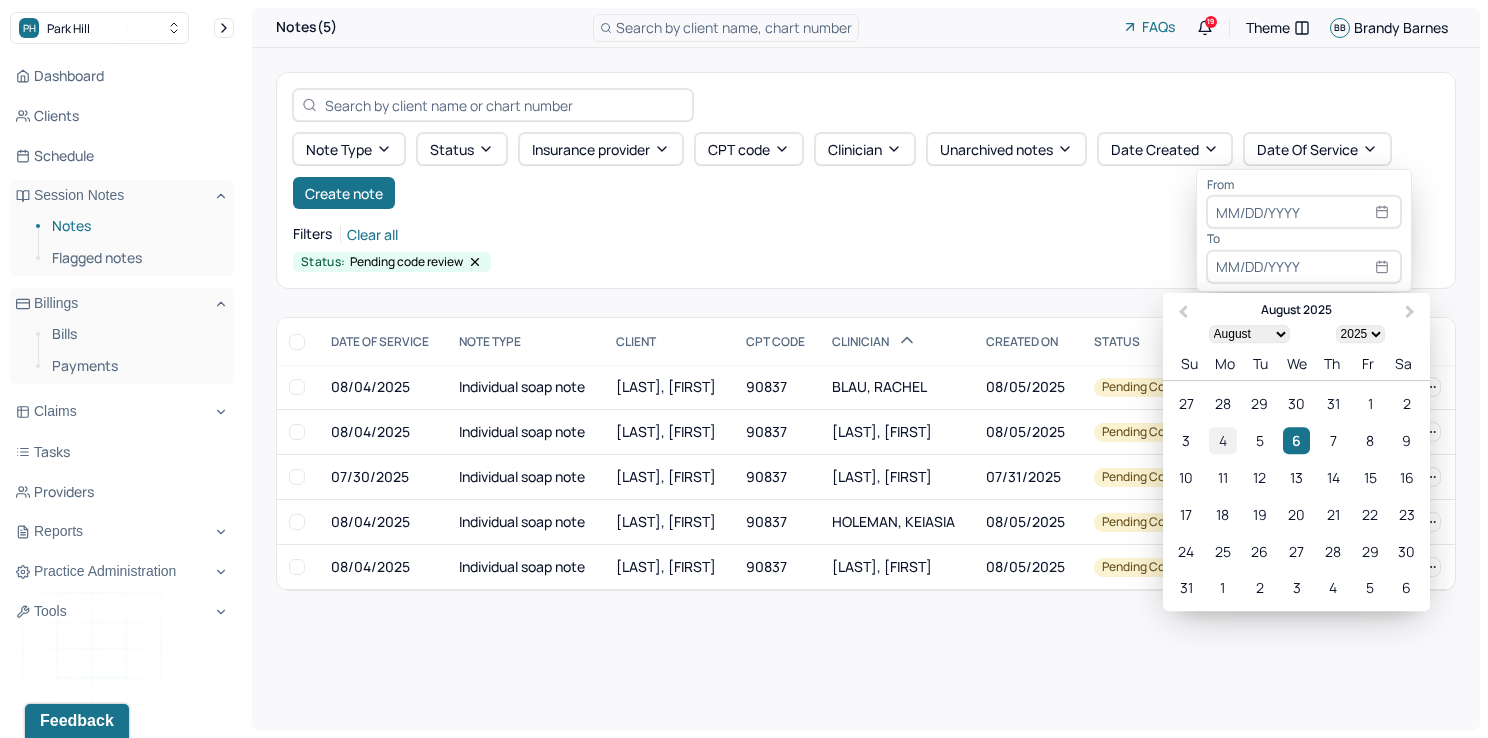 click on "4" at bounding box center (1222, 440) 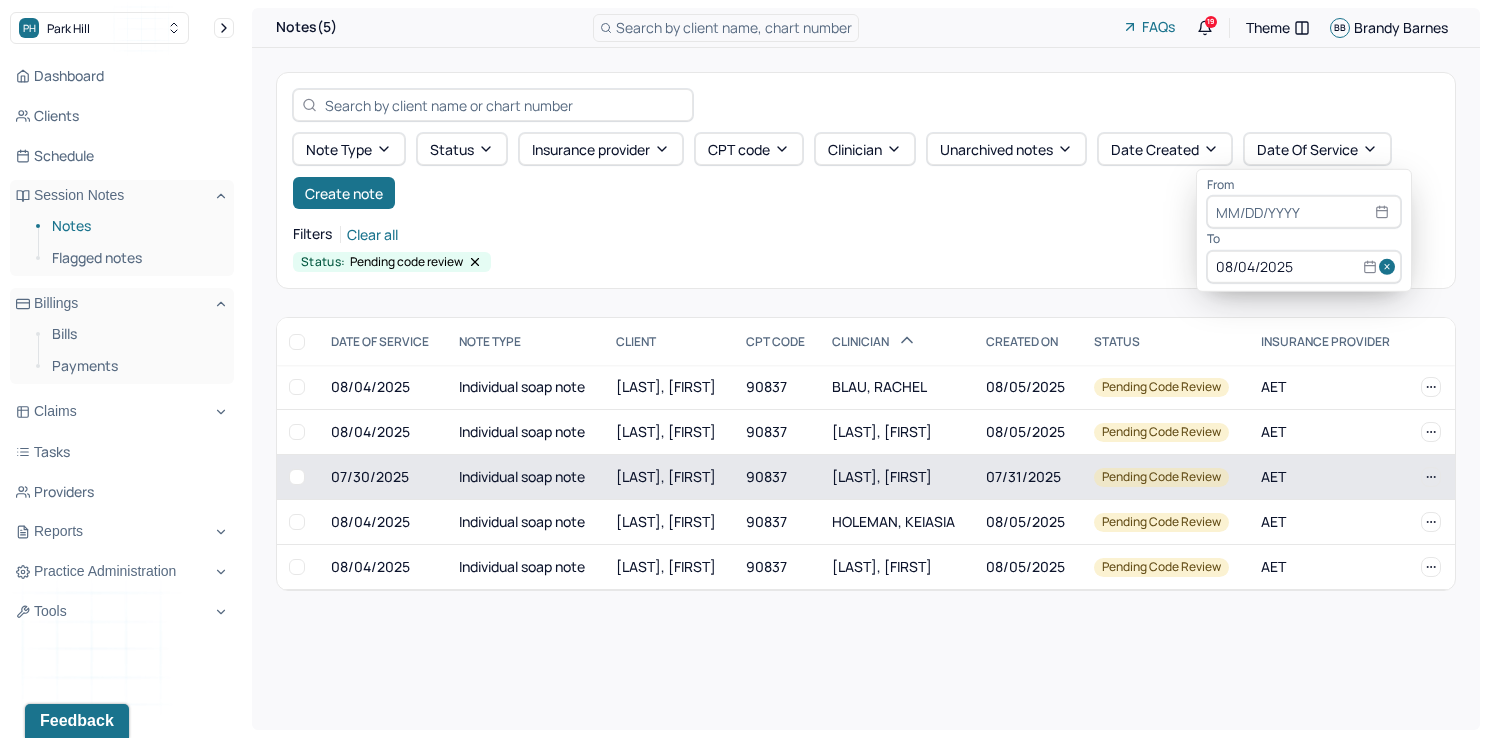 click on "[LAST], [FIRST]" at bounding box center [897, 477] 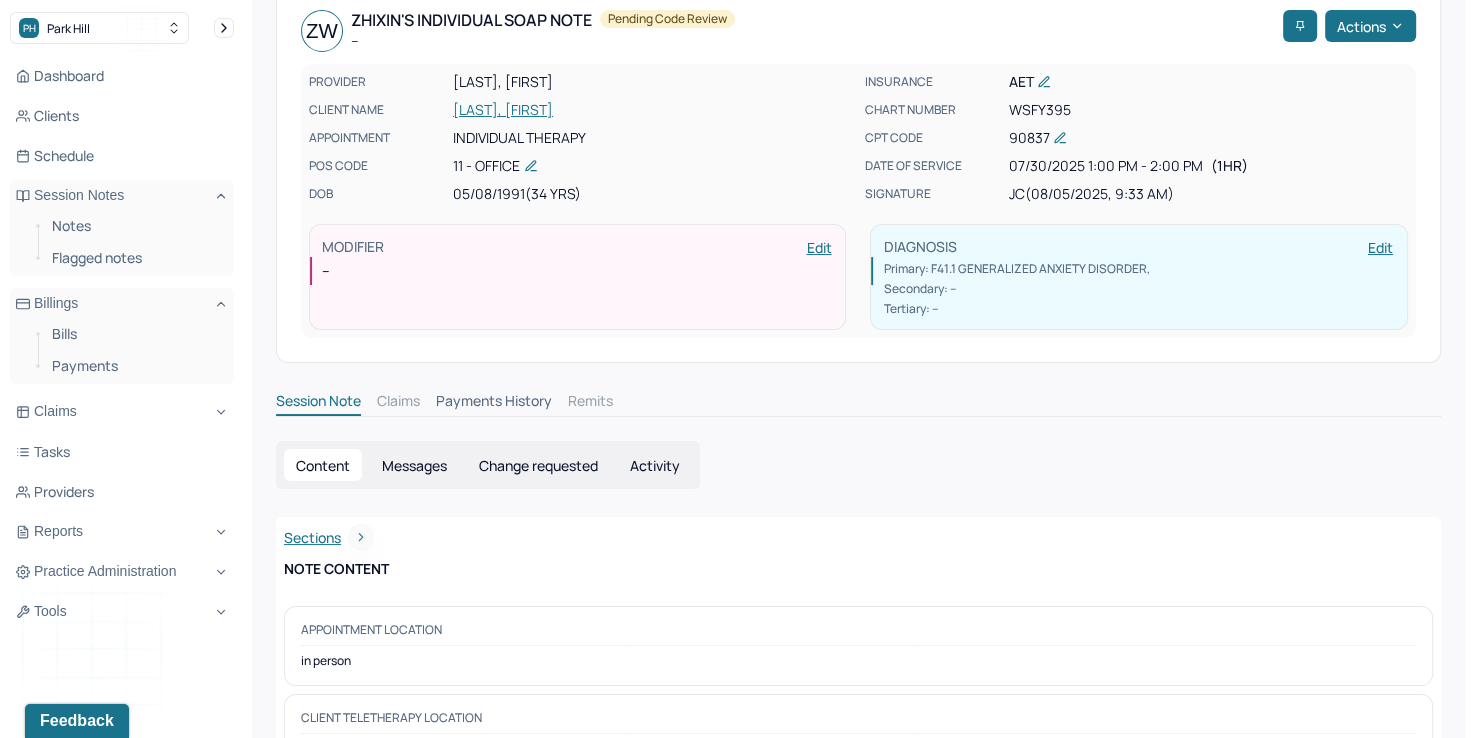 scroll, scrollTop: 0, scrollLeft: 0, axis: both 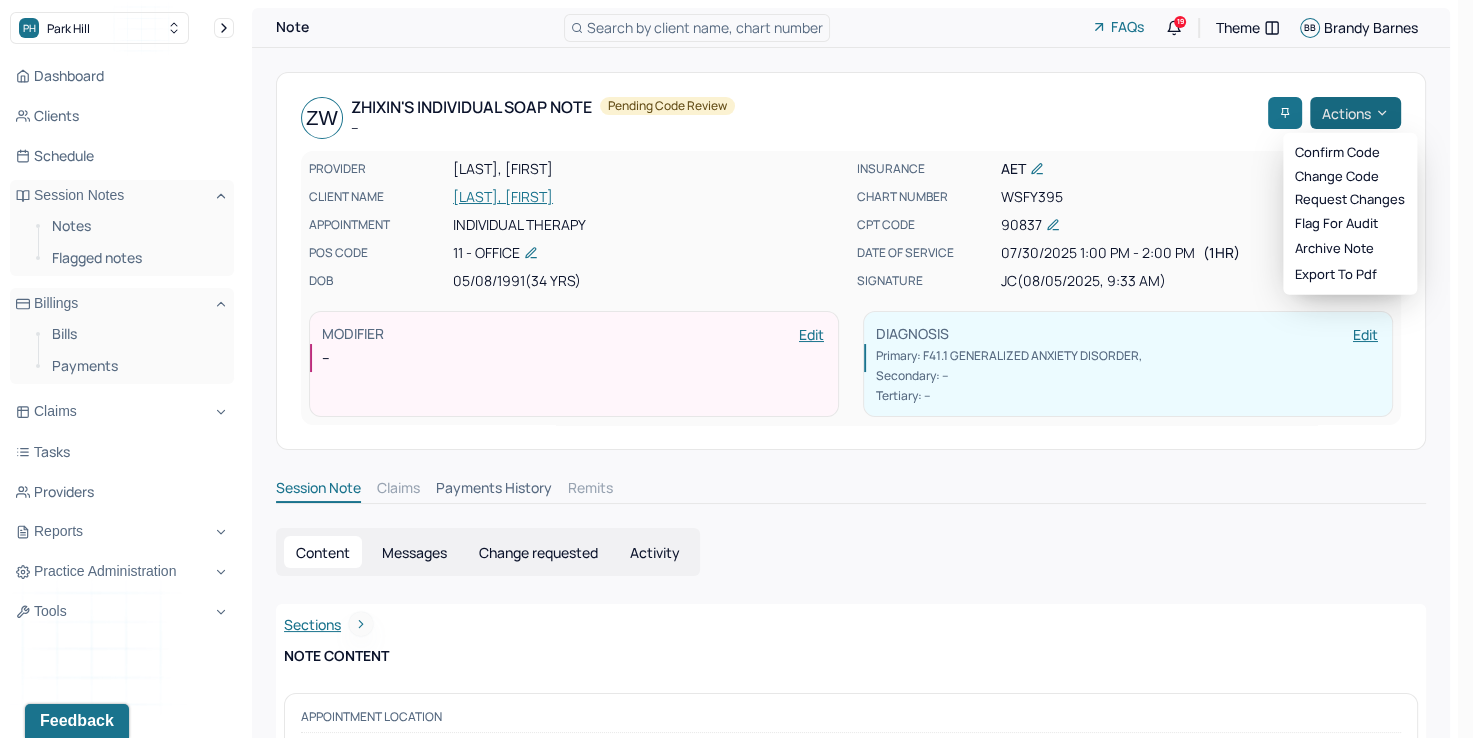 click on "Actions" at bounding box center (1355, 113) 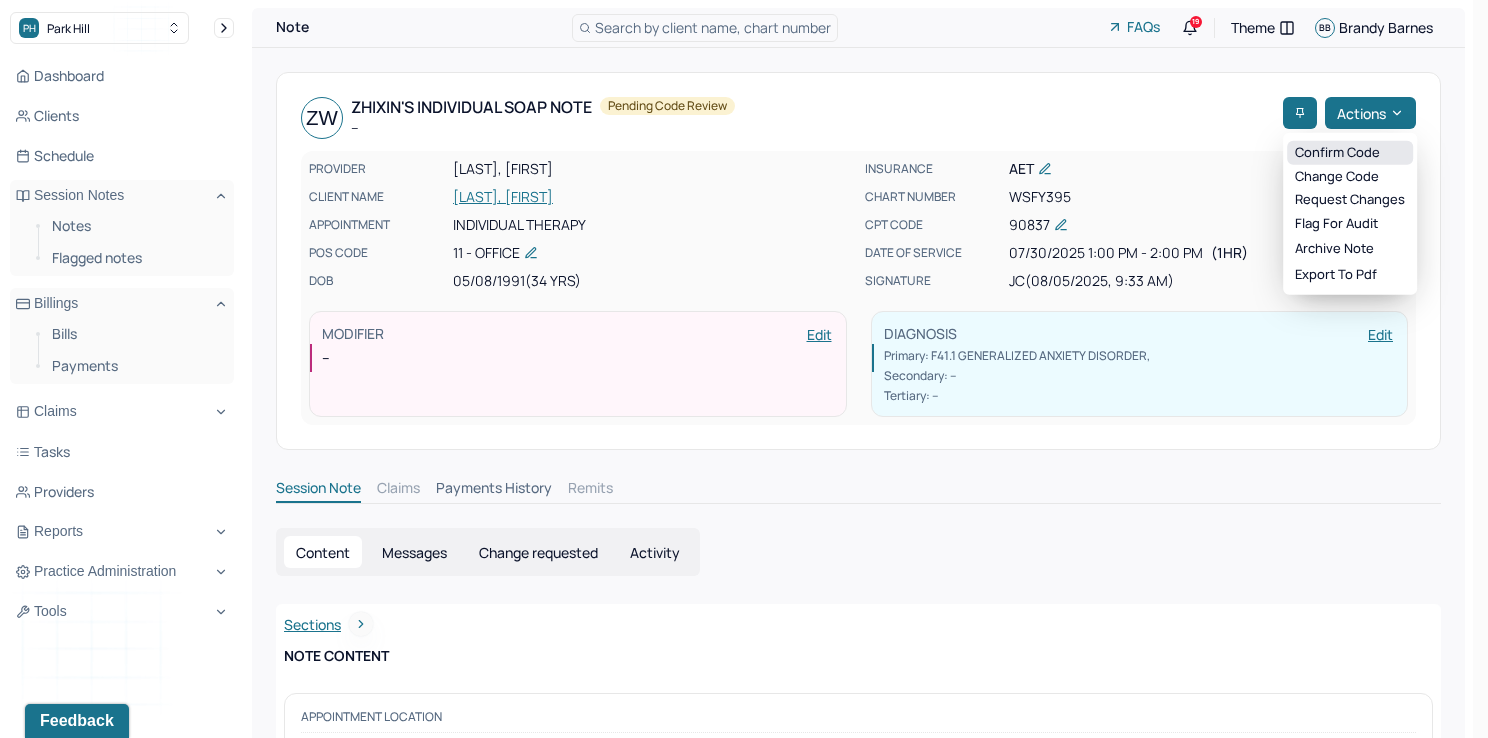 click on "Confirm code" at bounding box center (1350, 153) 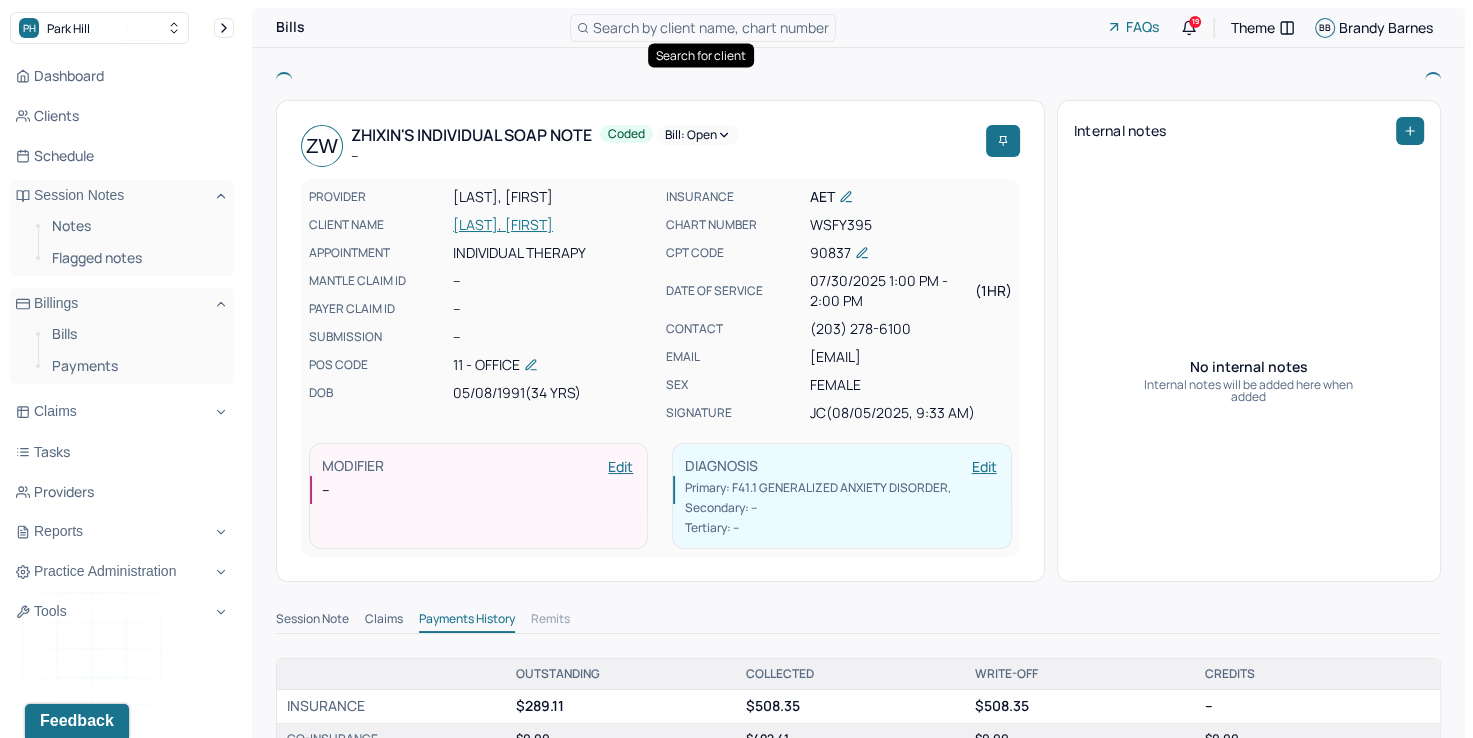 click on "Search by client name, chart number" at bounding box center (711, 27) 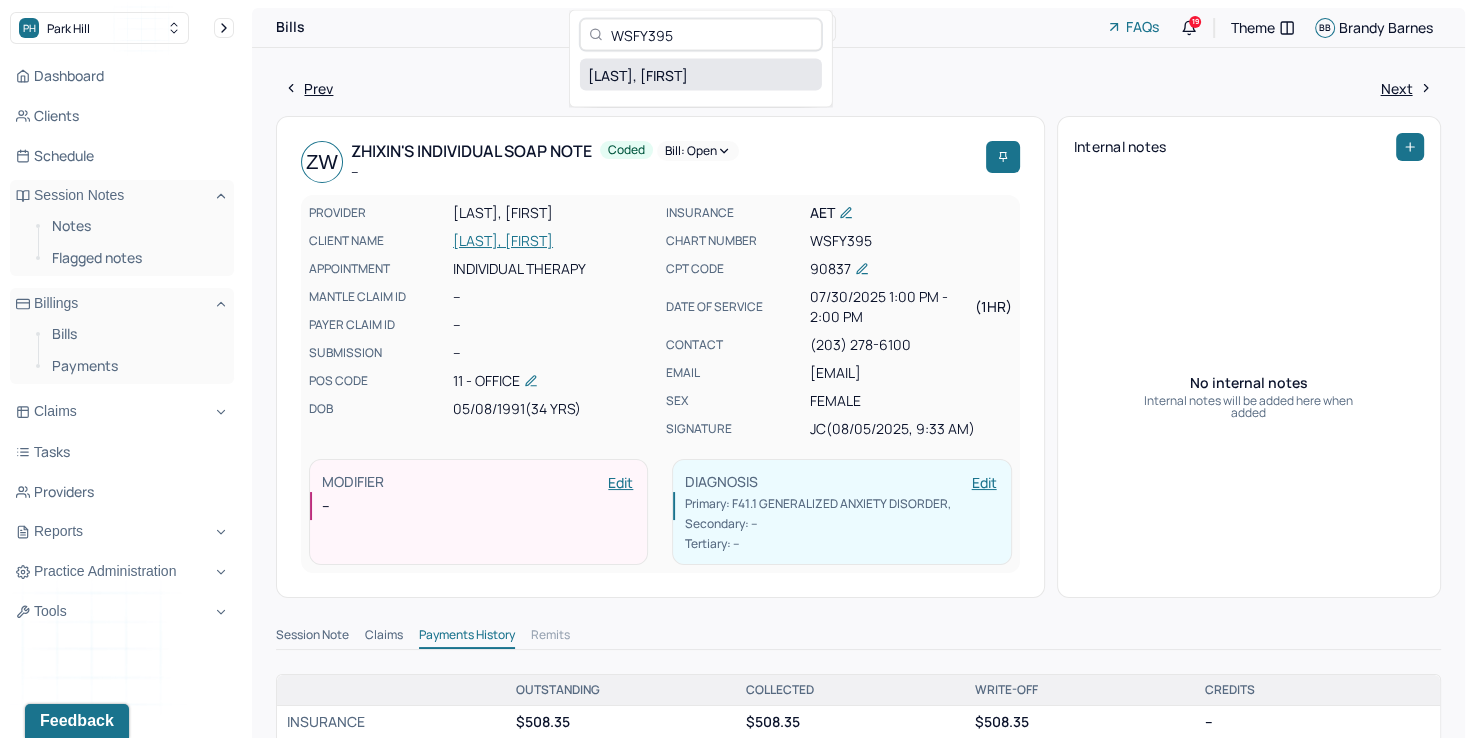 type on "WSFY395" 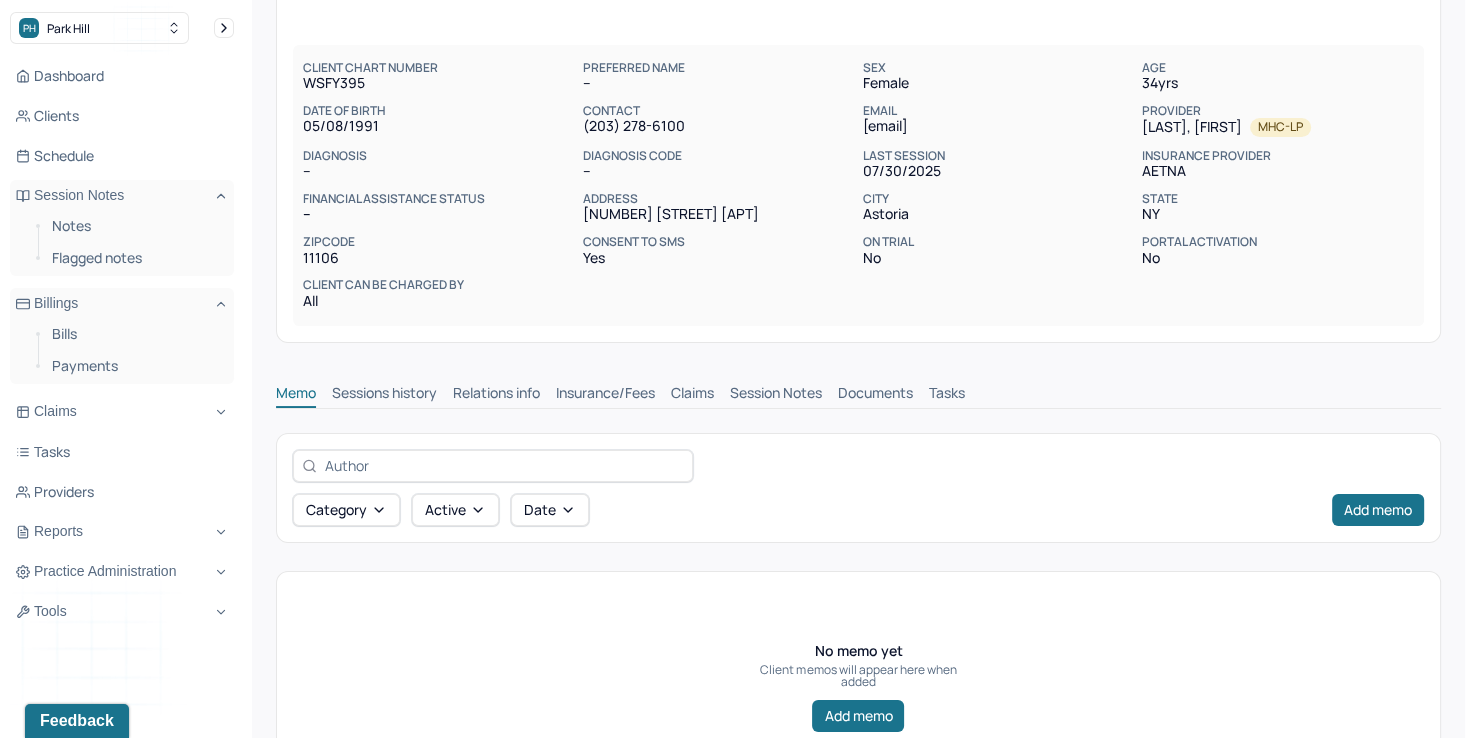 scroll, scrollTop: 130, scrollLeft: 0, axis: vertical 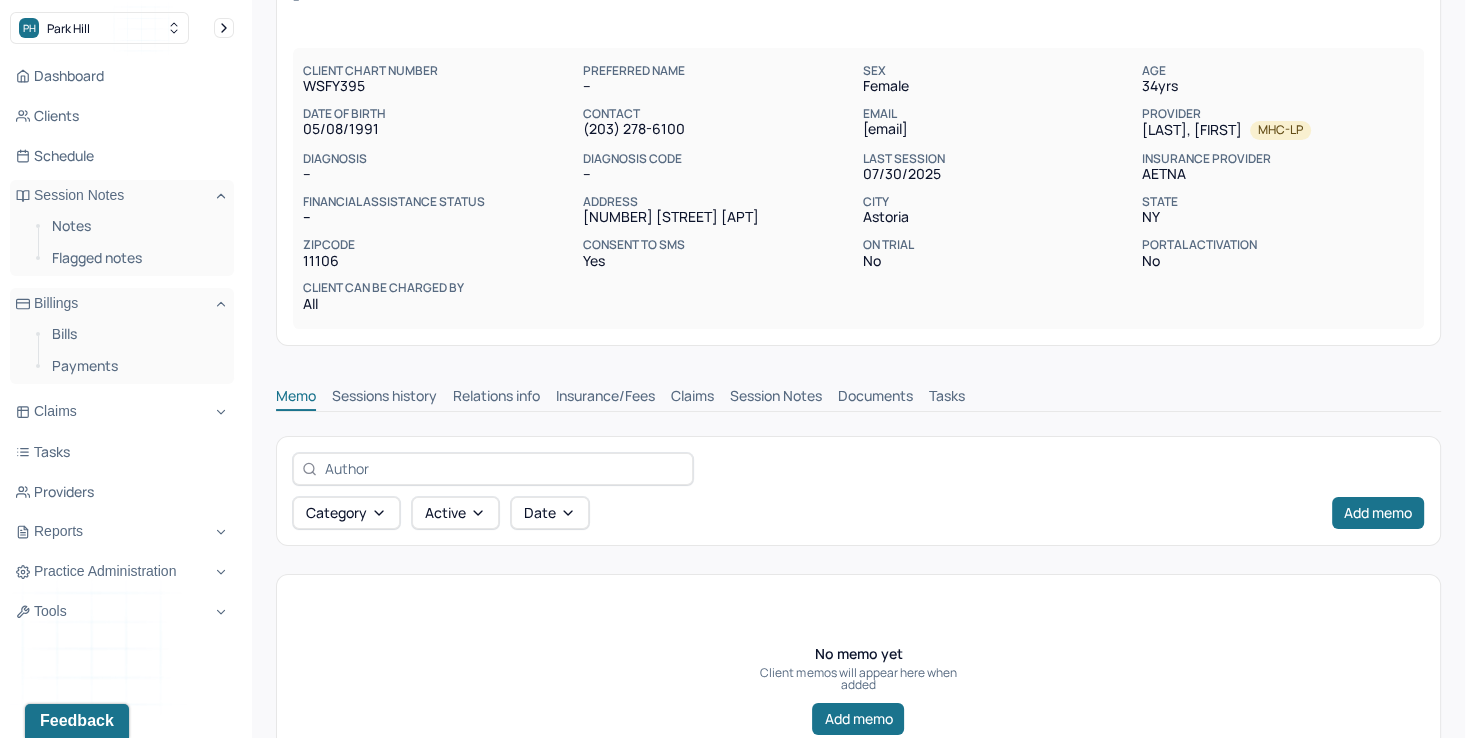 click on "Insurance/Fees" at bounding box center (605, 398) 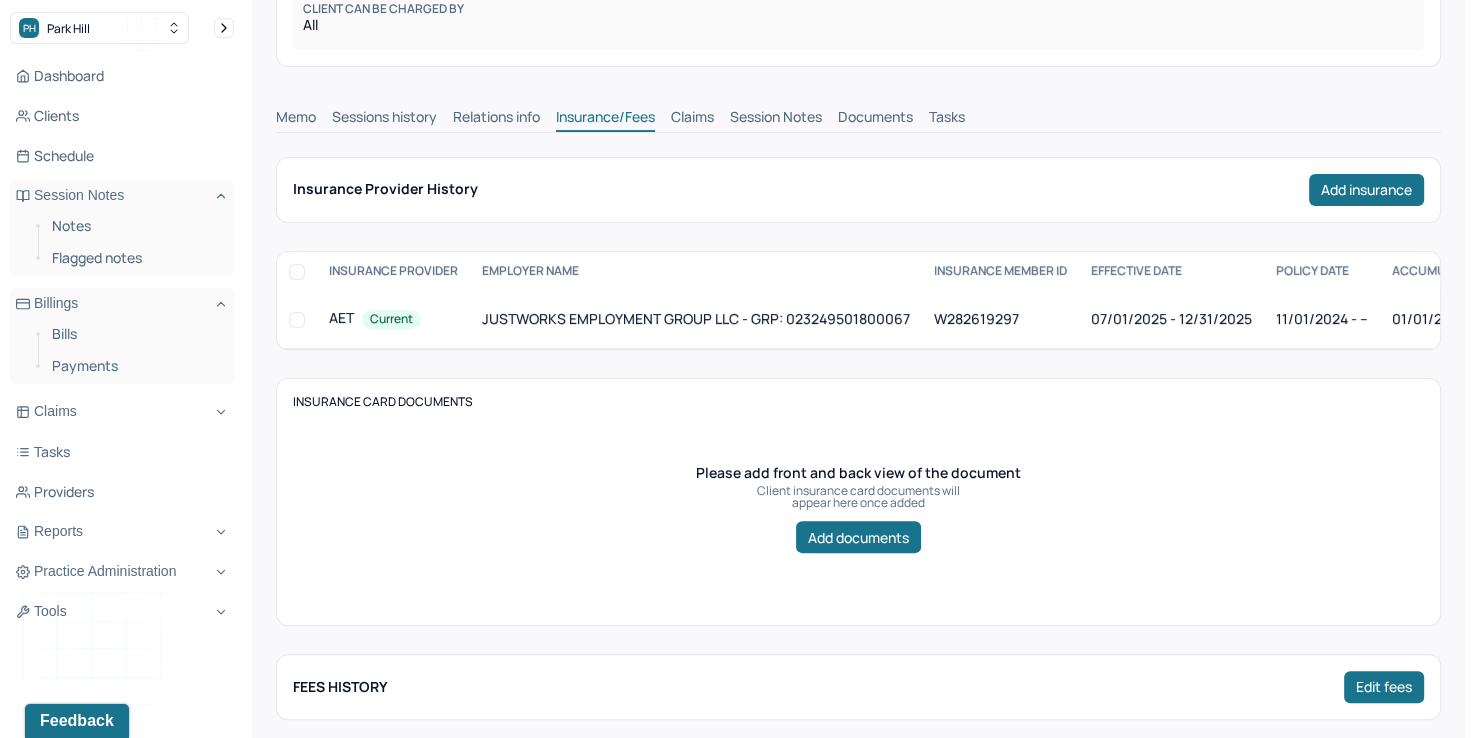 scroll, scrollTop: 230, scrollLeft: 0, axis: vertical 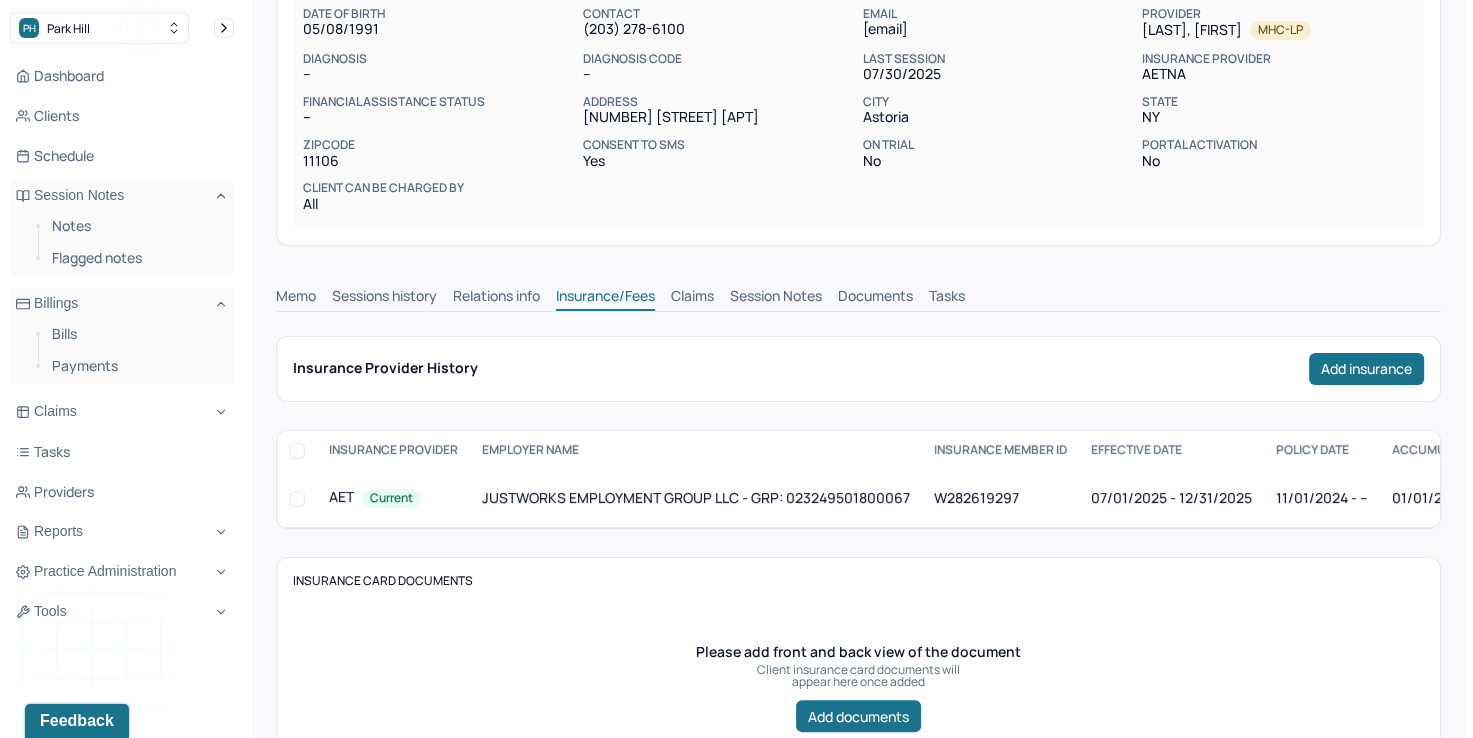 click on "Claims" at bounding box center (692, 298) 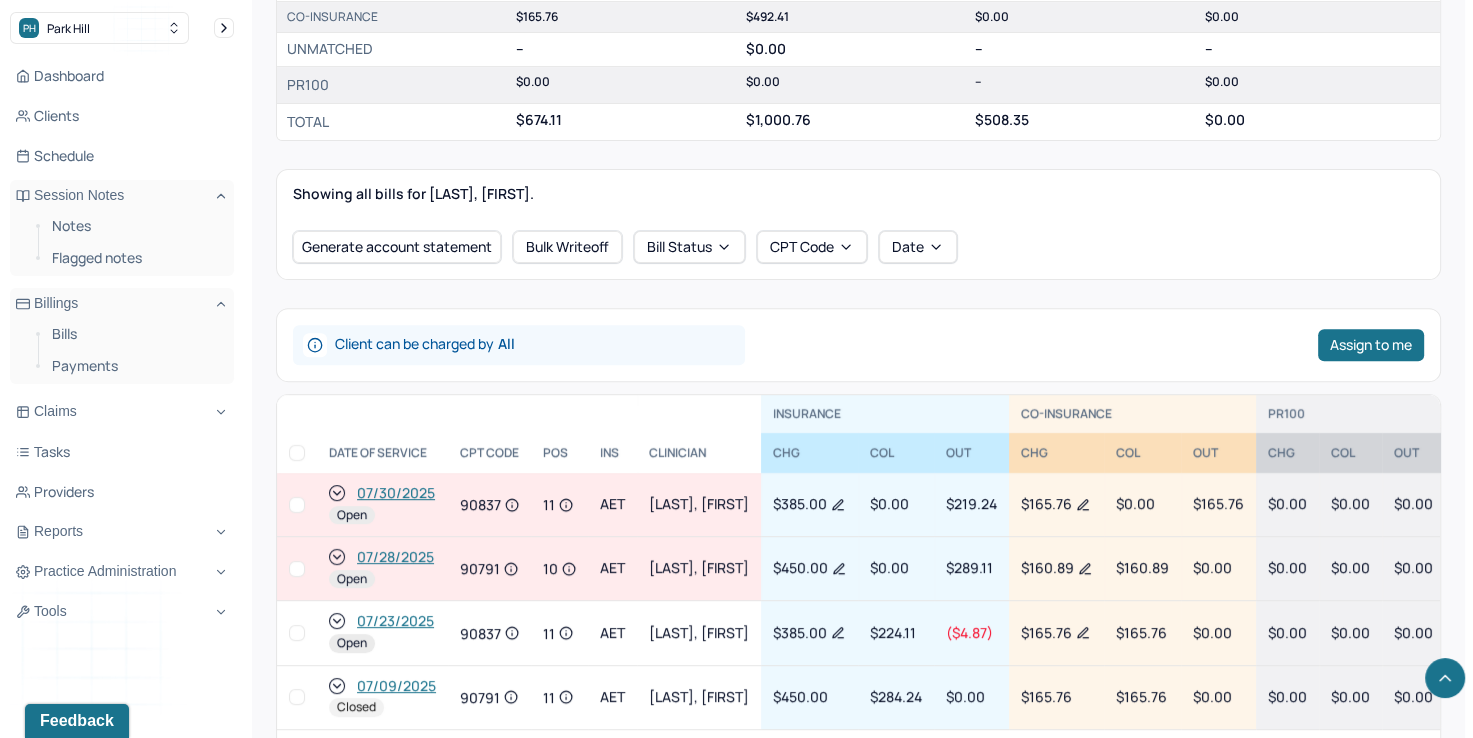 scroll, scrollTop: 730, scrollLeft: 0, axis: vertical 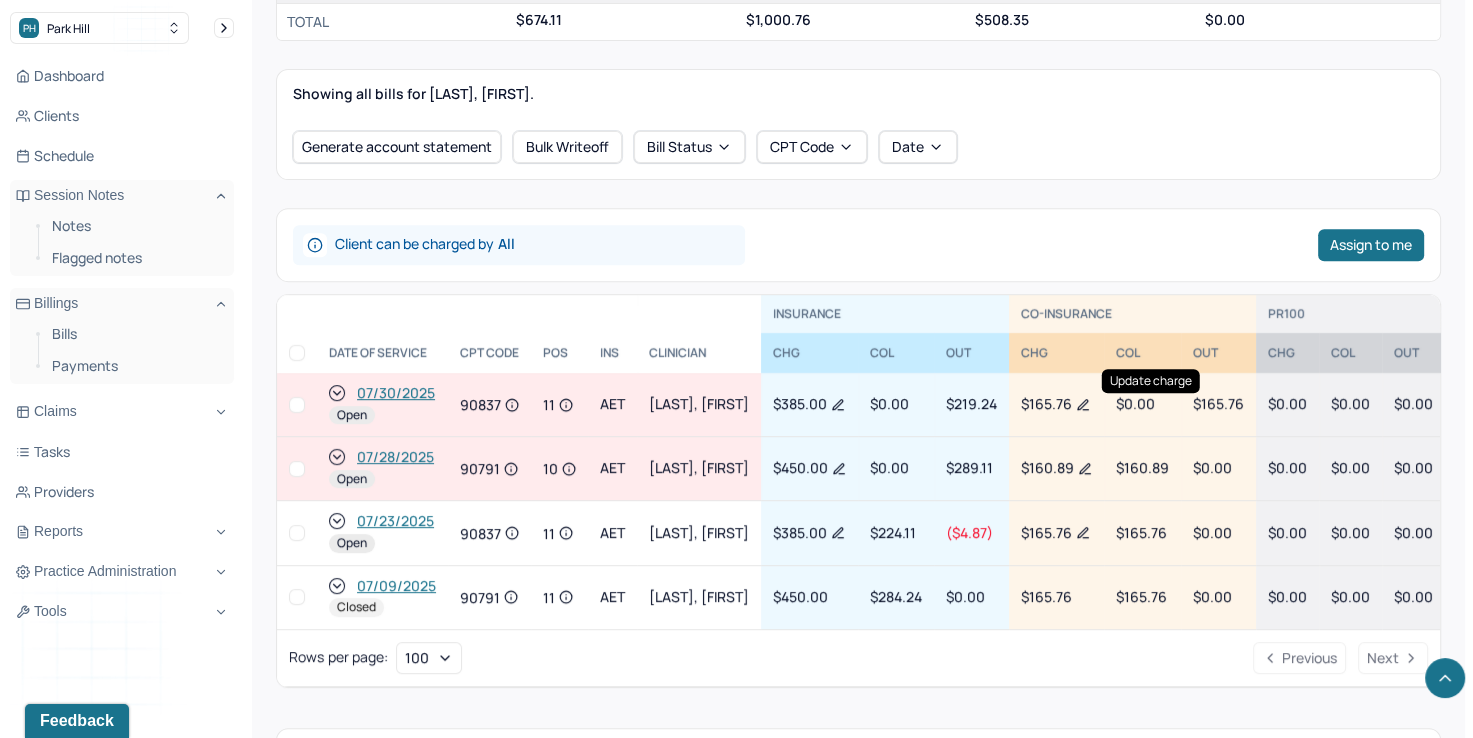 click 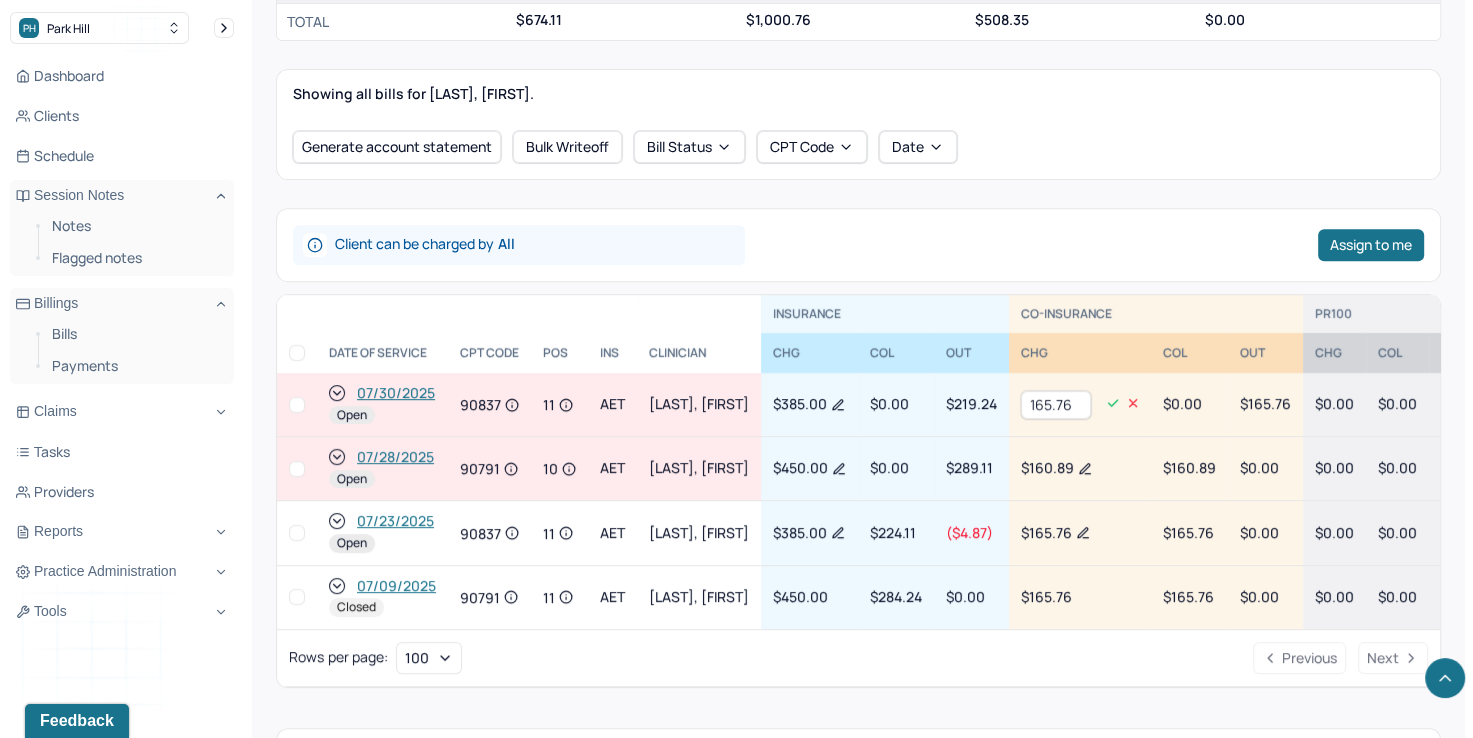 drag, startPoint x: 1155, startPoint y: 406, endPoint x: 1053, endPoint y: 403, distance: 102.044106 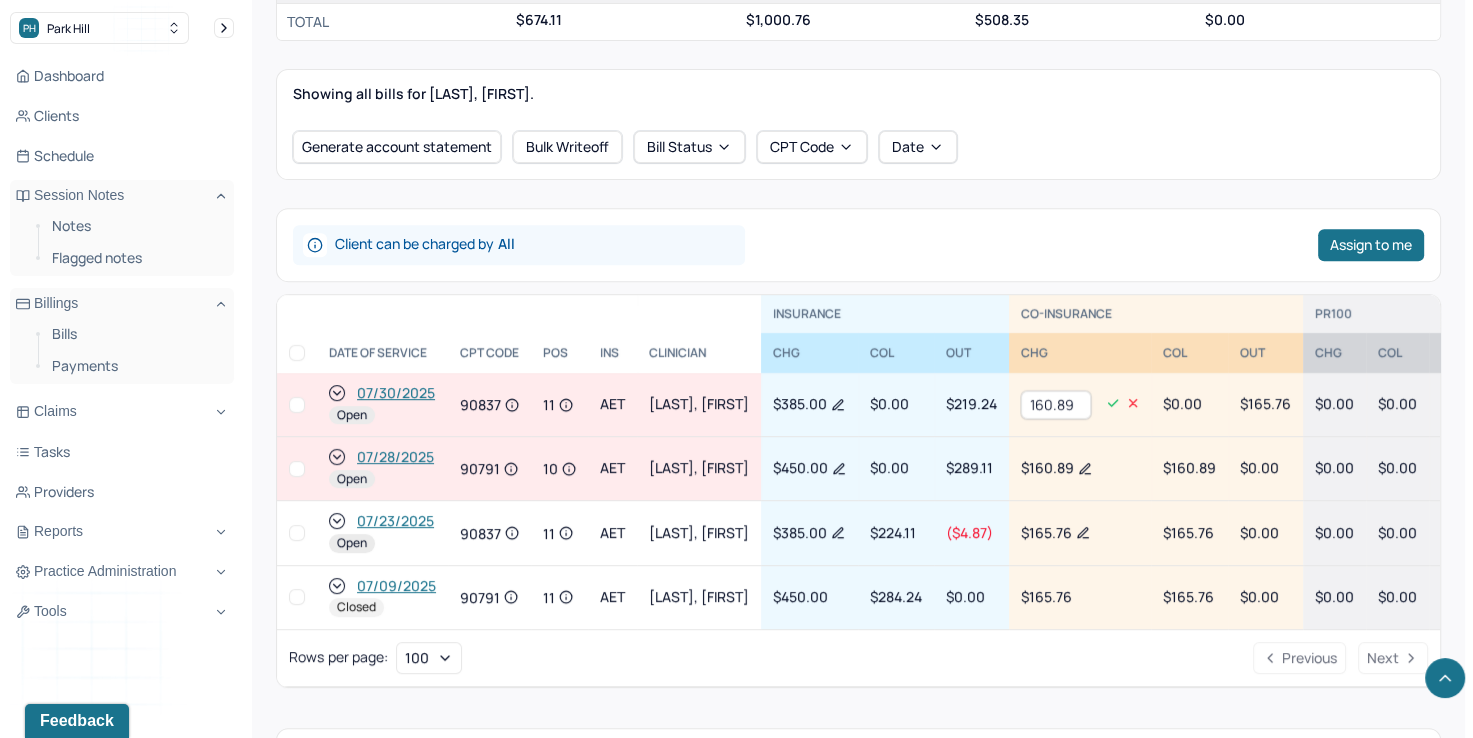 type on "160.89" 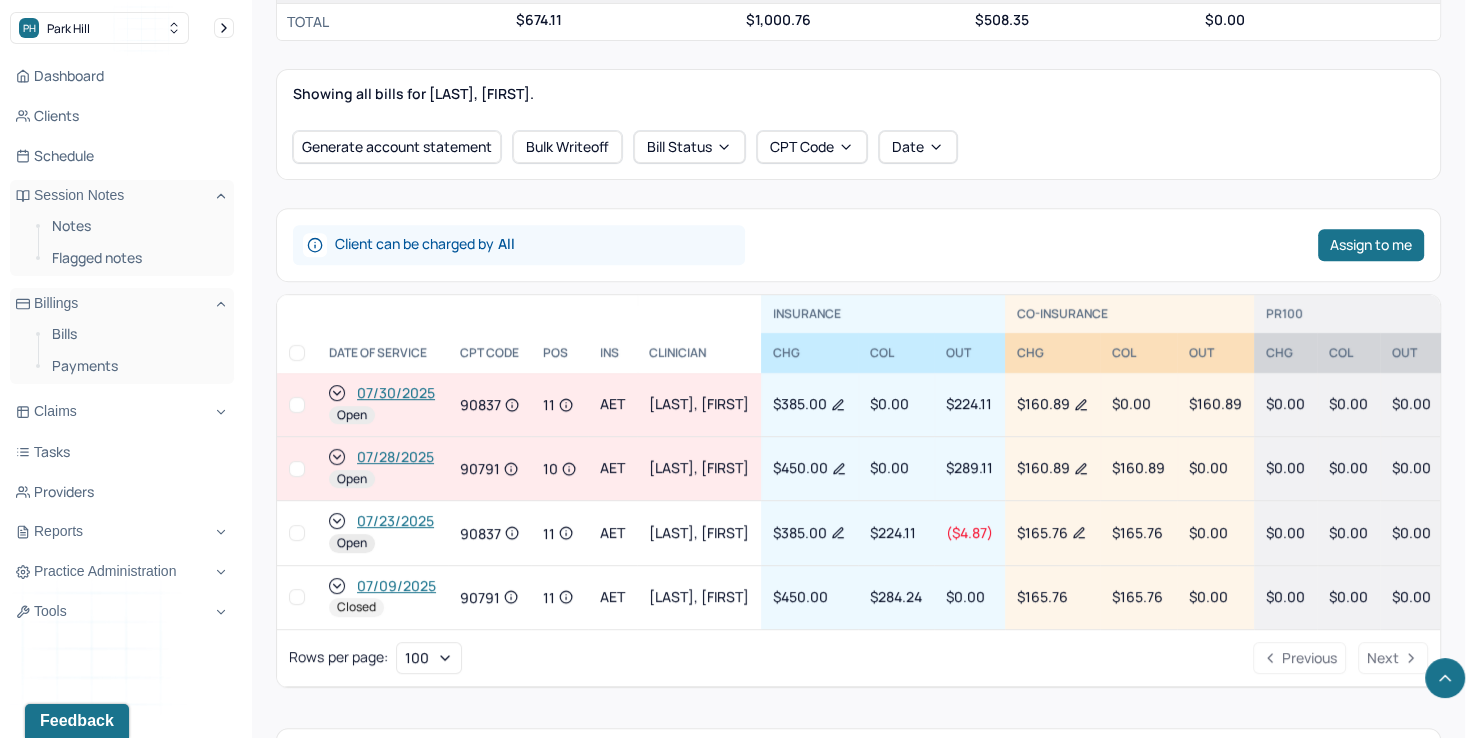 click at bounding box center (297, 405) 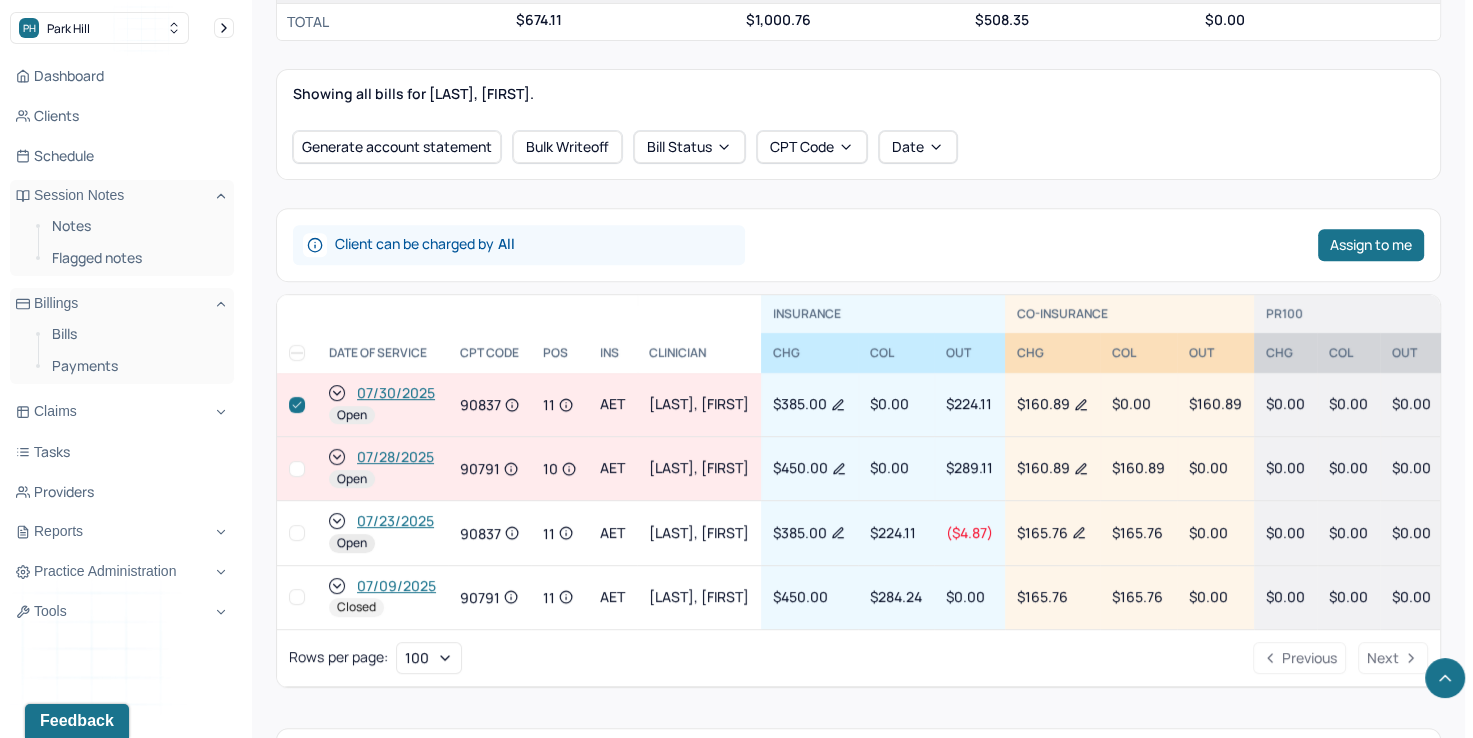 checkbox on "true" 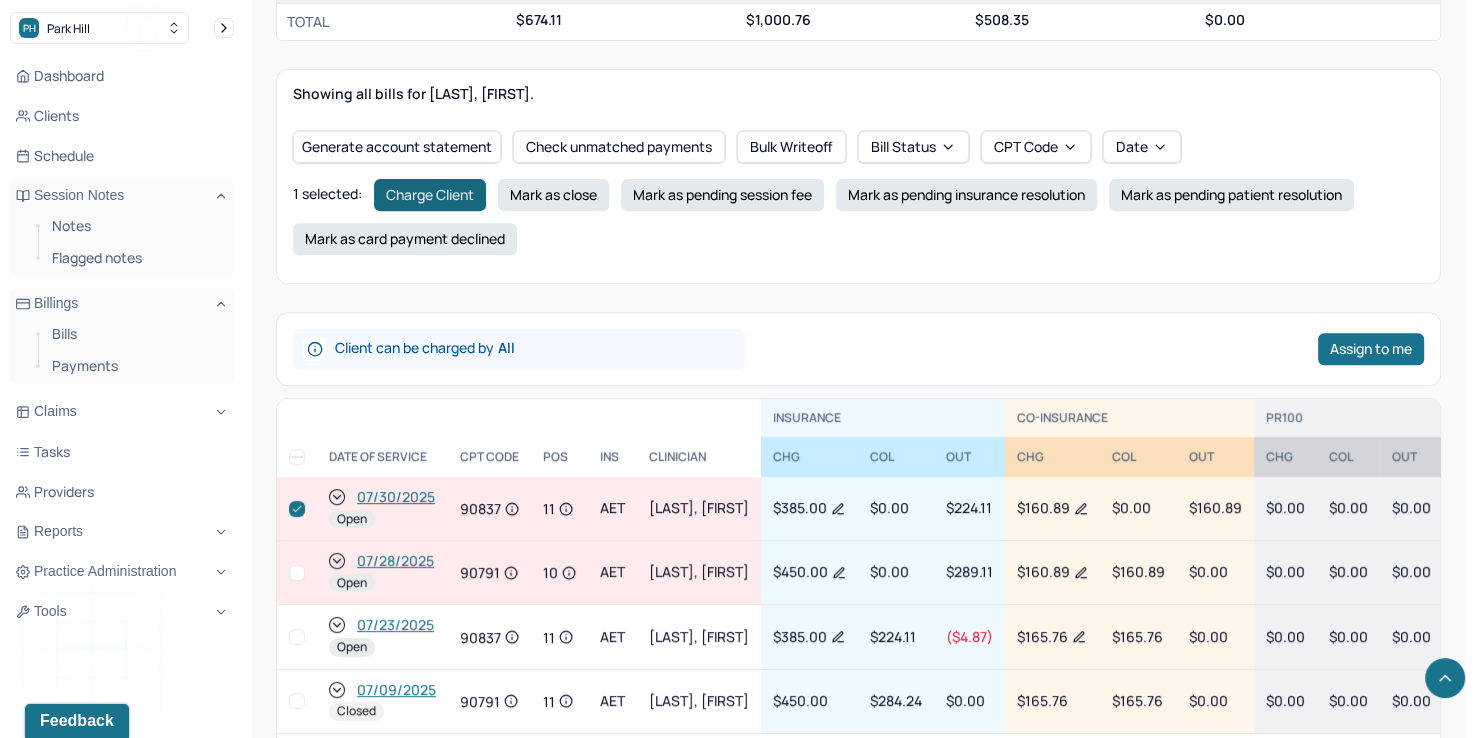 click on "Charge Client" at bounding box center (430, 195) 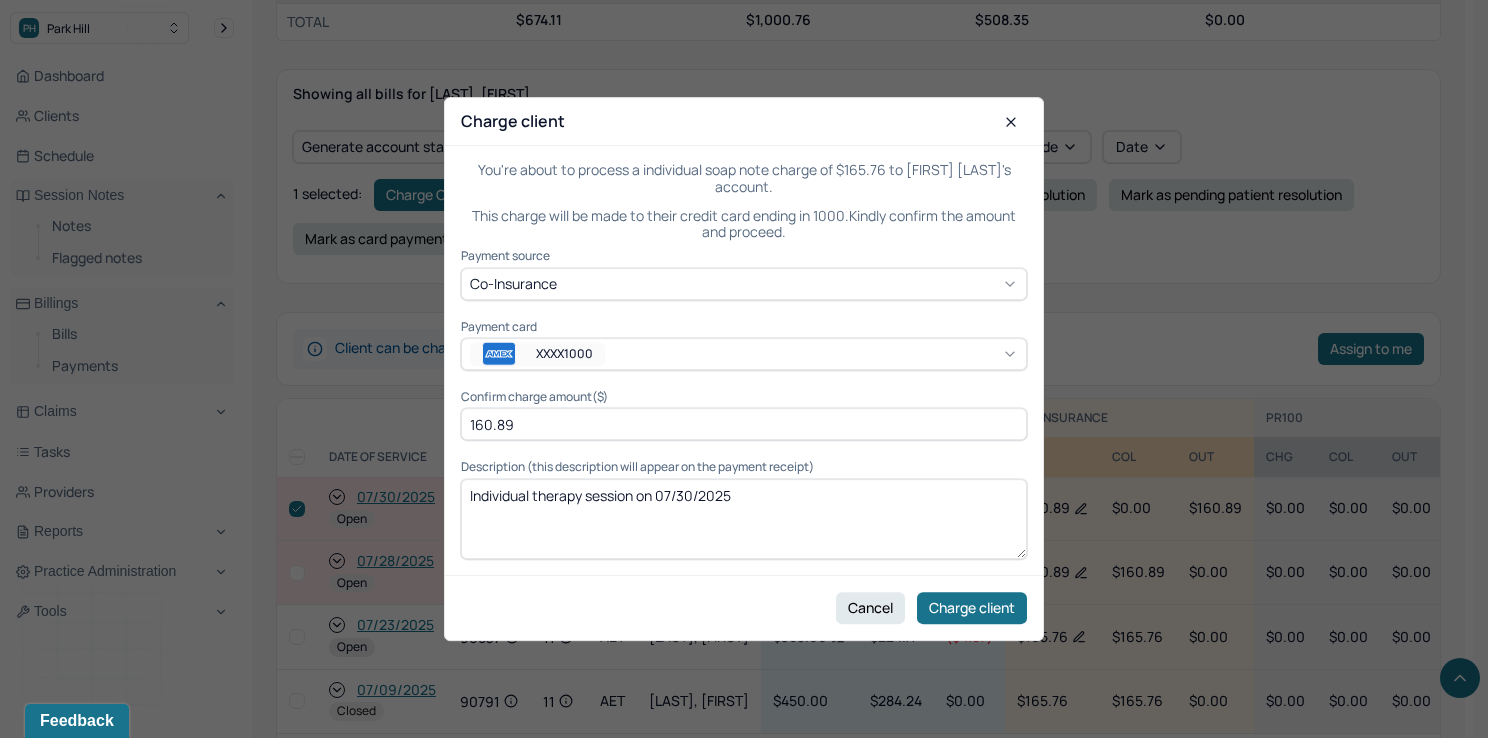 click on "XXXX1000" at bounding box center (744, 354) 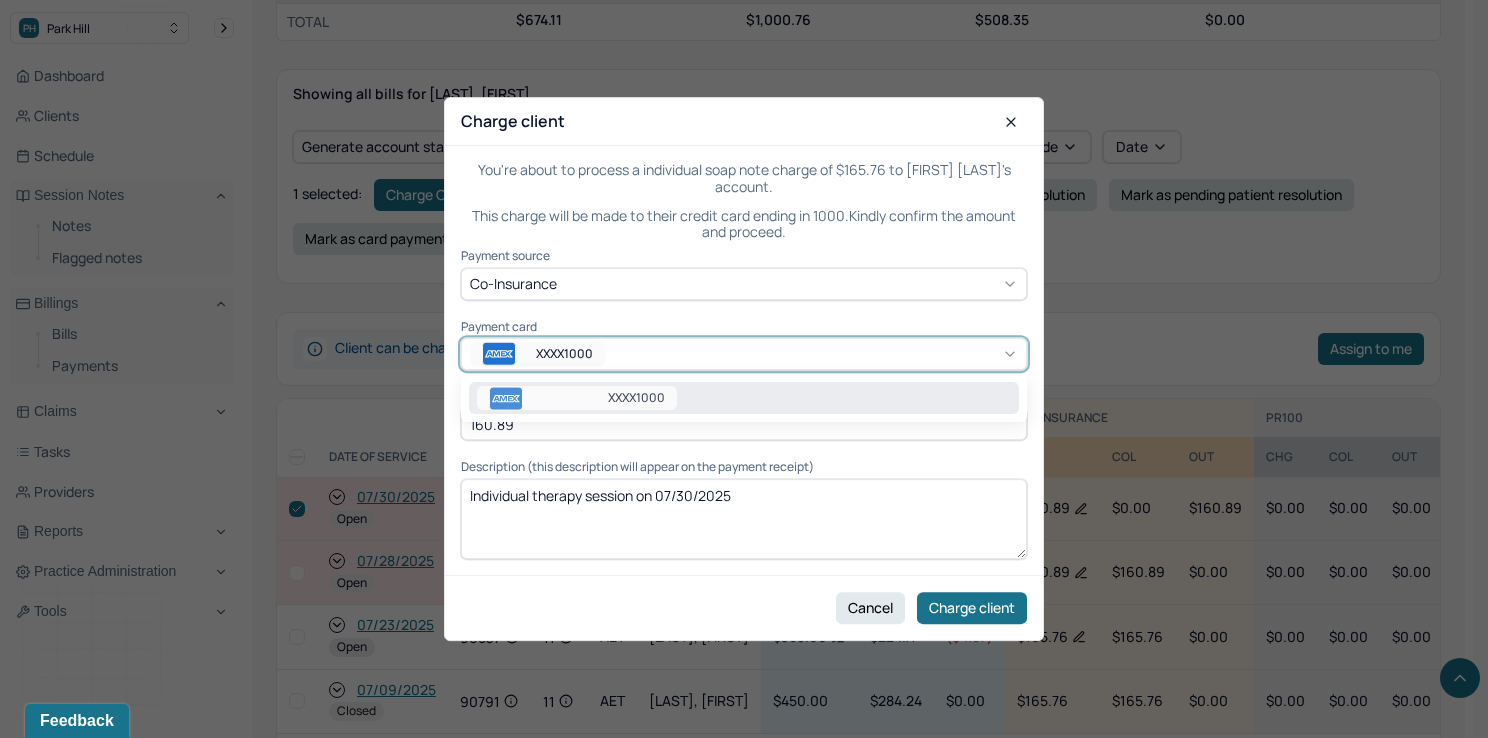 click on "XXXX1000" at bounding box center [744, 398] 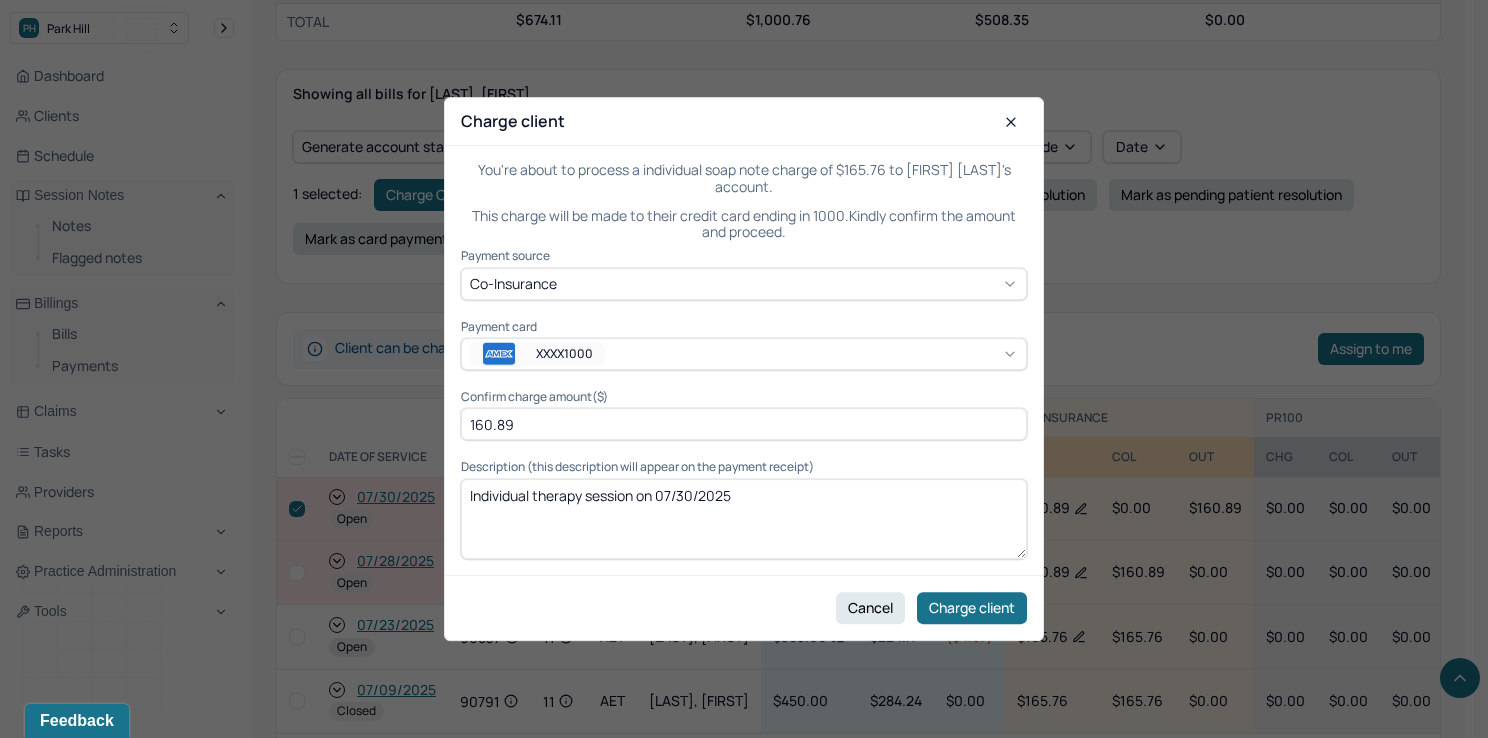 drag, startPoint x: 572, startPoint y: 431, endPoint x: 337, endPoint y: 407, distance: 236.22235 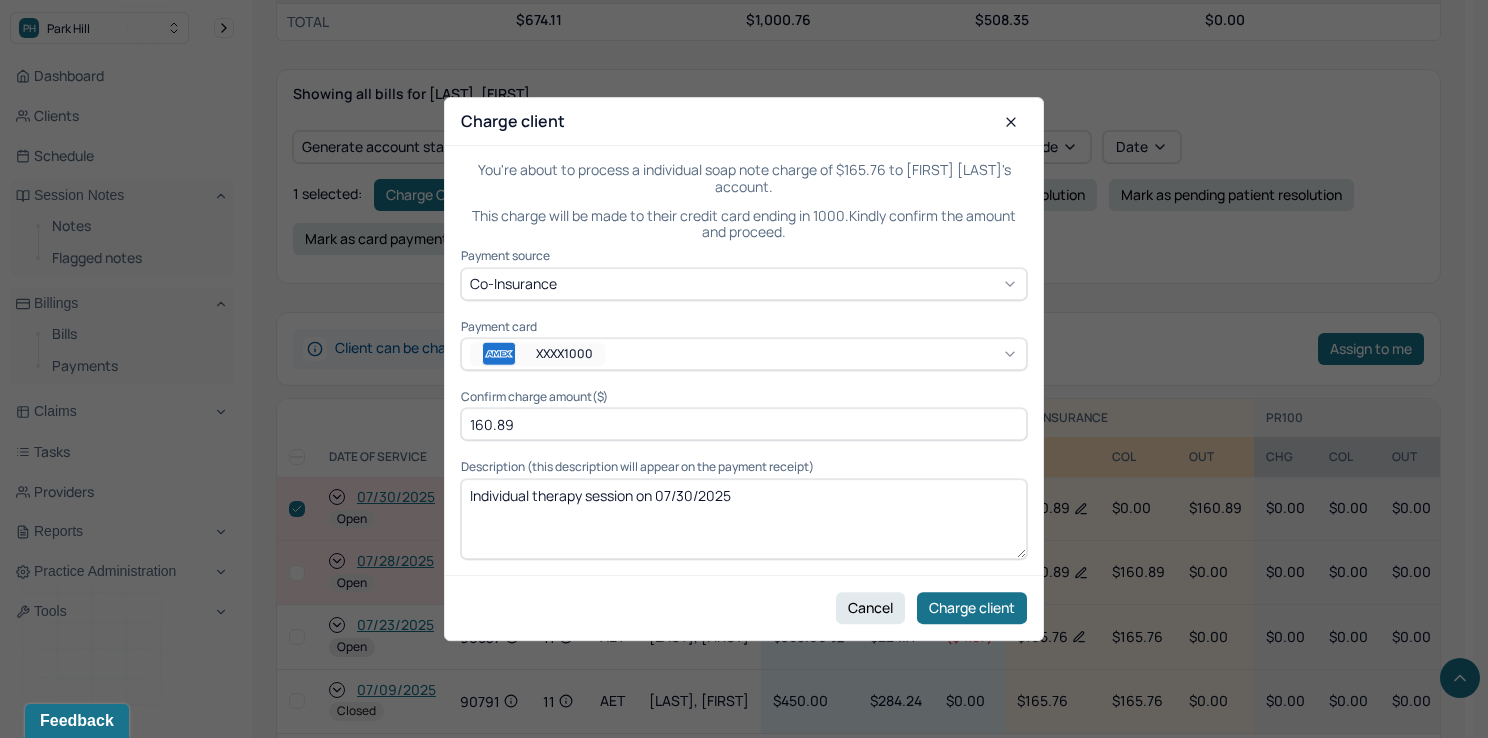 drag, startPoint x: 544, startPoint y: 425, endPoint x: 303, endPoint y: 395, distance: 242.86005 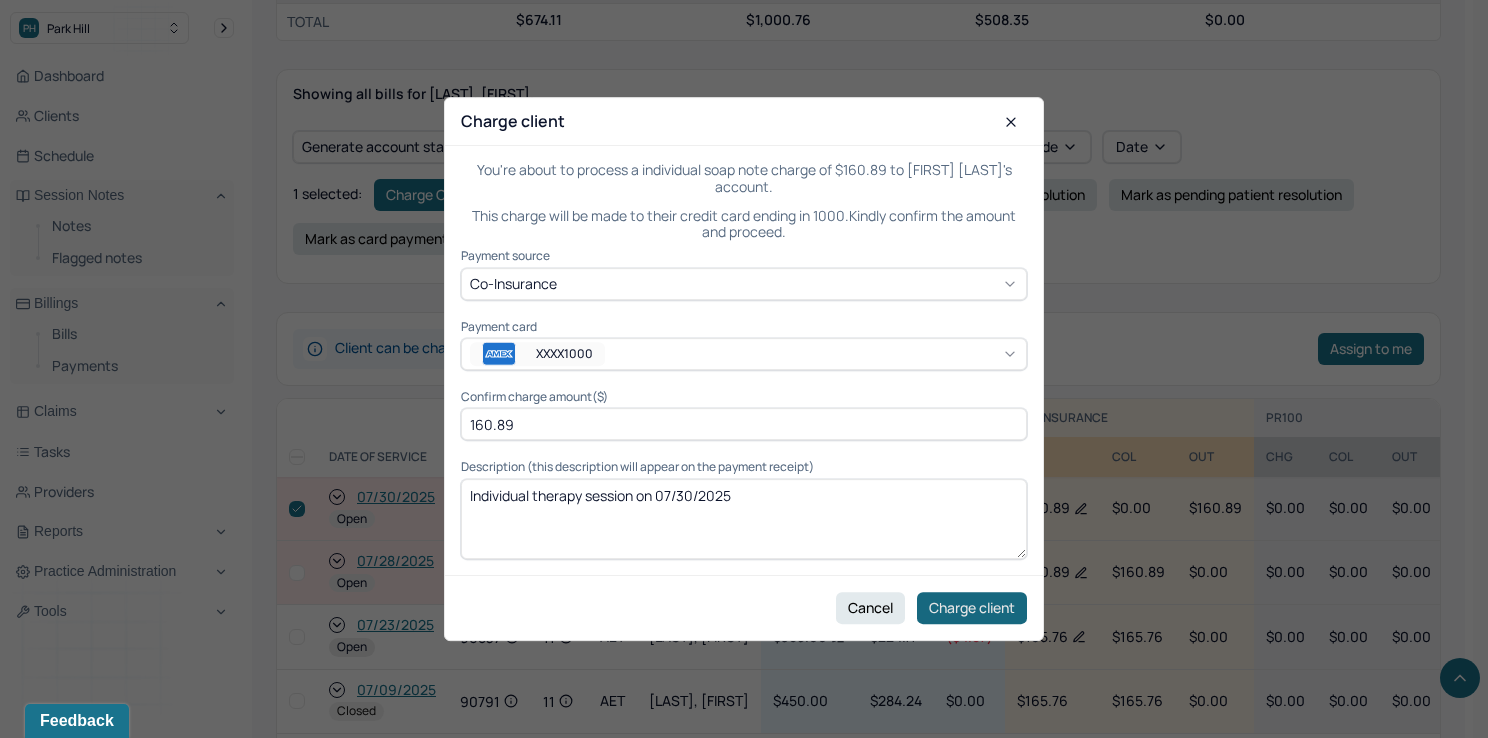 type on "160.89" 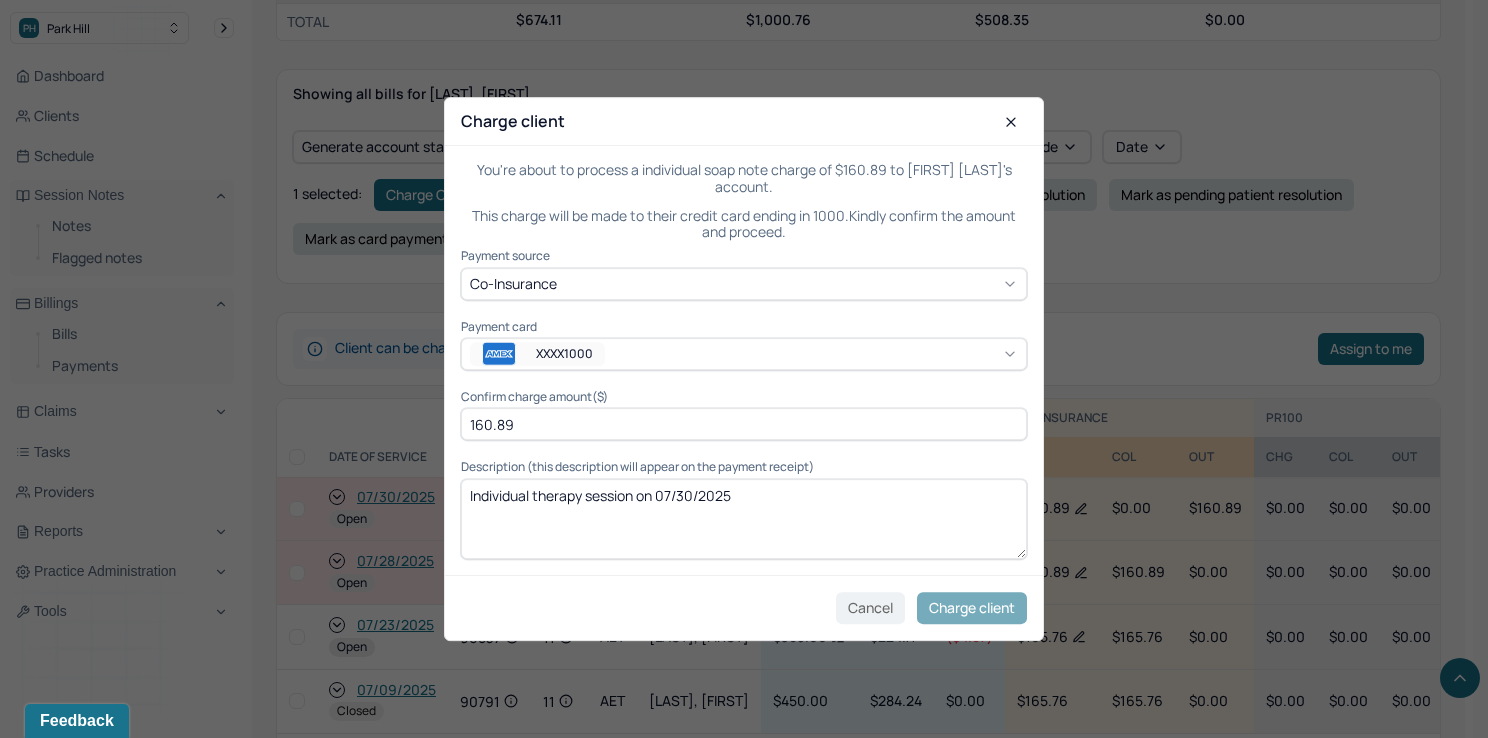 checkbox on "false" 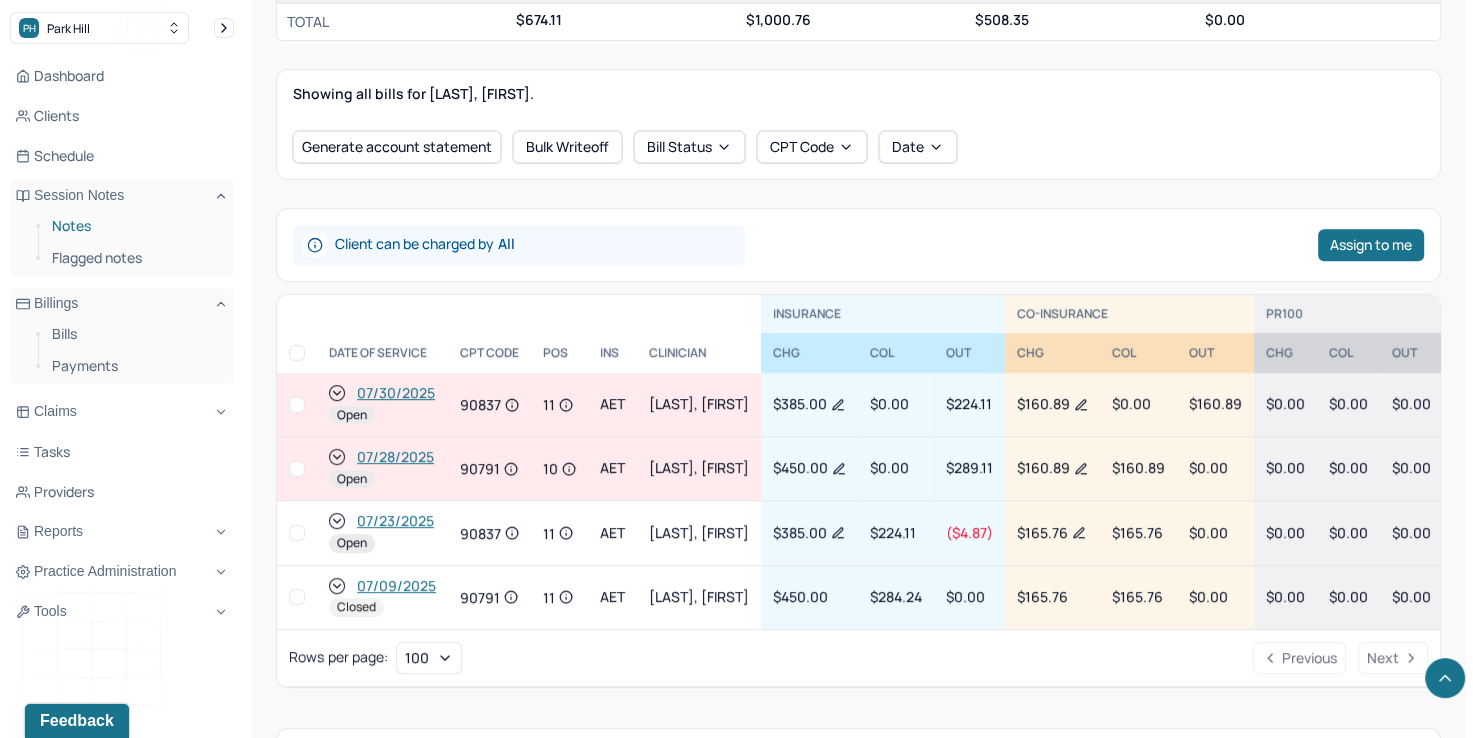 click on "Notes" at bounding box center (135, 226) 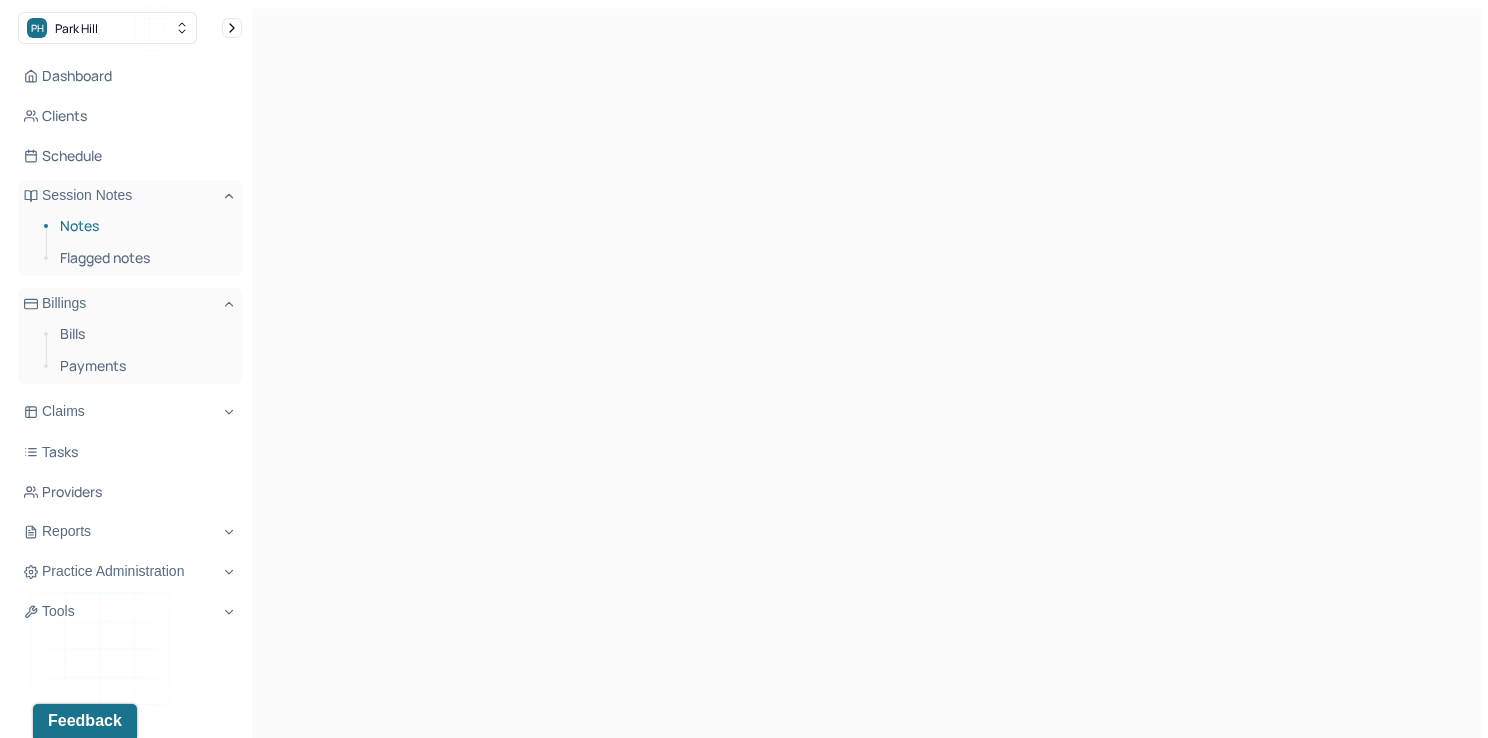 scroll, scrollTop: 0, scrollLeft: 0, axis: both 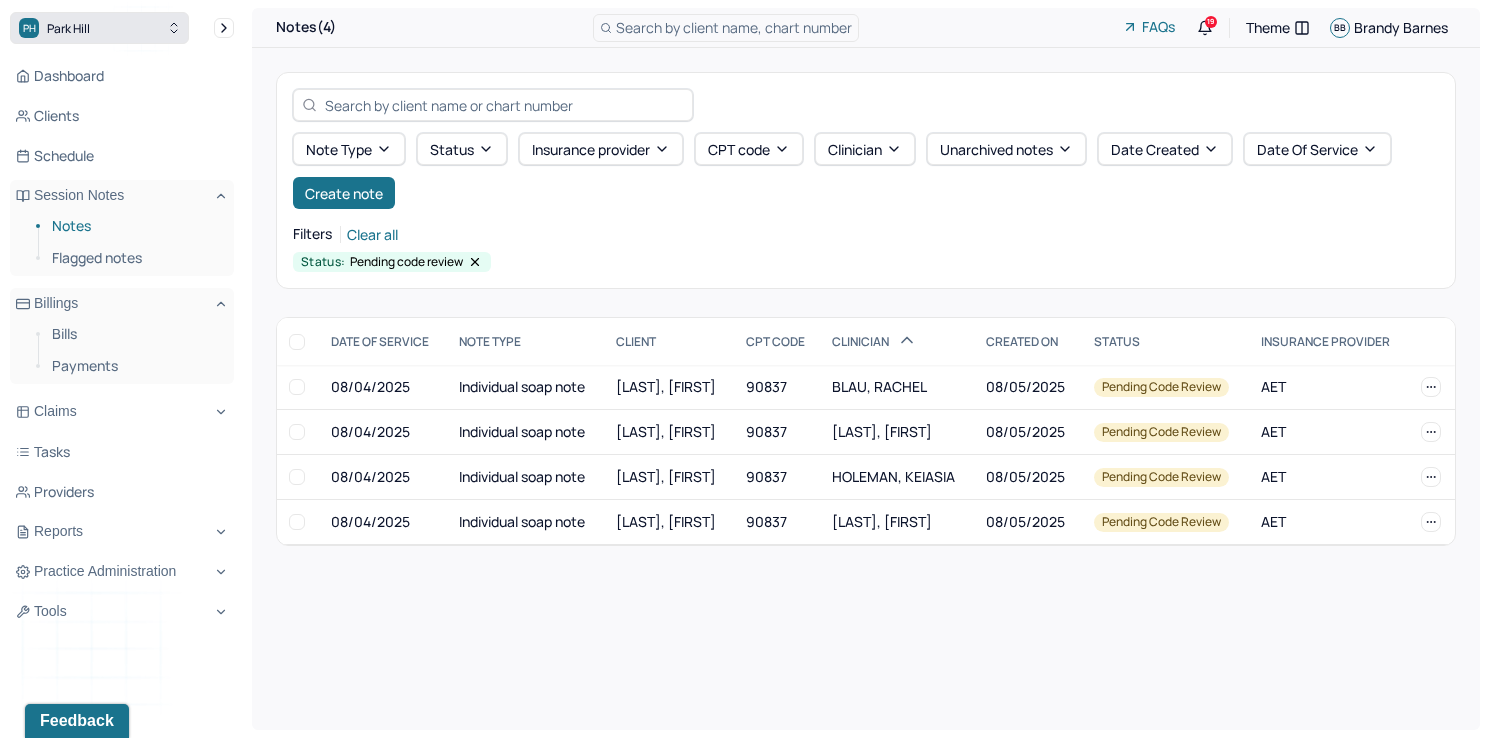 click 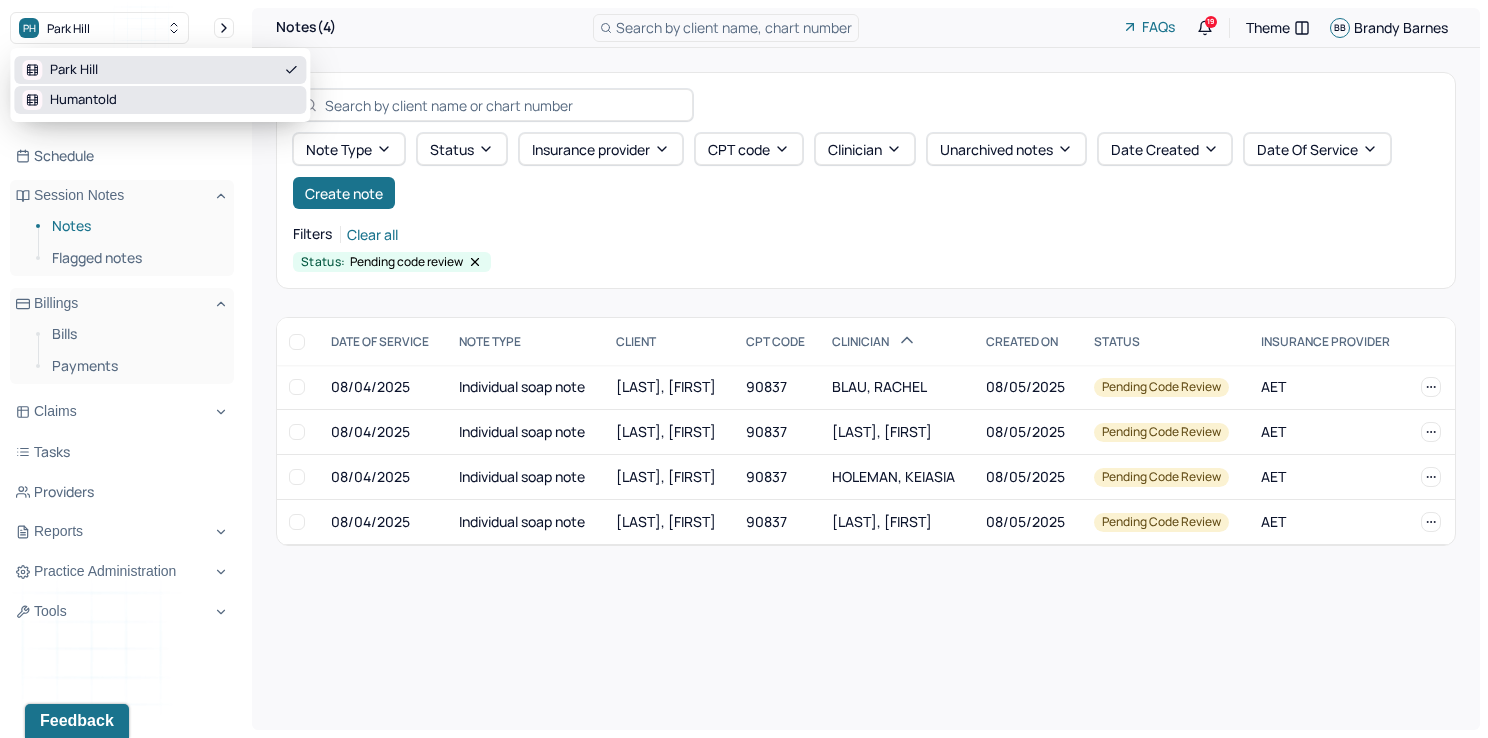 click on "Humantold" at bounding box center (160, 100) 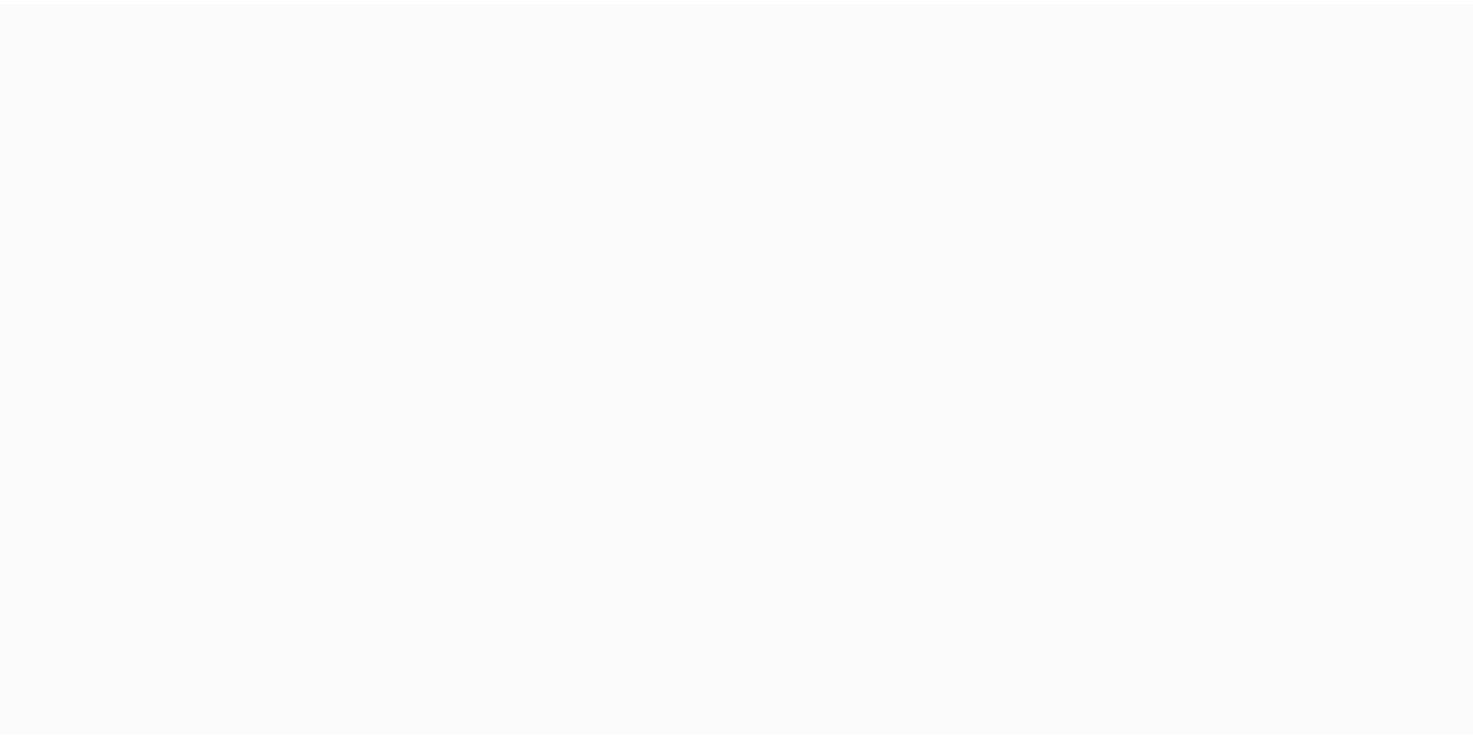 scroll, scrollTop: 0, scrollLeft: 0, axis: both 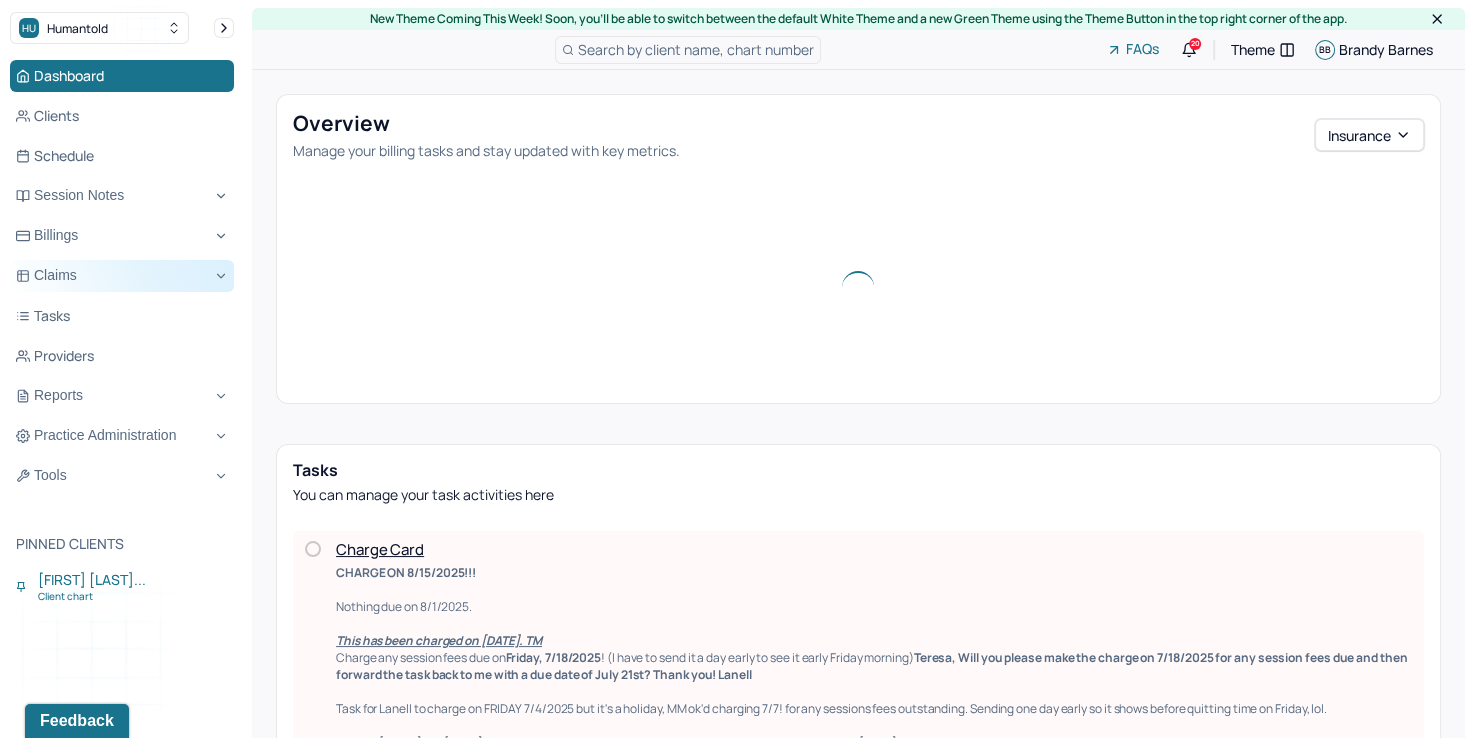 click on "Claims" at bounding box center [122, 276] 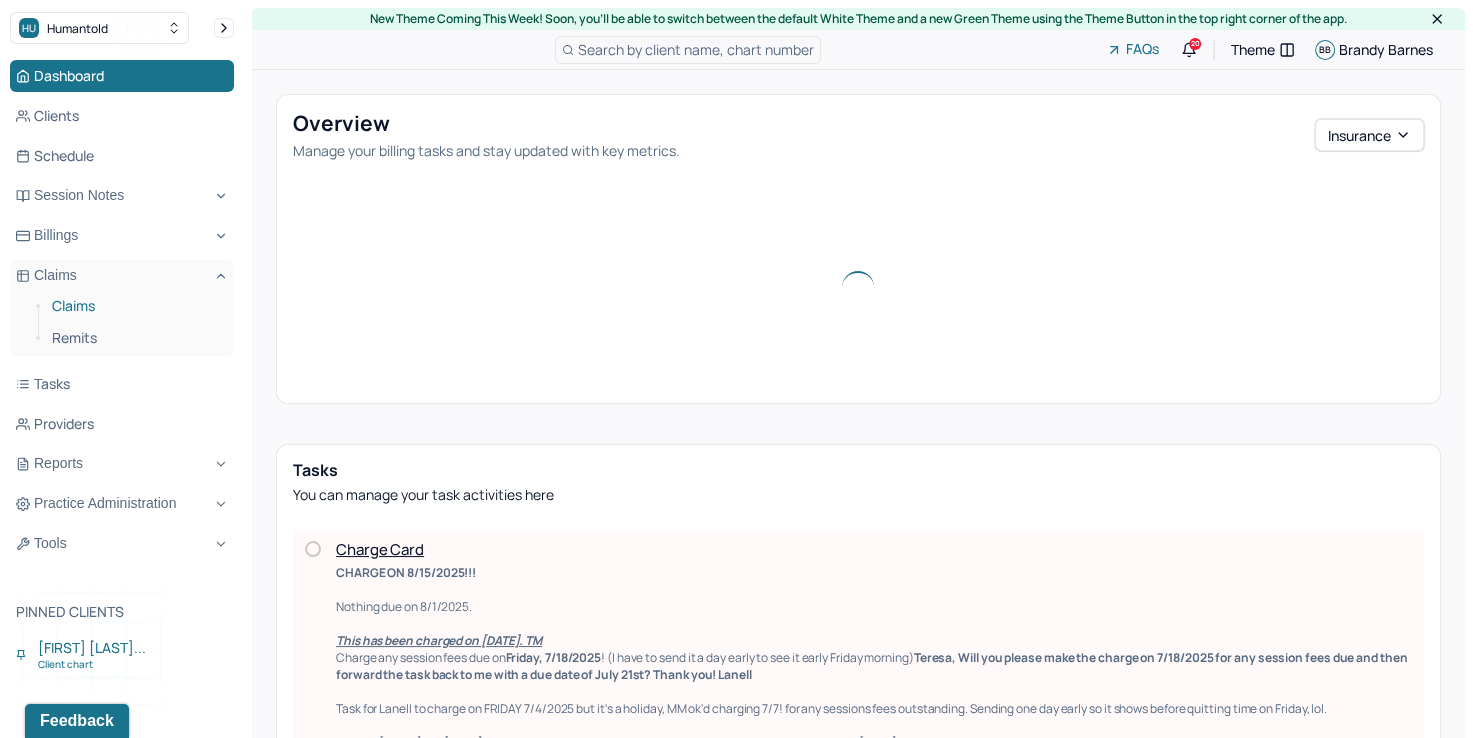 click on "Claims" at bounding box center [135, 306] 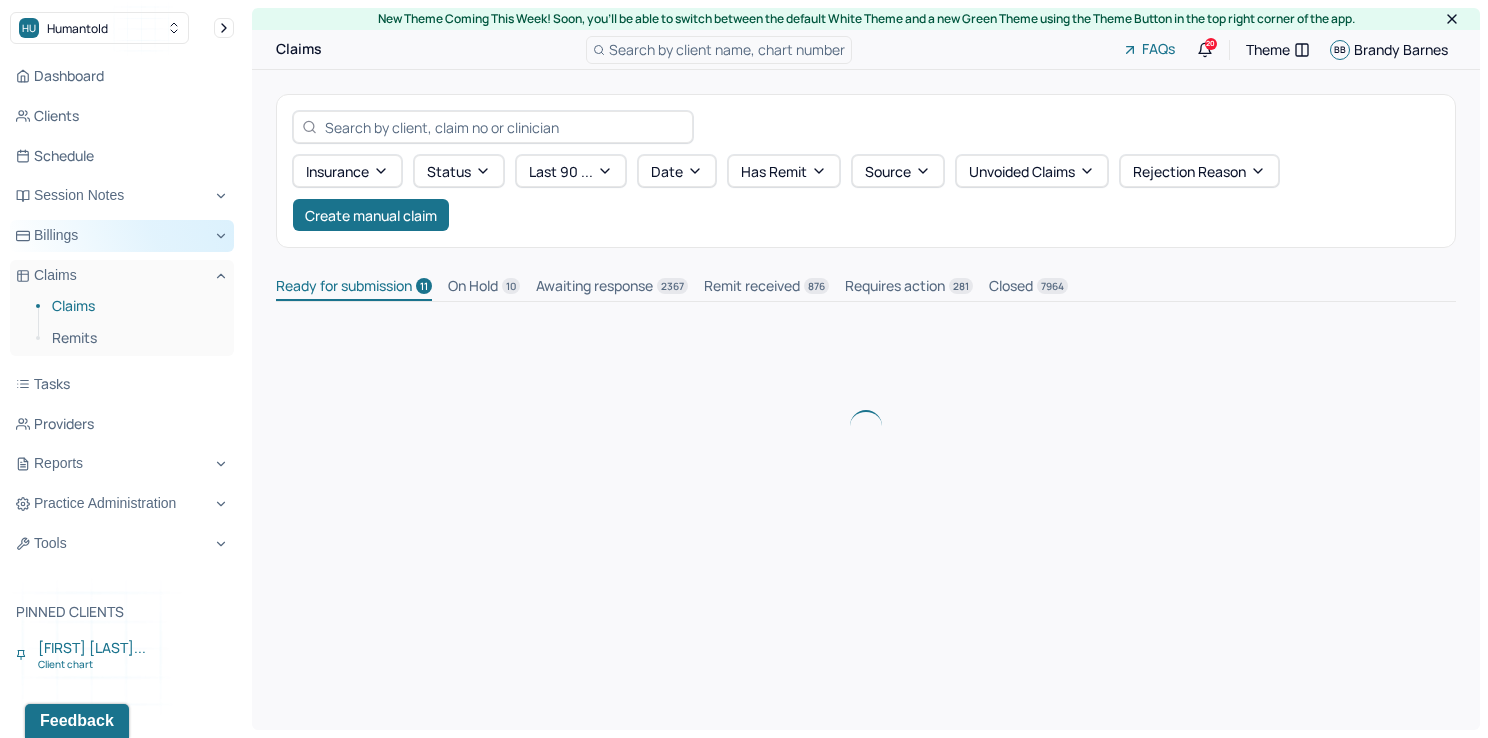 click on "Billings" at bounding box center [122, 236] 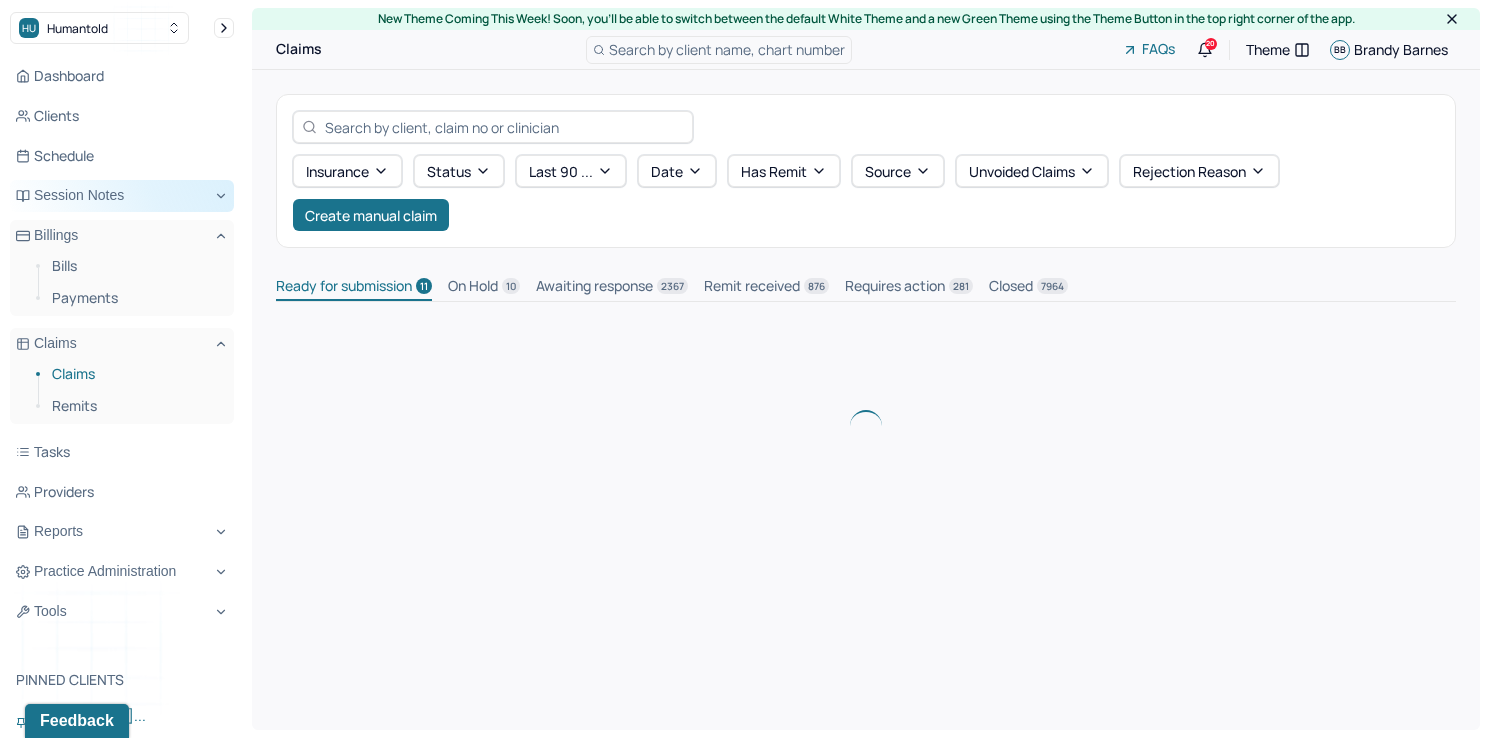 click on "Session Notes" at bounding box center (122, 196) 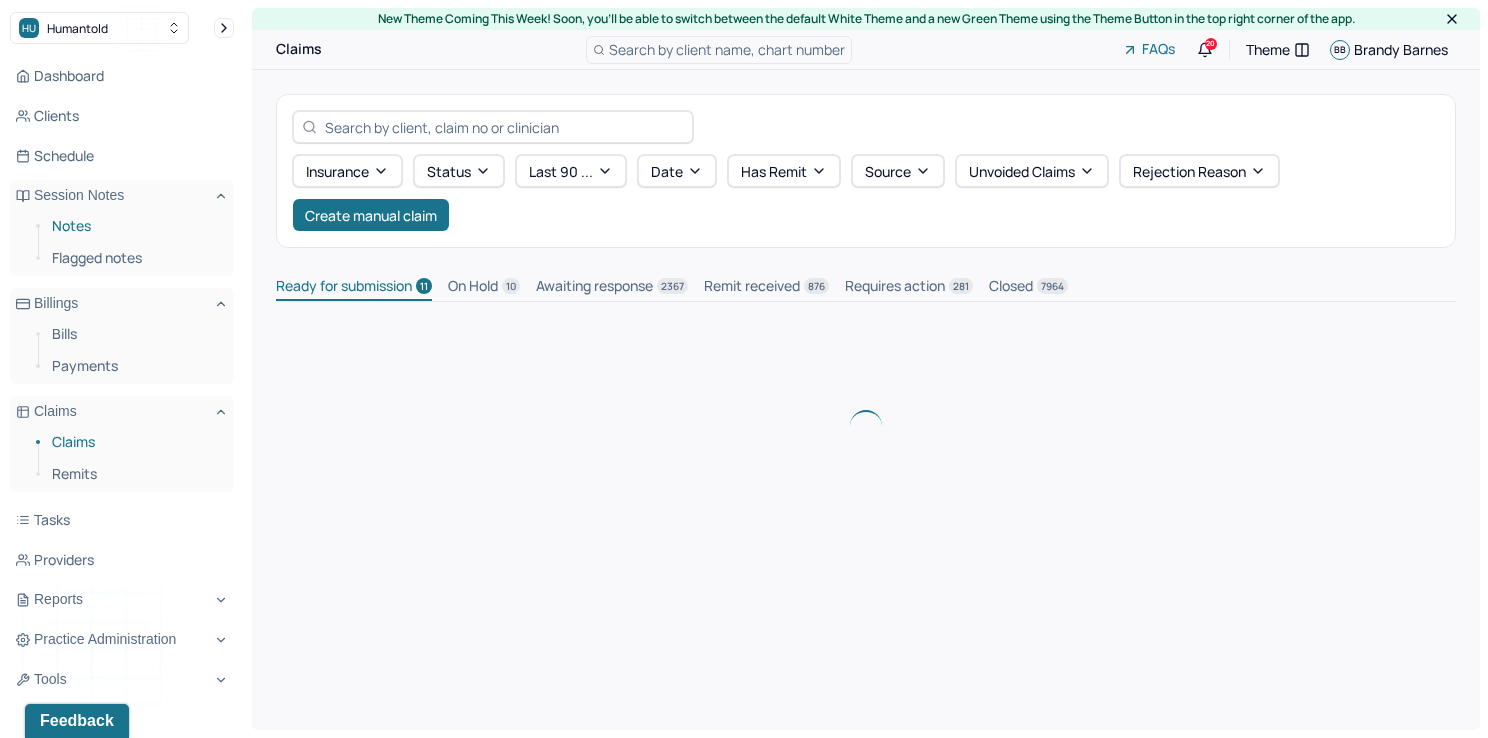 click on "Notes" at bounding box center [135, 226] 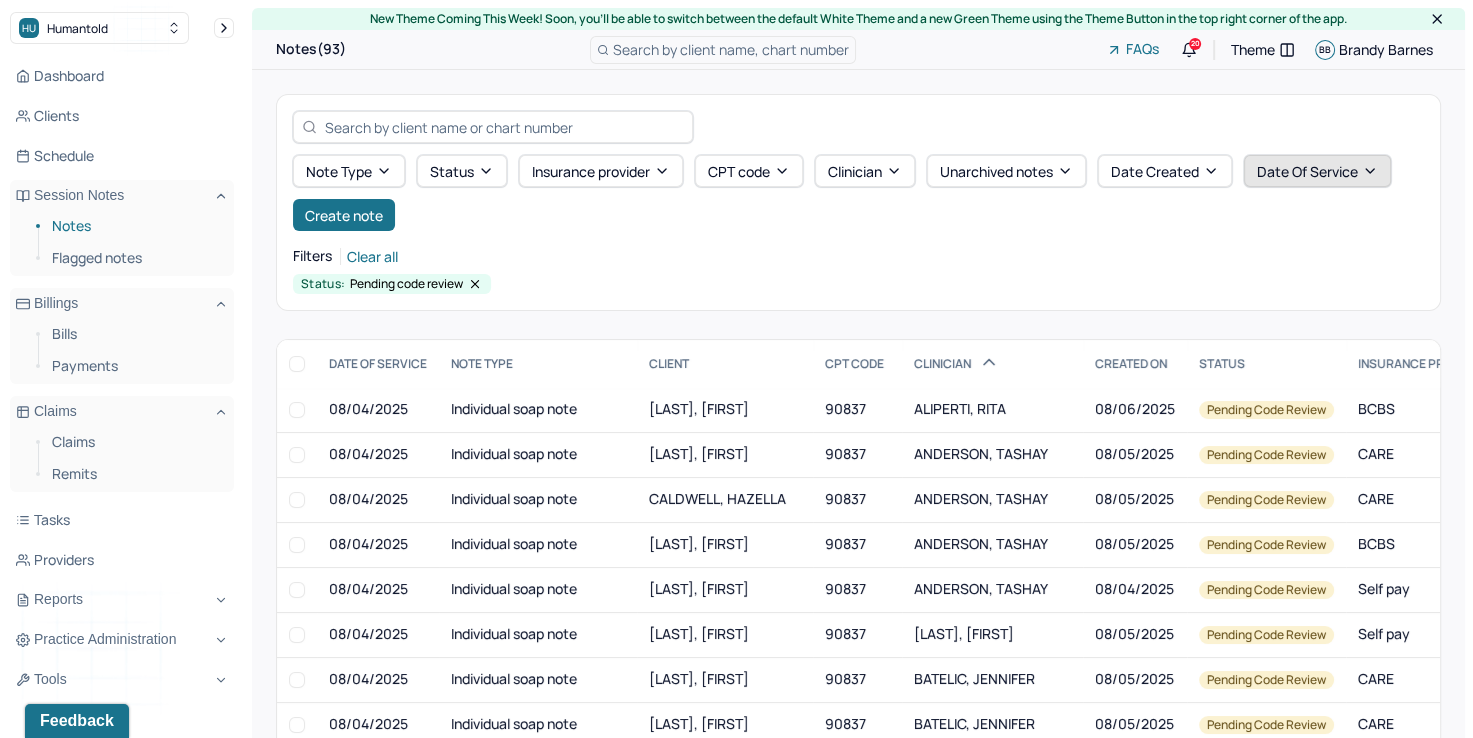 click on "Date Of Service" at bounding box center [1317, 171] 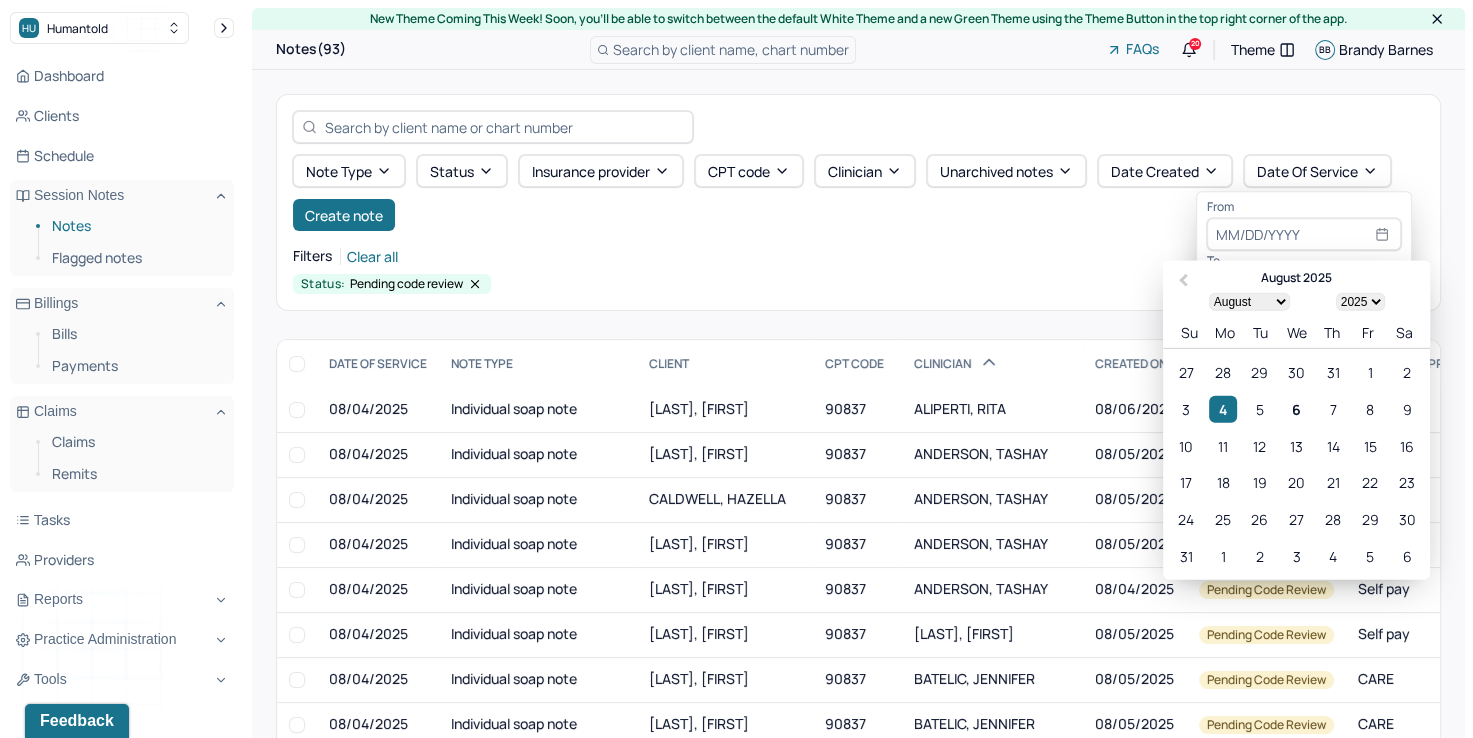 click on "From" at bounding box center (1304, 207) 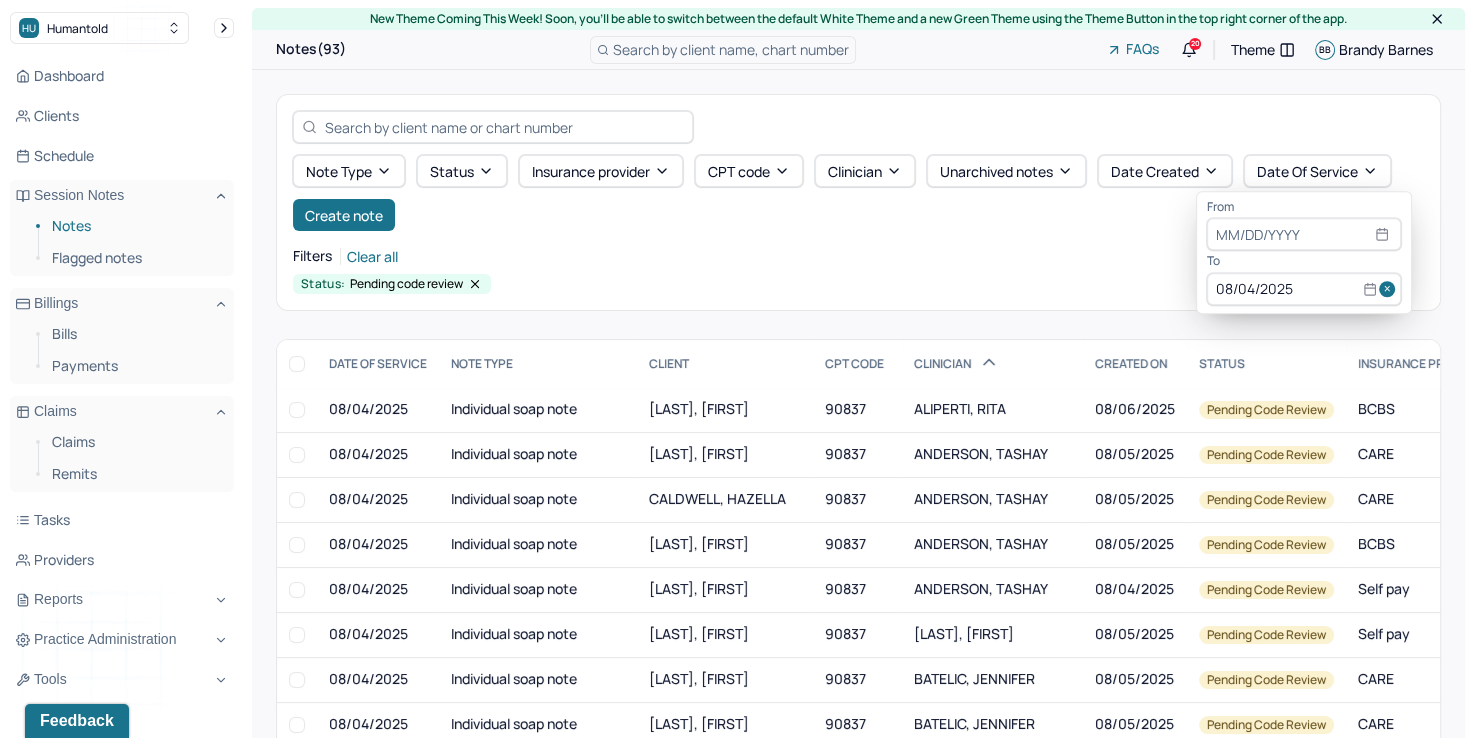 click on "Filters Clear all" at bounding box center (858, 256) 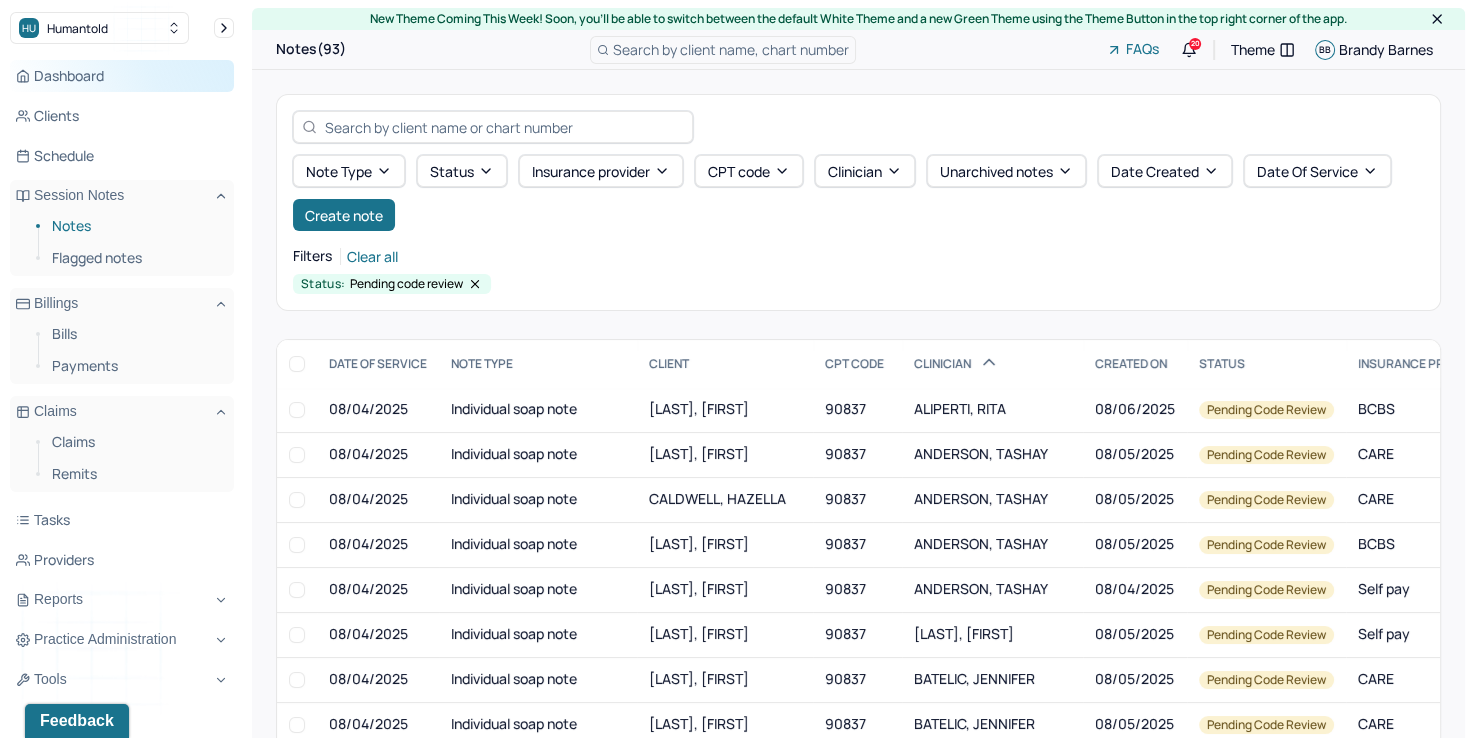 click on "Dashboard" at bounding box center (122, 76) 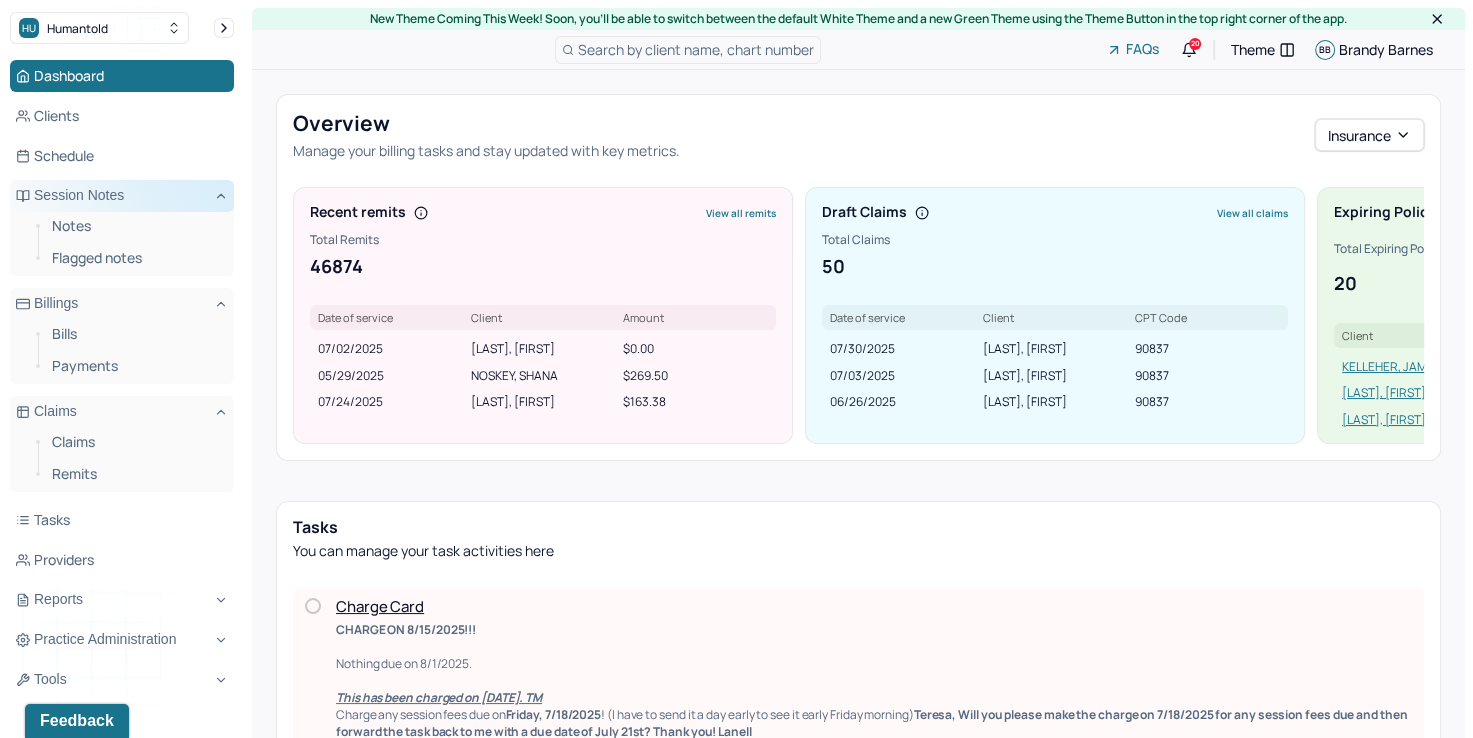 click on "Session Notes" at bounding box center (122, 196) 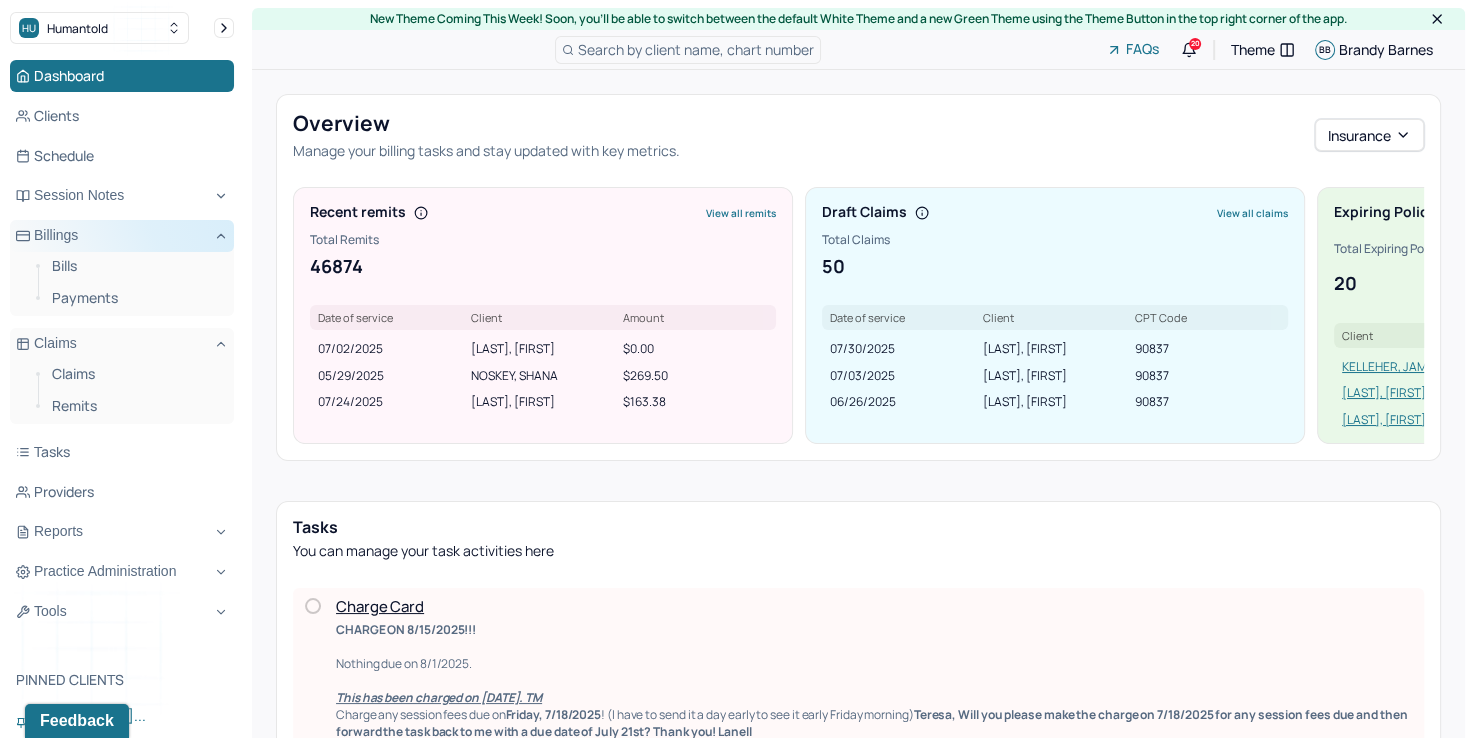 click on "Billings" at bounding box center (122, 236) 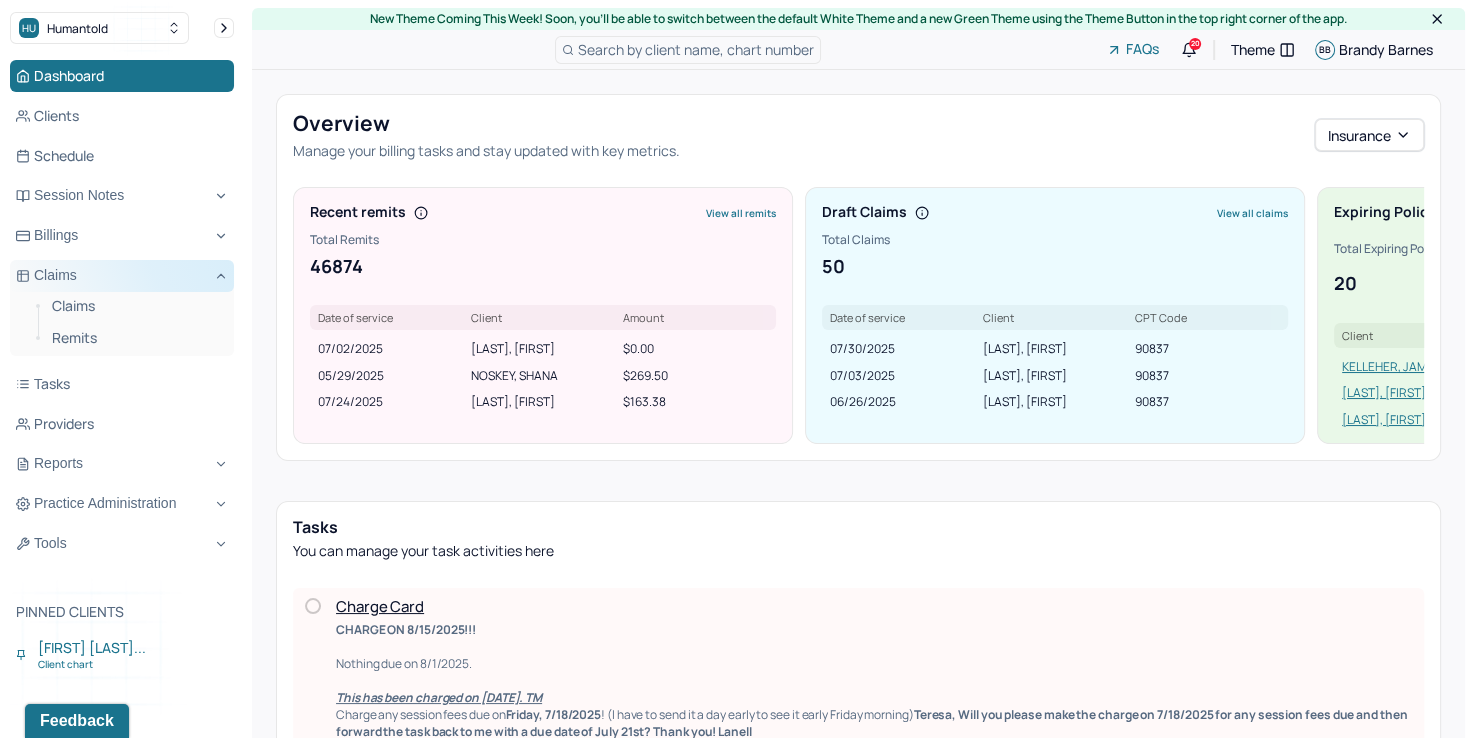 click on "Claims" at bounding box center (122, 276) 